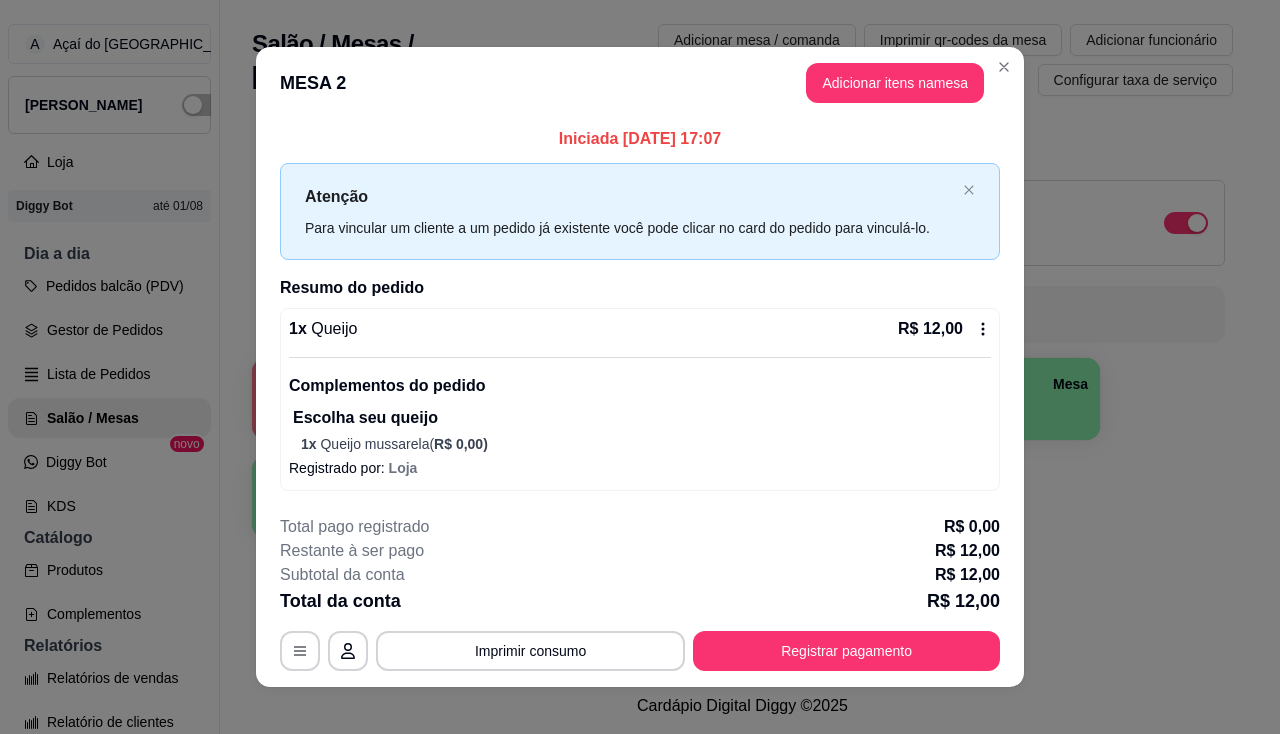 click on "Total da conta R$ 12,00" at bounding box center (640, 601) 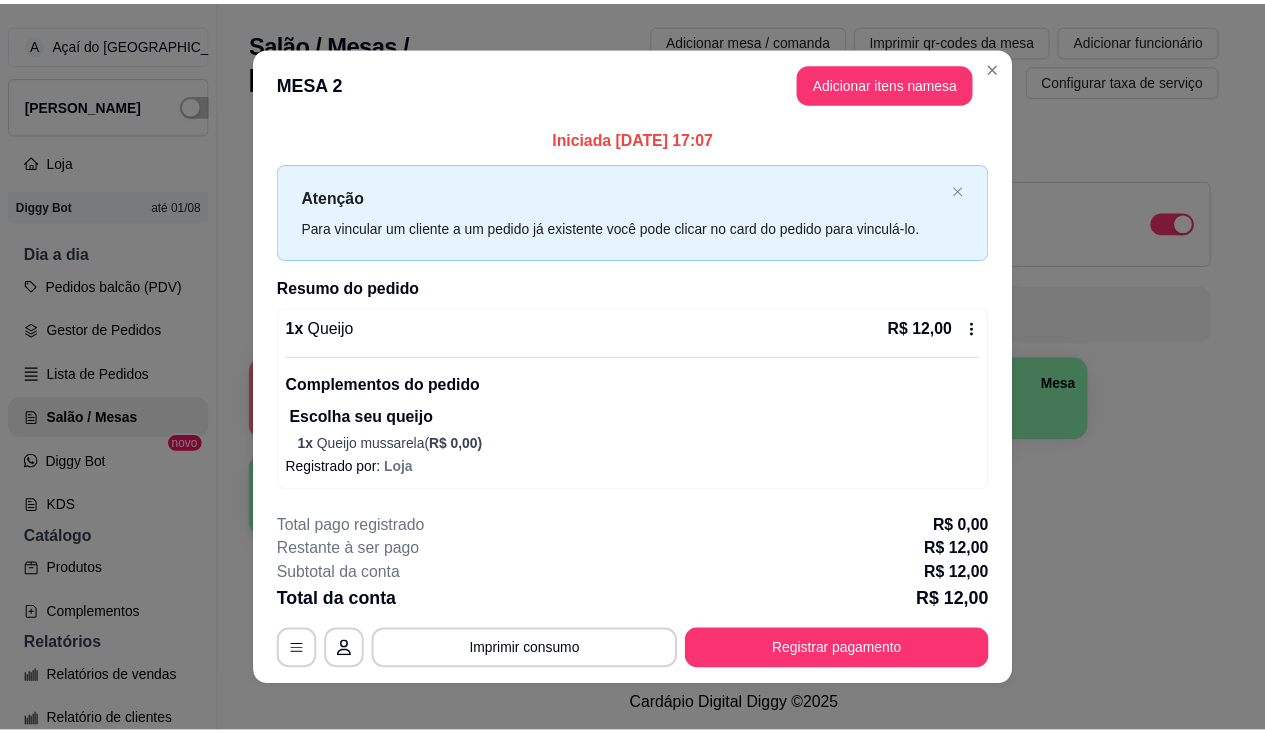 scroll, scrollTop: 200, scrollLeft: 0, axis: vertical 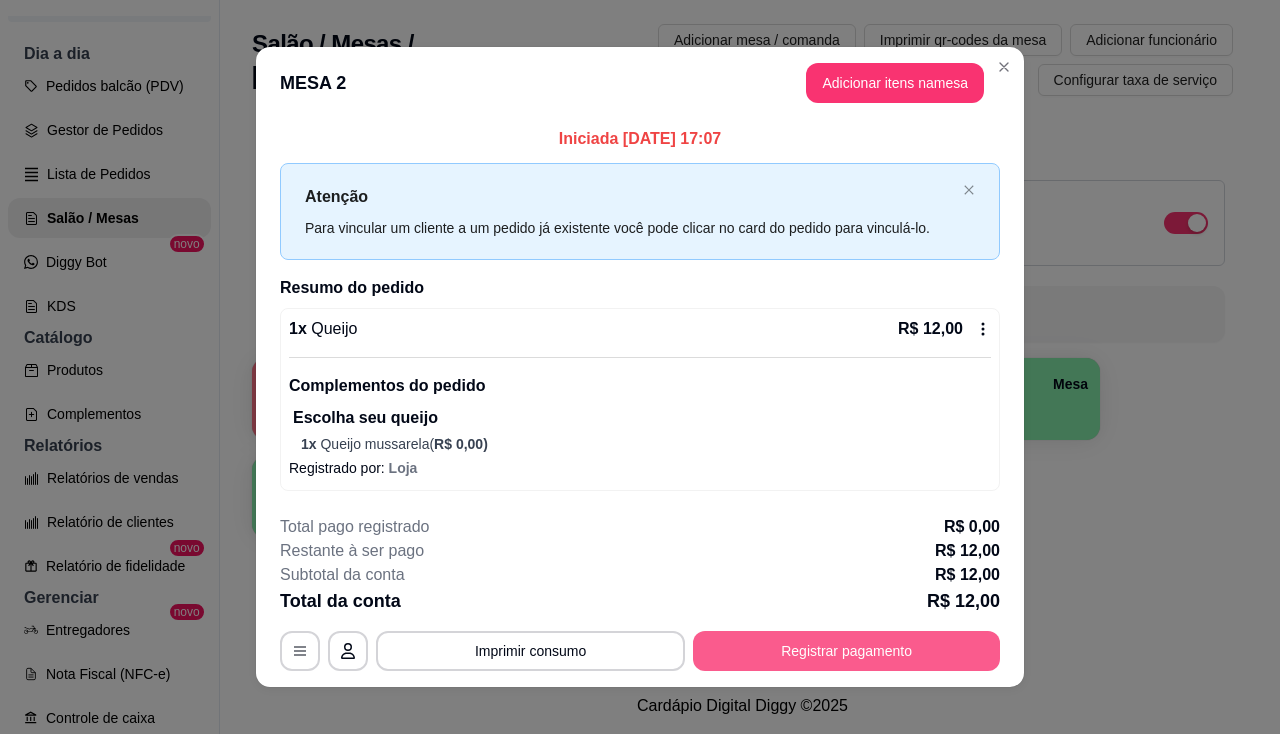 click on "Registrar pagamento" at bounding box center [846, 651] 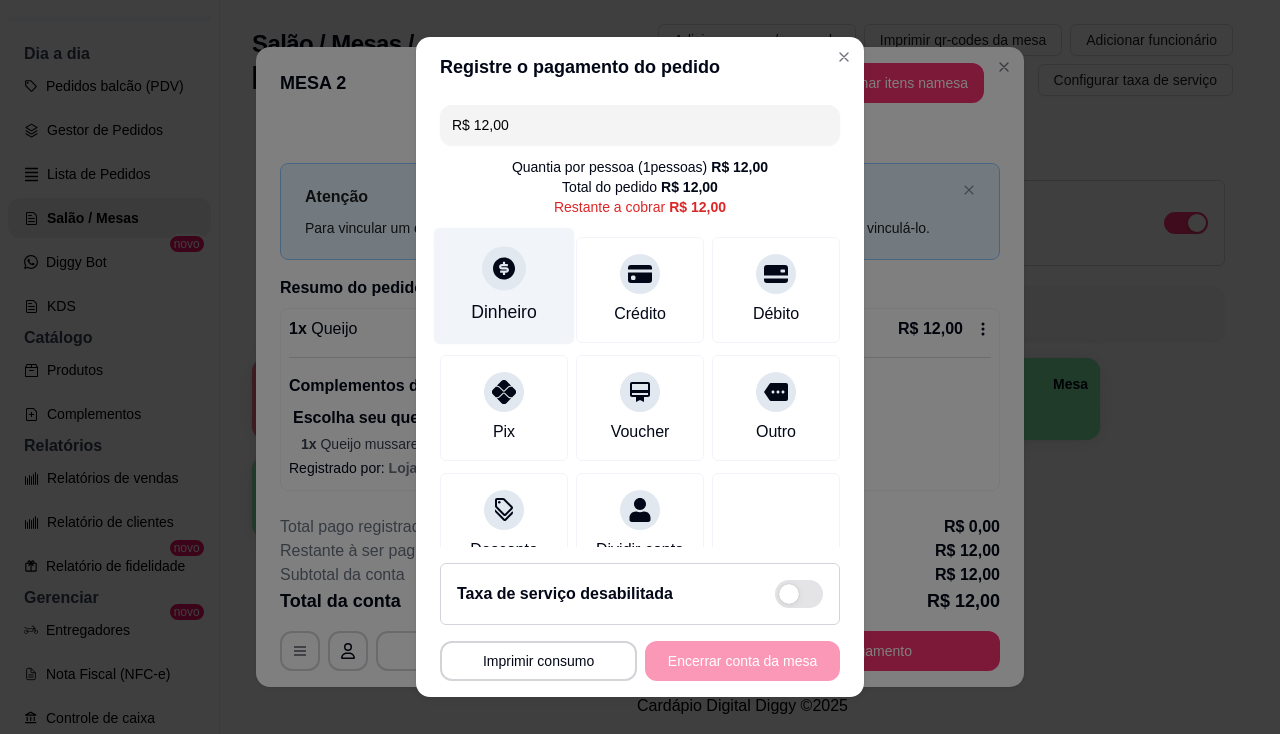 click on "Dinheiro" at bounding box center [504, 285] 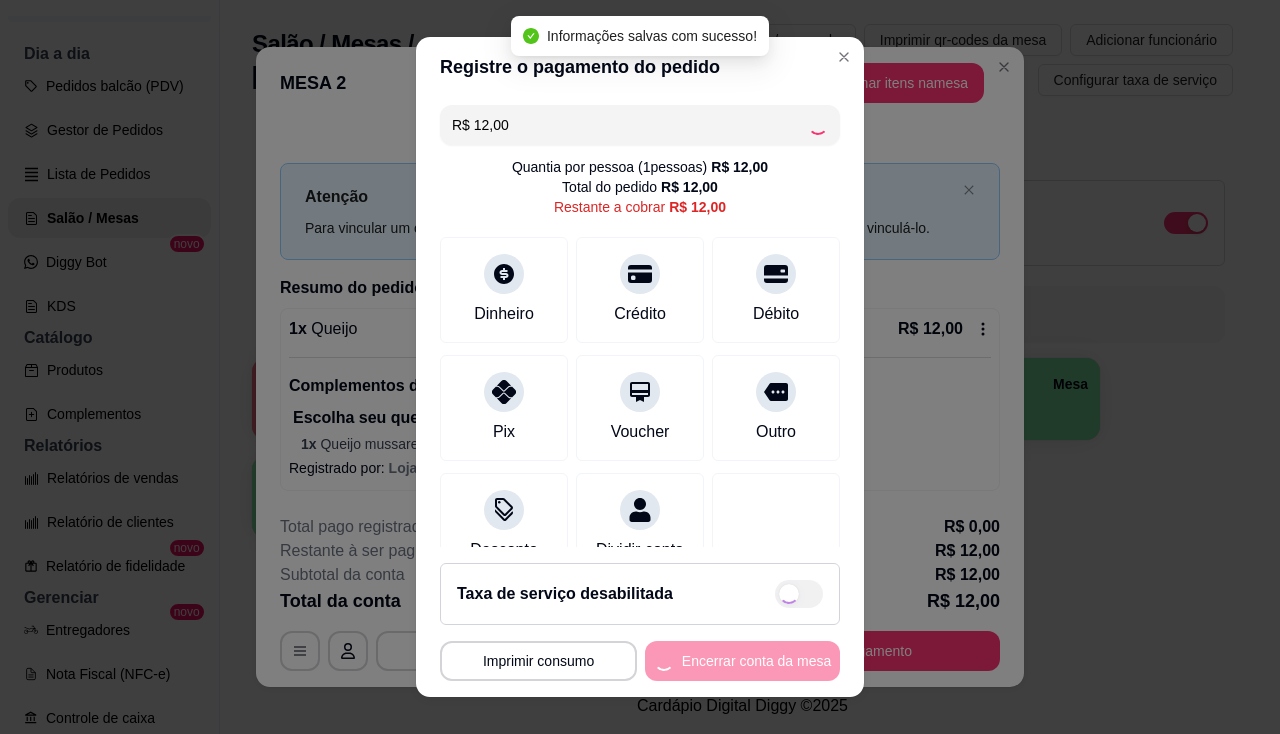 type on "R$ 0,00" 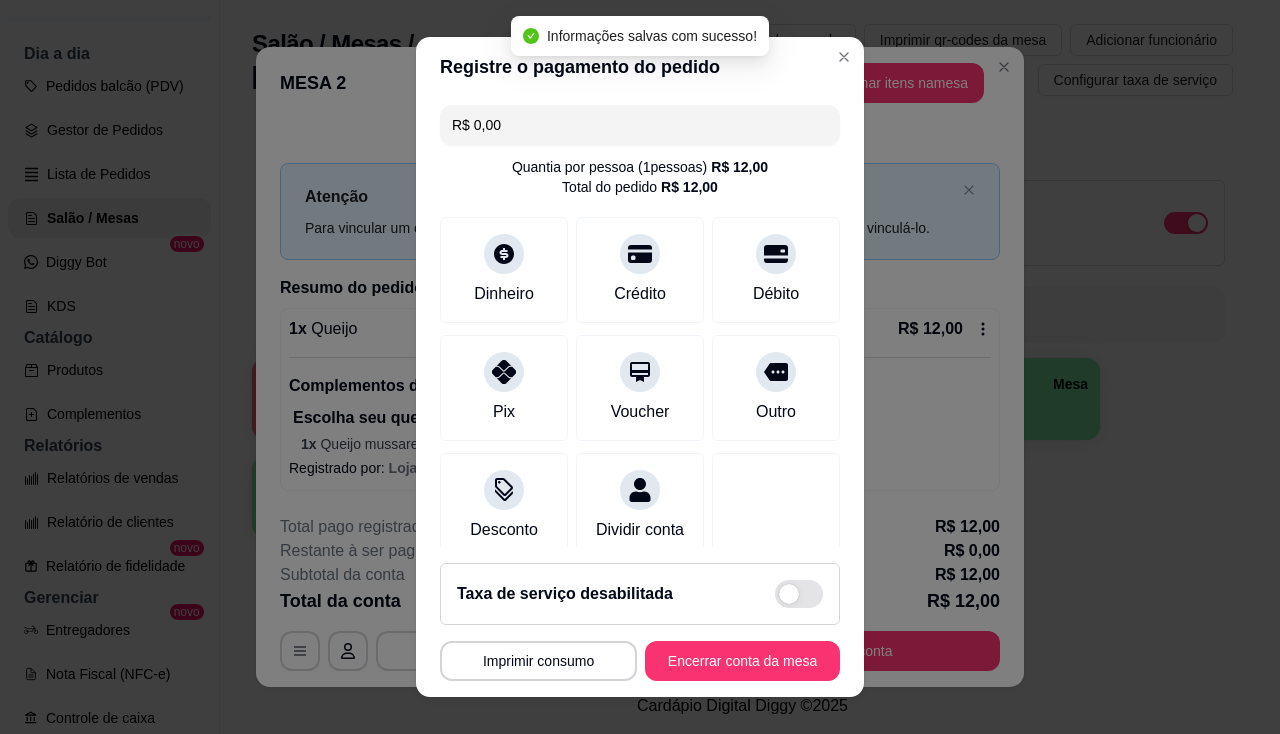 click on "Encerrar conta da mesa" at bounding box center [742, 661] 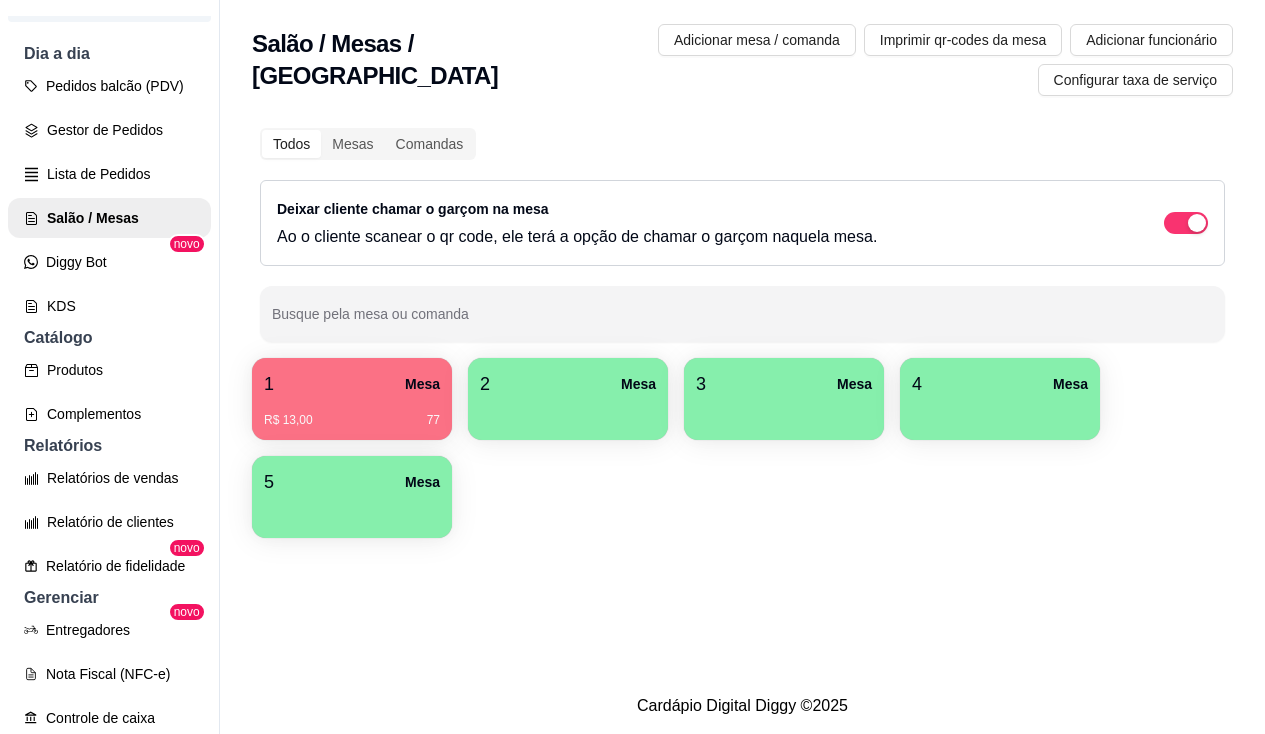 click on "1 Mesa" at bounding box center [352, 384] 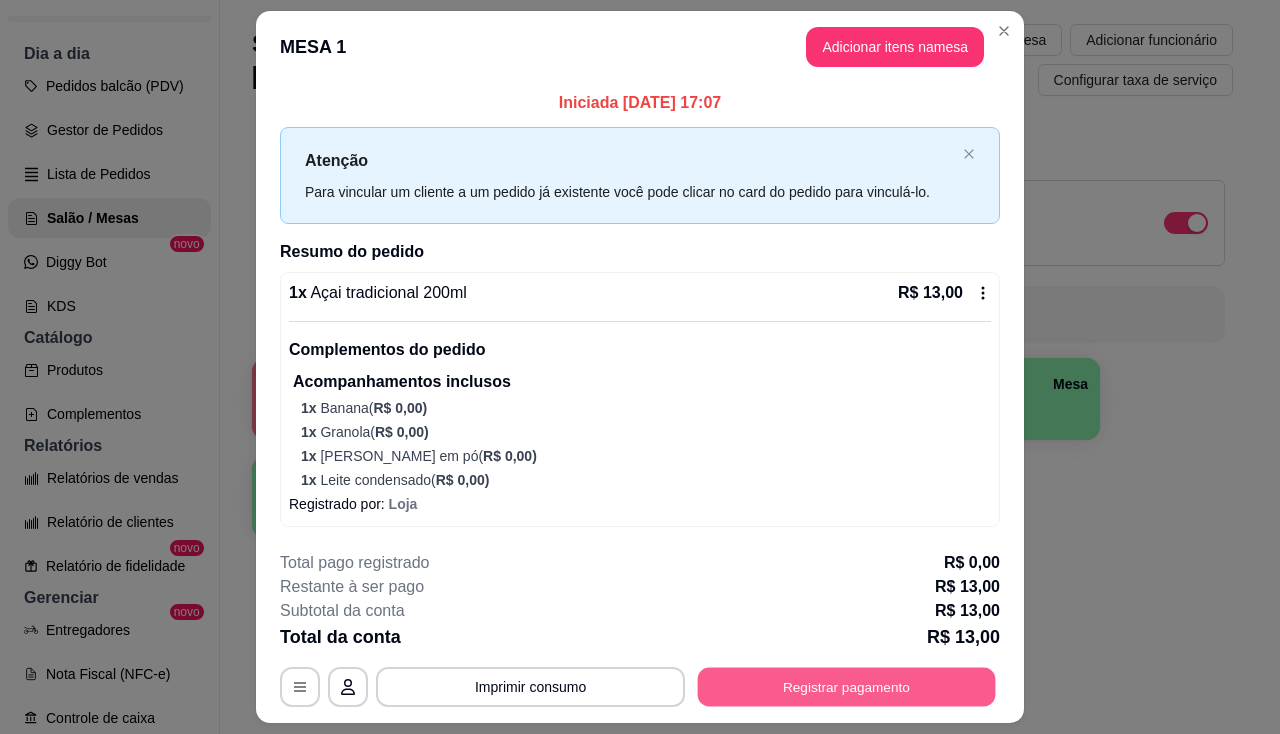 click on "Registrar pagamento" at bounding box center (847, 687) 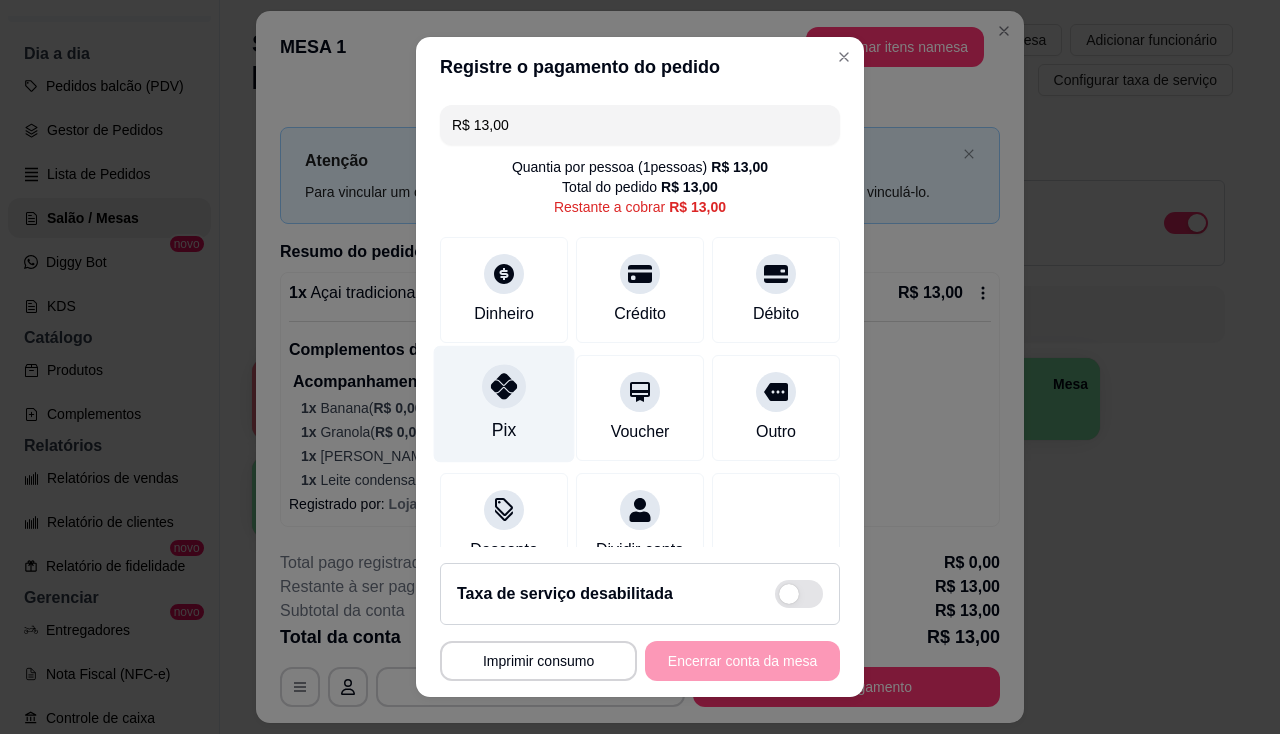 click at bounding box center [504, 386] 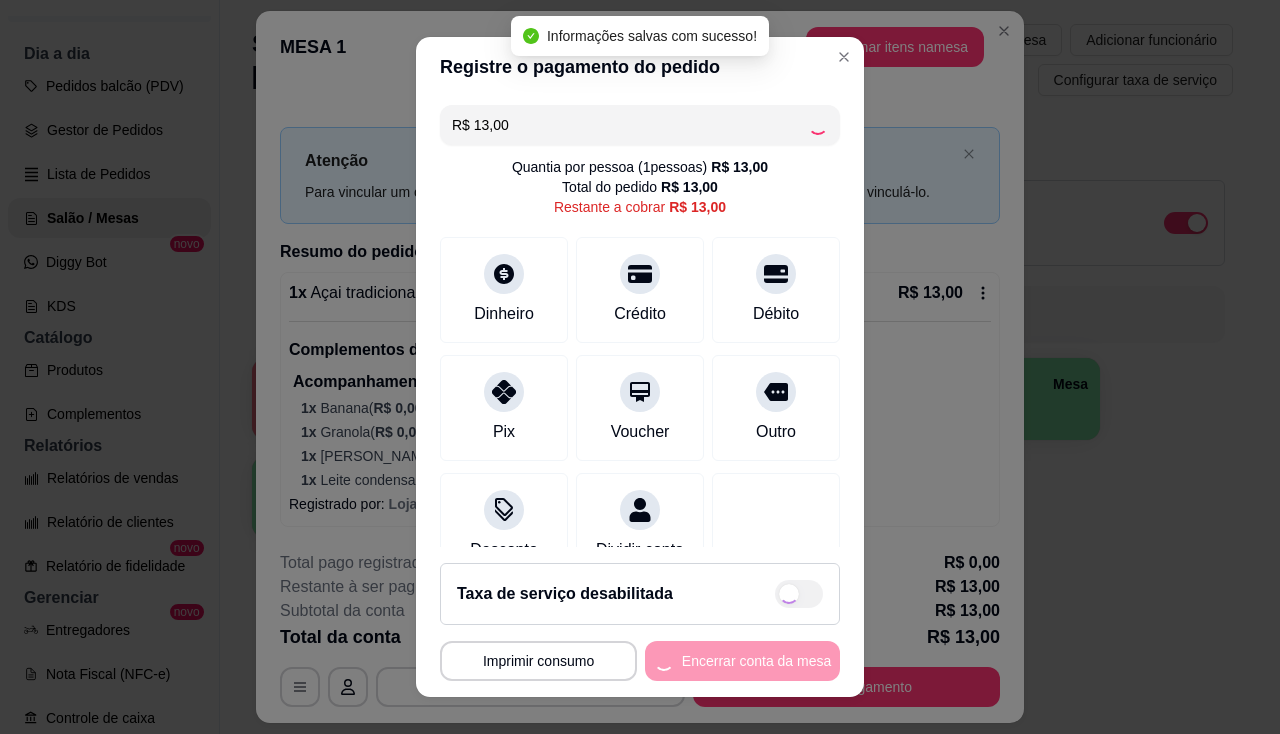type on "R$ 0,00" 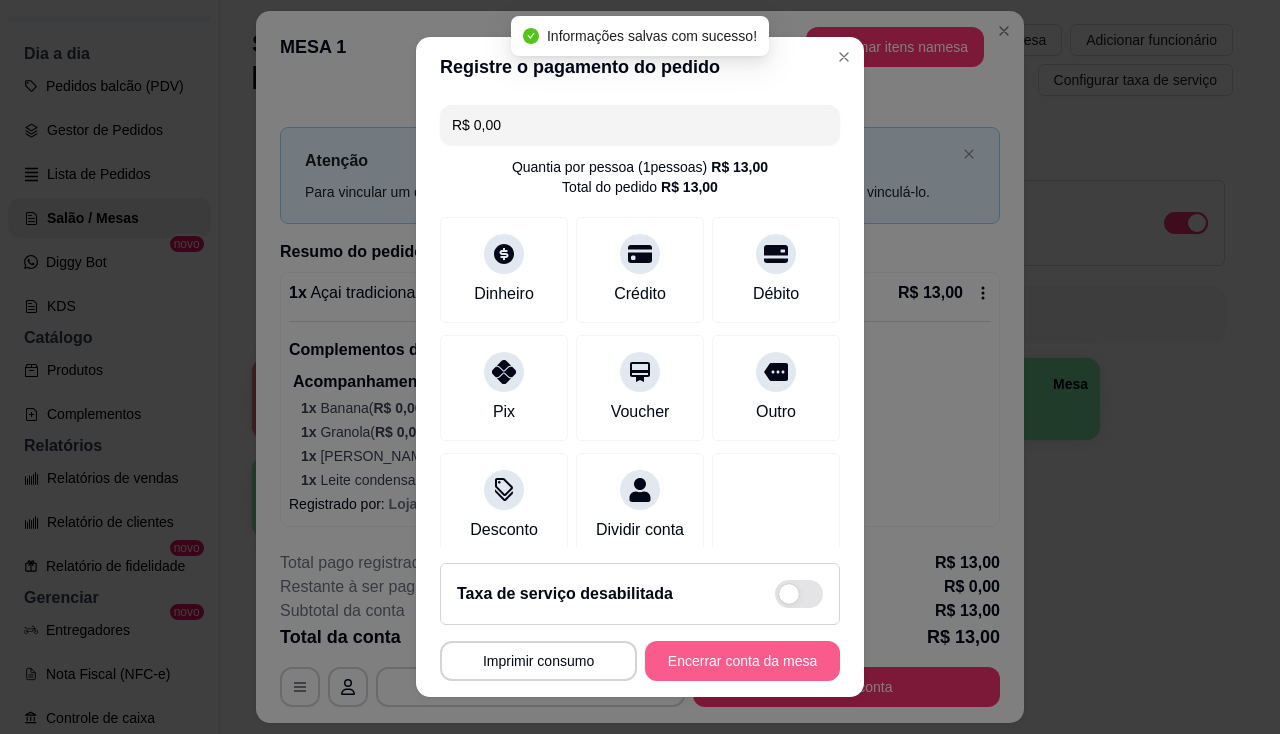 click on "Encerrar conta da mesa" at bounding box center (742, 661) 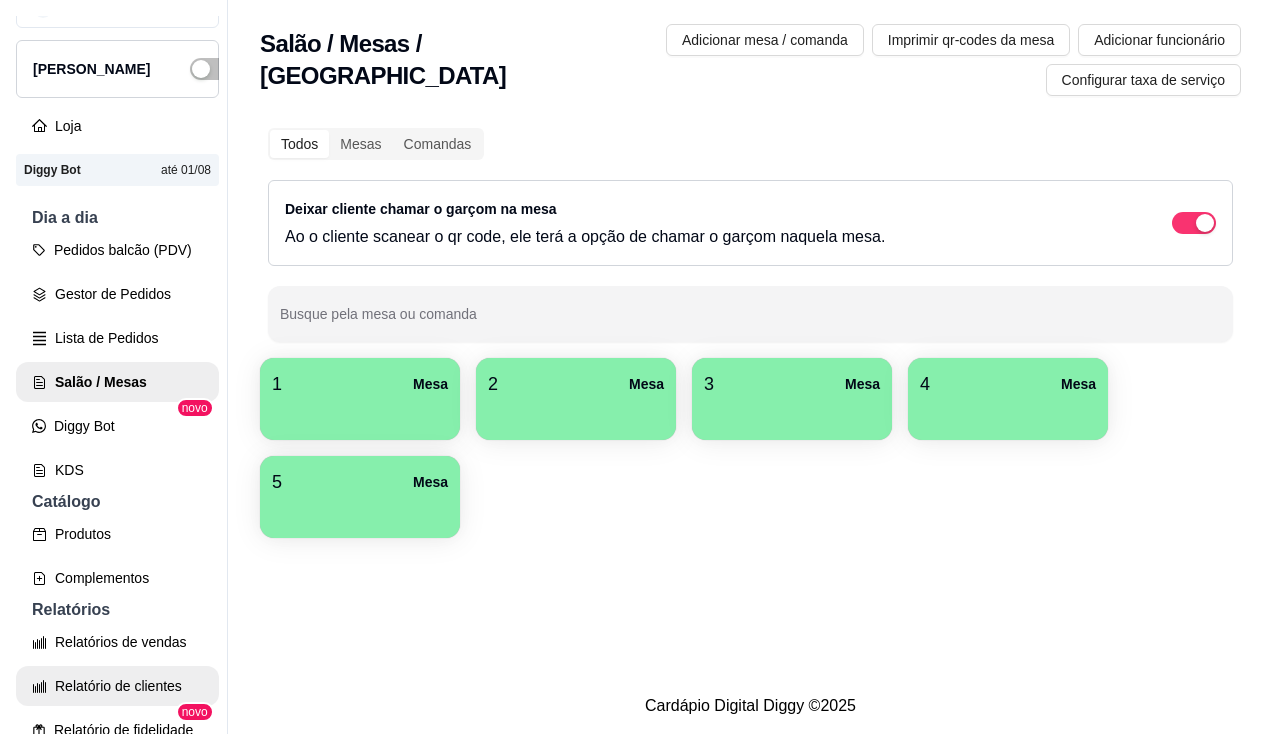 scroll, scrollTop: 0, scrollLeft: 0, axis: both 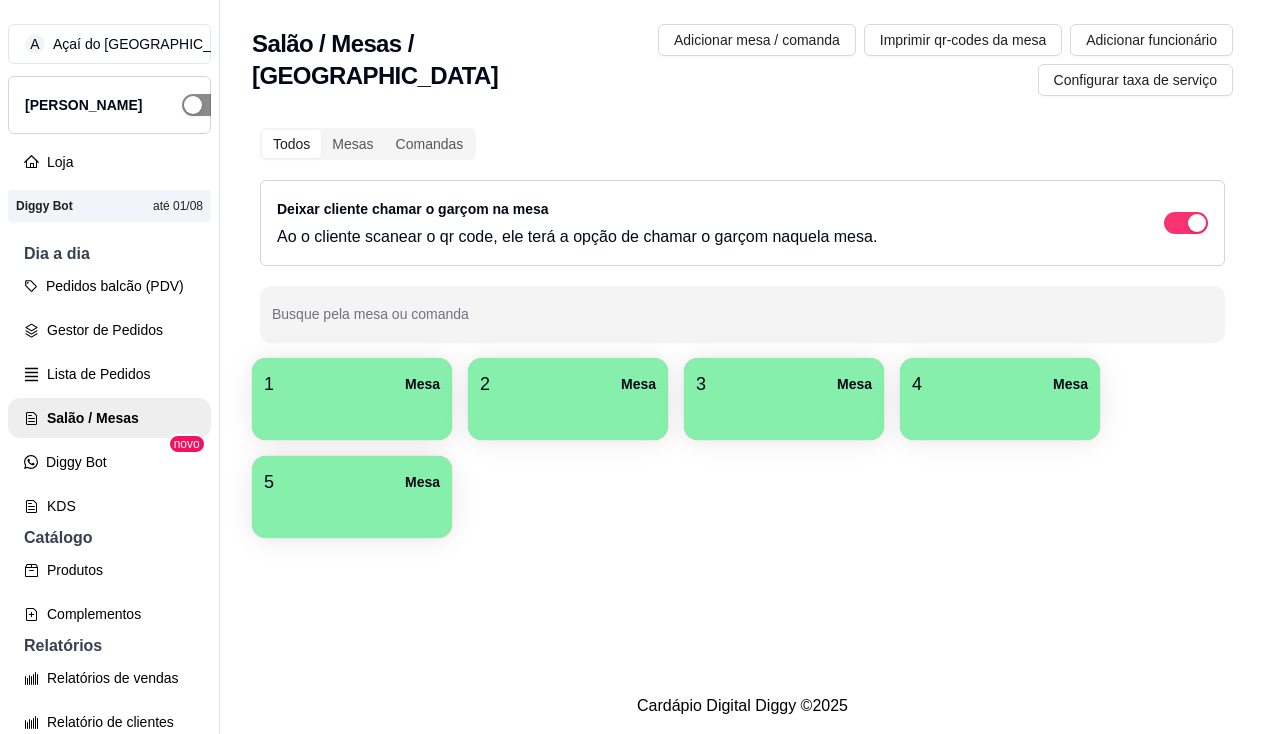 click at bounding box center [204, 105] 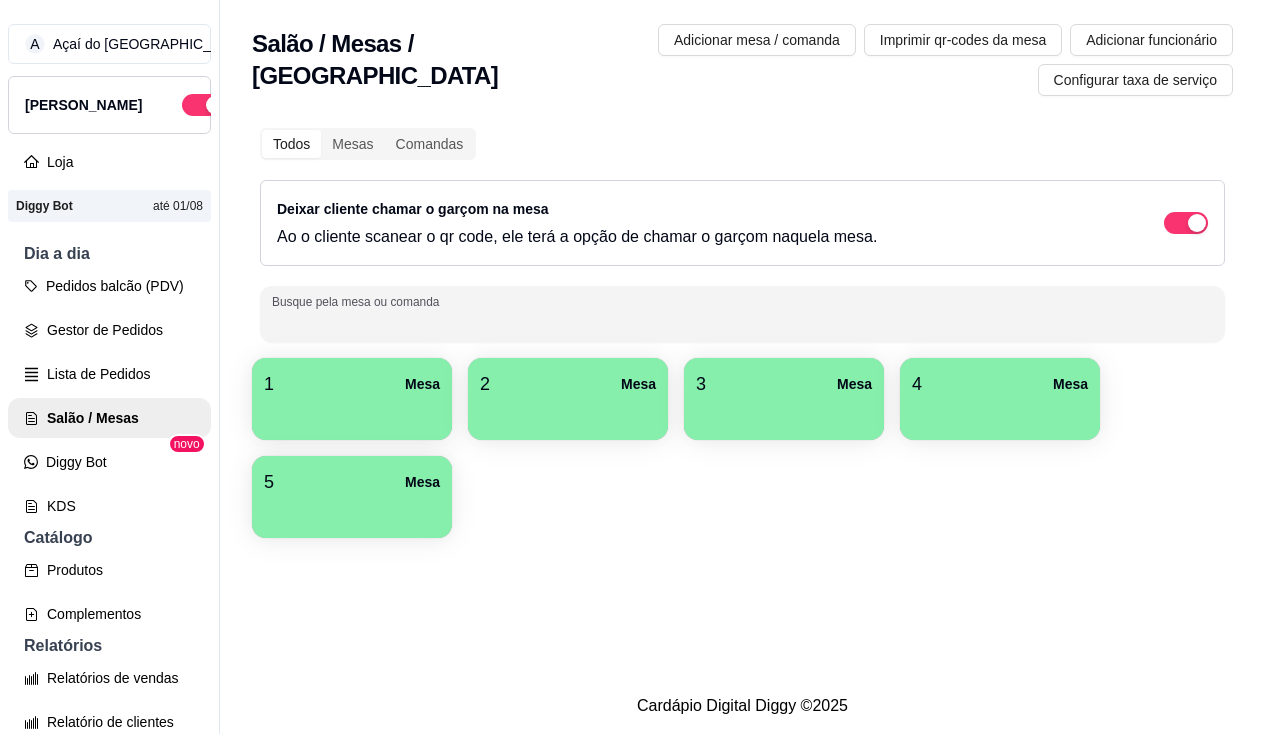 drag, startPoint x: 398, startPoint y: 528, endPoint x: 388, endPoint y: 538, distance: 14.142136 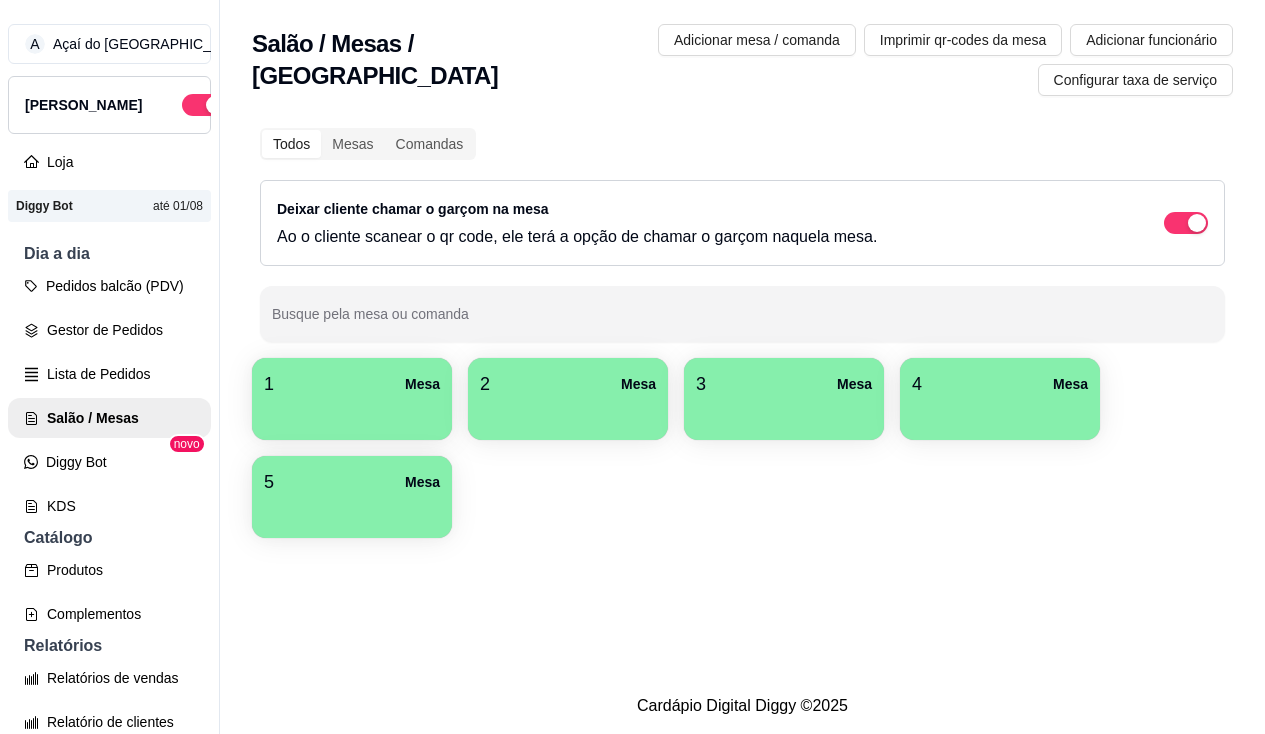 click at bounding box center [352, 413] 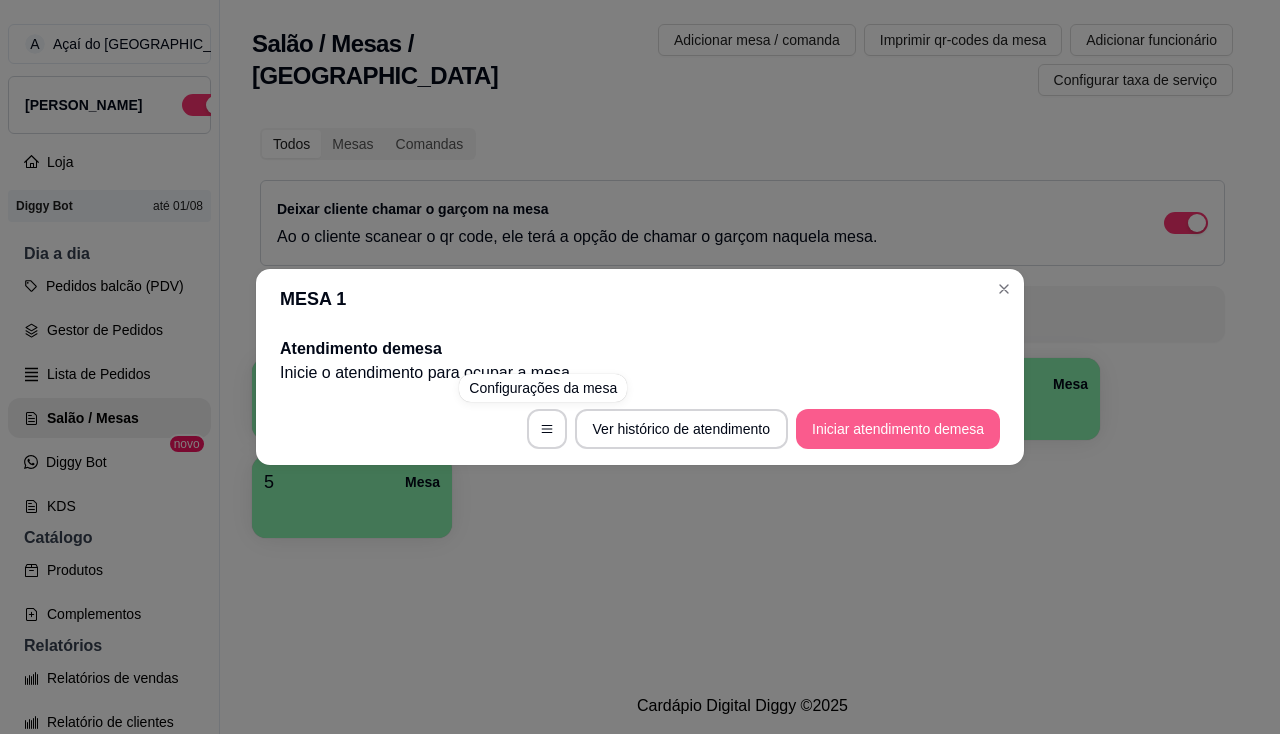 click on "Iniciar atendimento de  mesa" at bounding box center (898, 429) 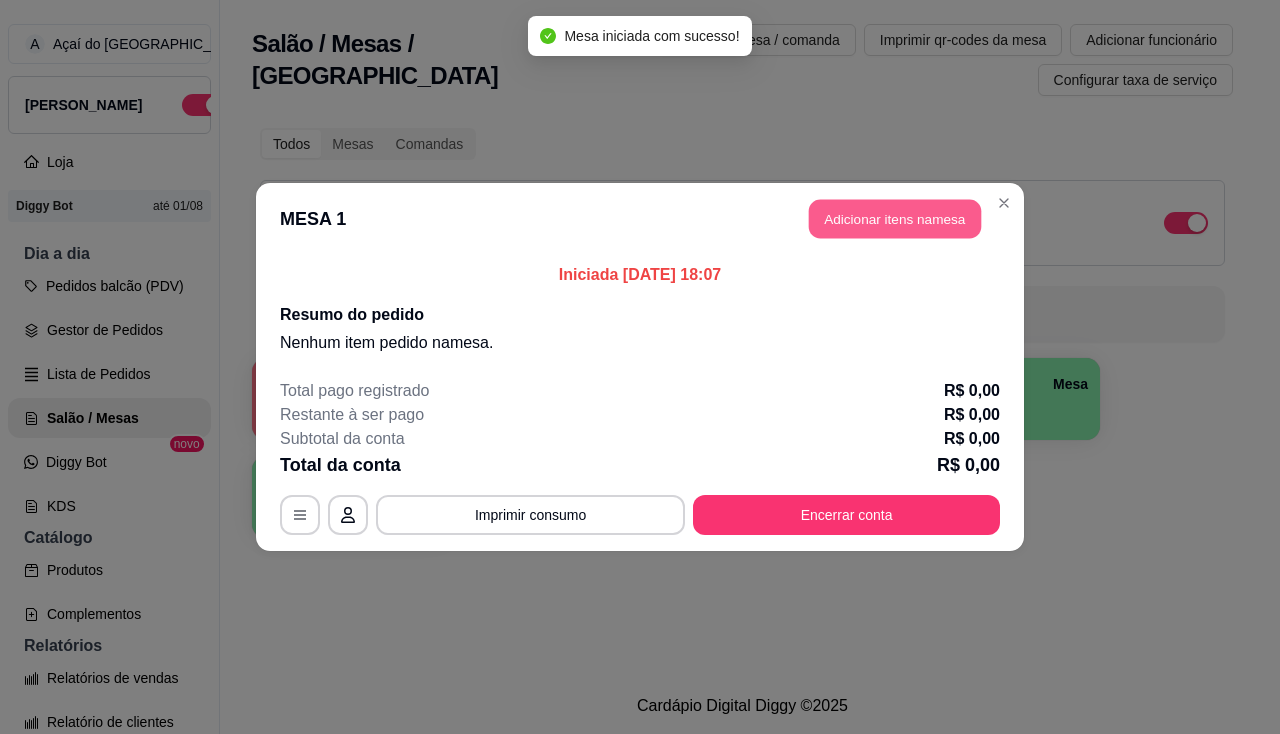click on "Adicionar itens na  mesa" at bounding box center (895, 219) 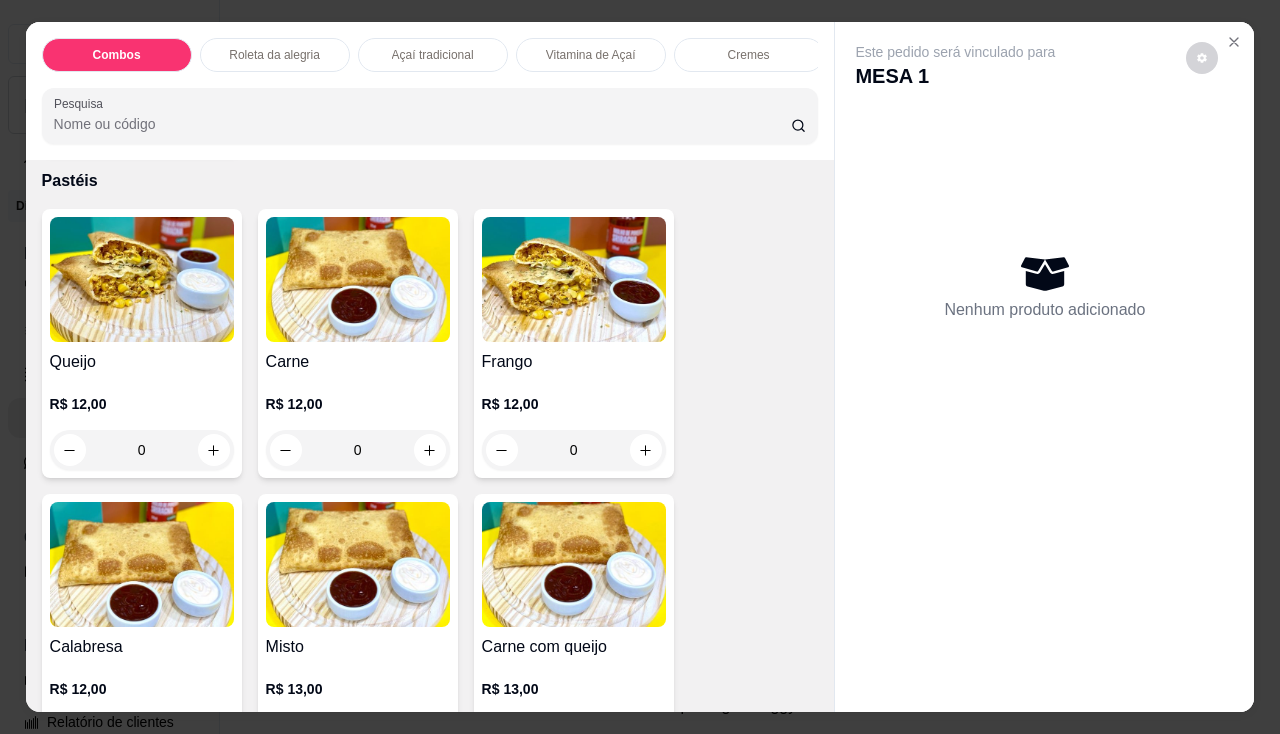 scroll, scrollTop: 2600, scrollLeft: 0, axis: vertical 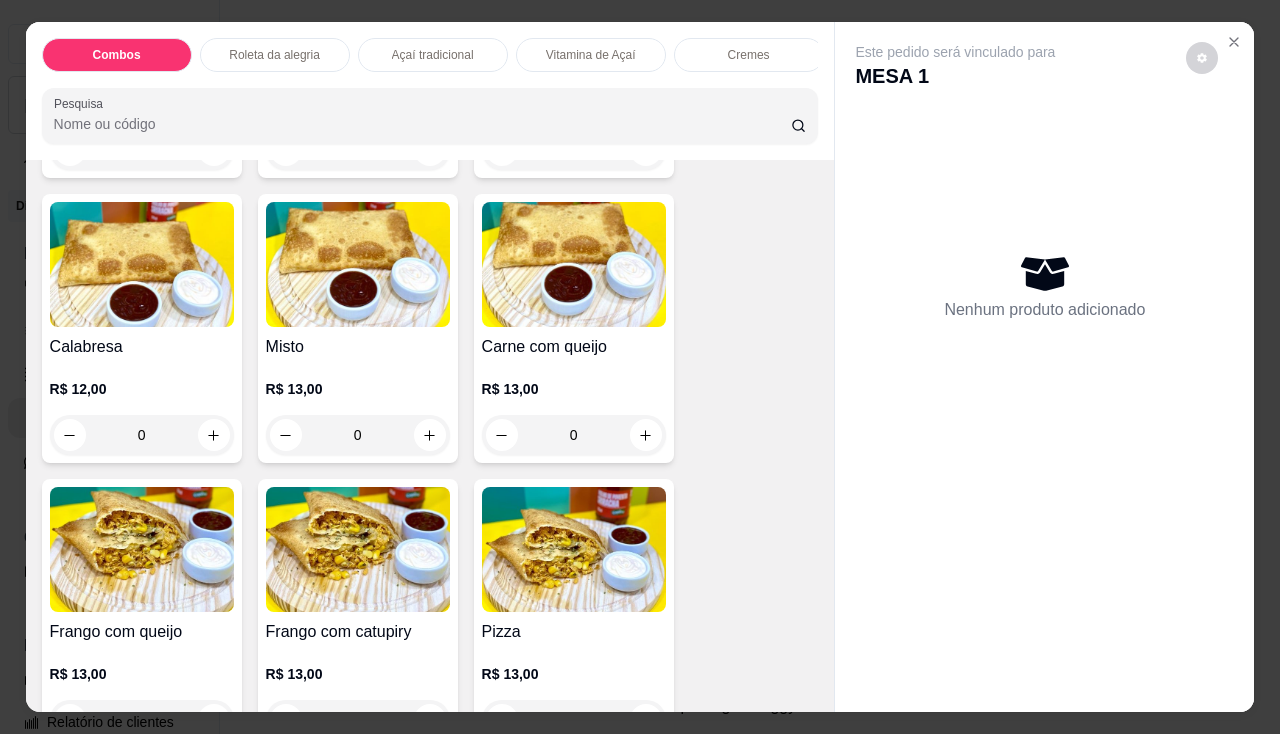 click on "Carne com queijo" at bounding box center [574, 347] 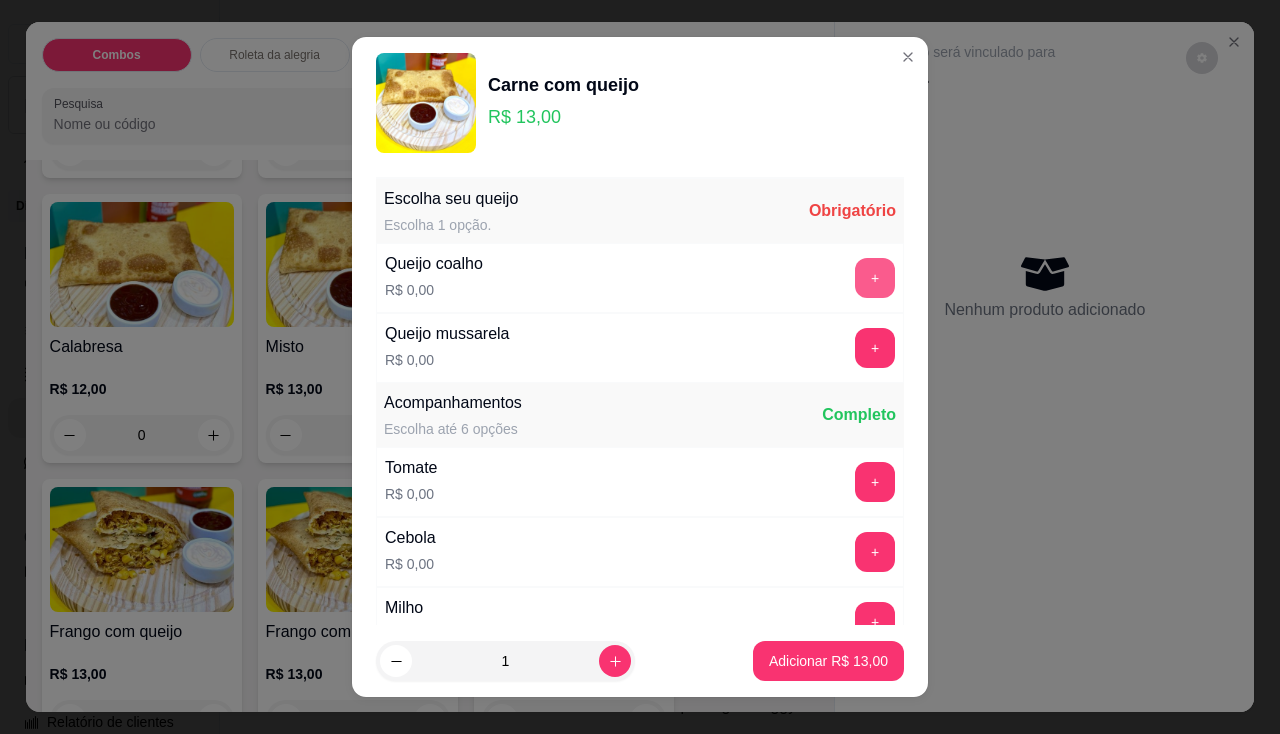 click on "+" at bounding box center [875, 278] 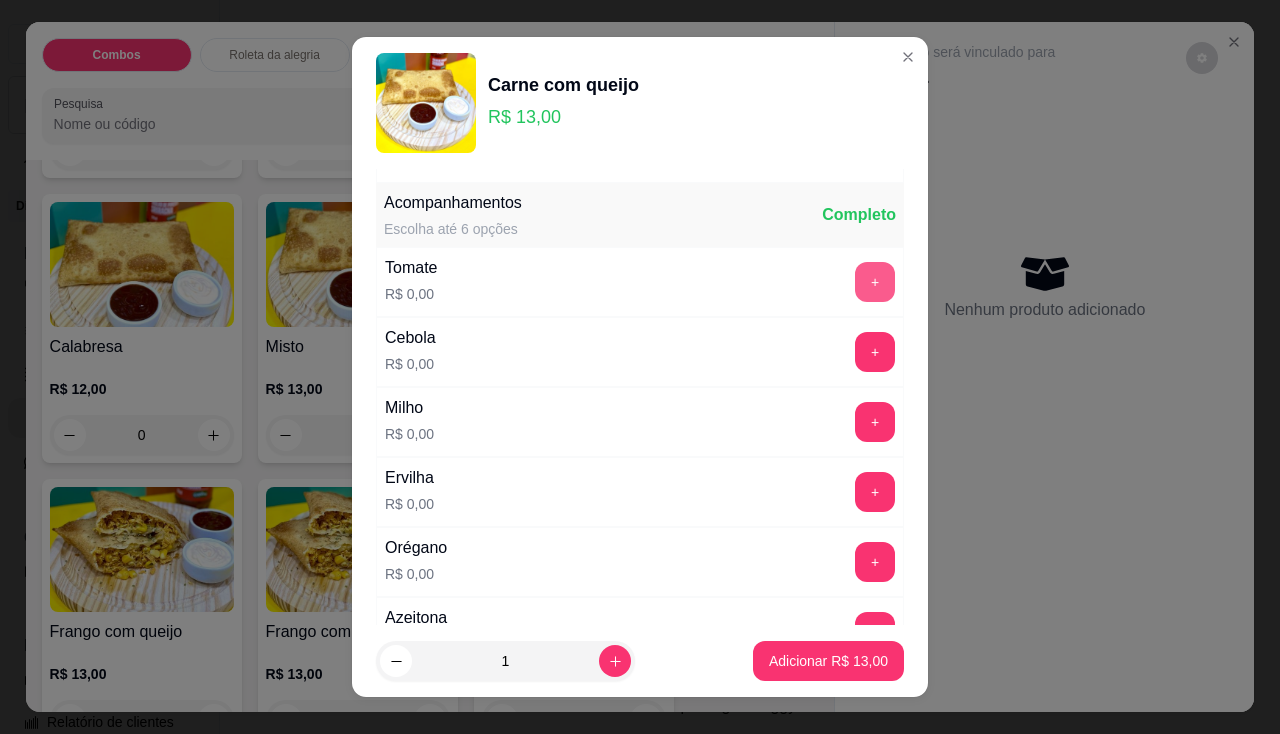 scroll, scrollTop: 0, scrollLeft: 0, axis: both 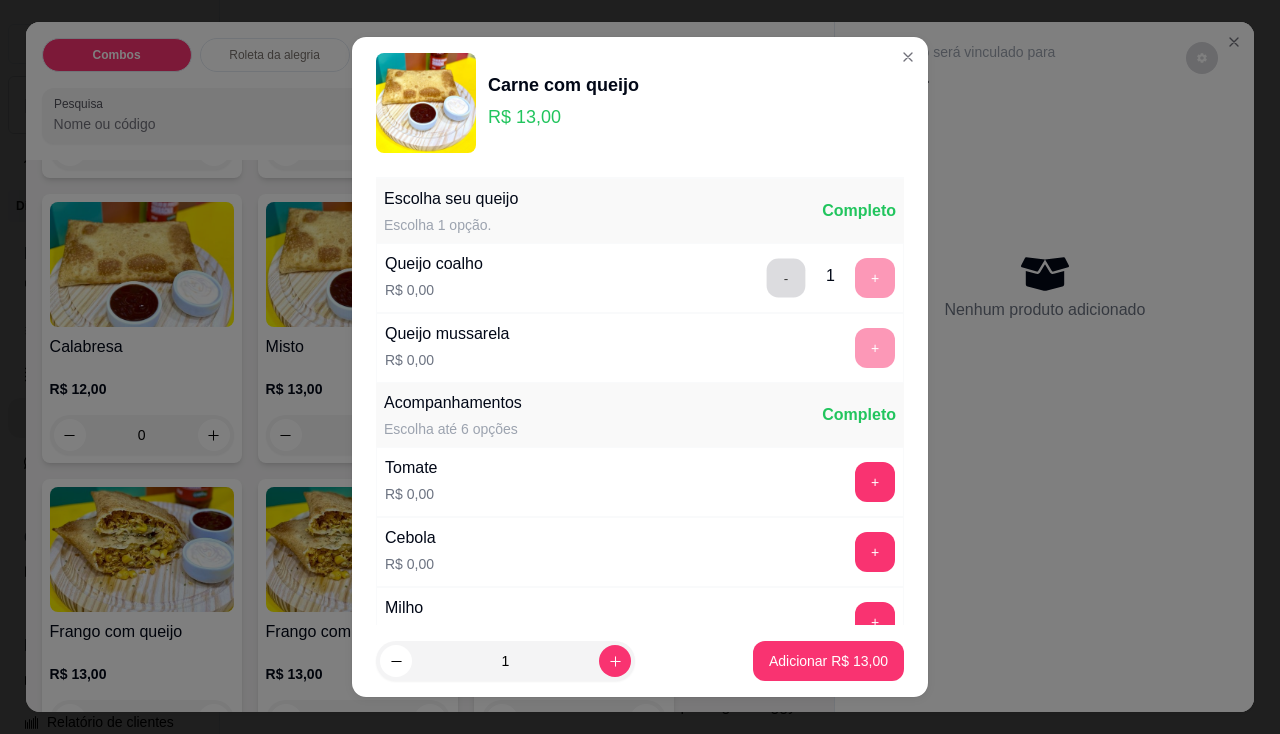 click on "-" at bounding box center [786, 277] 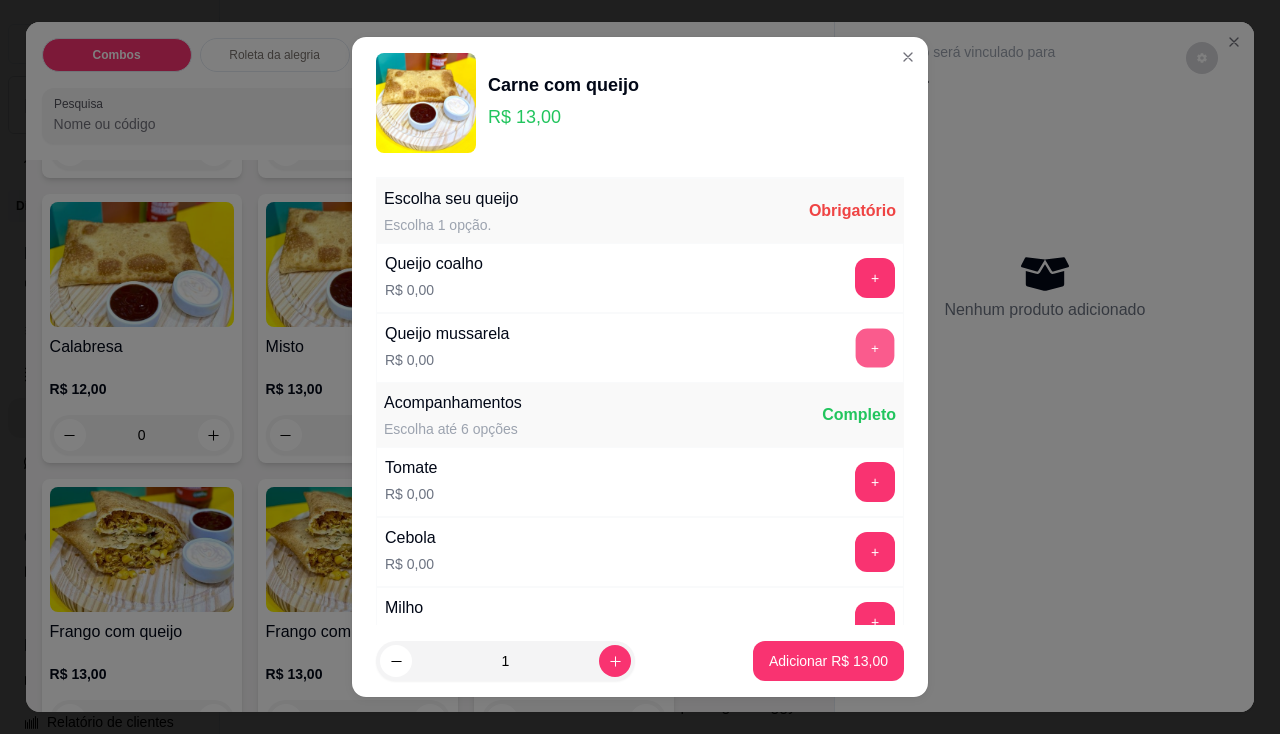 click on "+" at bounding box center [875, 347] 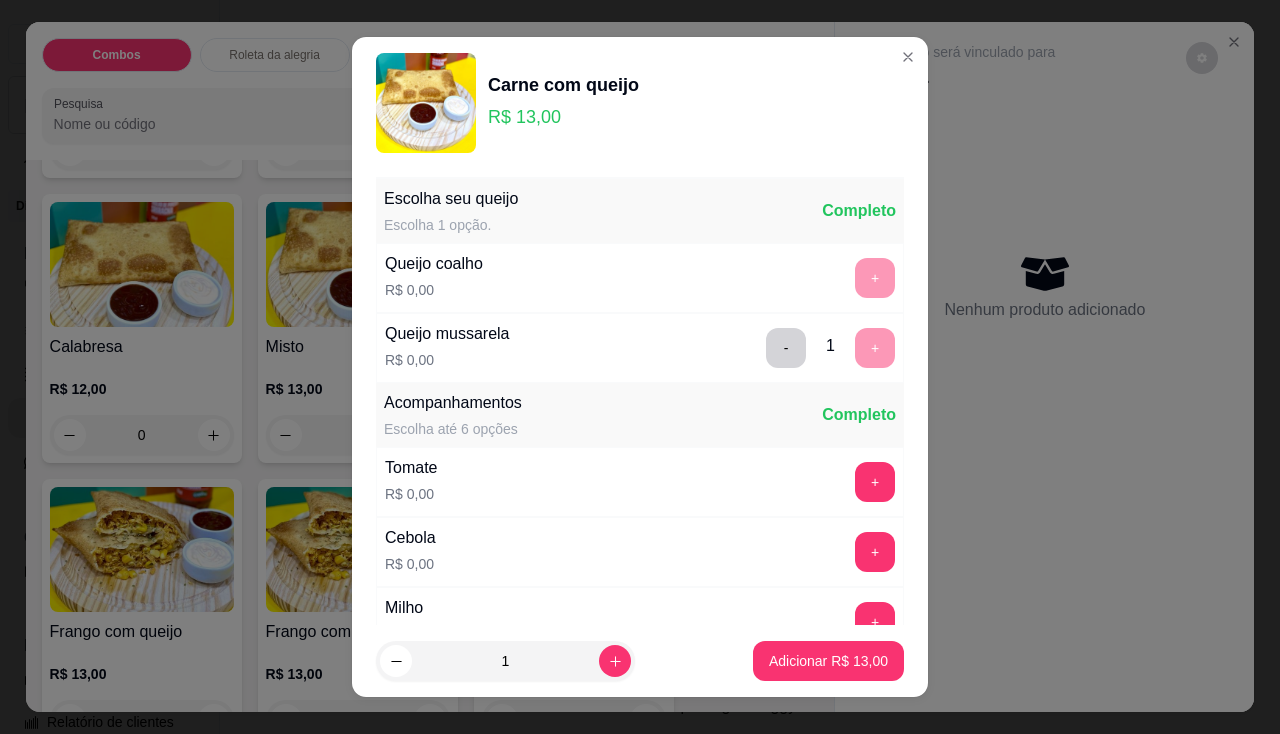 scroll, scrollTop: 100, scrollLeft: 0, axis: vertical 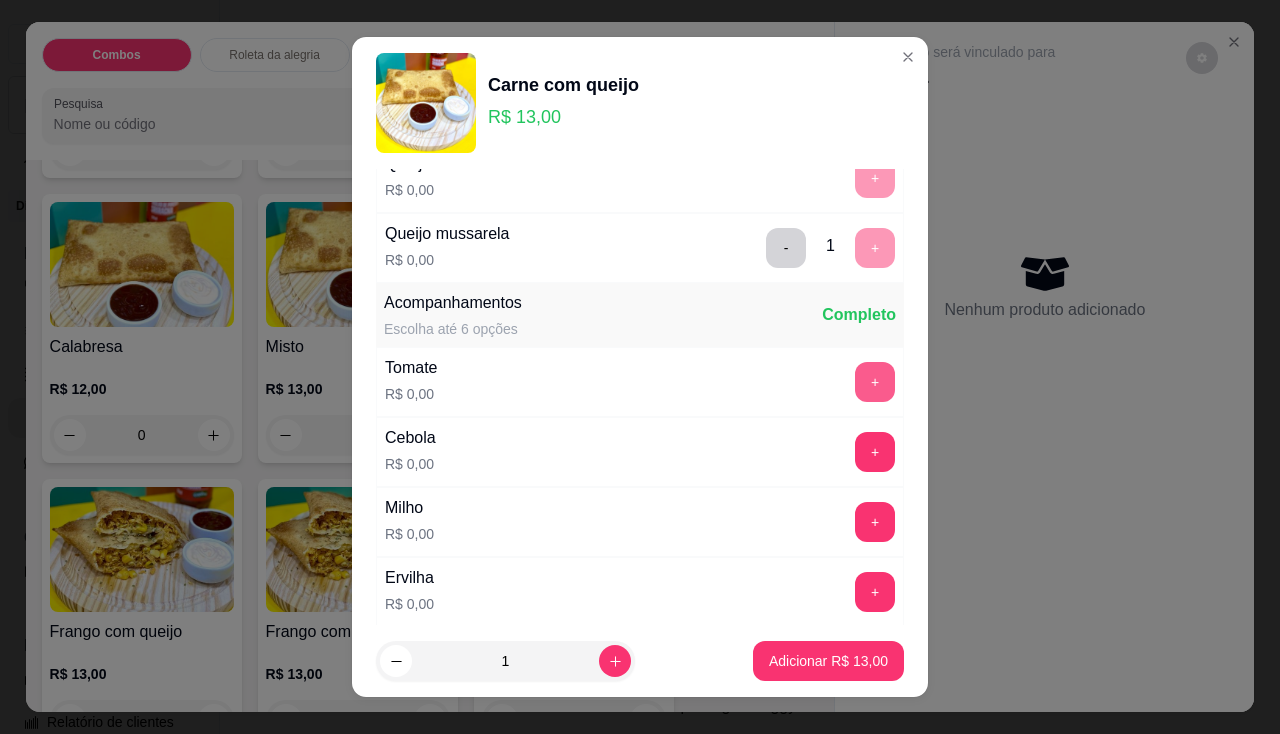 click on "+" at bounding box center [875, 382] 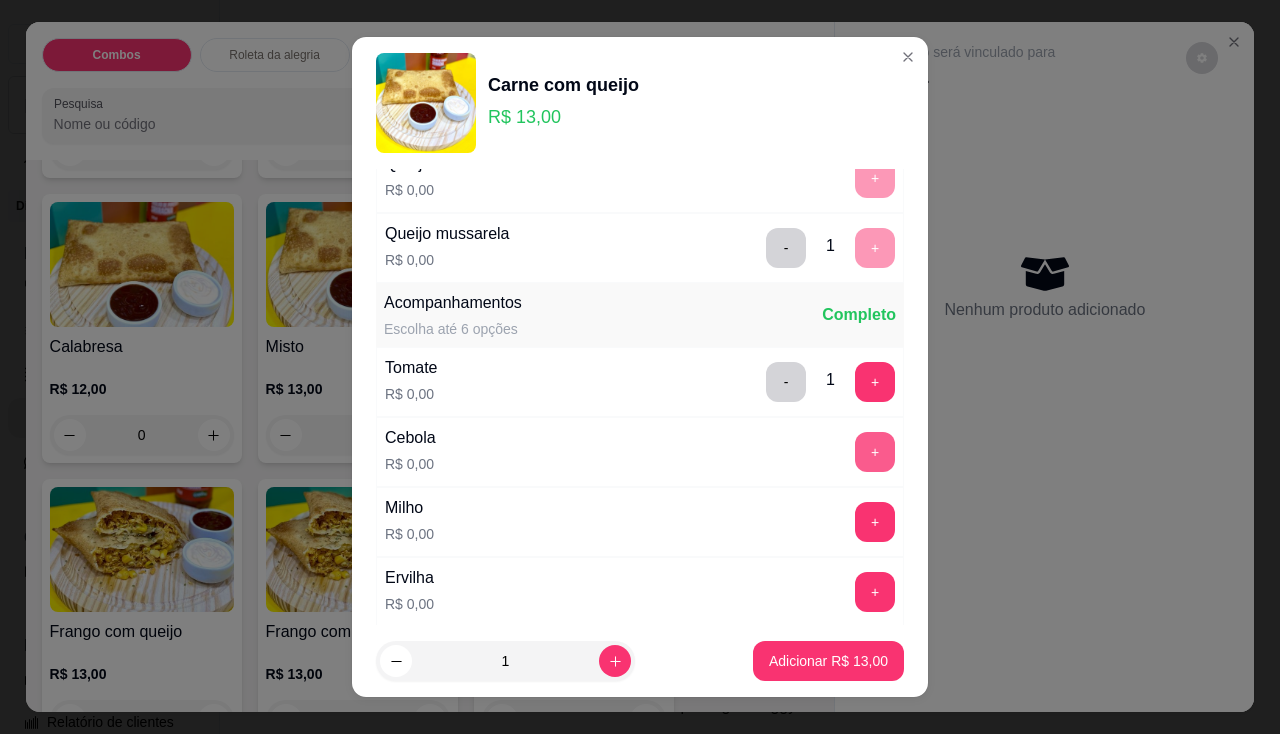 click on "+" at bounding box center [875, 452] 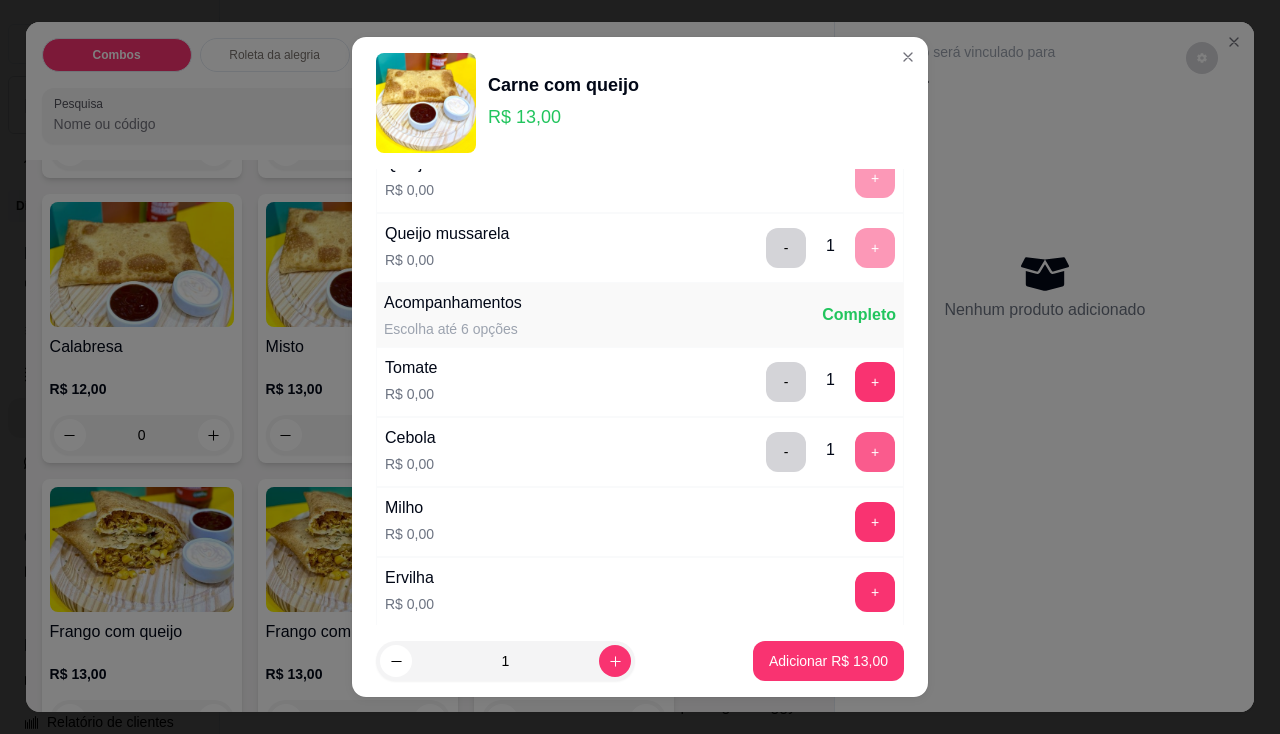 scroll, scrollTop: 200, scrollLeft: 0, axis: vertical 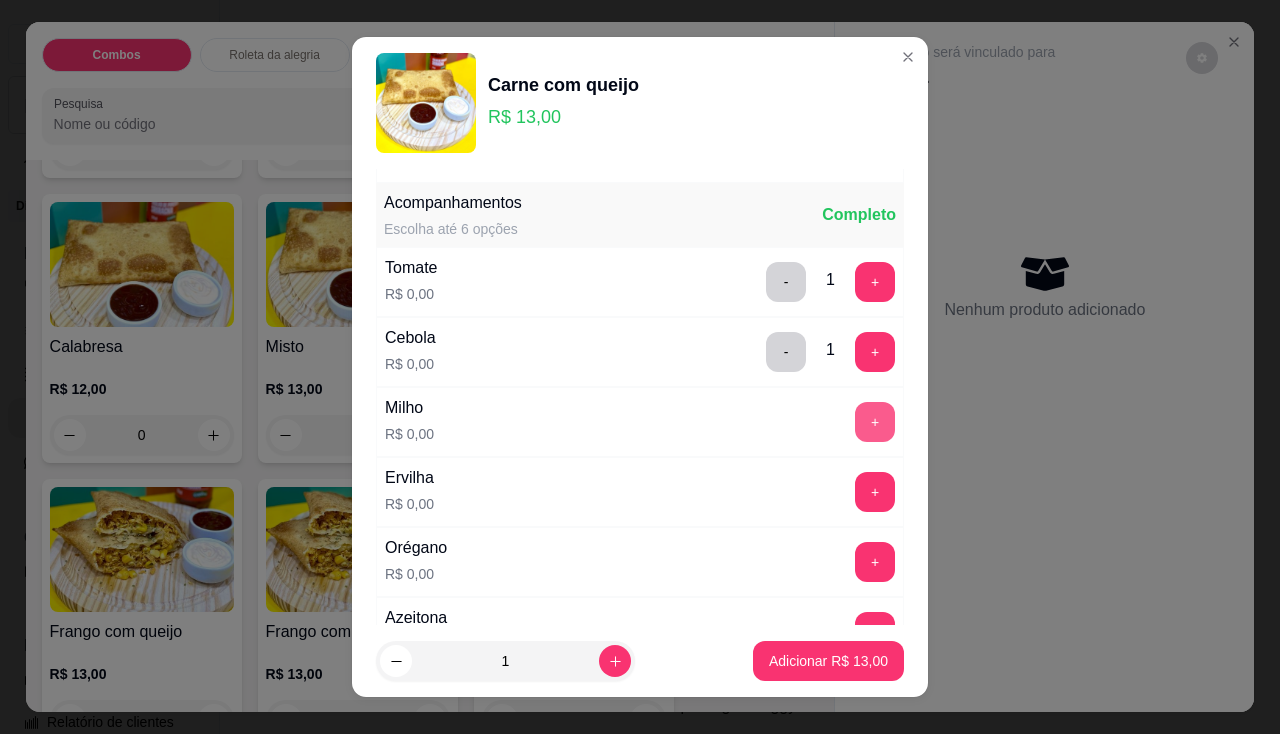click on "+" at bounding box center (875, 422) 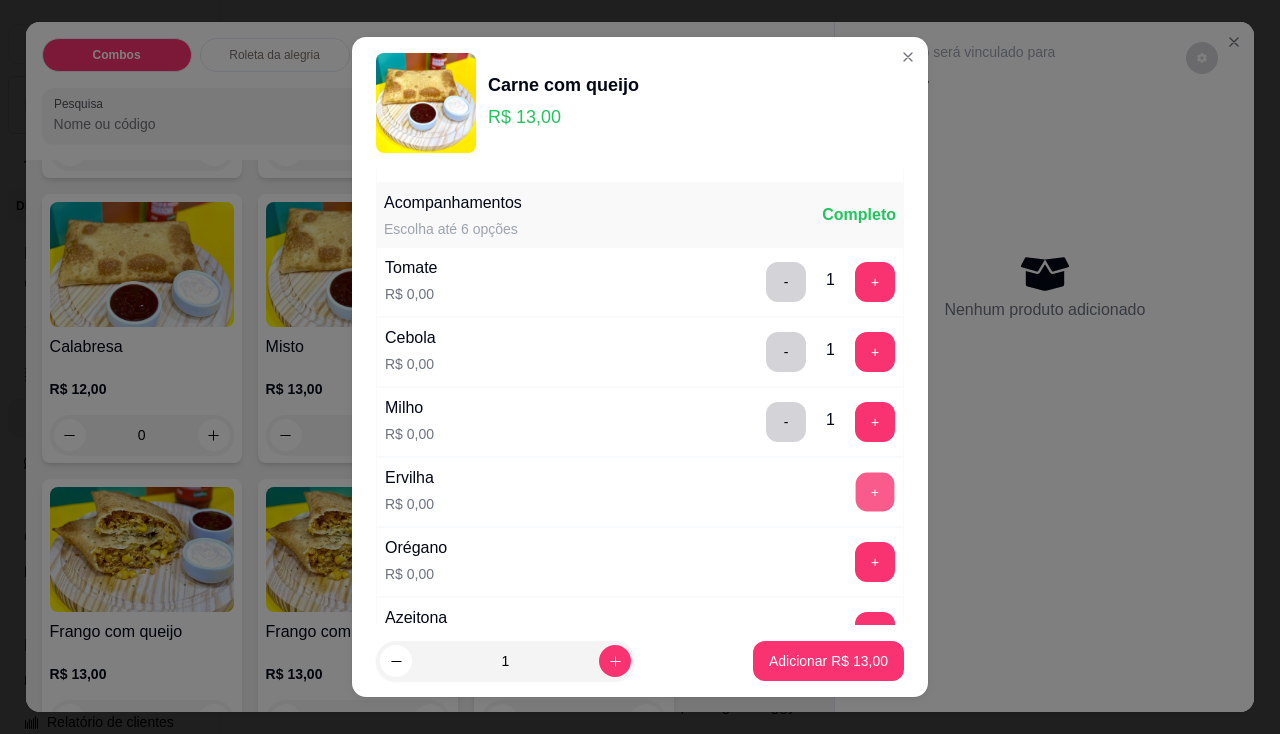 click on "+" at bounding box center (875, 491) 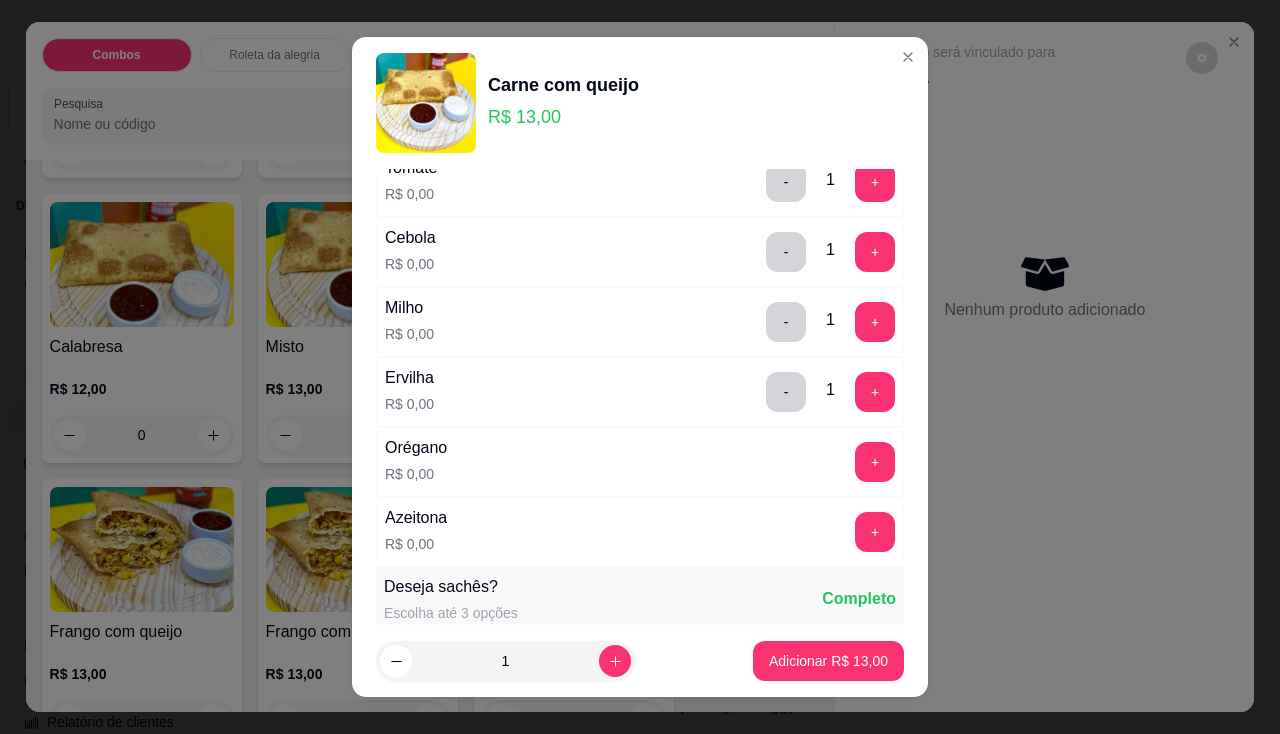 scroll, scrollTop: 400, scrollLeft: 0, axis: vertical 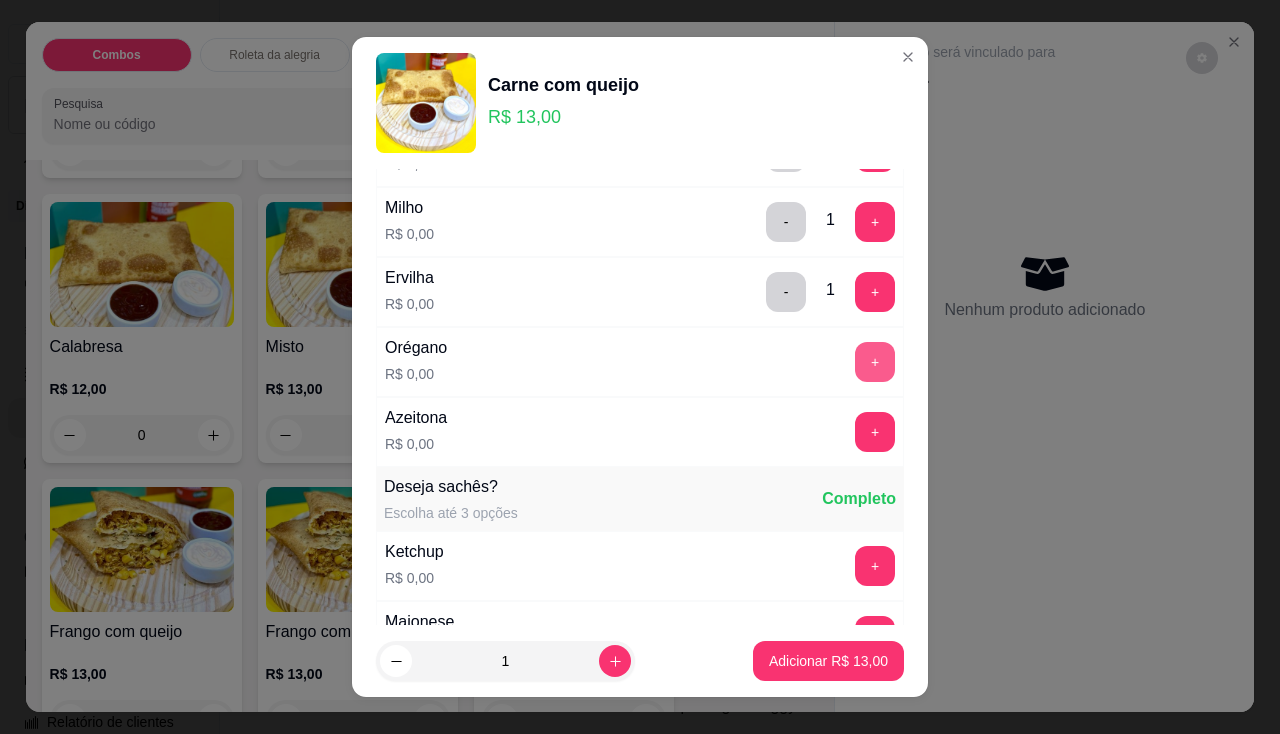 click on "+" at bounding box center [875, 362] 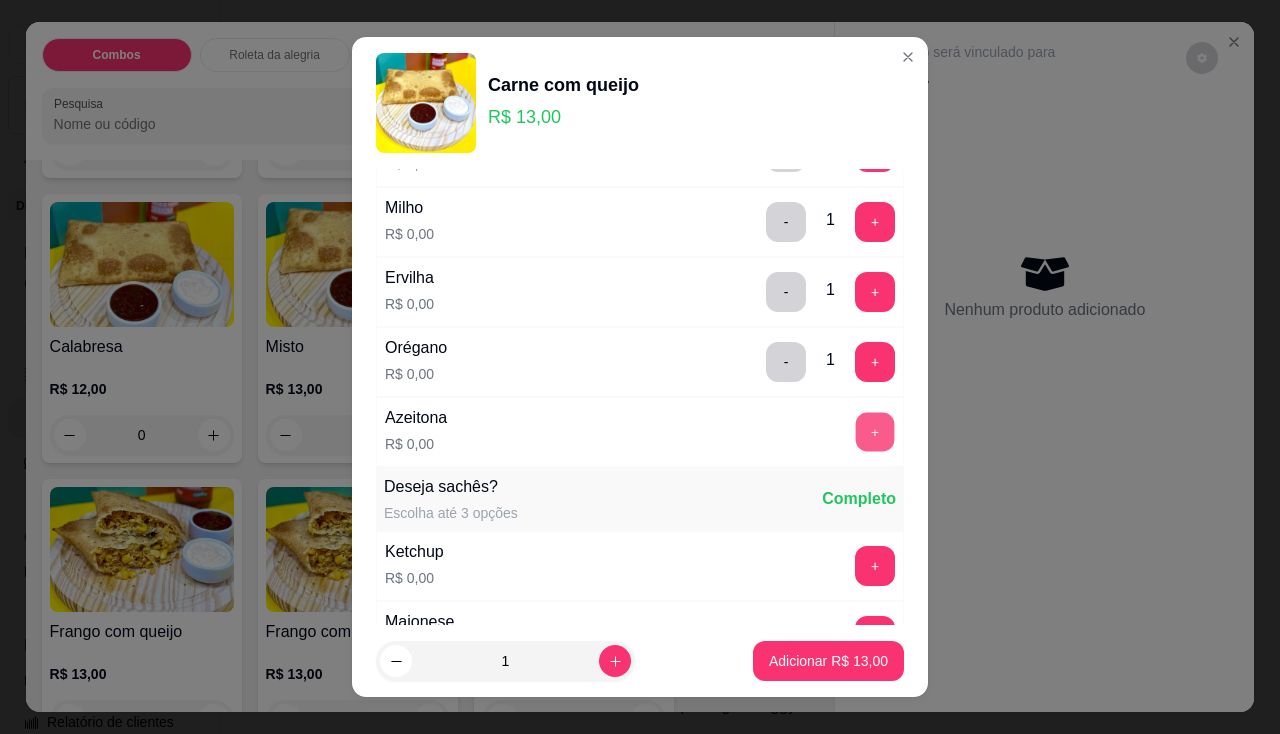 click on "+" at bounding box center (875, 431) 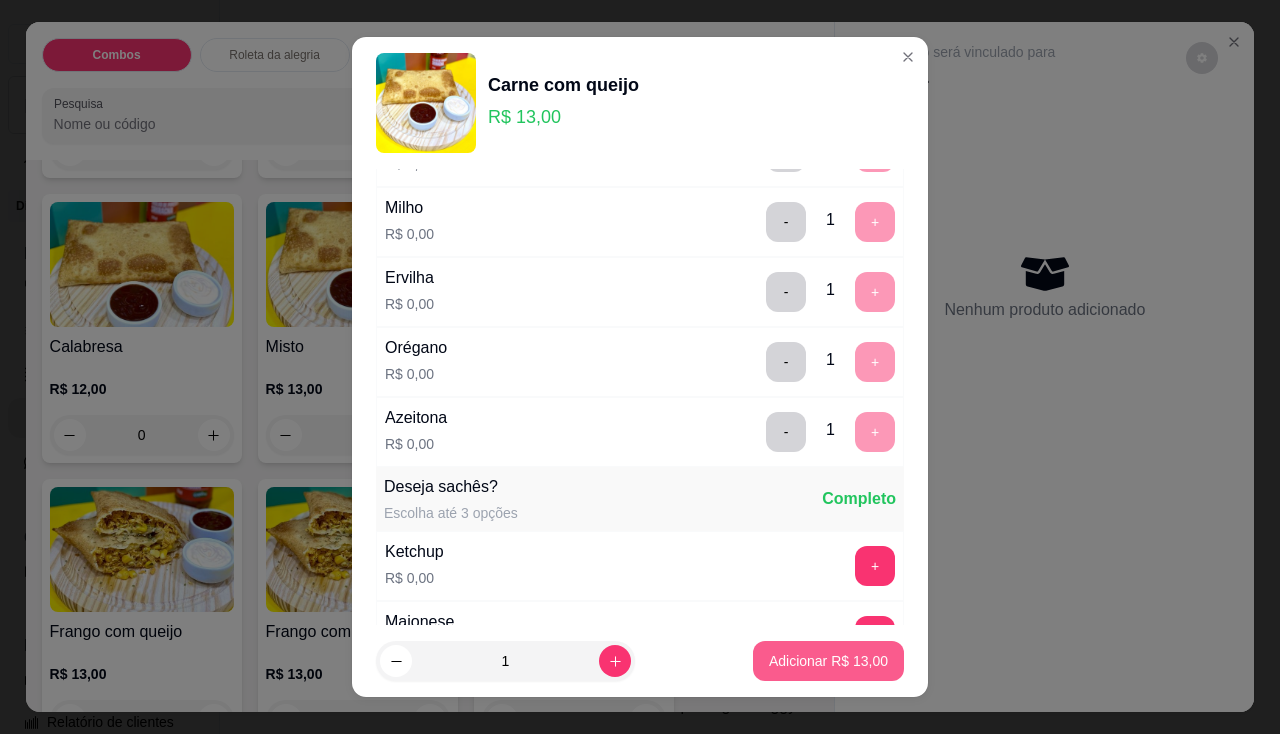 click on "Adicionar   R$ 13,00" at bounding box center [828, 661] 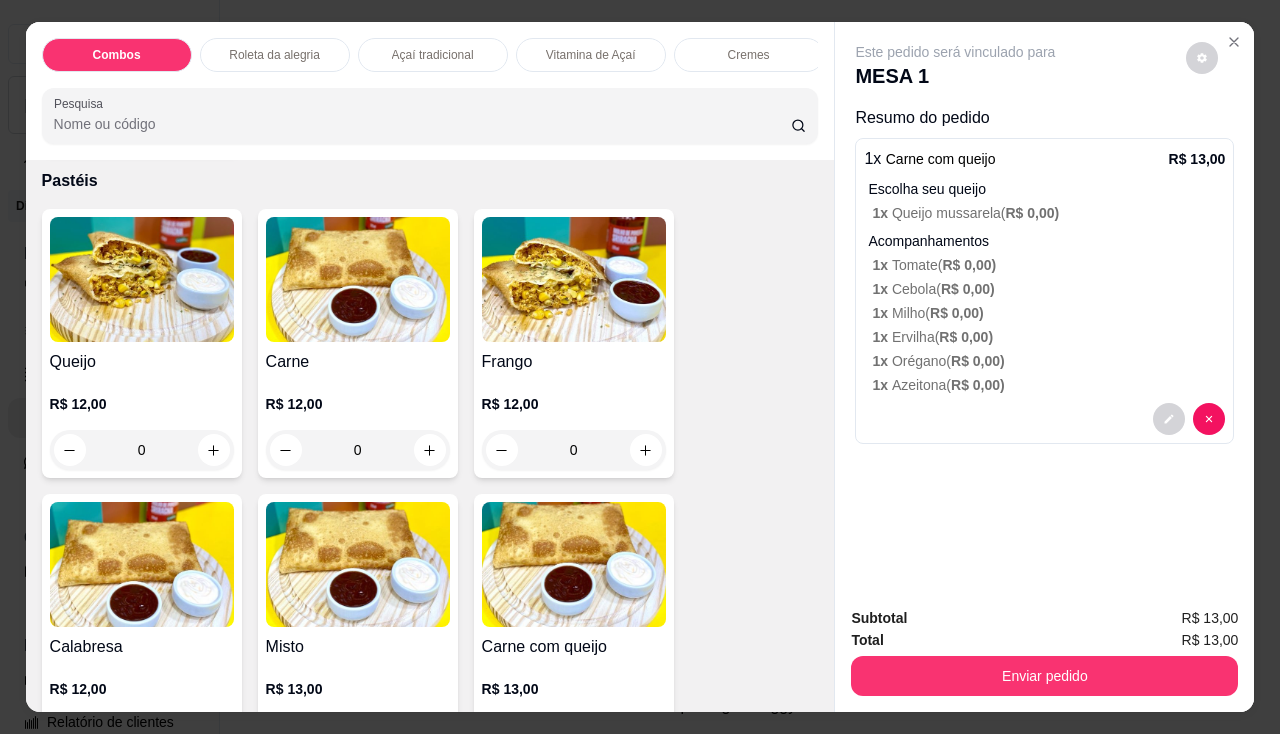 scroll, scrollTop: 2200, scrollLeft: 0, axis: vertical 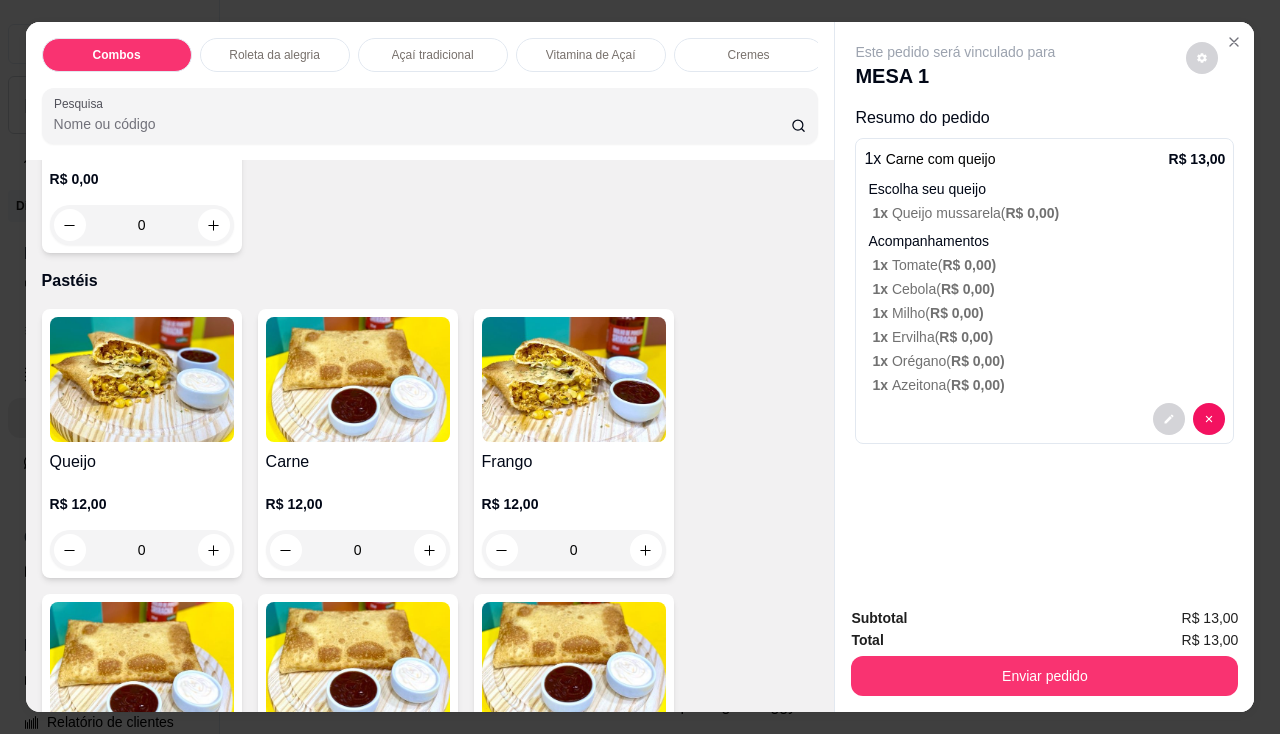 click at bounding box center (142, 379) 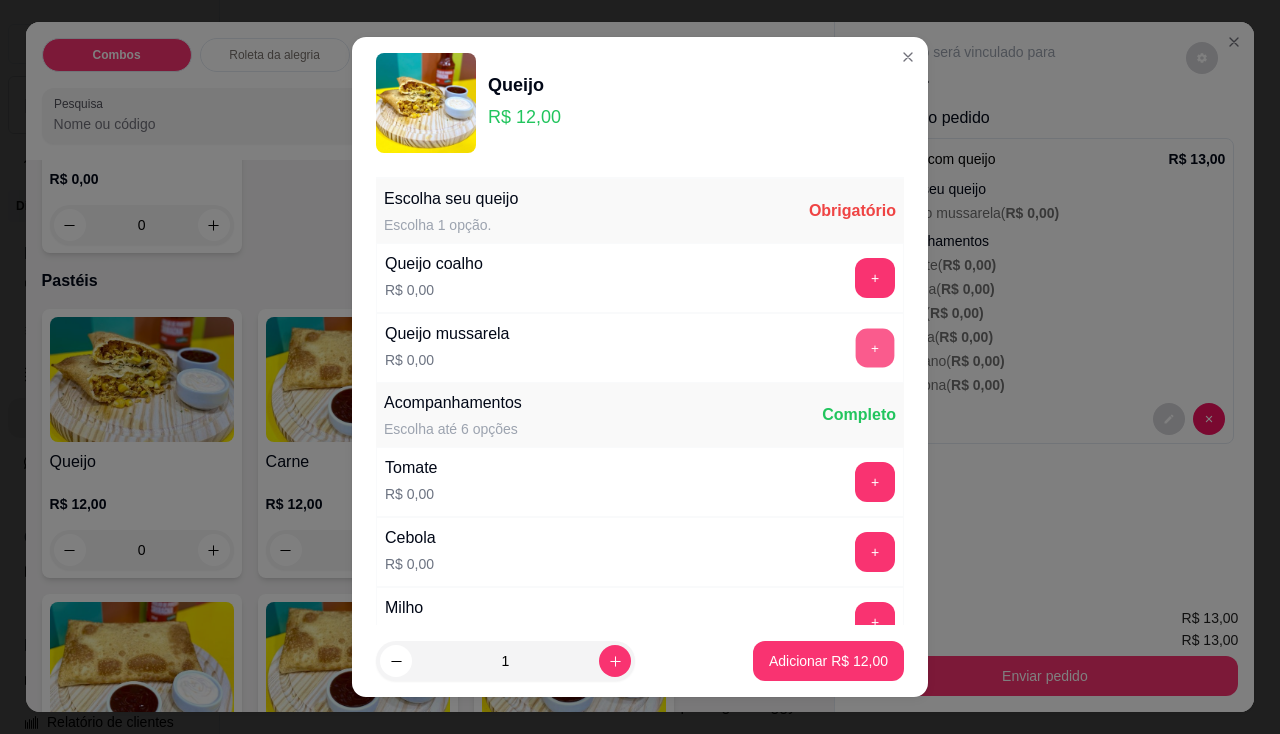 click on "+" at bounding box center (875, 347) 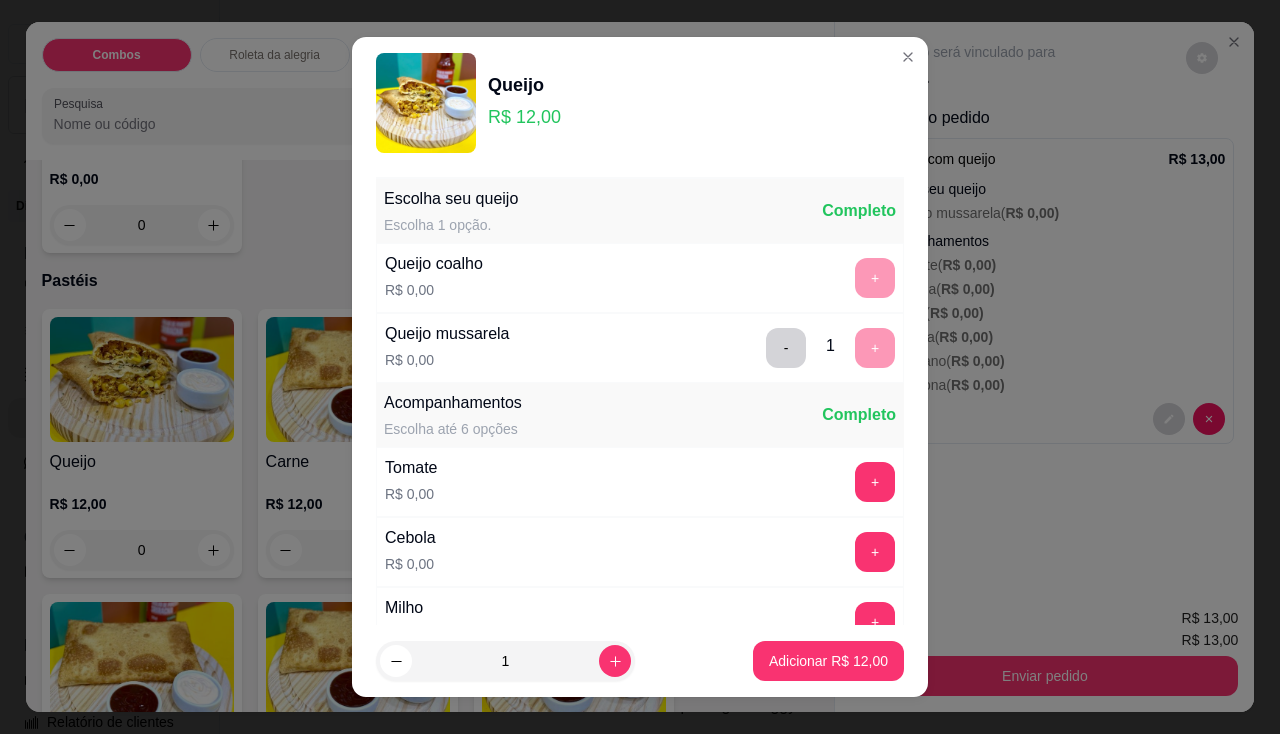 scroll, scrollTop: 100, scrollLeft: 0, axis: vertical 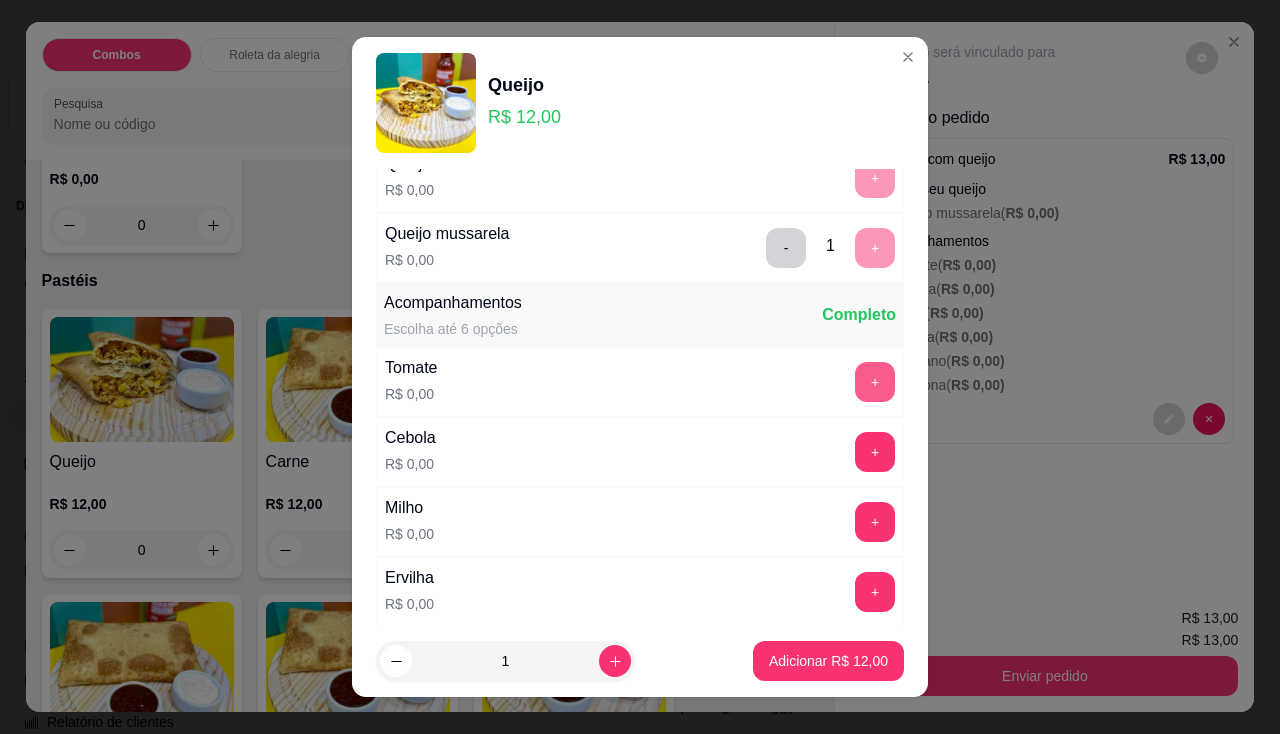 click on "+" at bounding box center (875, 382) 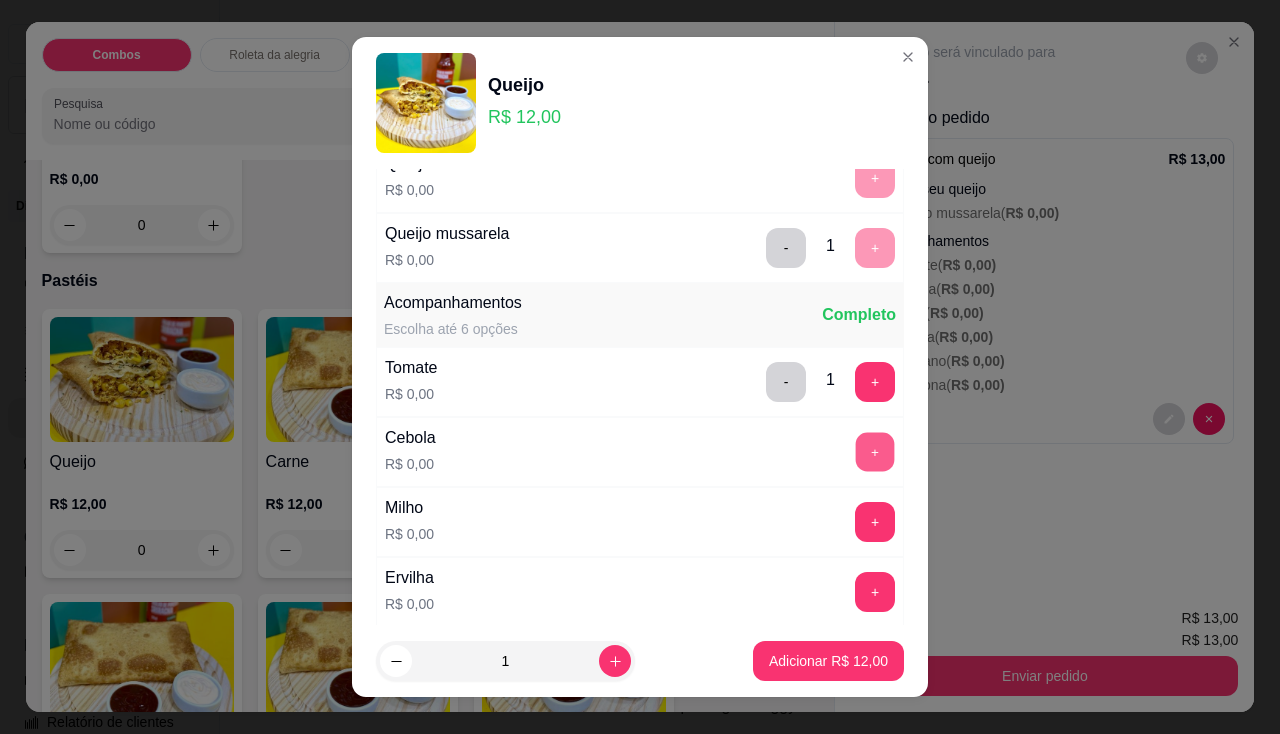 click on "+" at bounding box center (875, 451) 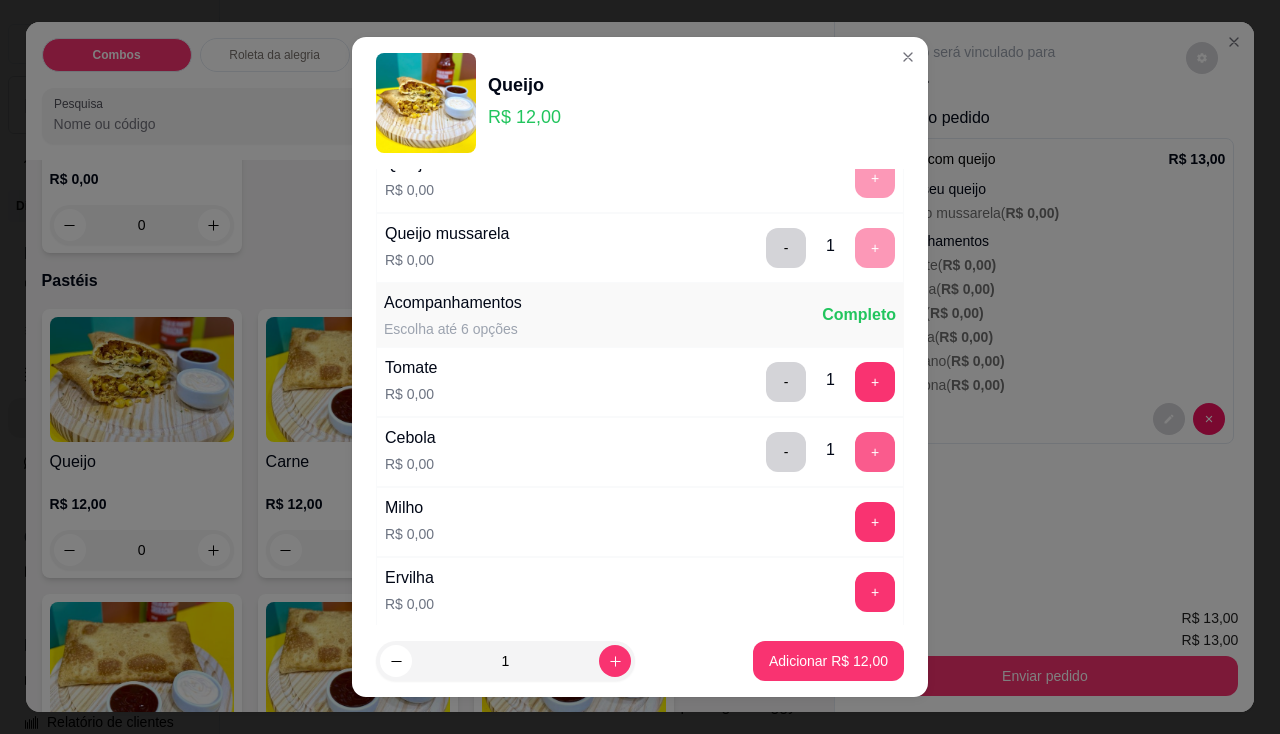 scroll, scrollTop: 200, scrollLeft: 0, axis: vertical 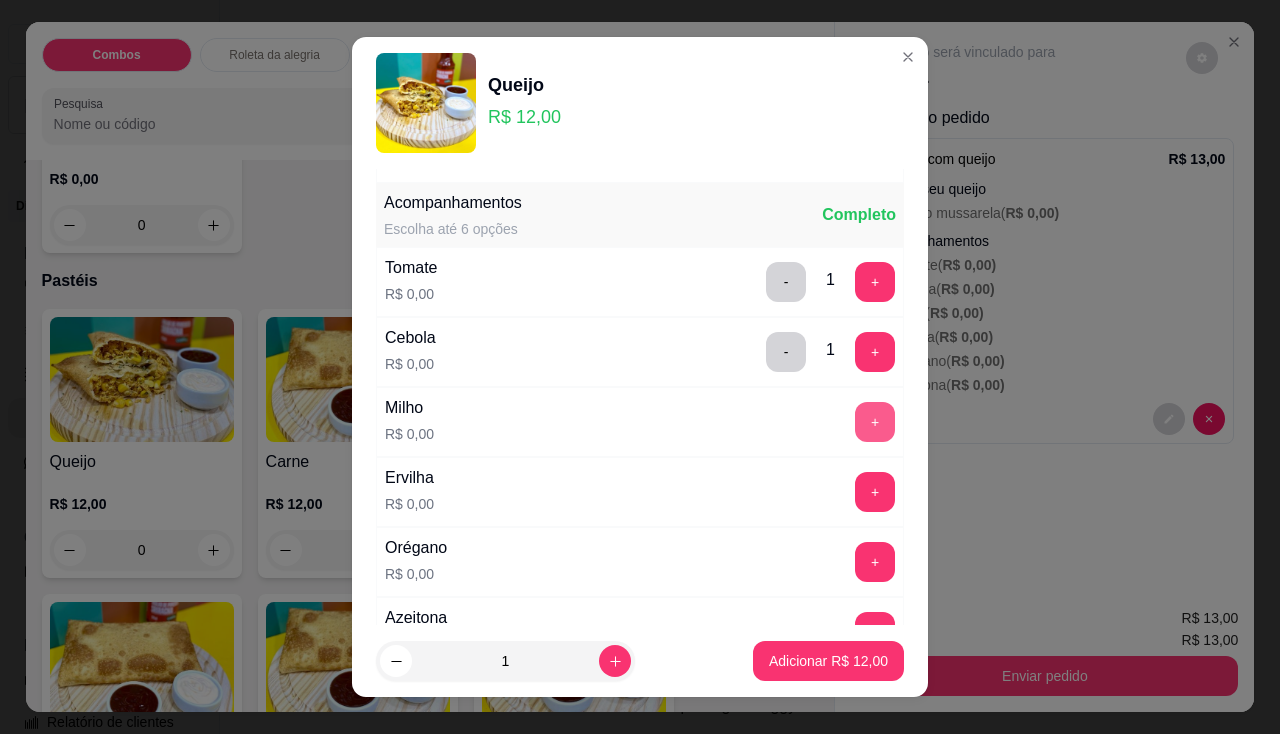 click on "+" at bounding box center (875, 422) 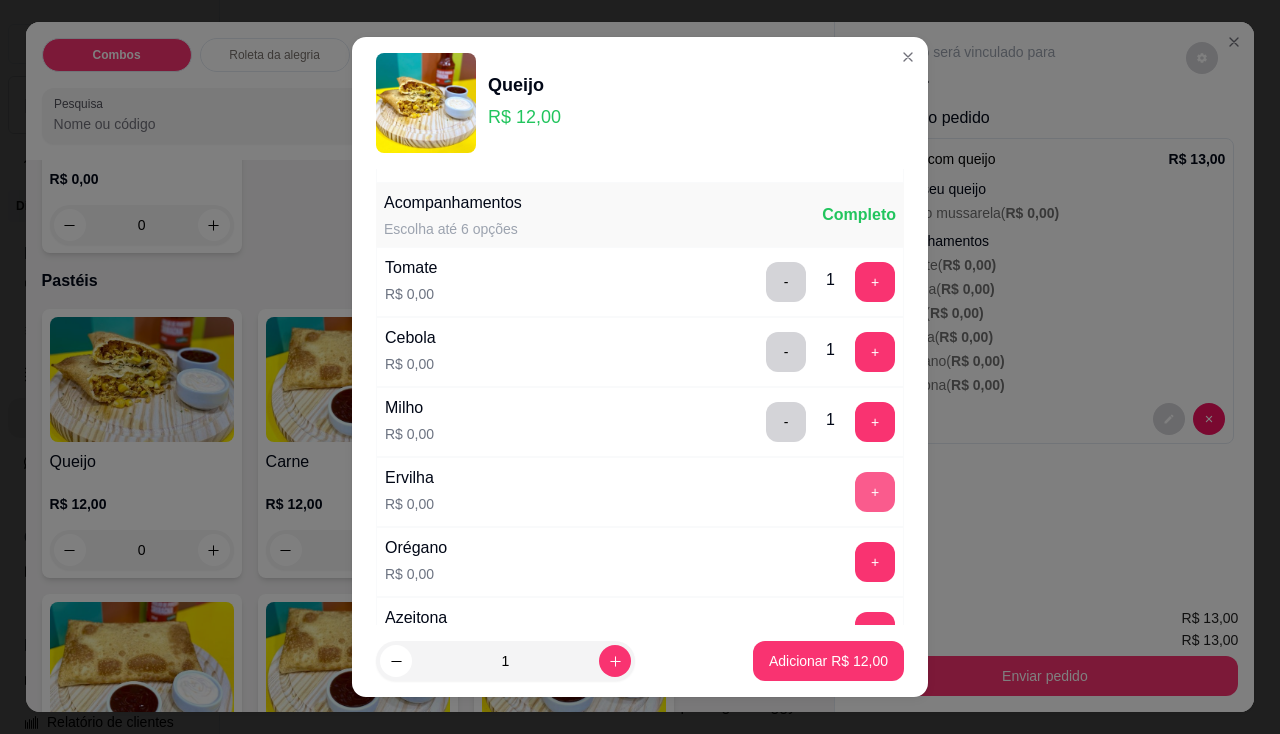 click on "+" at bounding box center (875, 492) 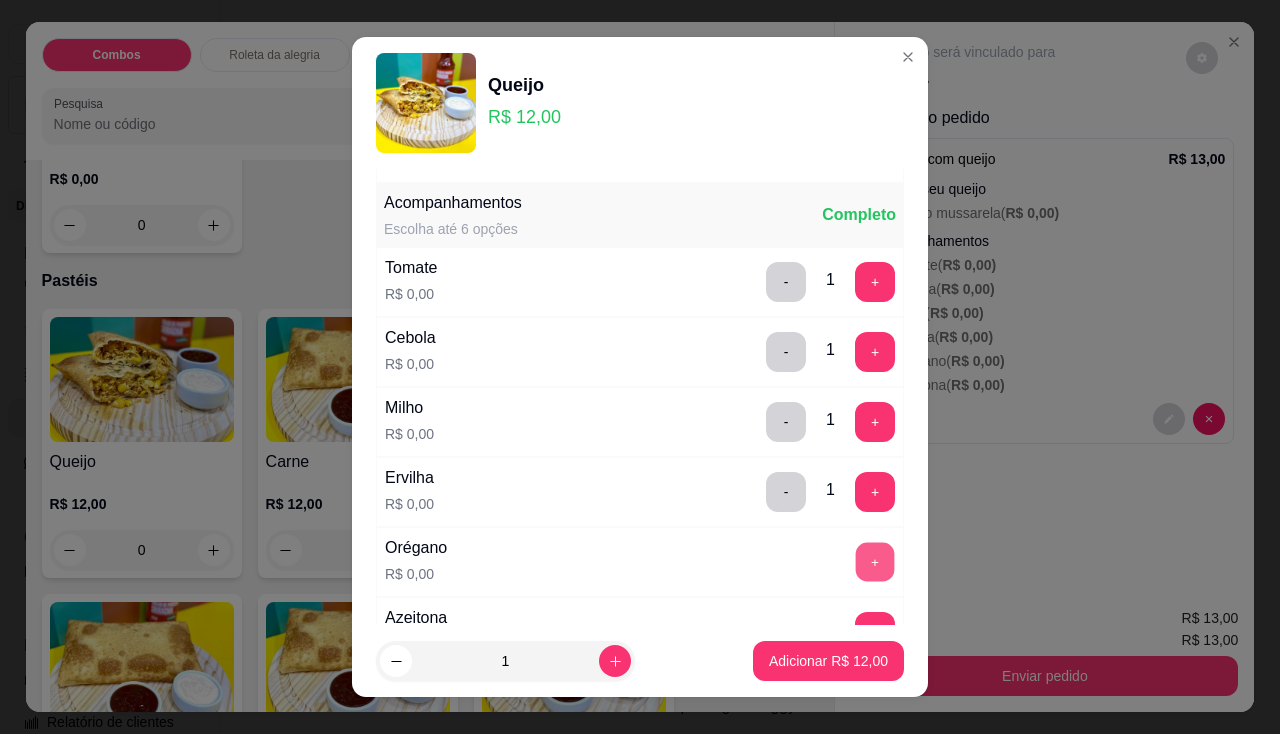 click on "+" at bounding box center [875, 561] 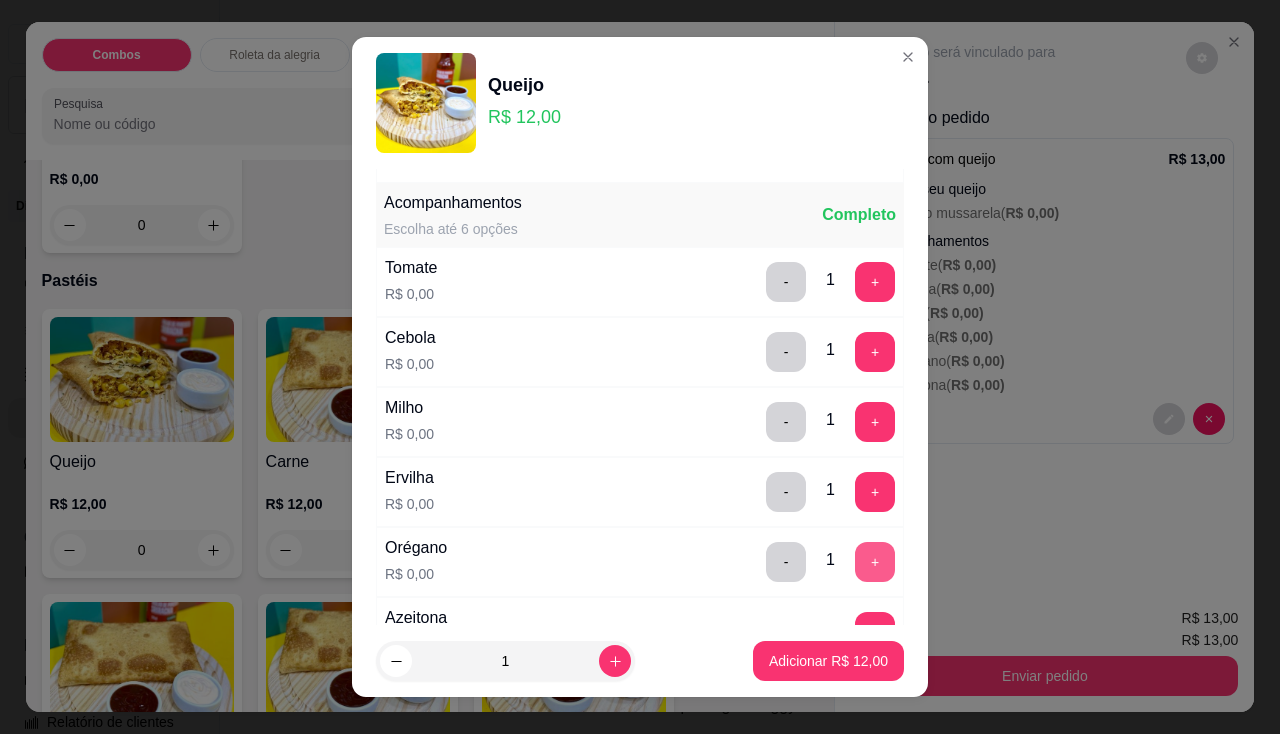 scroll, scrollTop: 300, scrollLeft: 0, axis: vertical 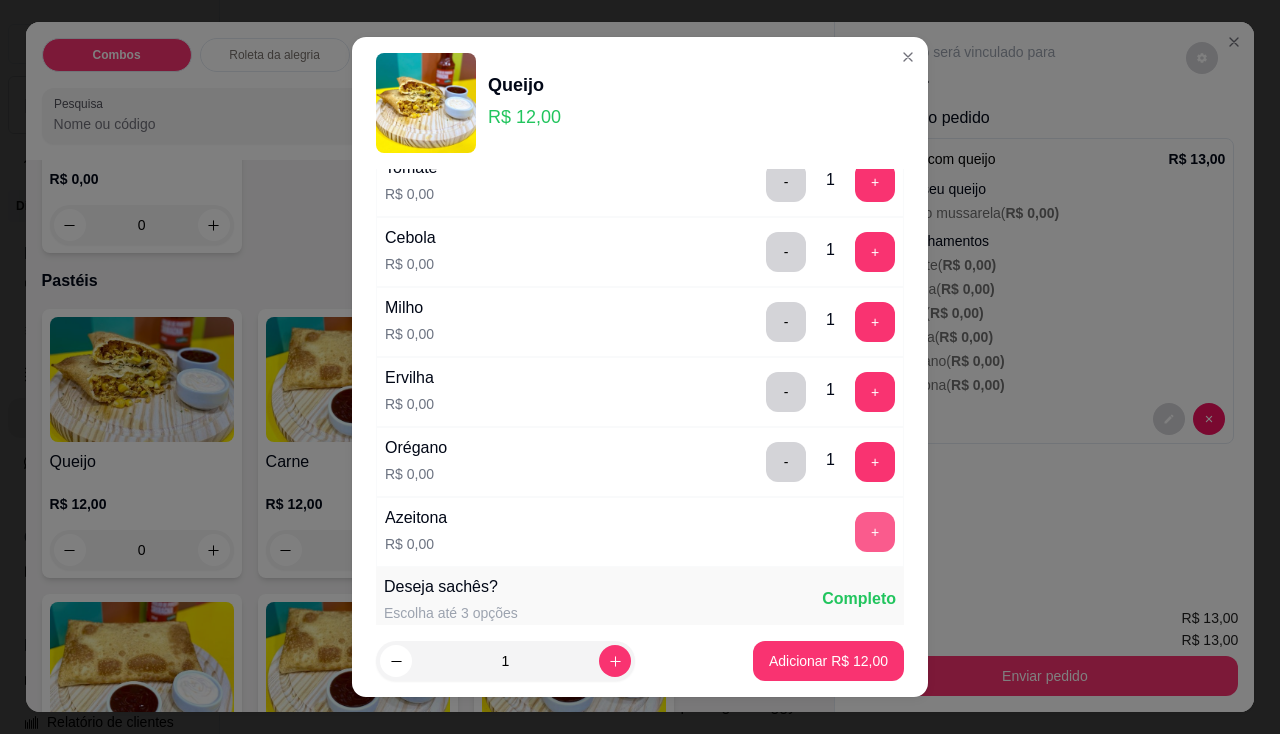 click on "+" at bounding box center [875, 532] 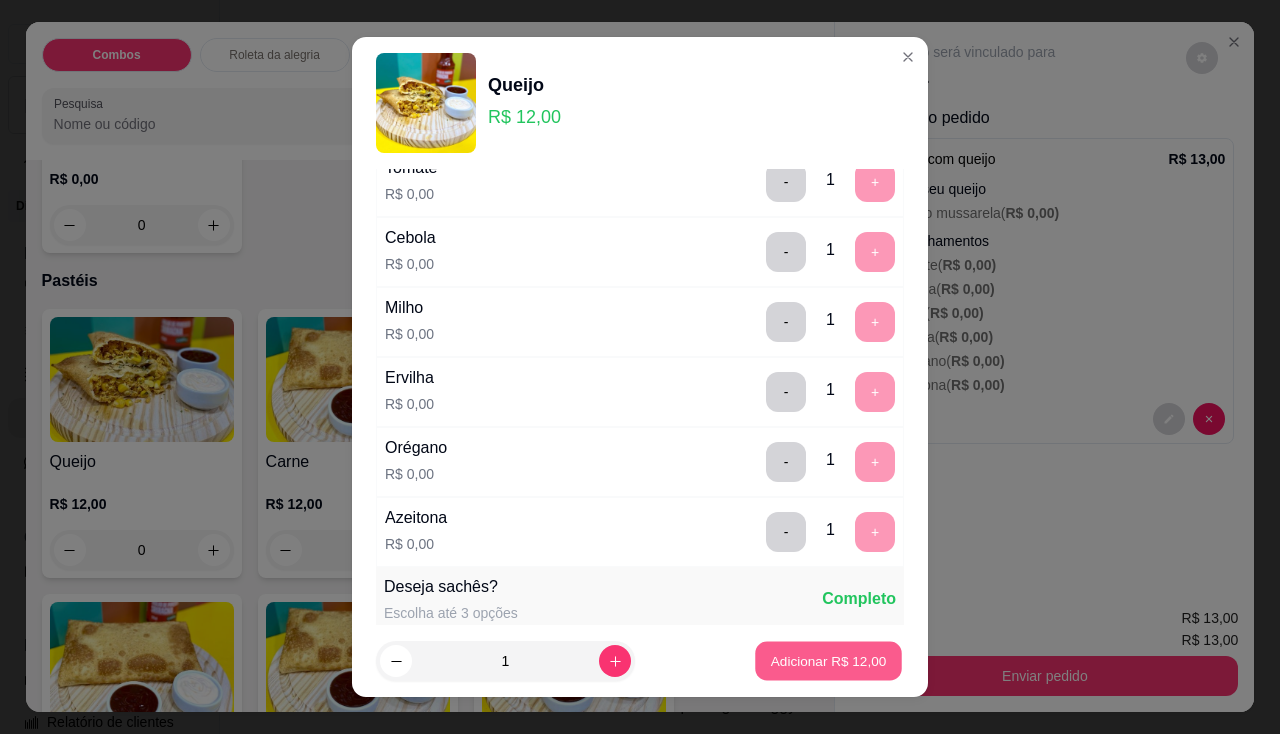 click on "Adicionar   R$ 12,00" at bounding box center [828, 661] 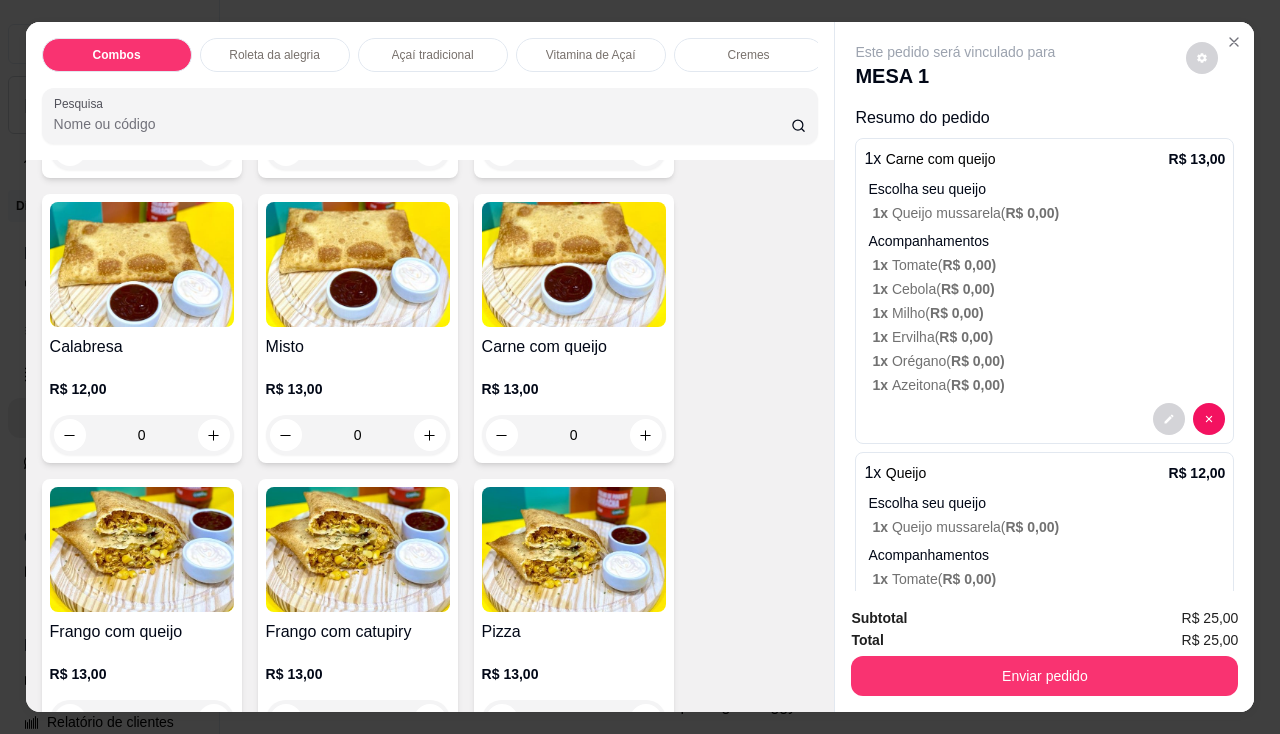 scroll, scrollTop: 2700, scrollLeft: 0, axis: vertical 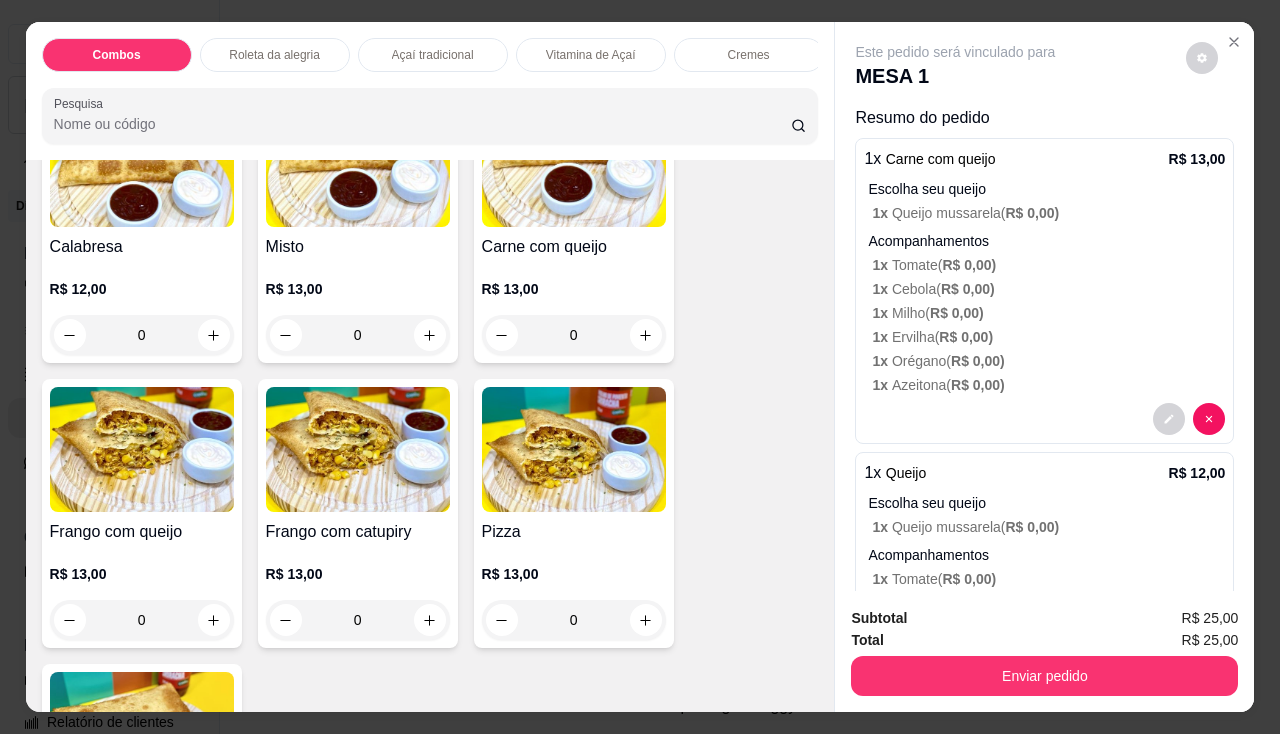 click at bounding box center [142, 449] 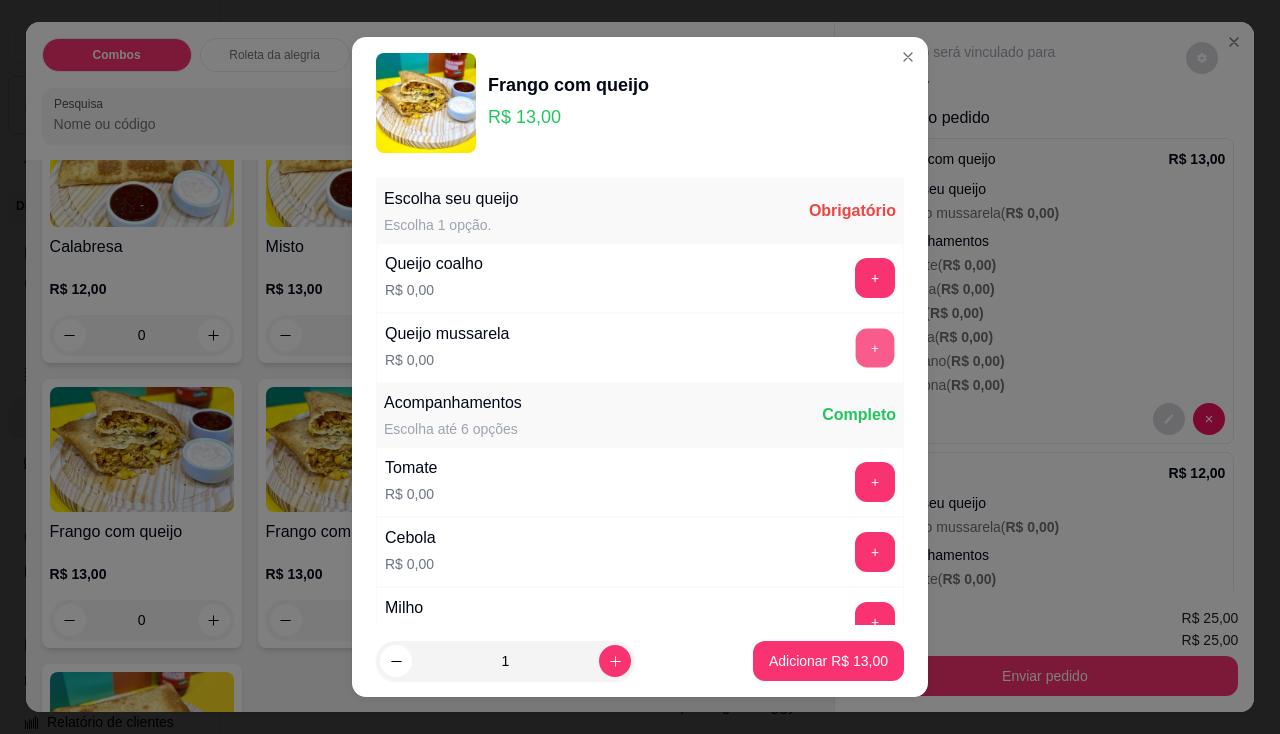 click on "+" at bounding box center (875, 347) 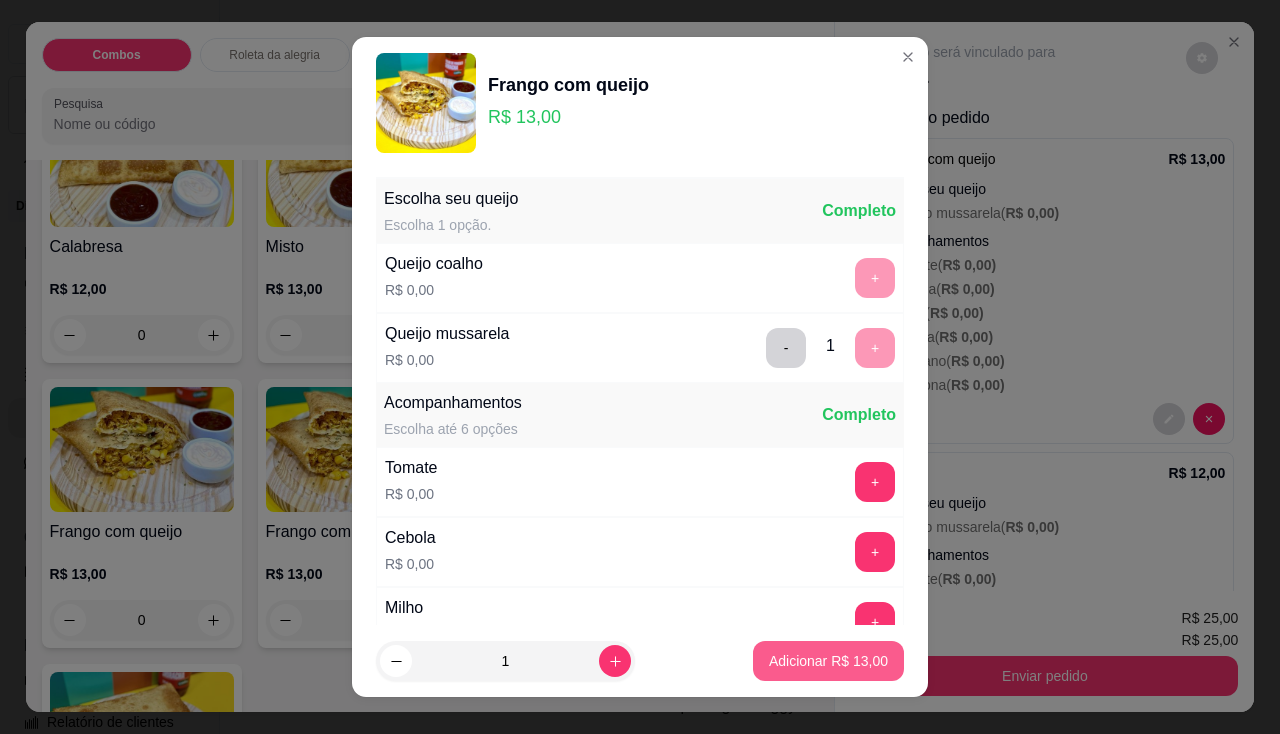 click on "Adicionar   R$ 13,00" at bounding box center (828, 661) 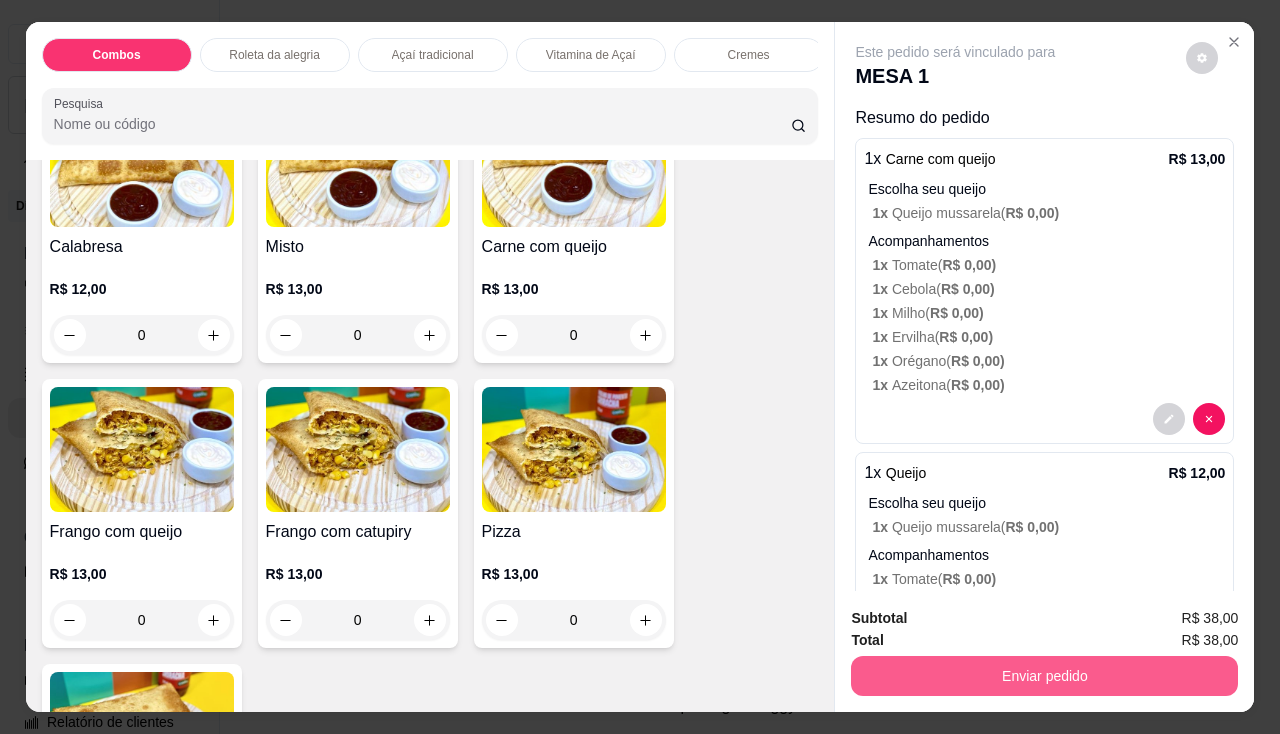 click on "Enviar pedido" at bounding box center [1044, 676] 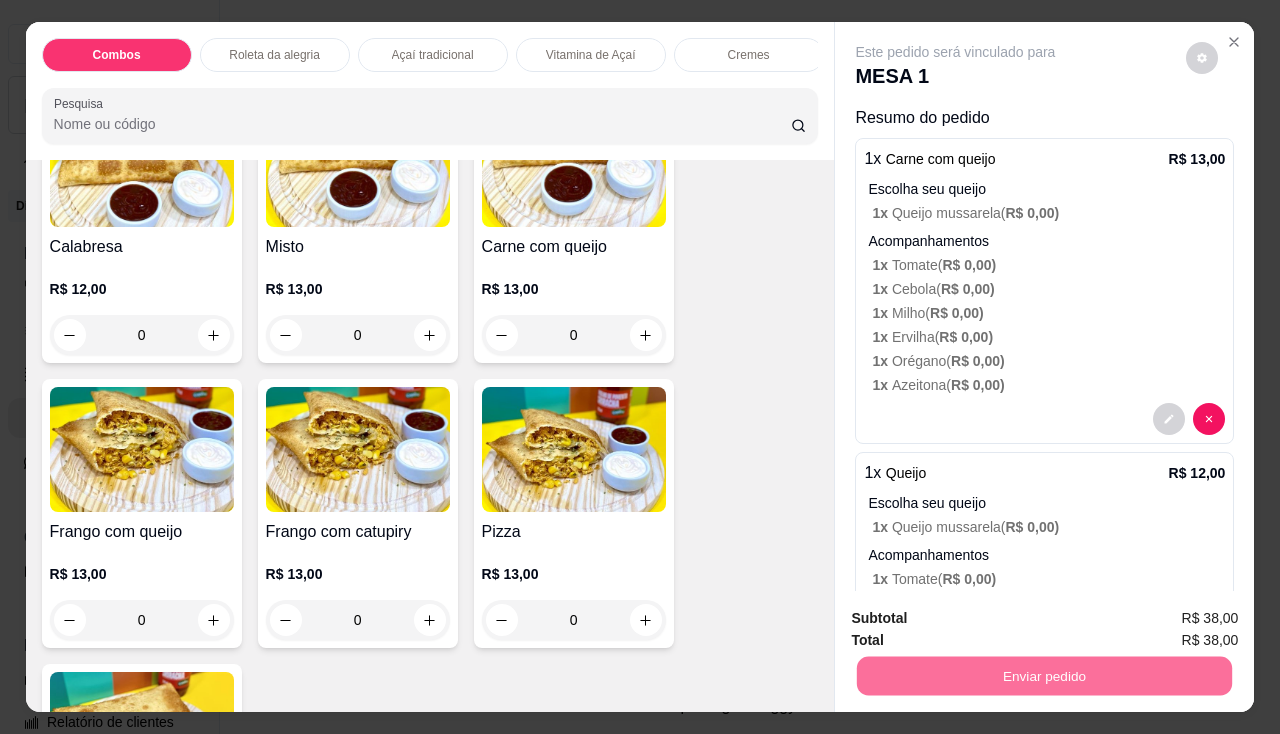 click on "Não registrar e enviar pedido" at bounding box center [979, 619] 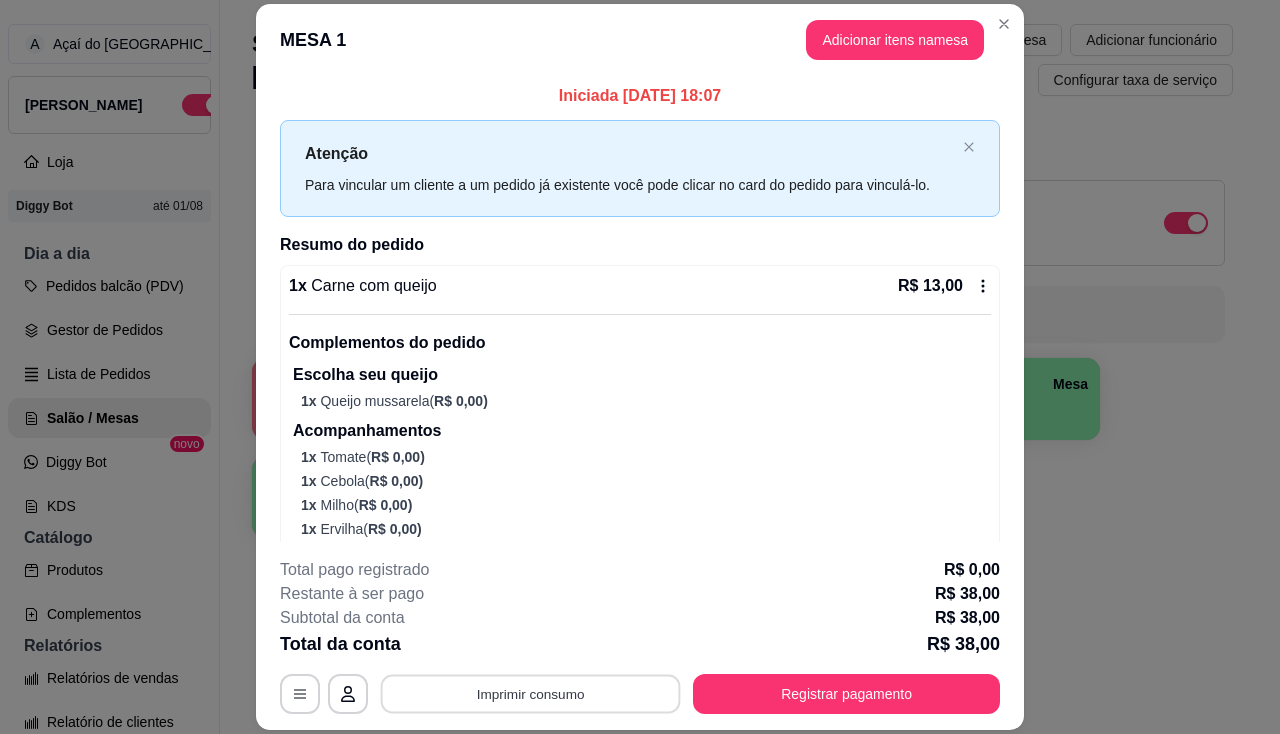 click on "Imprimir consumo" at bounding box center [531, 694] 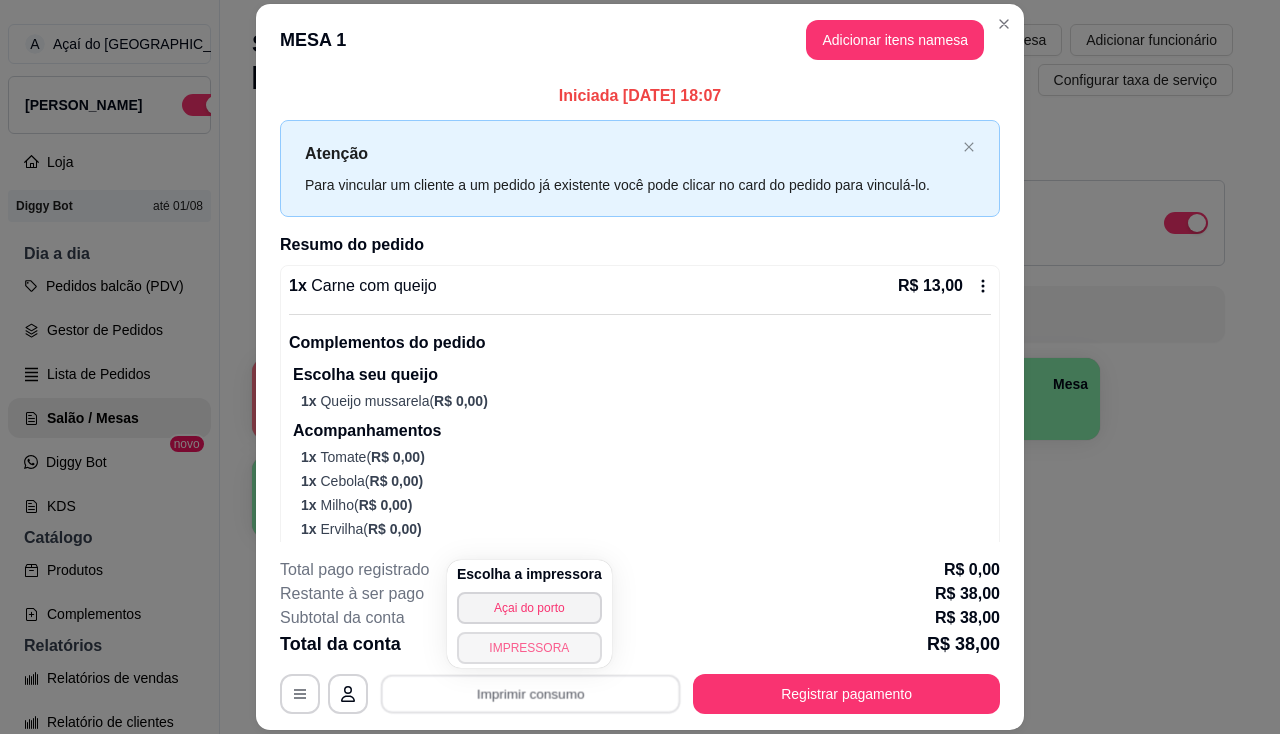 click on "IMPRESSORA" at bounding box center (529, 648) 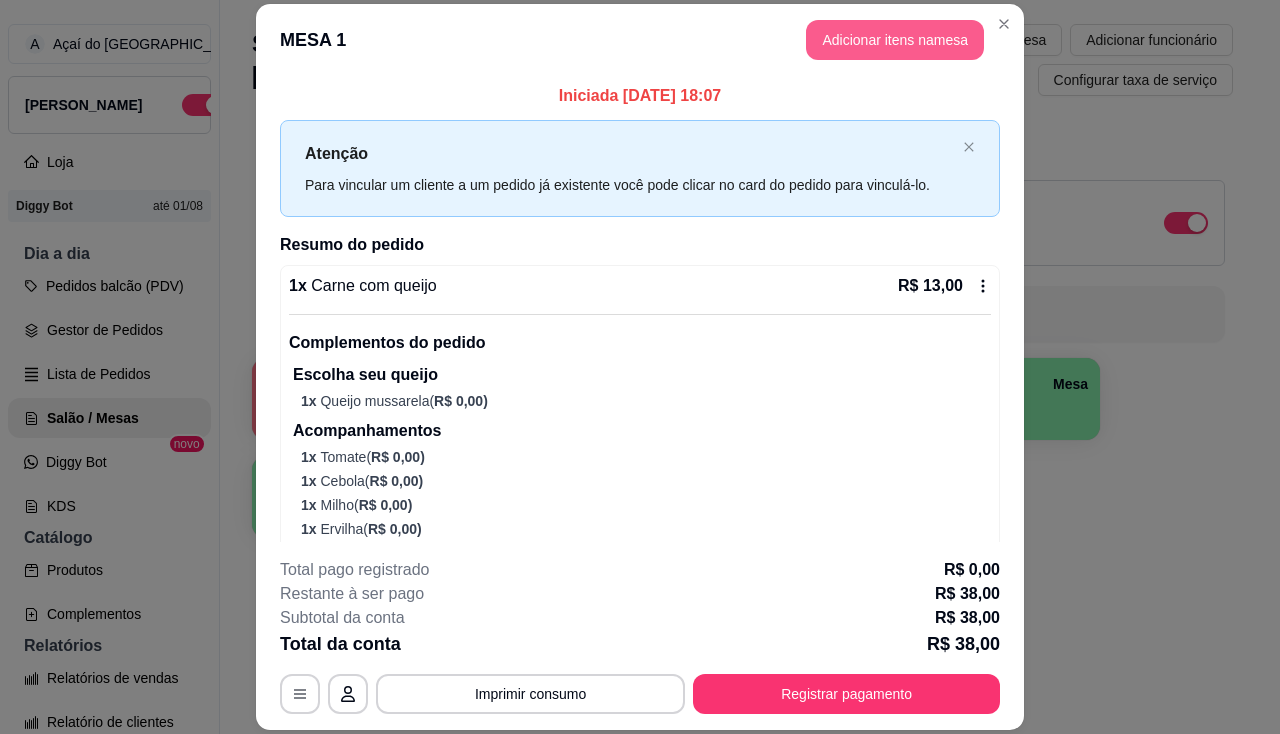 click on "Adicionar itens na  mesa" at bounding box center (895, 40) 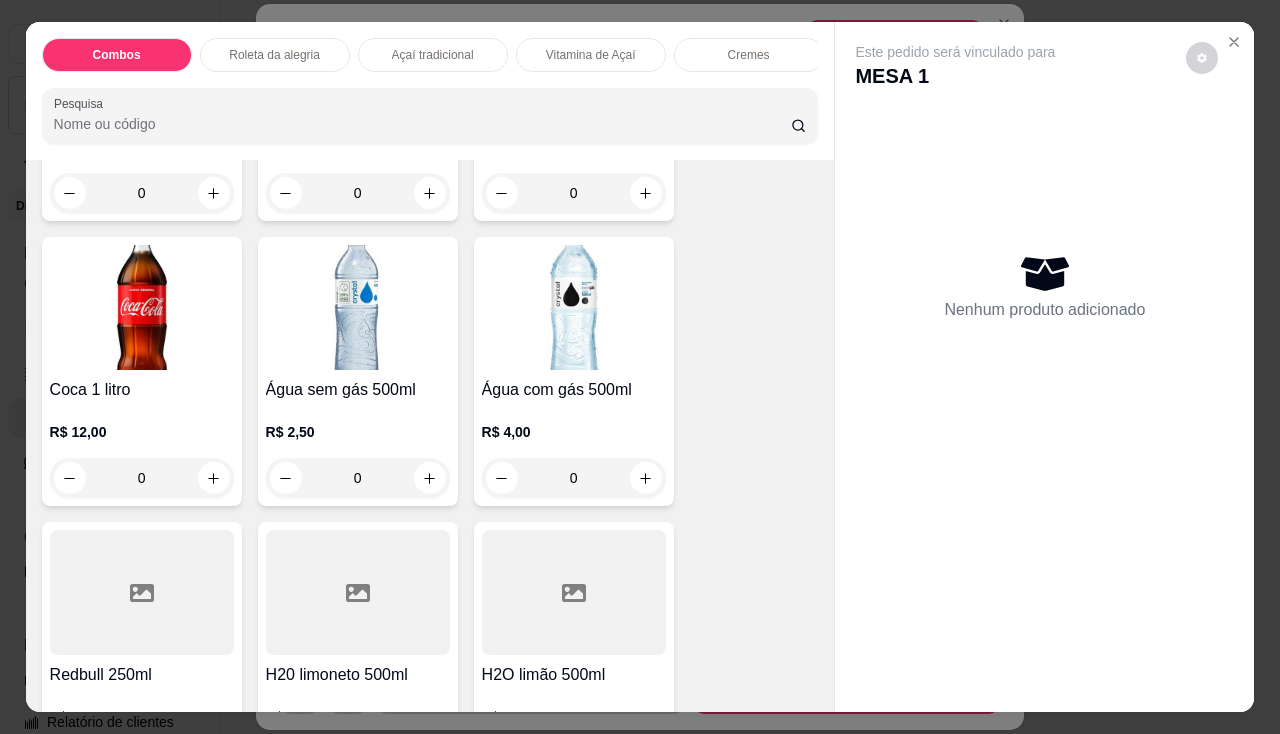 scroll, scrollTop: 6100, scrollLeft: 0, axis: vertical 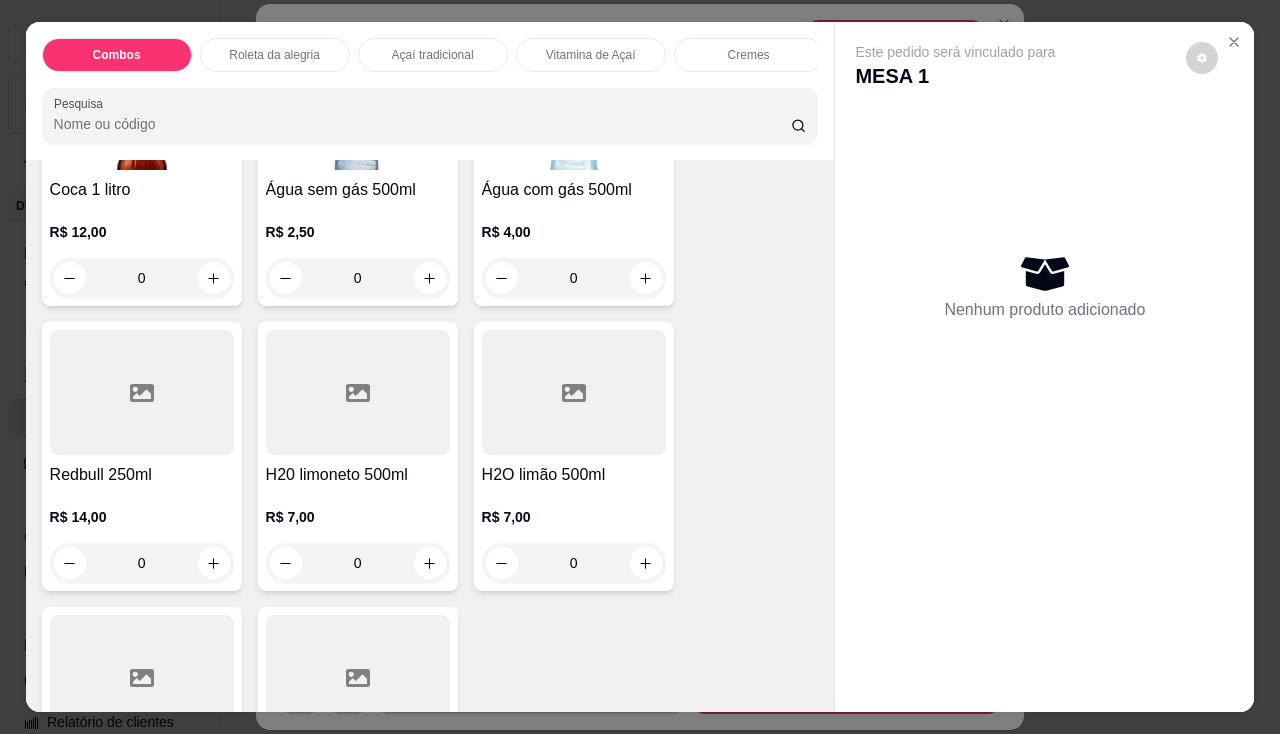 click on "R$ 12,00 0" at bounding box center [142, 250] 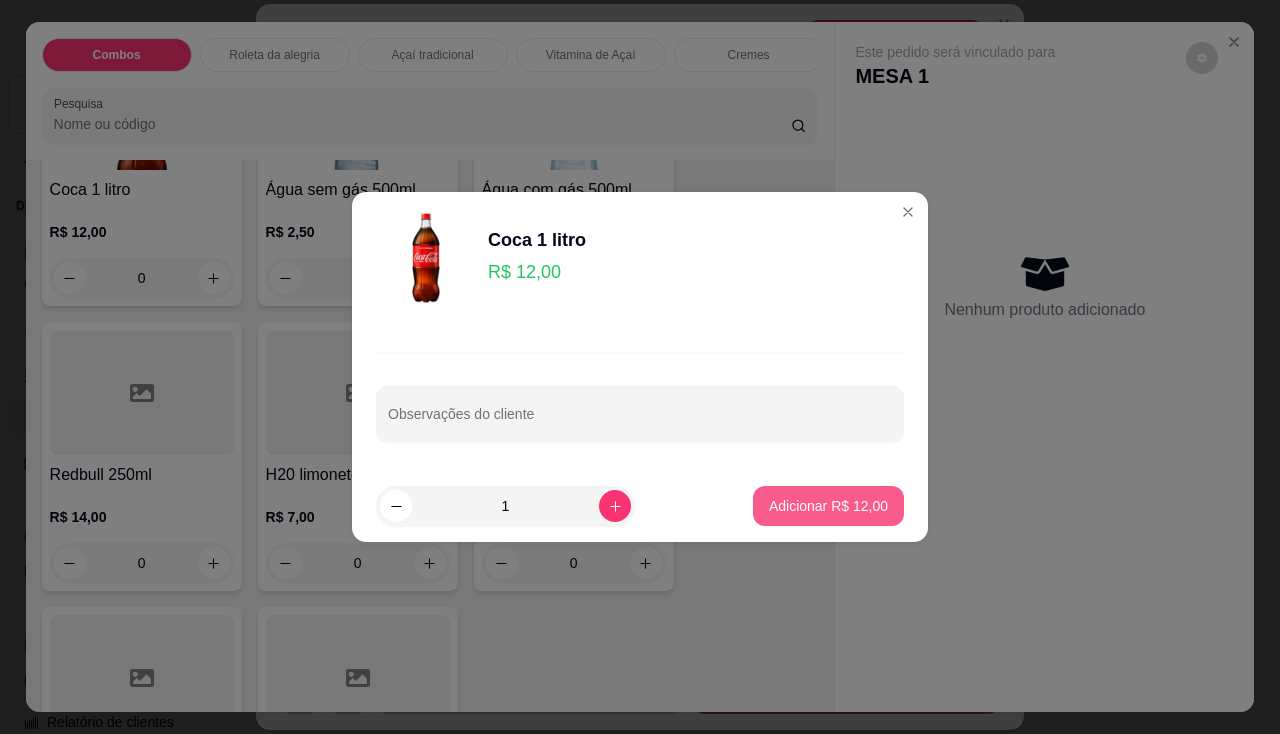 click on "Adicionar   R$ 12,00" at bounding box center [828, 506] 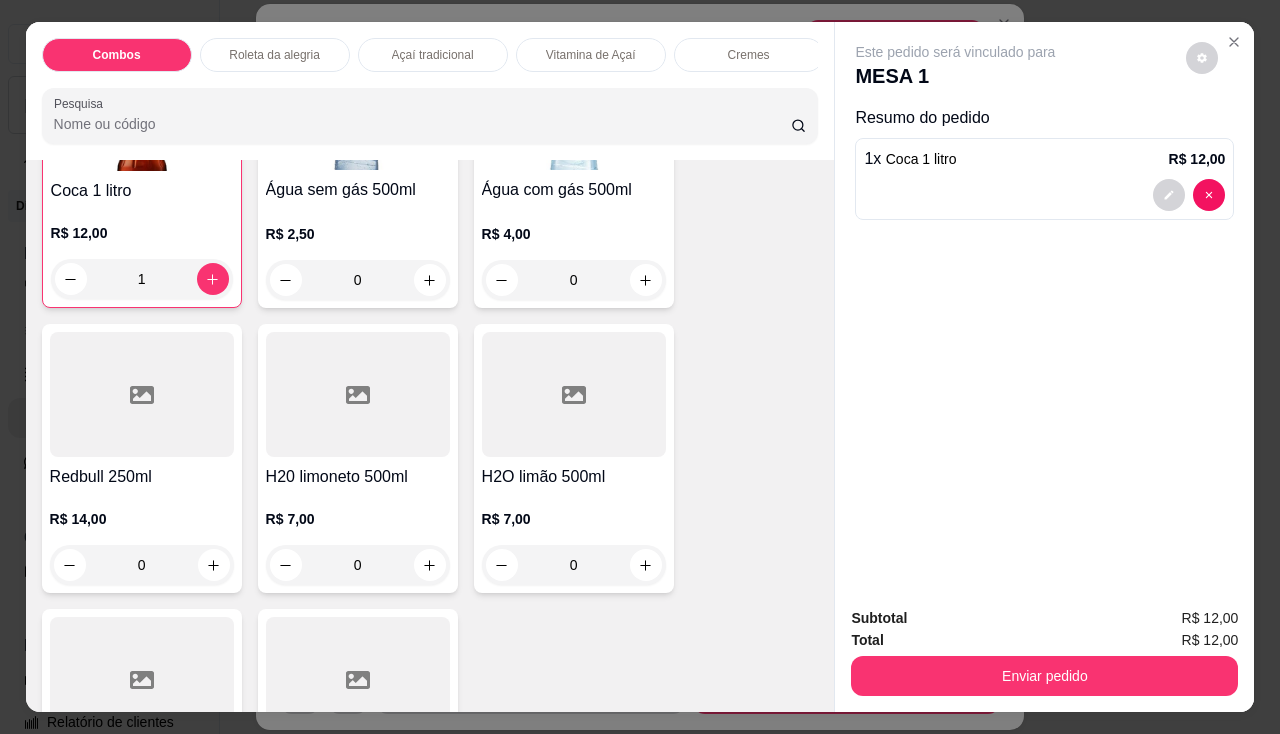 scroll, scrollTop: 6101, scrollLeft: 0, axis: vertical 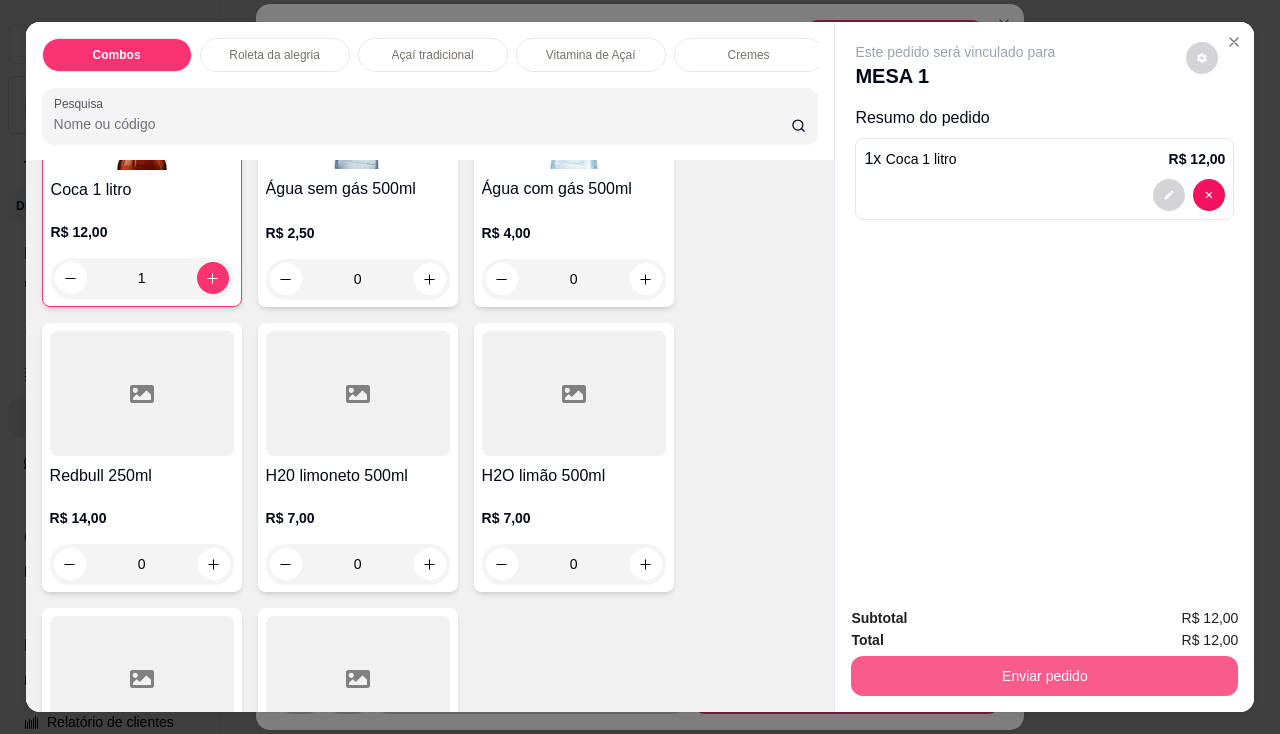 click on "Enviar pedido" at bounding box center (1044, 676) 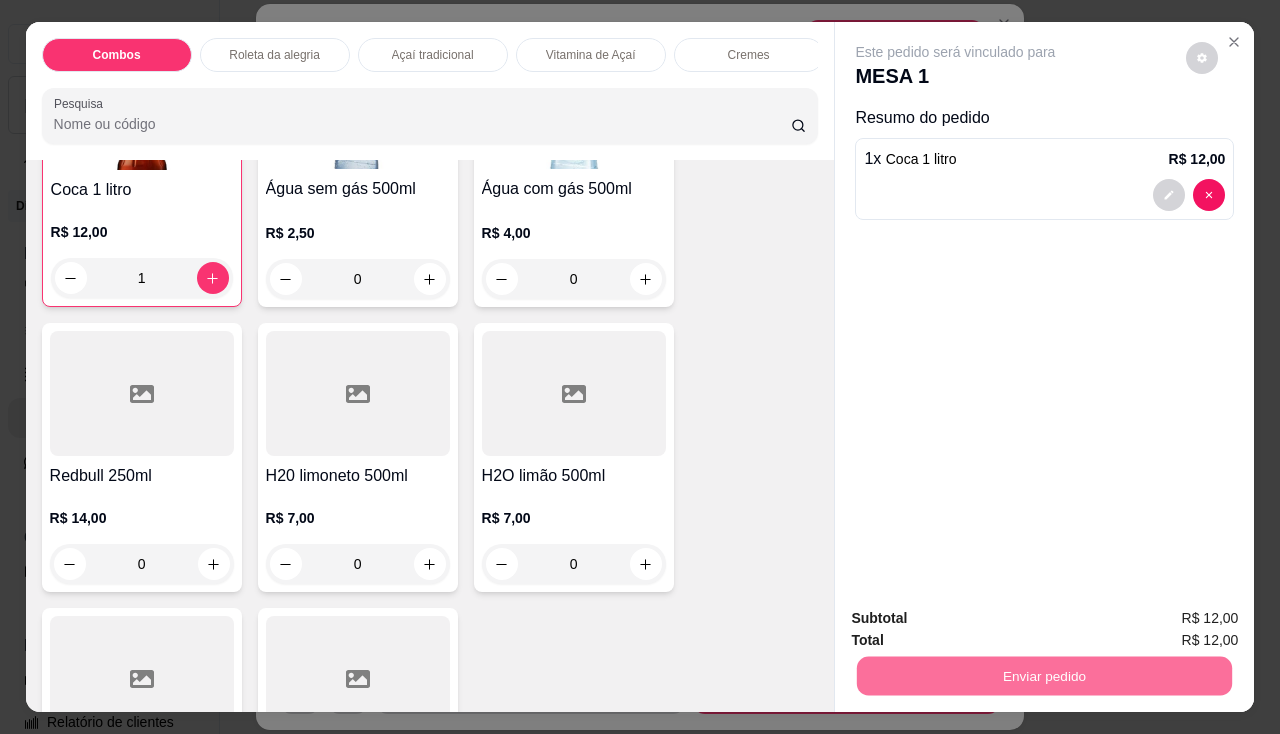 click on "Não registrar e enviar pedido" at bounding box center (979, 620) 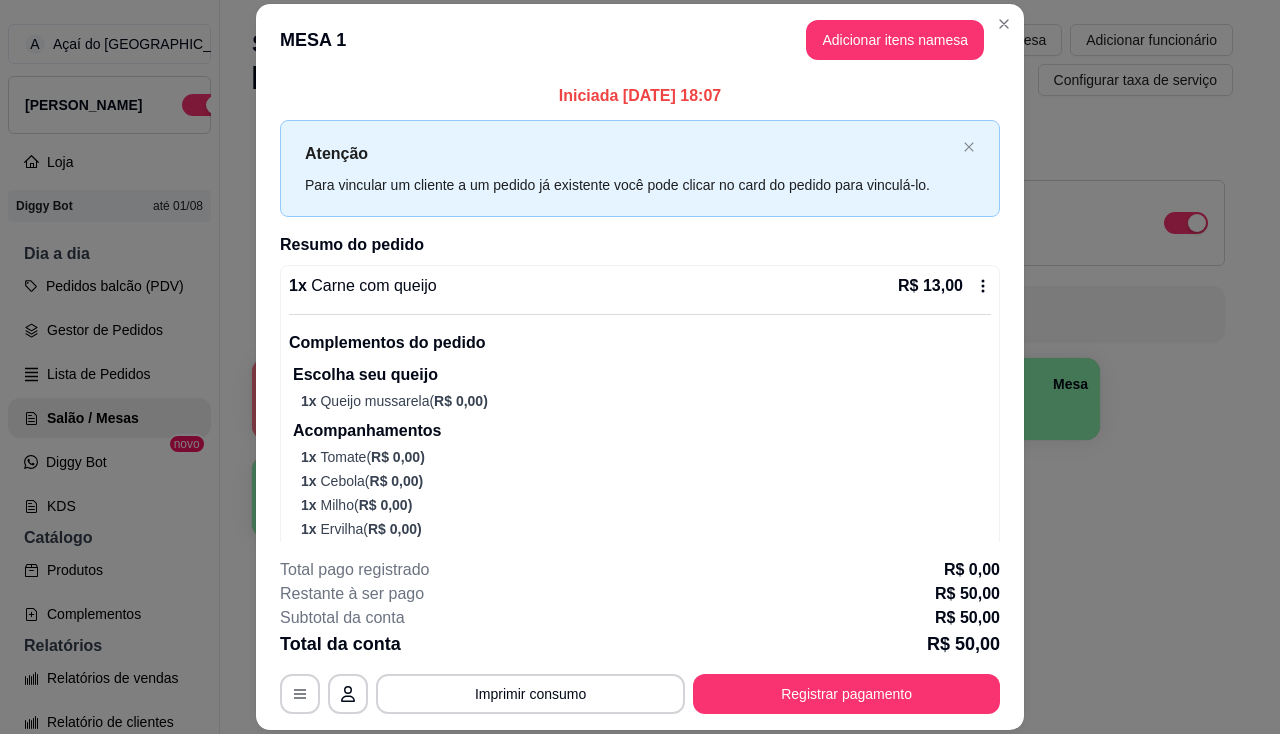 scroll, scrollTop: 60, scrollLeft: 0, axis: vertical 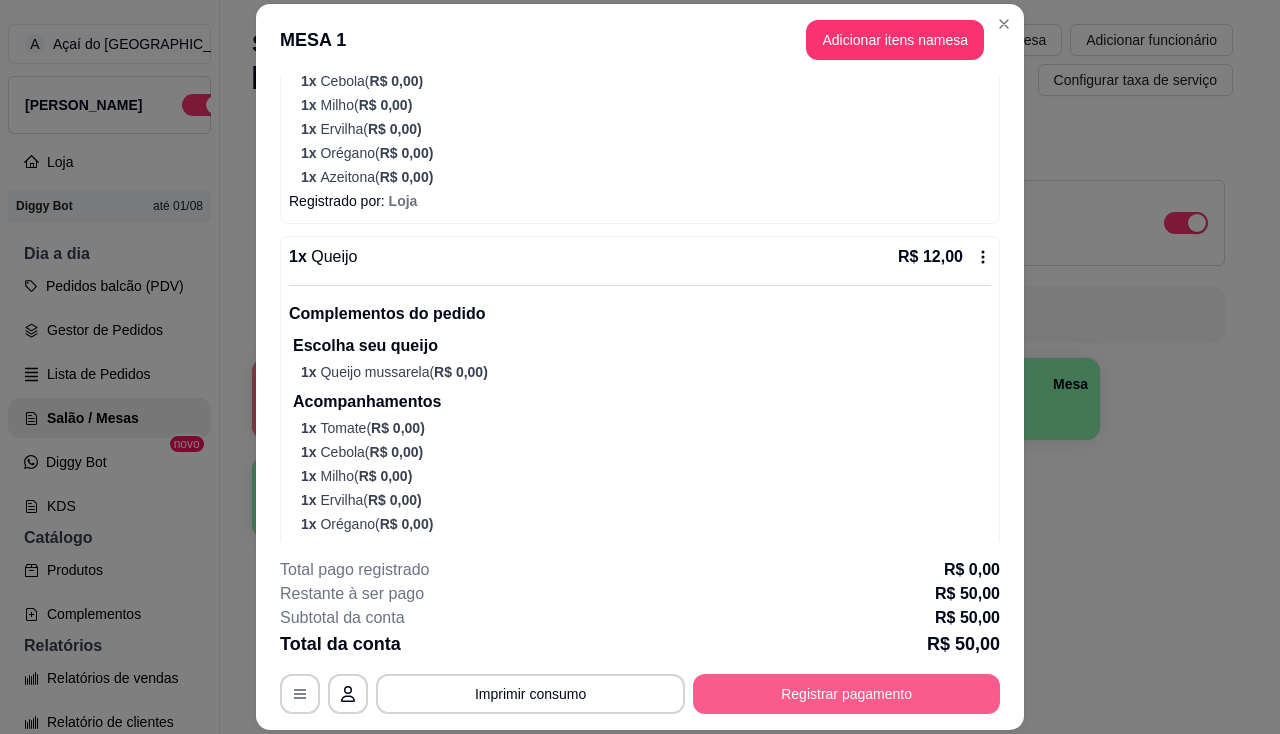 click on "Registrar pagamento" at bounding box center (846, 694) 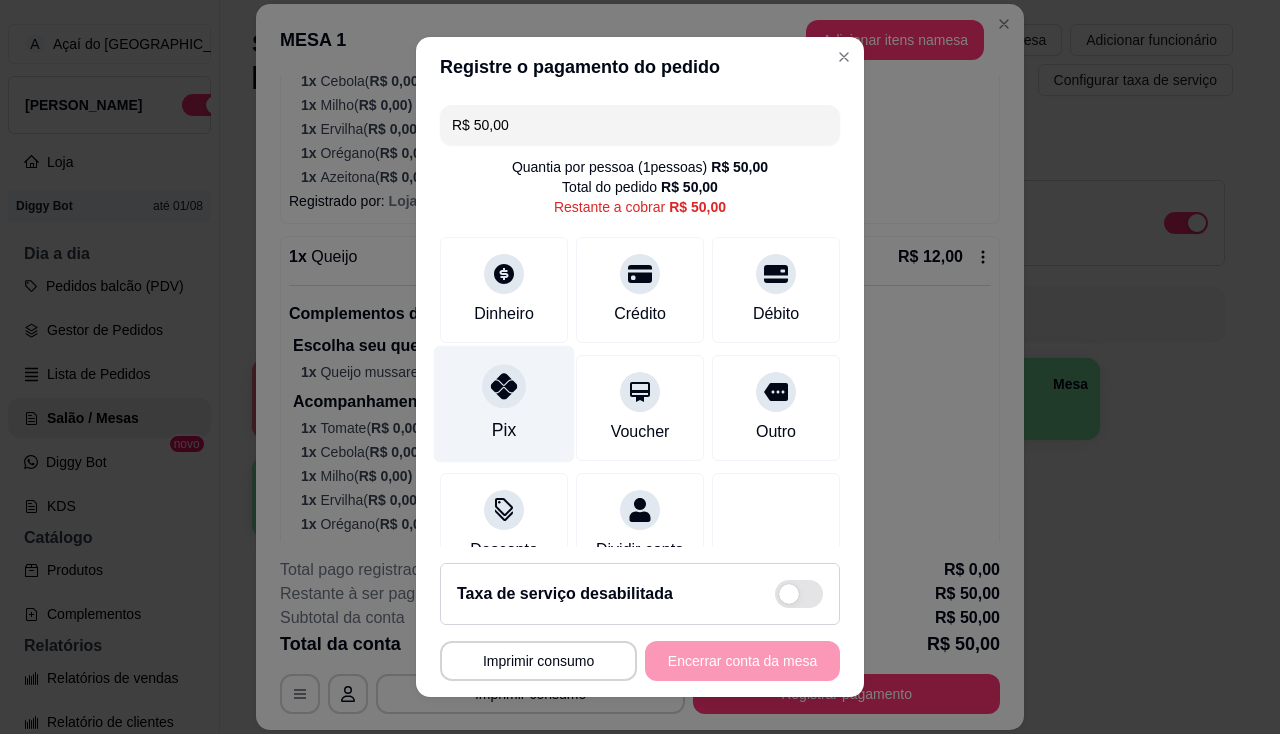 click on "Pix" at bounding box center (504, 403) 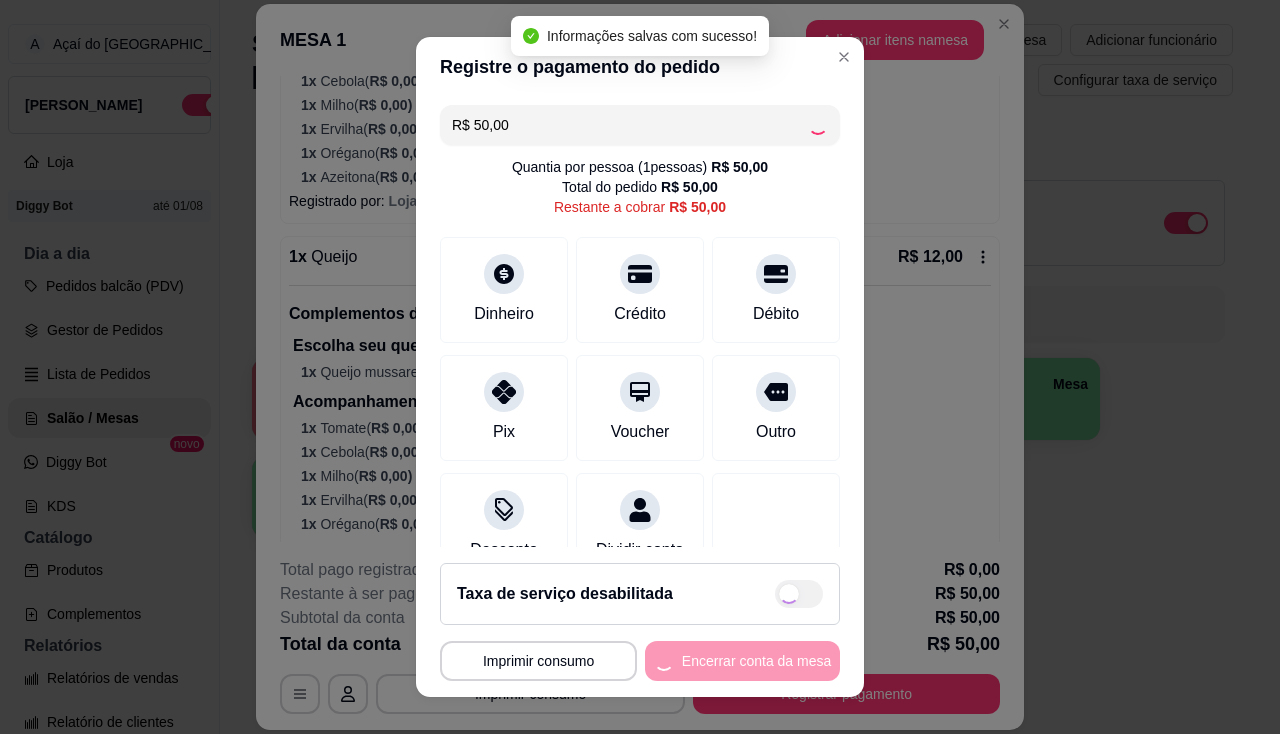 type on "R$ 0,00" 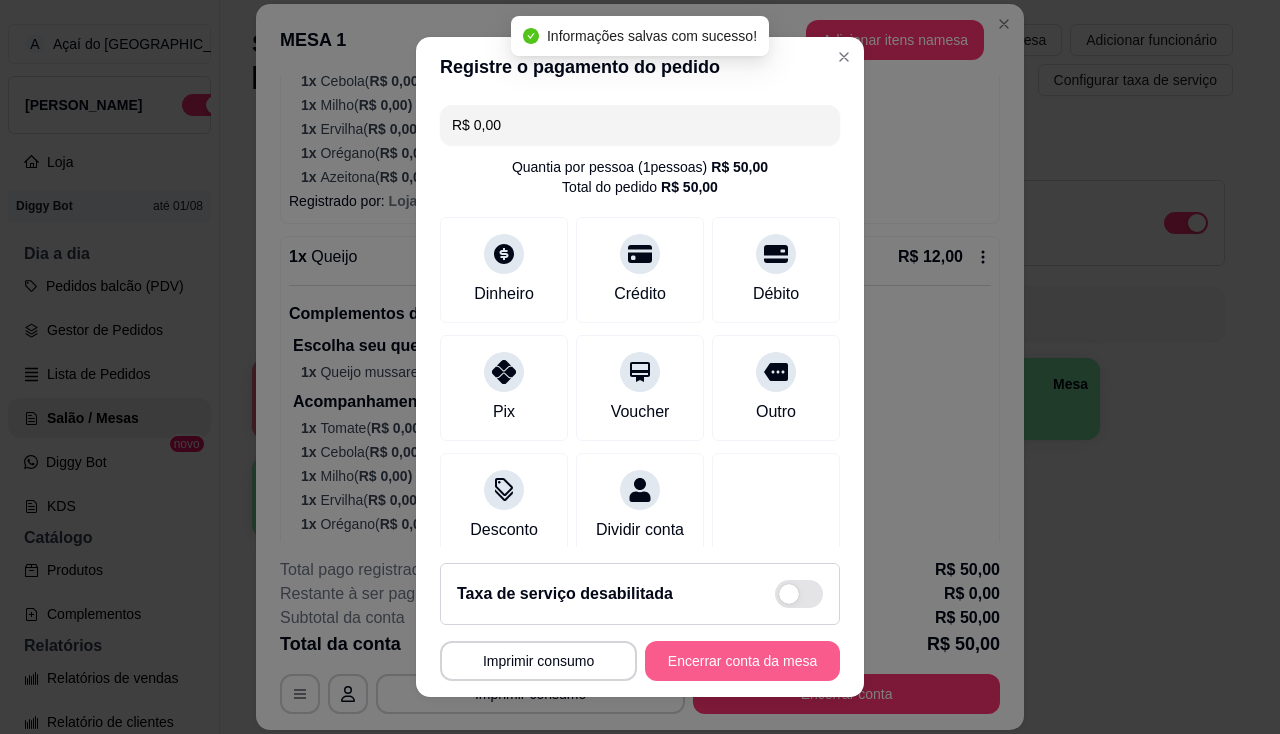 click on "Encerrar conta da mesa" at bounding box center (742, 661) 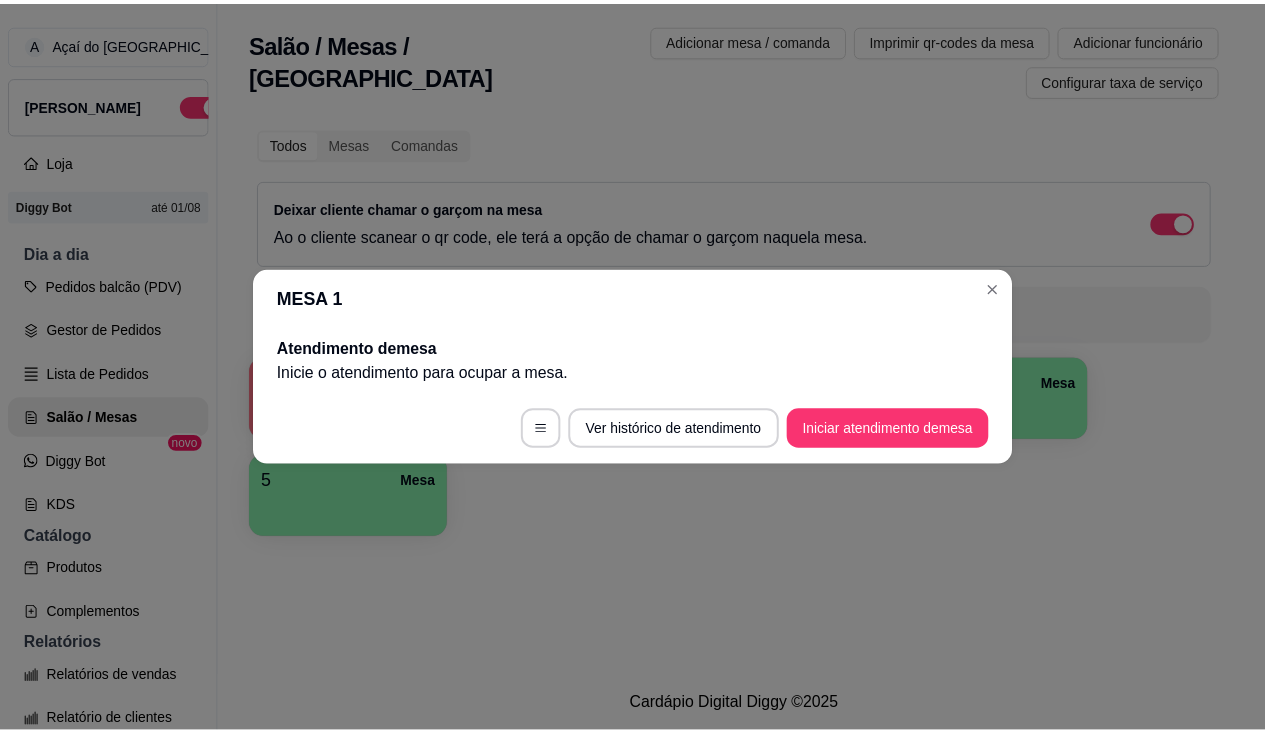 scroll, scrollTop: 0, scrollLeft: 0, axis: both 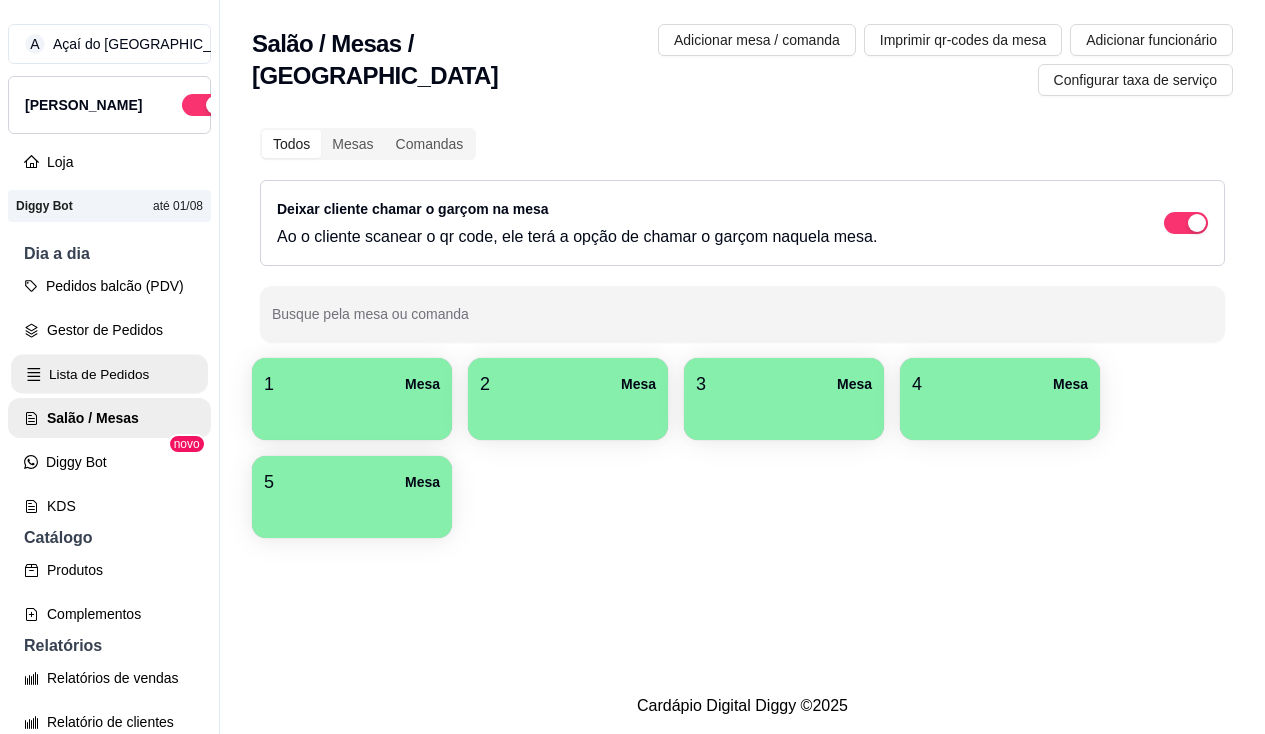click on "Lista de Pedidos" at bounding box center (109, 374) 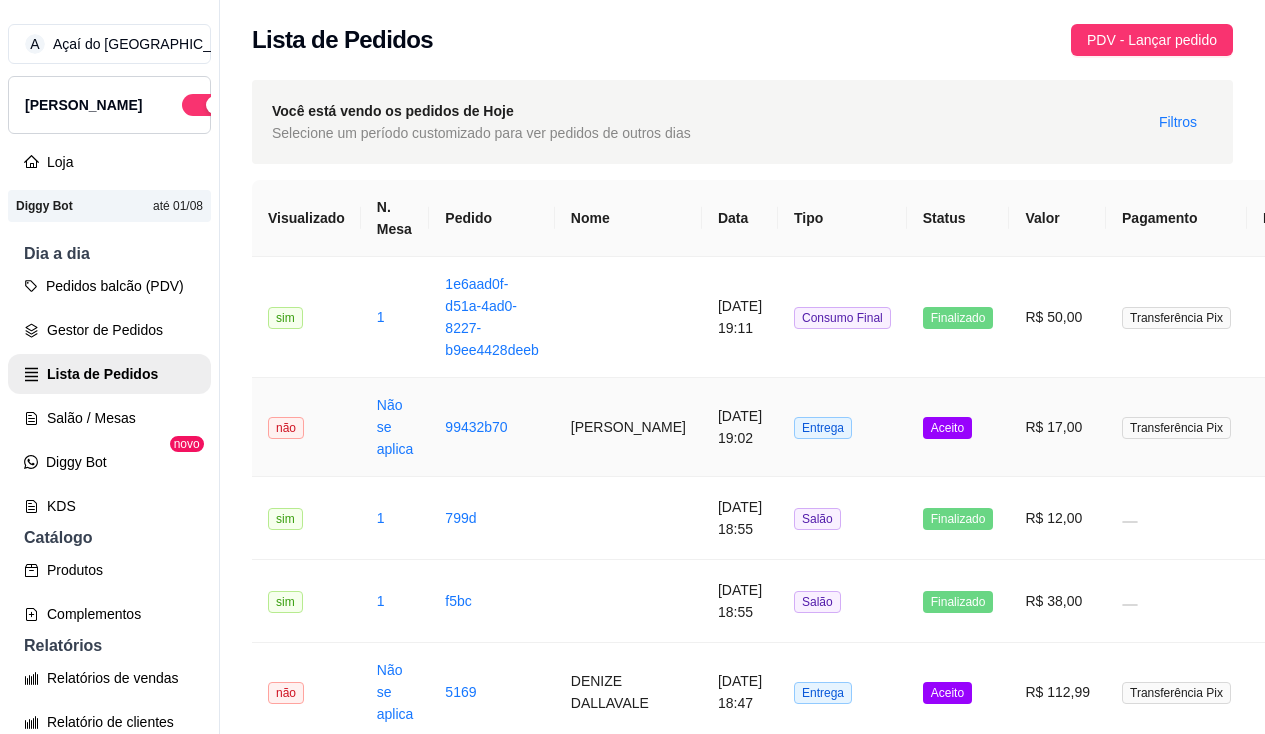 click on "Não se aplica" at bounding box center (395, 427) 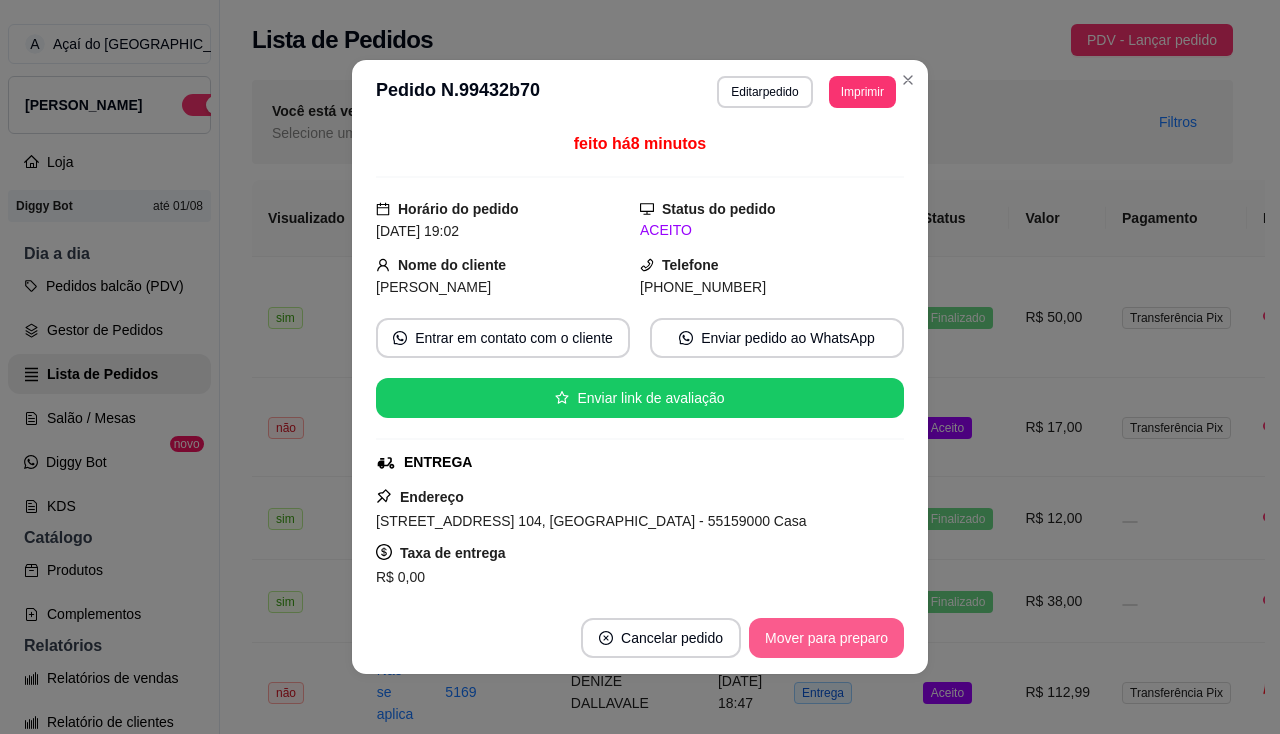 click on "Mover para preparo" at bounding box center (826, 638) 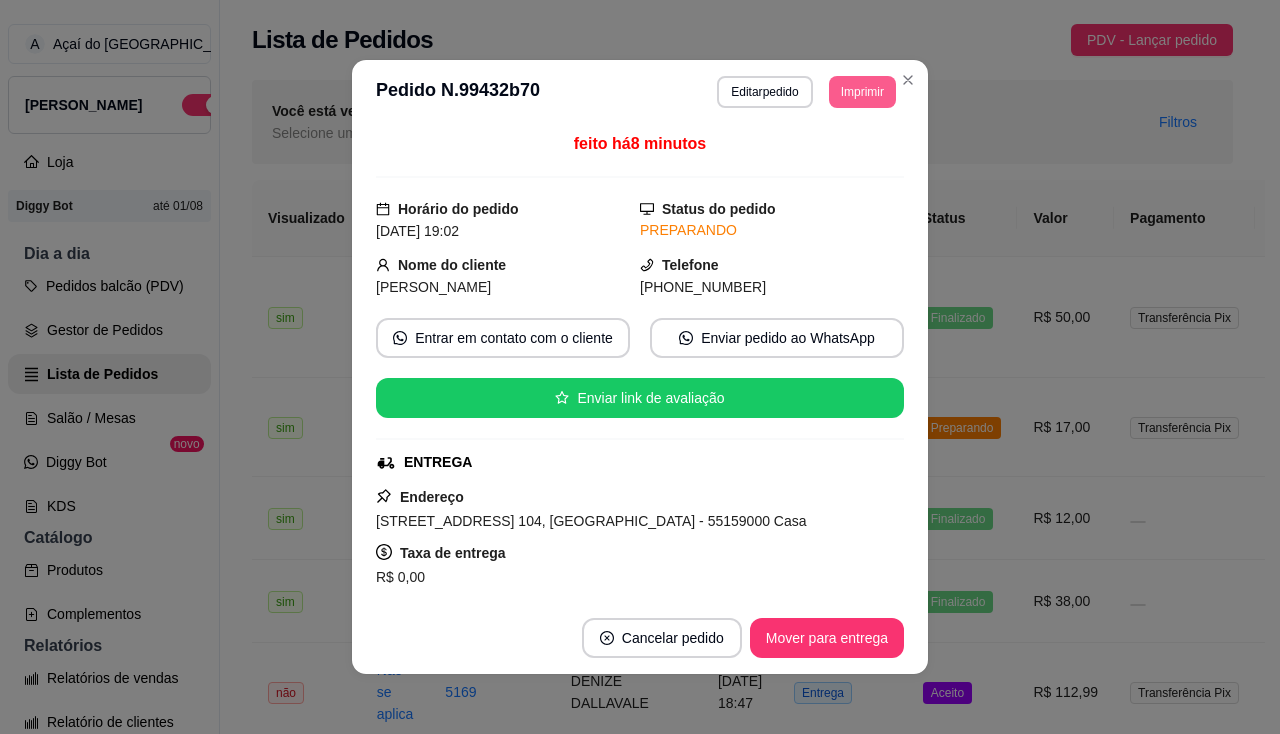 click on "Imprimir" at bounding box center [862, 92] 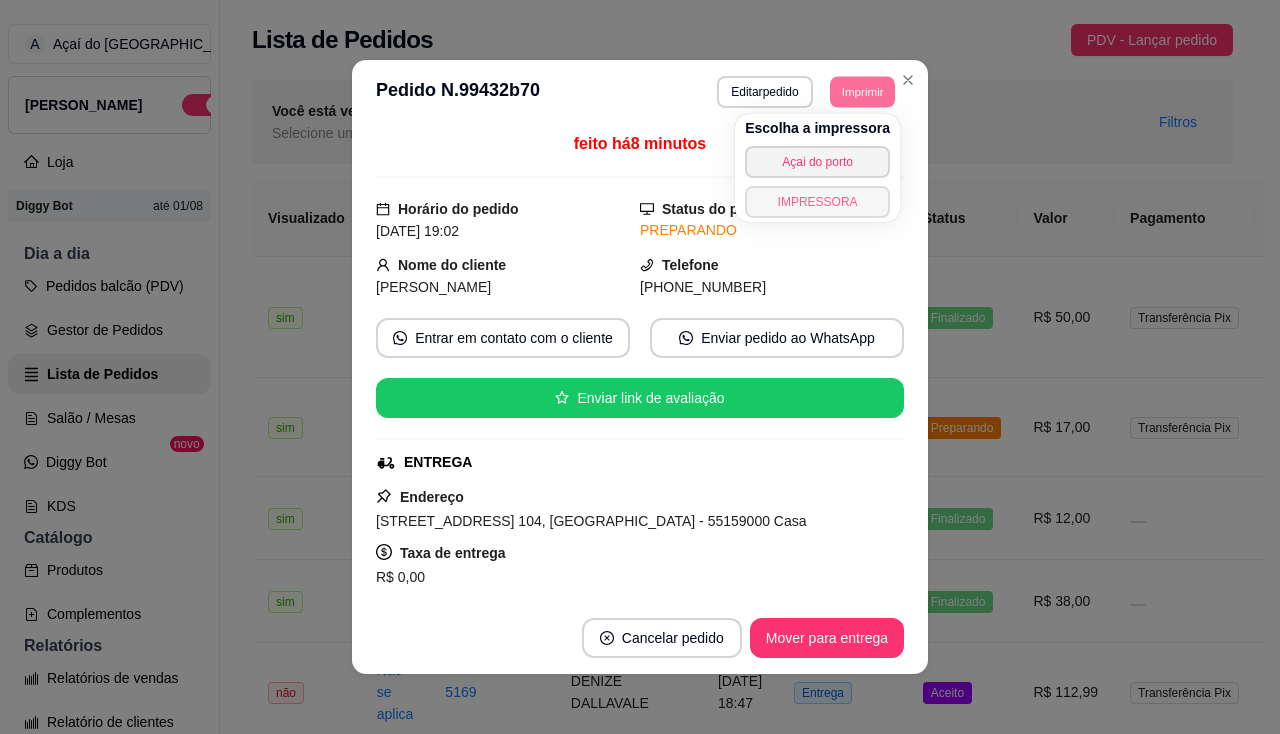 click on "IMPRESSORA" at bounding box center (817, 202) 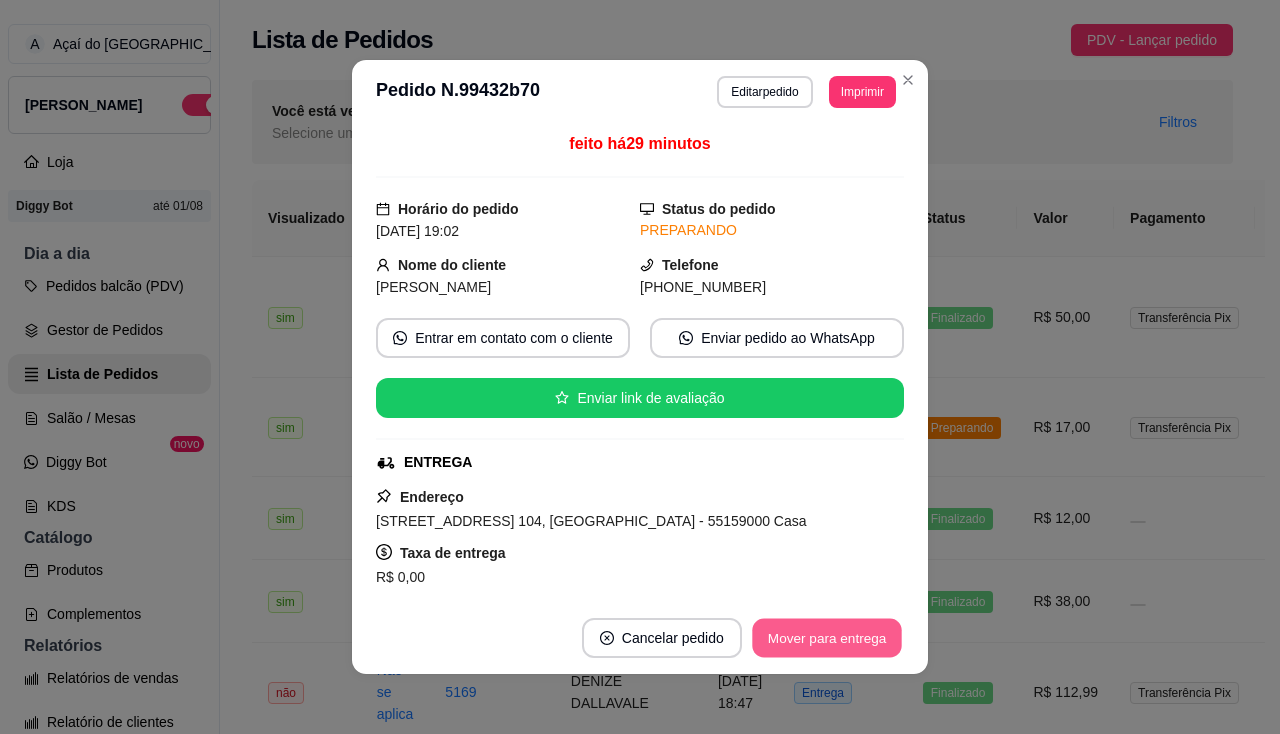 click on "Mover para entrega" at bounding box center (827, 638) 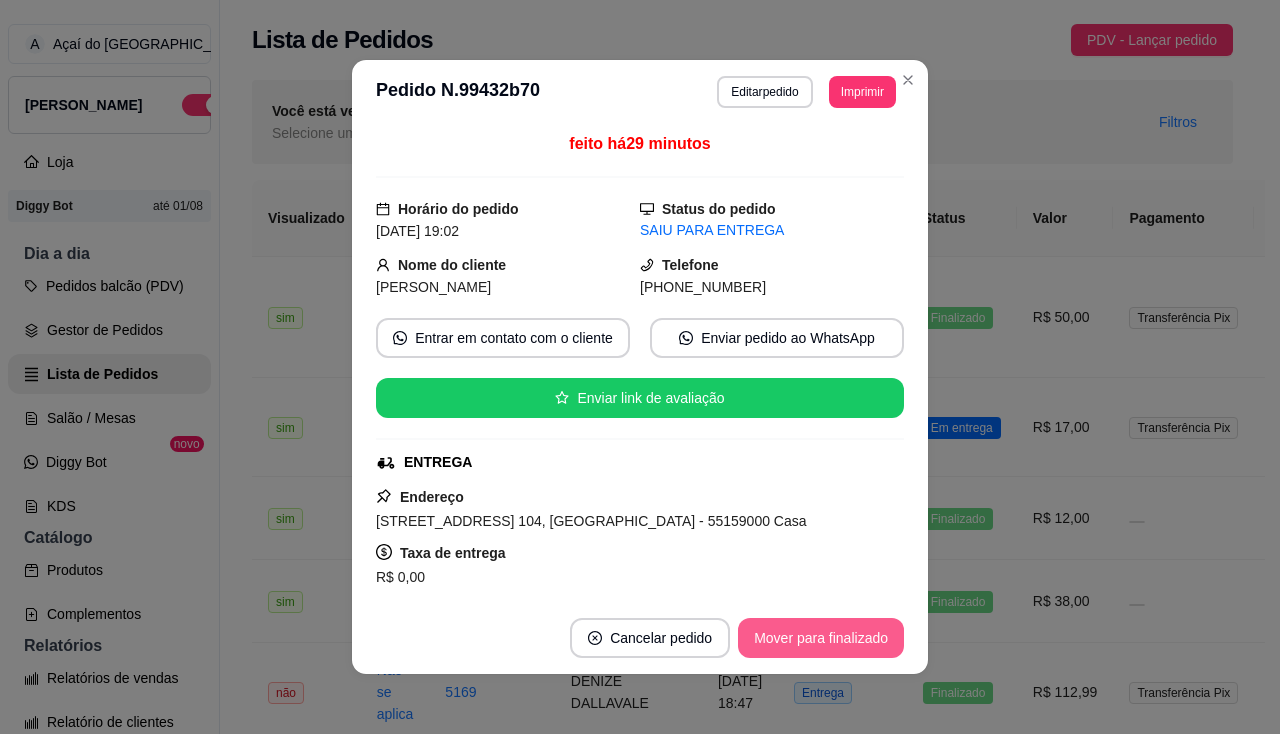 click on "Mover para finalizado" at bounding box center [821, 638] 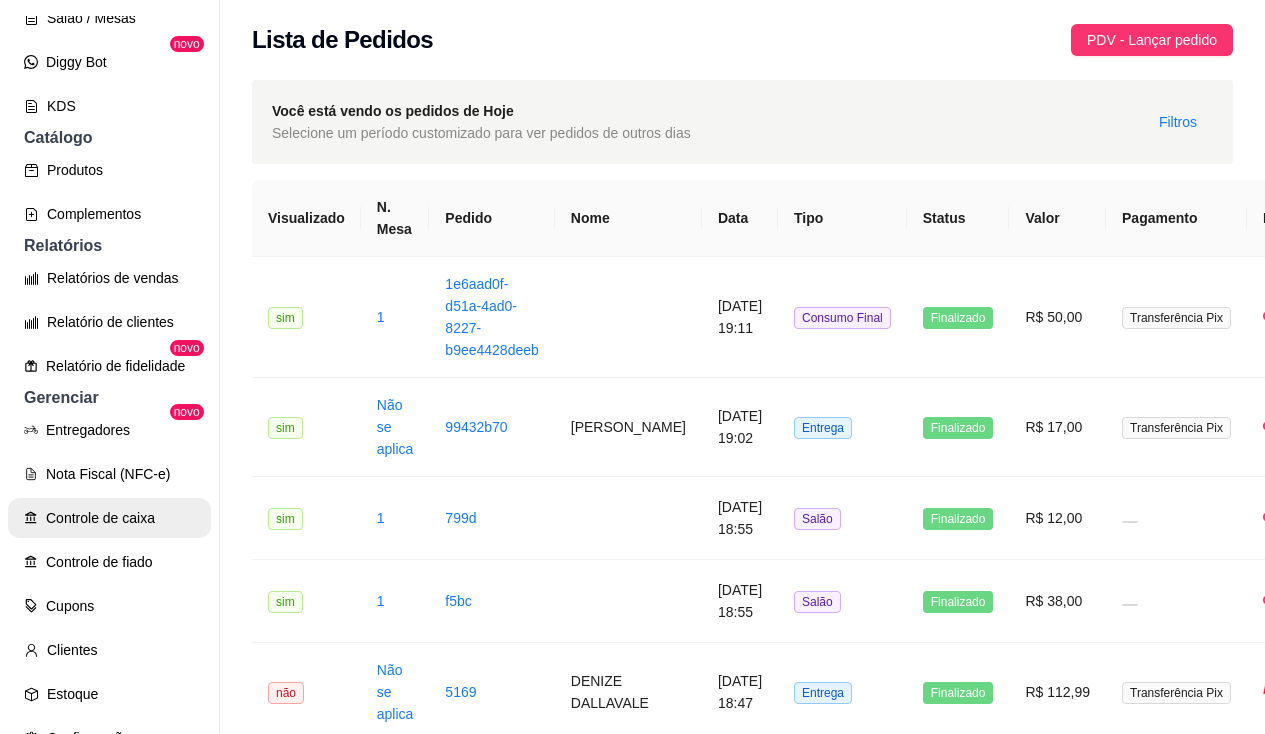 scroll, scrollTop: 500, scrollLeft: 0, axis: vertical 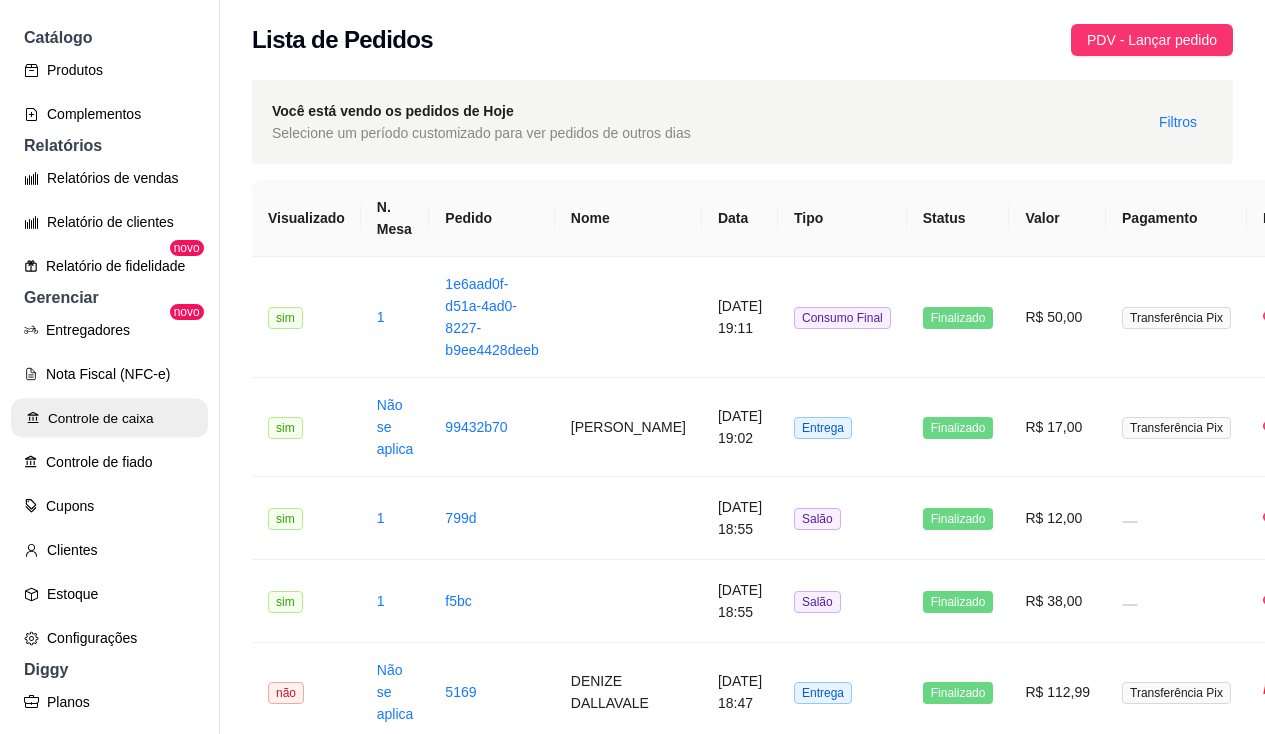 click on "Controle de caixa" at bounding box center [109, 418] 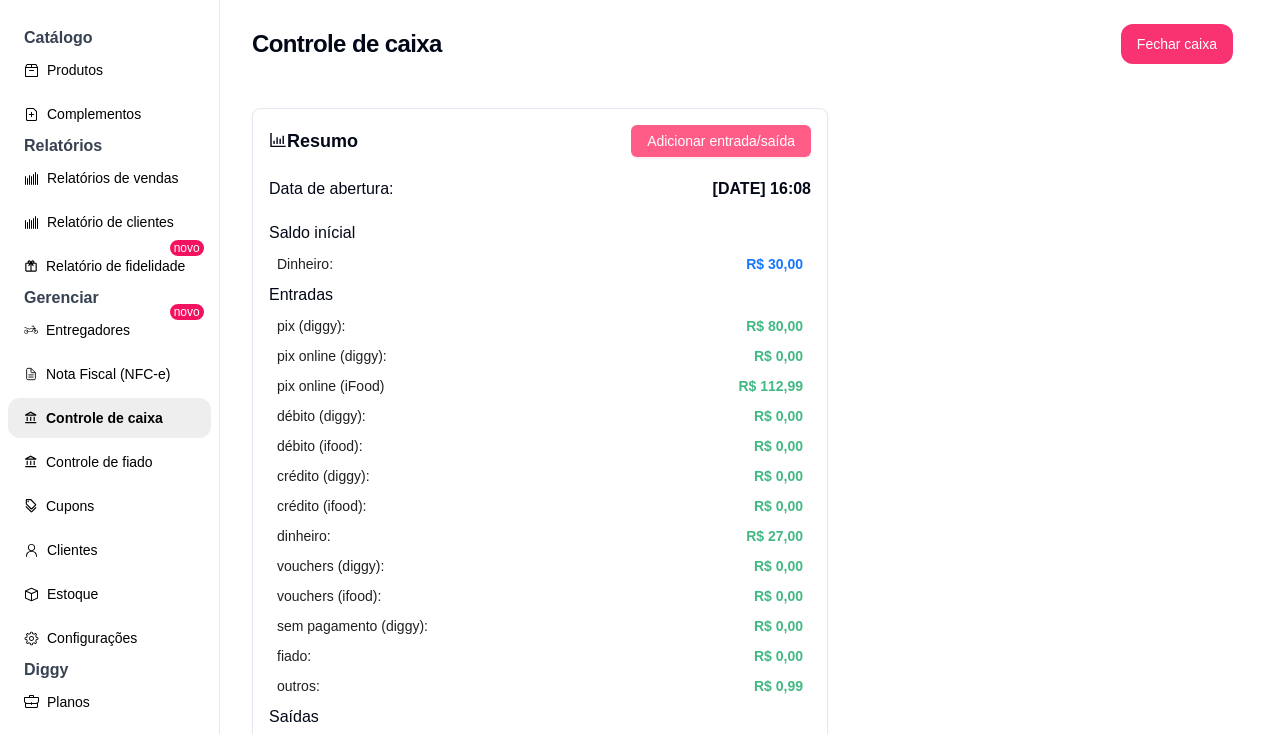 click on "Adicionar entrada/saída" at bounding box center [721, 141] 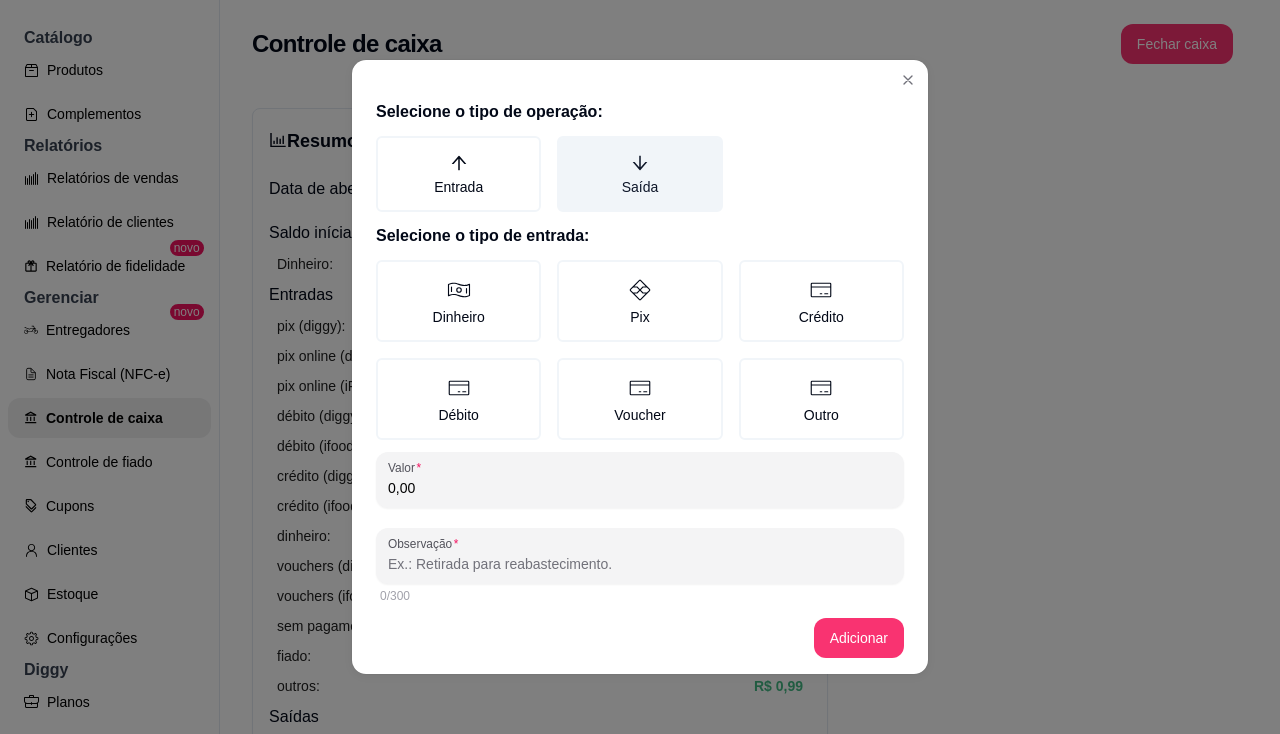 click on "Saída" at bounding box center [639, 174] 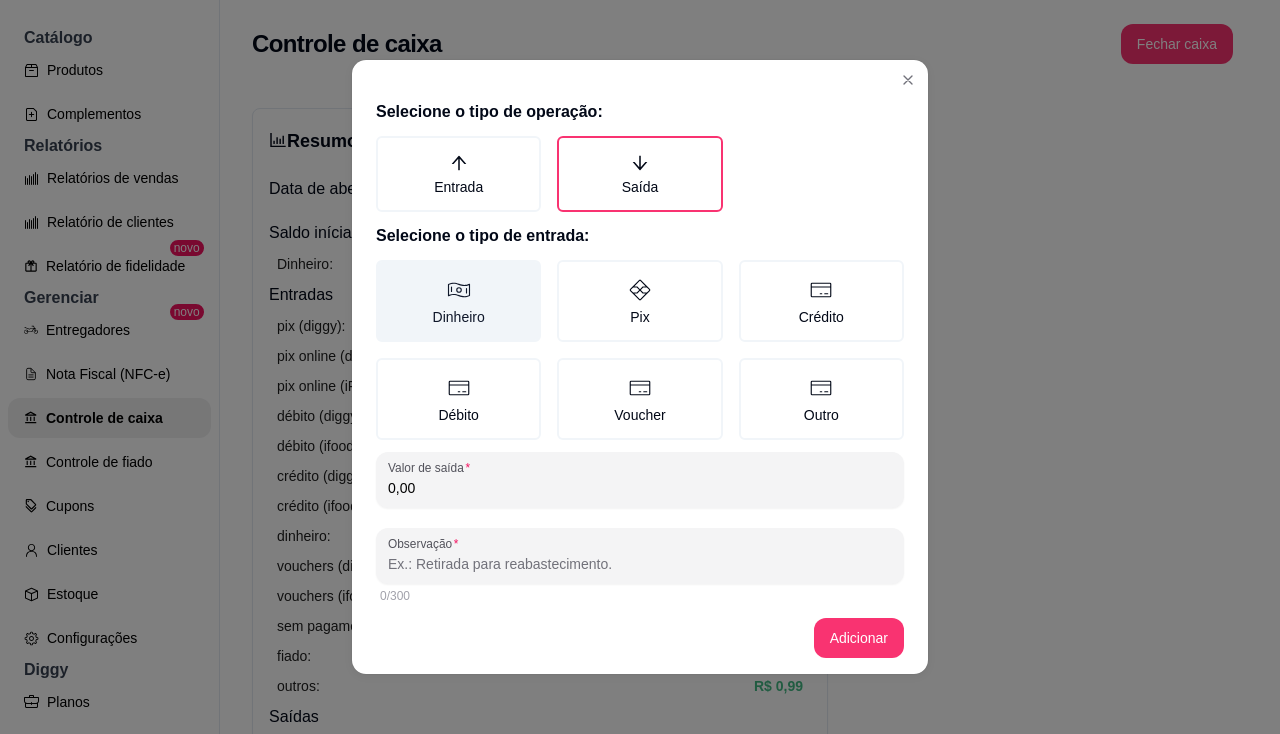click on "Dinheiro" at bounding box center [458, 301] 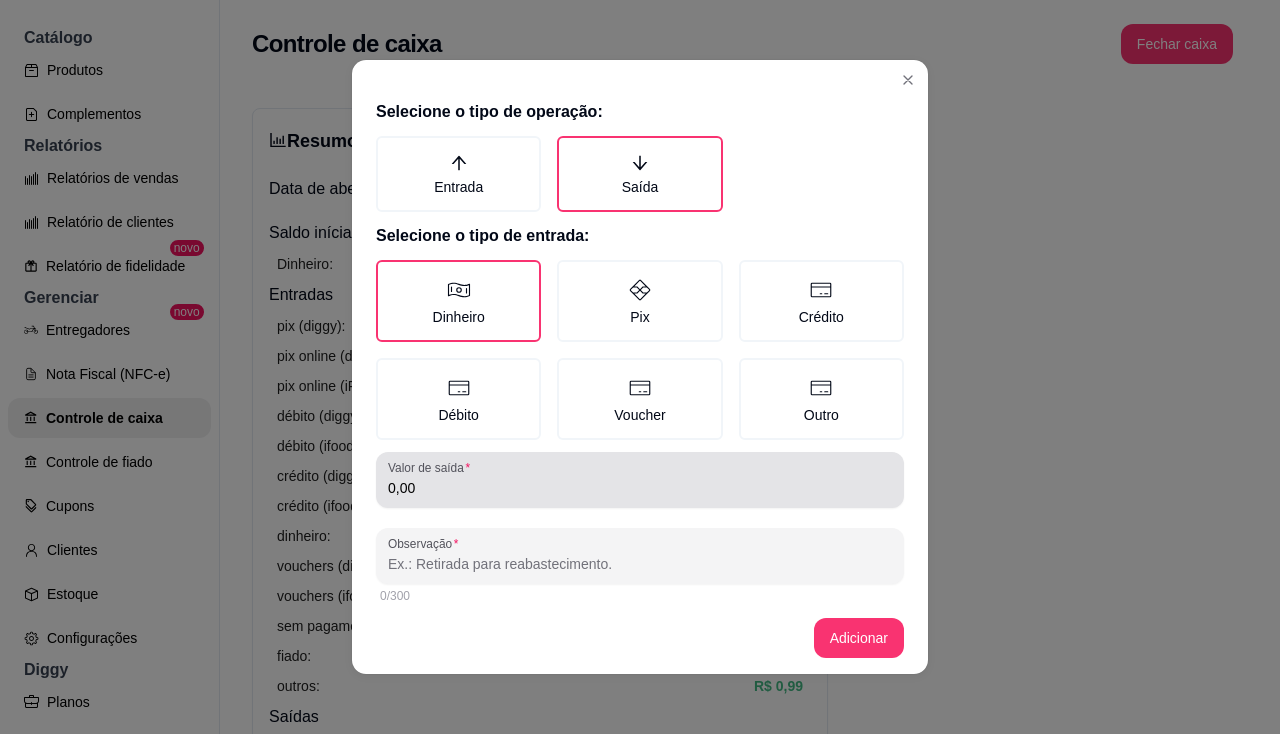click on "0,00" at bounding box center [640, 488] 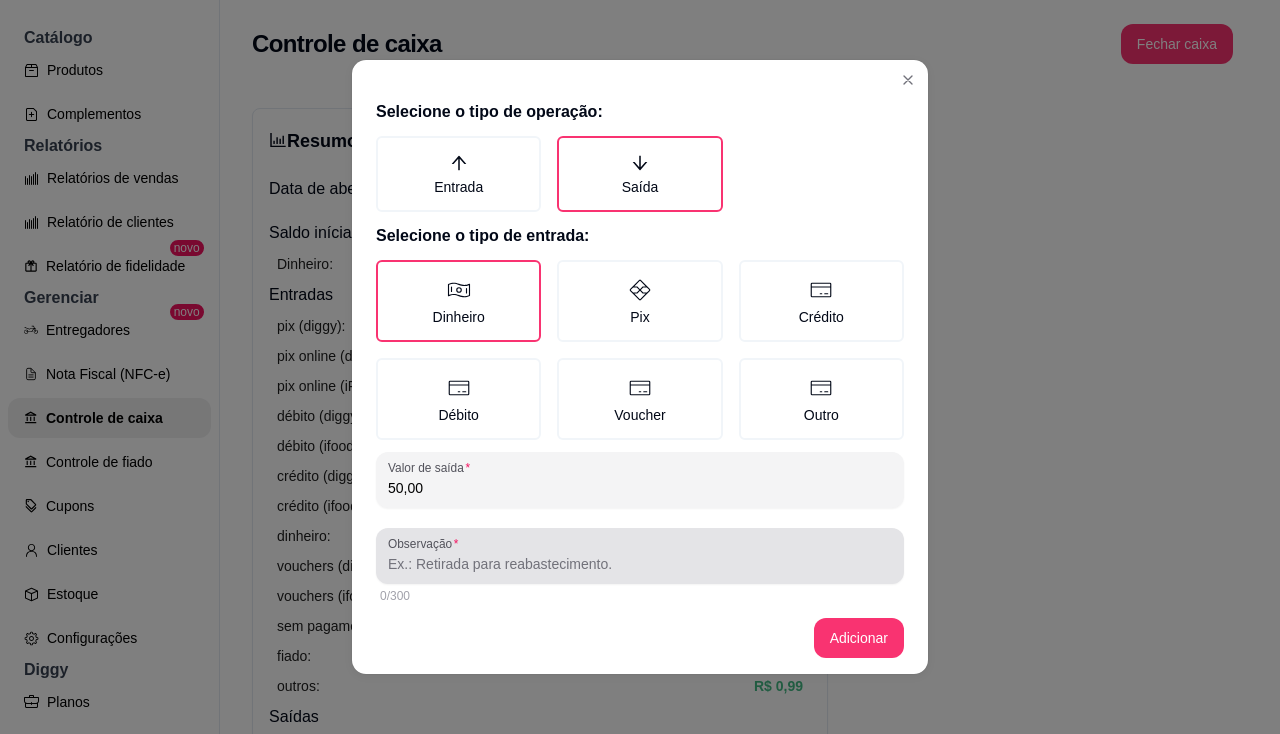 type on "50,00" 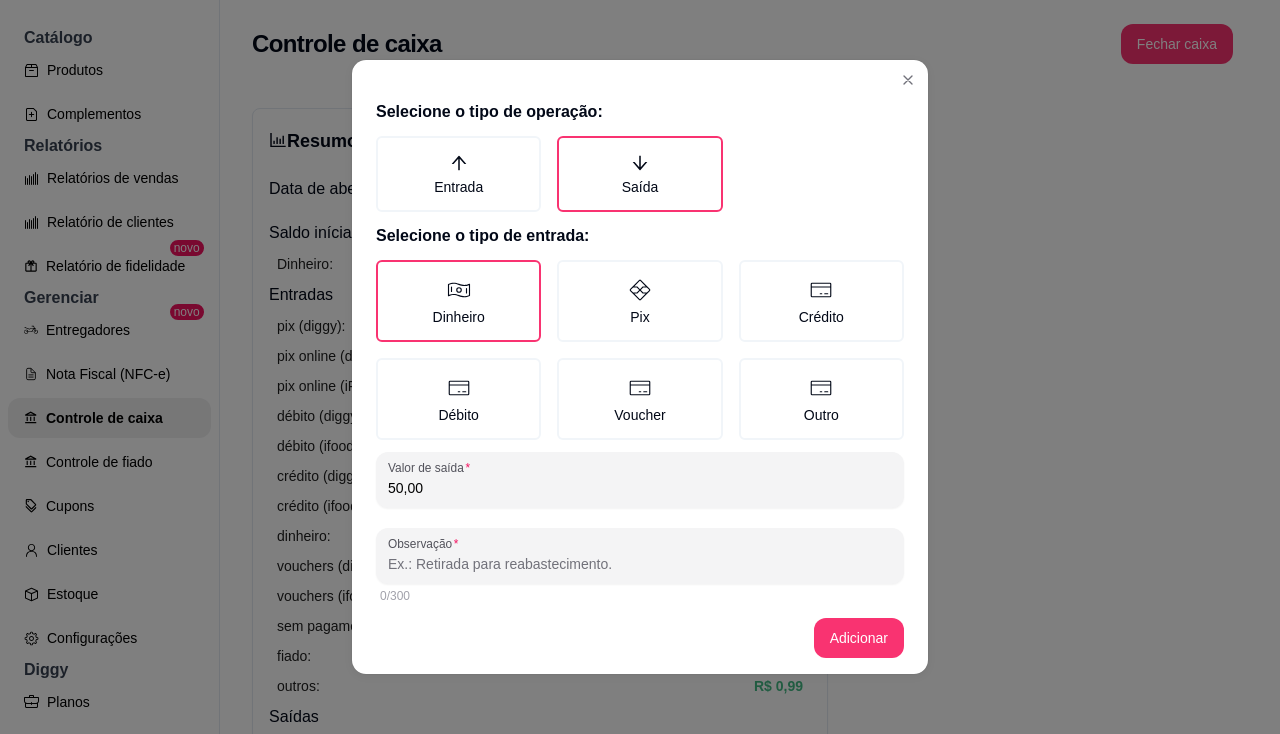 click on "Observação" at bounding box center (640, 564) 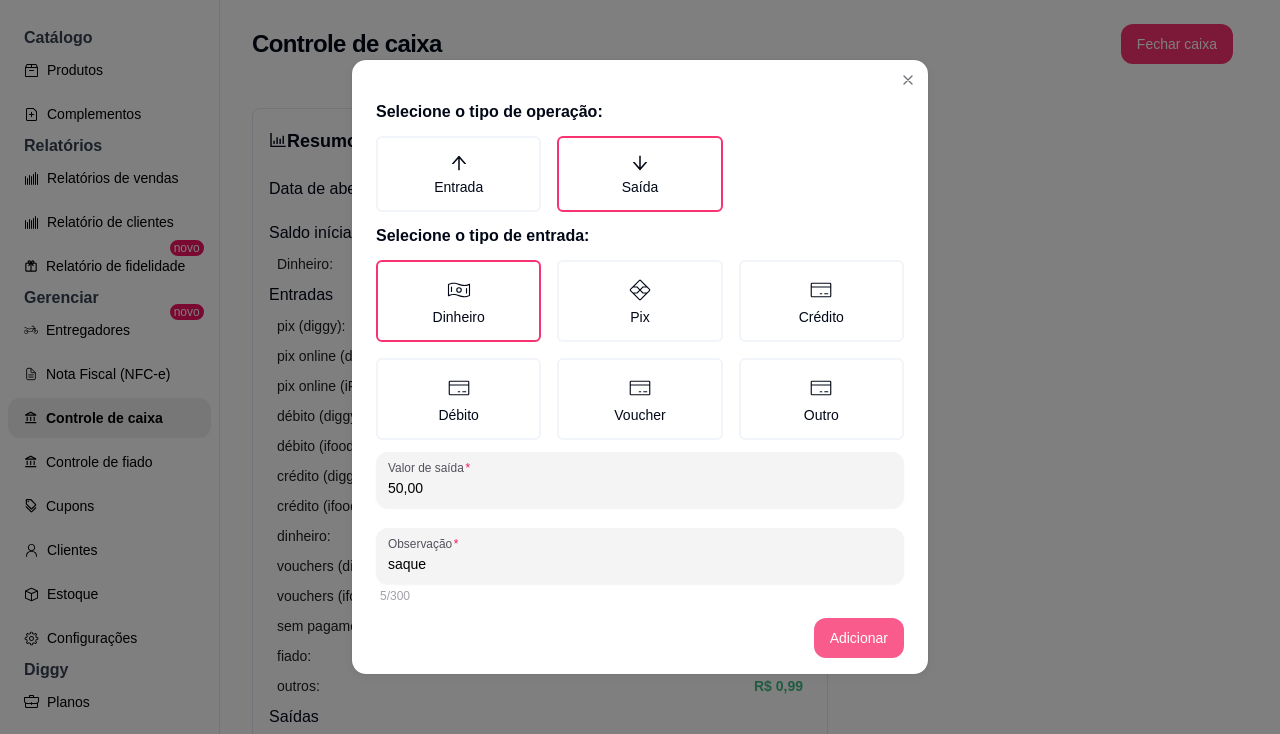type on "saque" 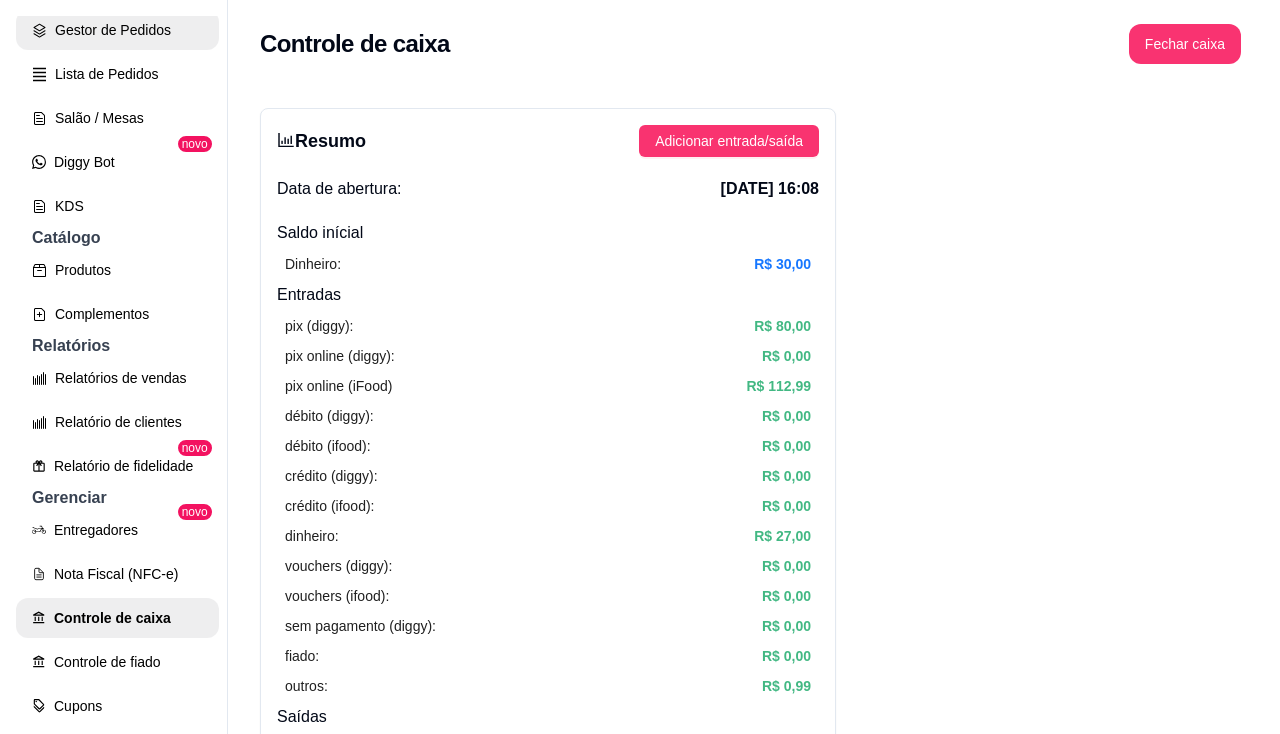 scroll, scrollTop: 0, scrollLeft: 0, axis: both 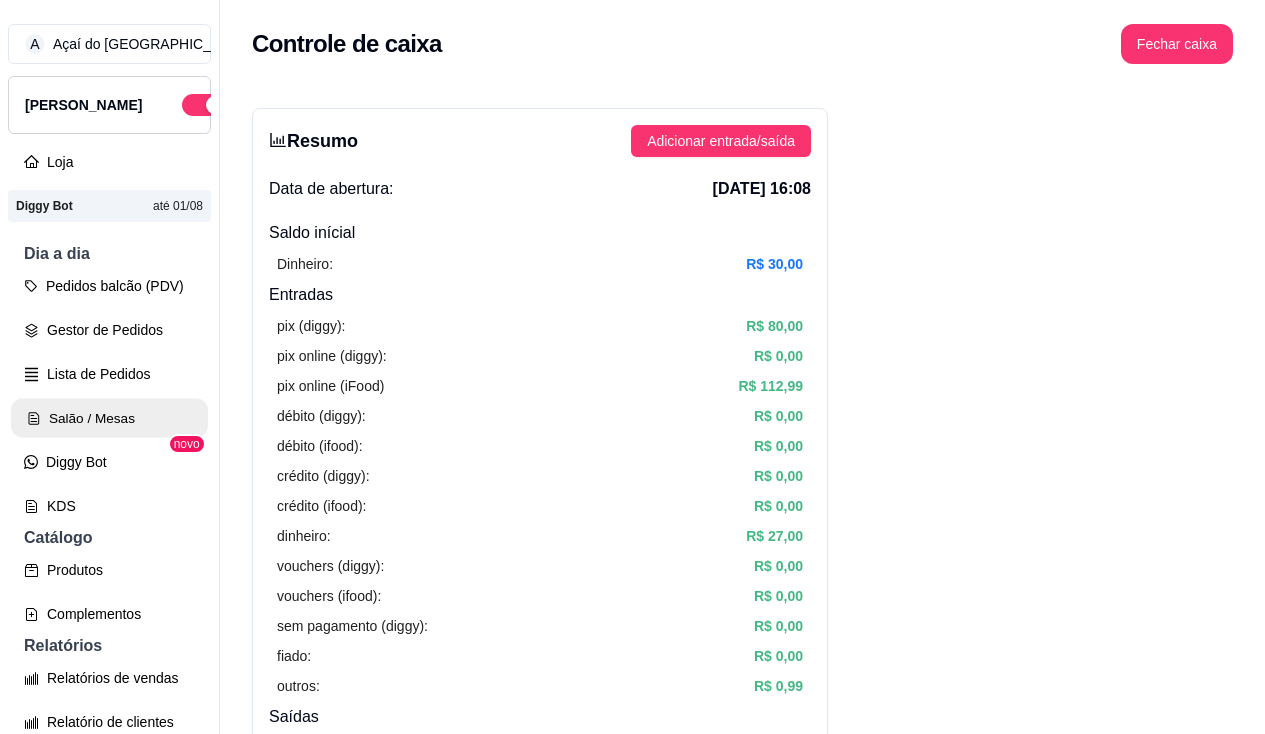 click on "Salão / Mesas" at bounding box center (109, 418) 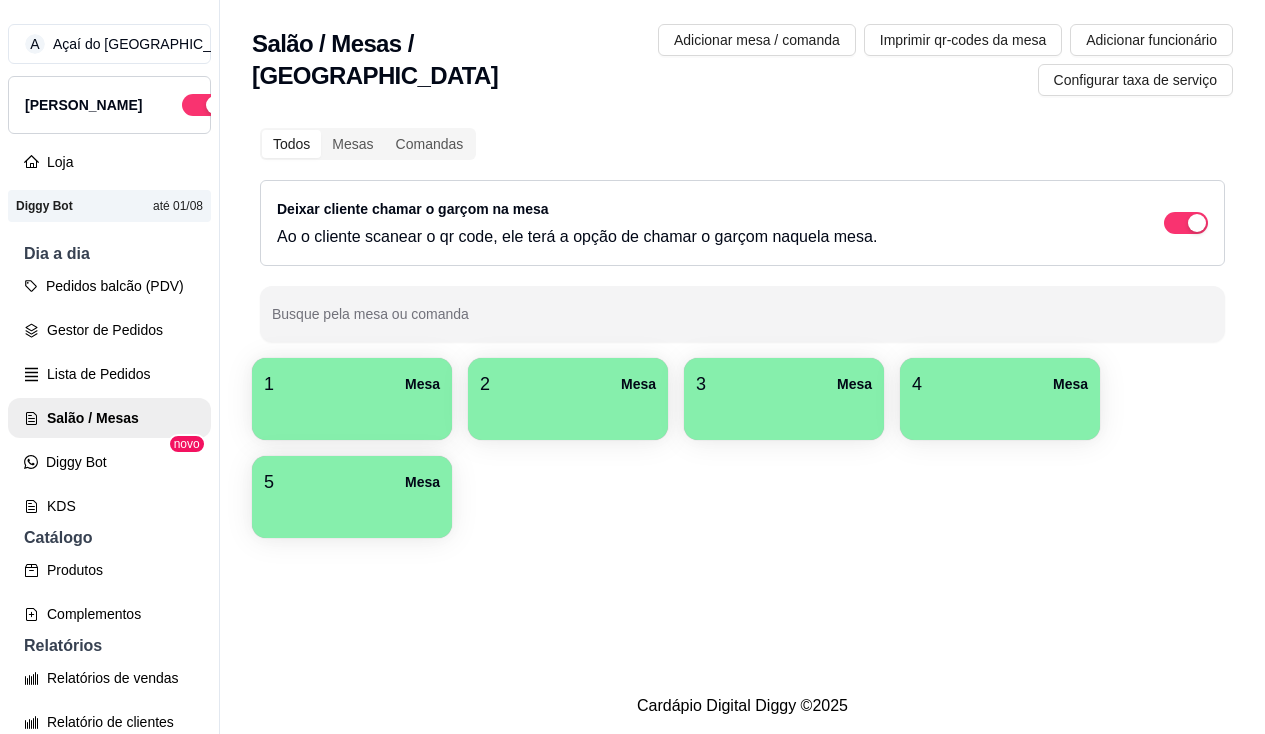 click at bounding box center [352, 413] 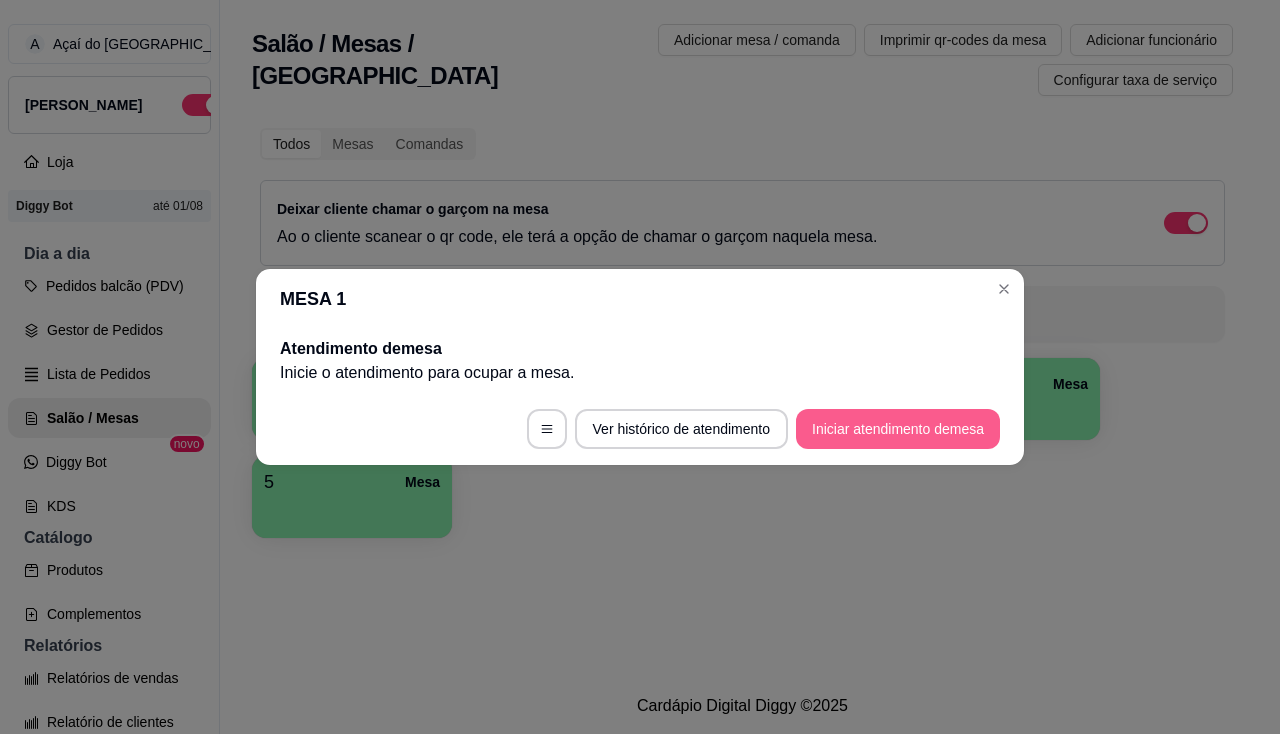 click on "Iniciar atendimento de  mesa" at bounding box center (898, 429) 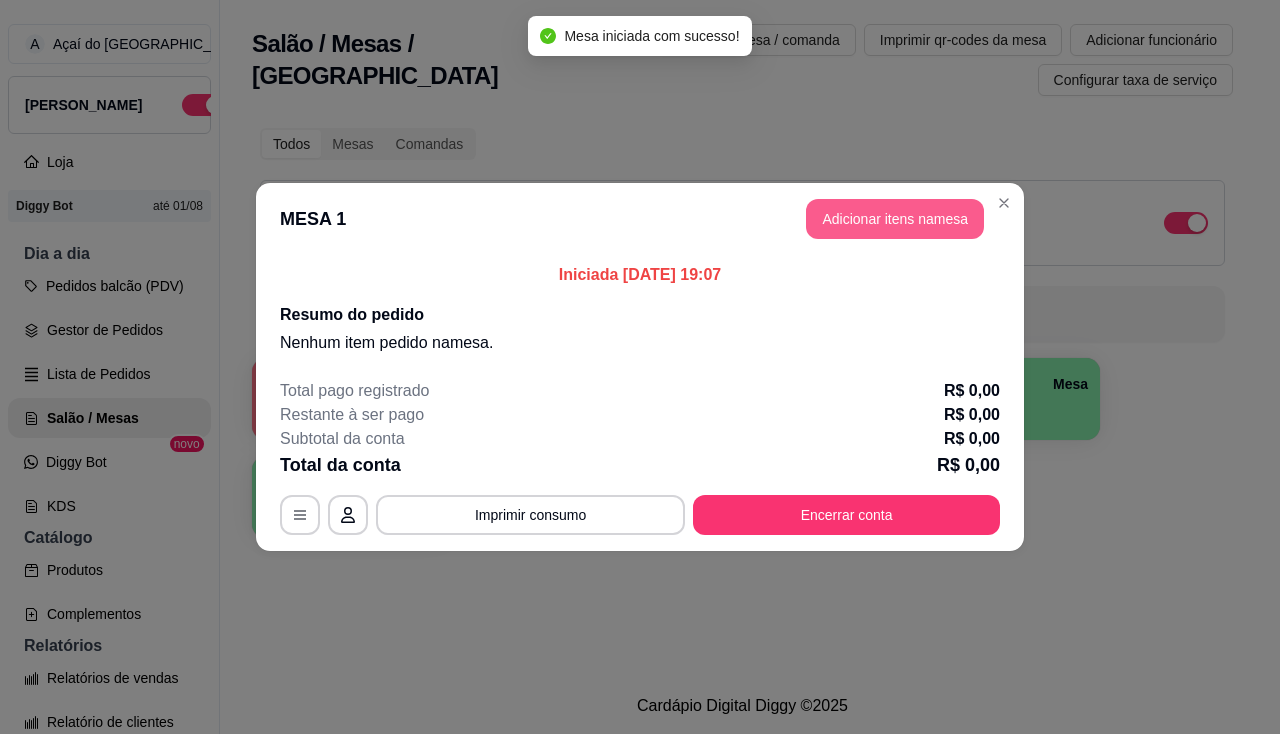 click on "Adicionar itens na  mesa" at bounding box center (895, 219) 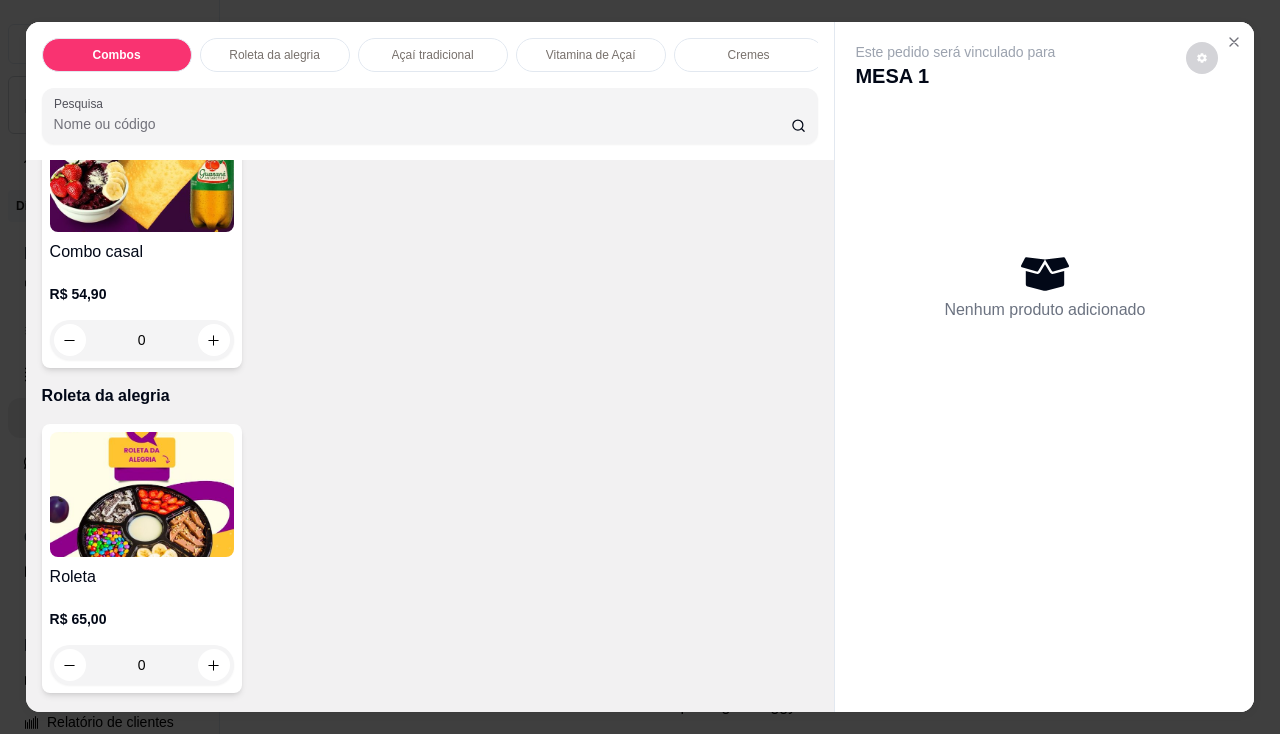 scroll, scrollTop: 1000, scrollLeft: 0, axis: vertical 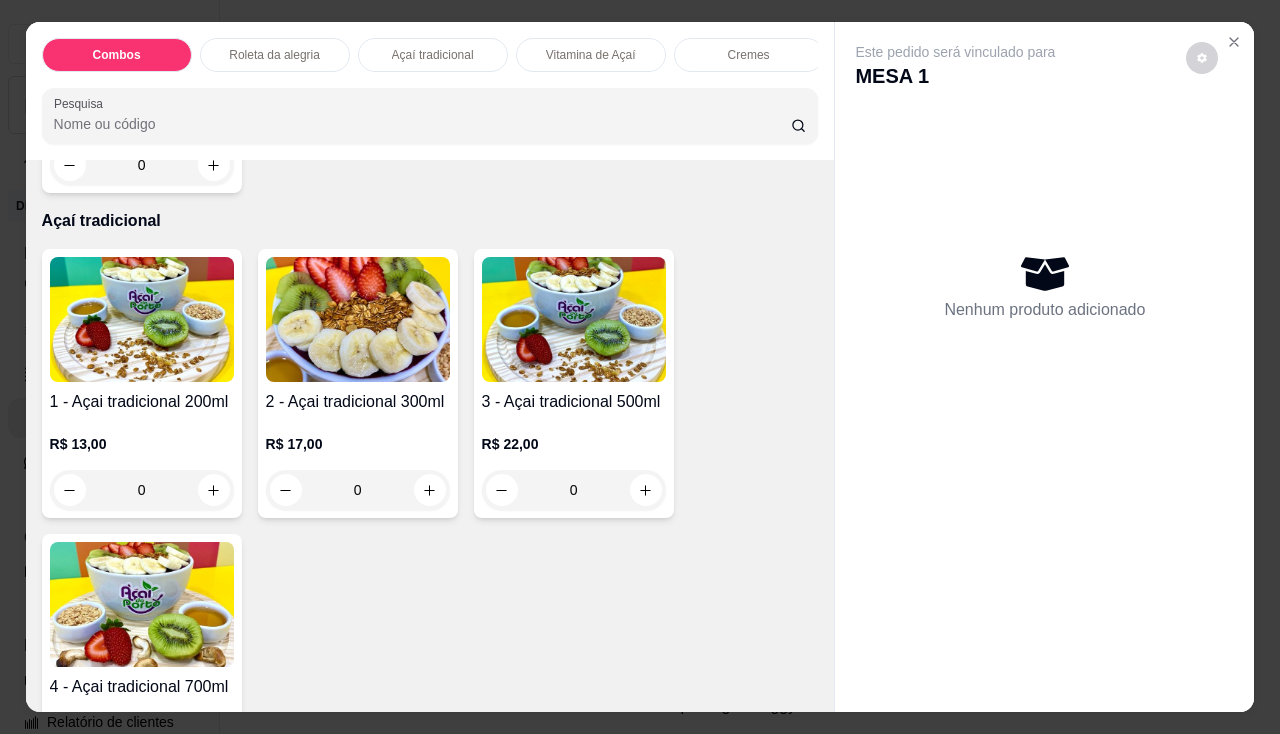 click at bounding box center [574, 319] 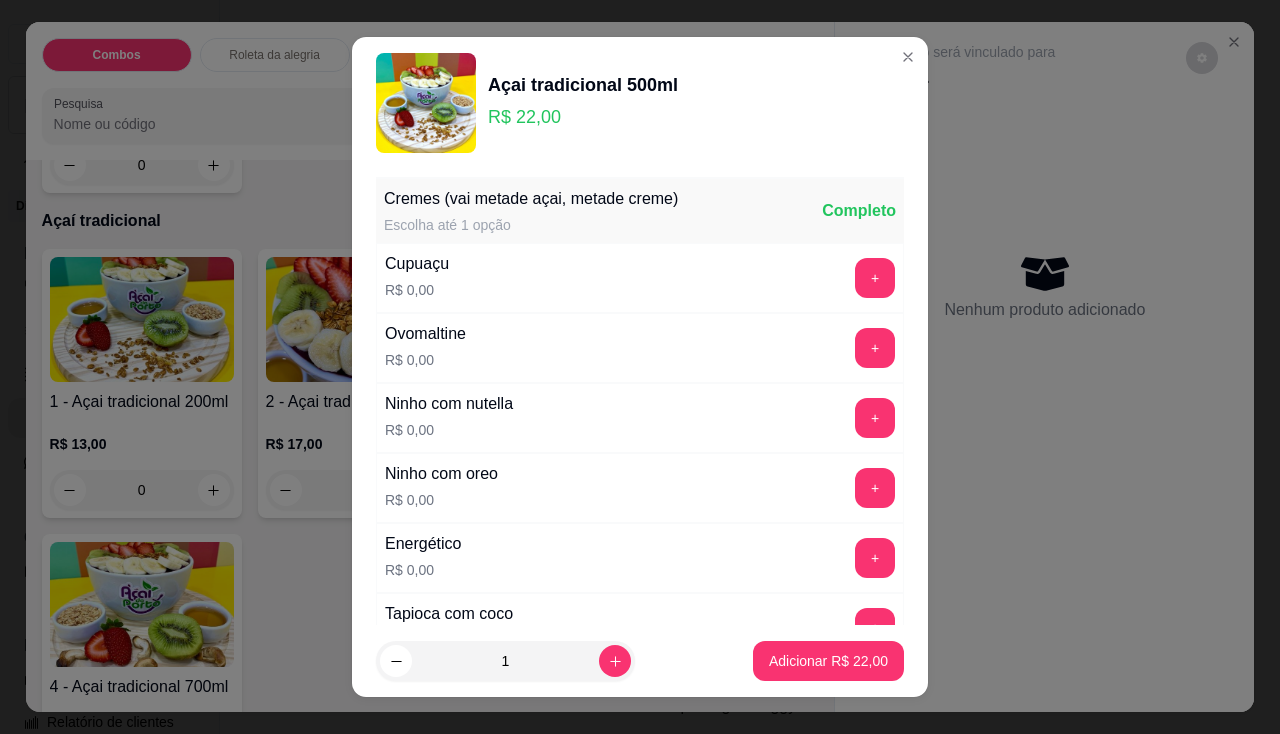 click on "+" at bounding box center (875, 278) 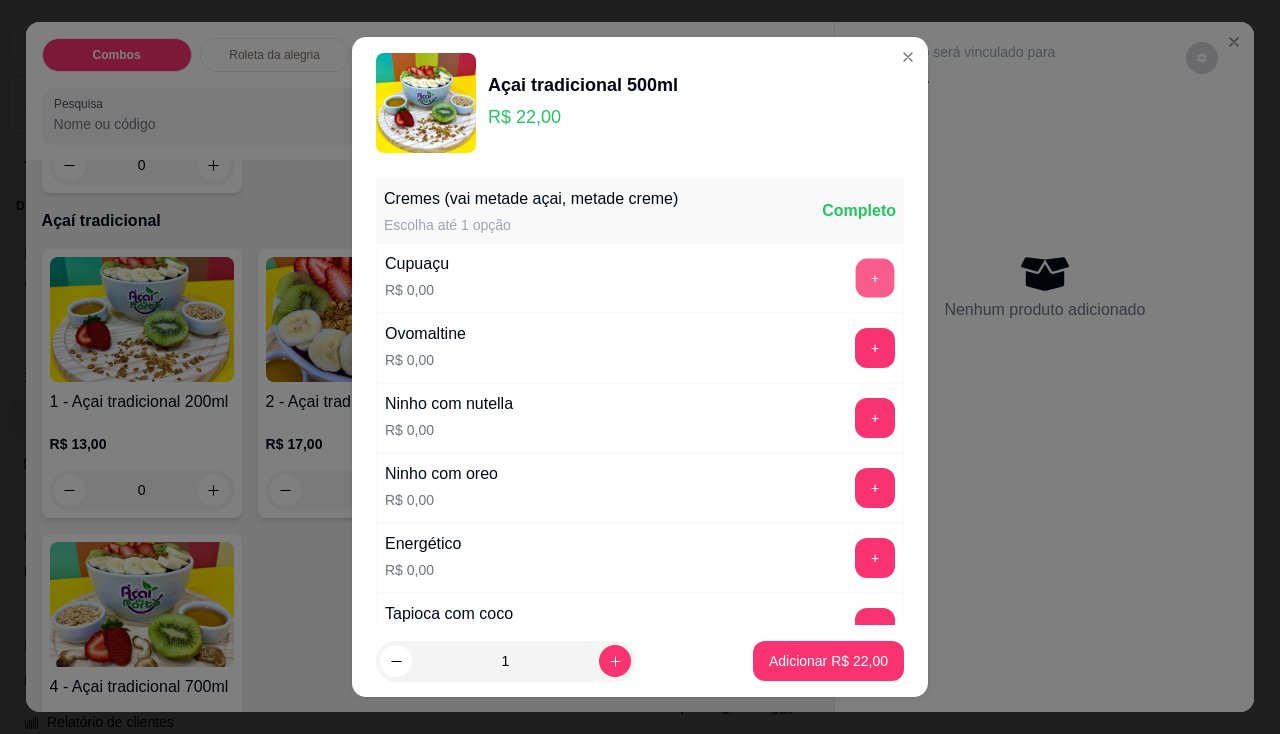 click on "+" at bounding box center [875, 277] 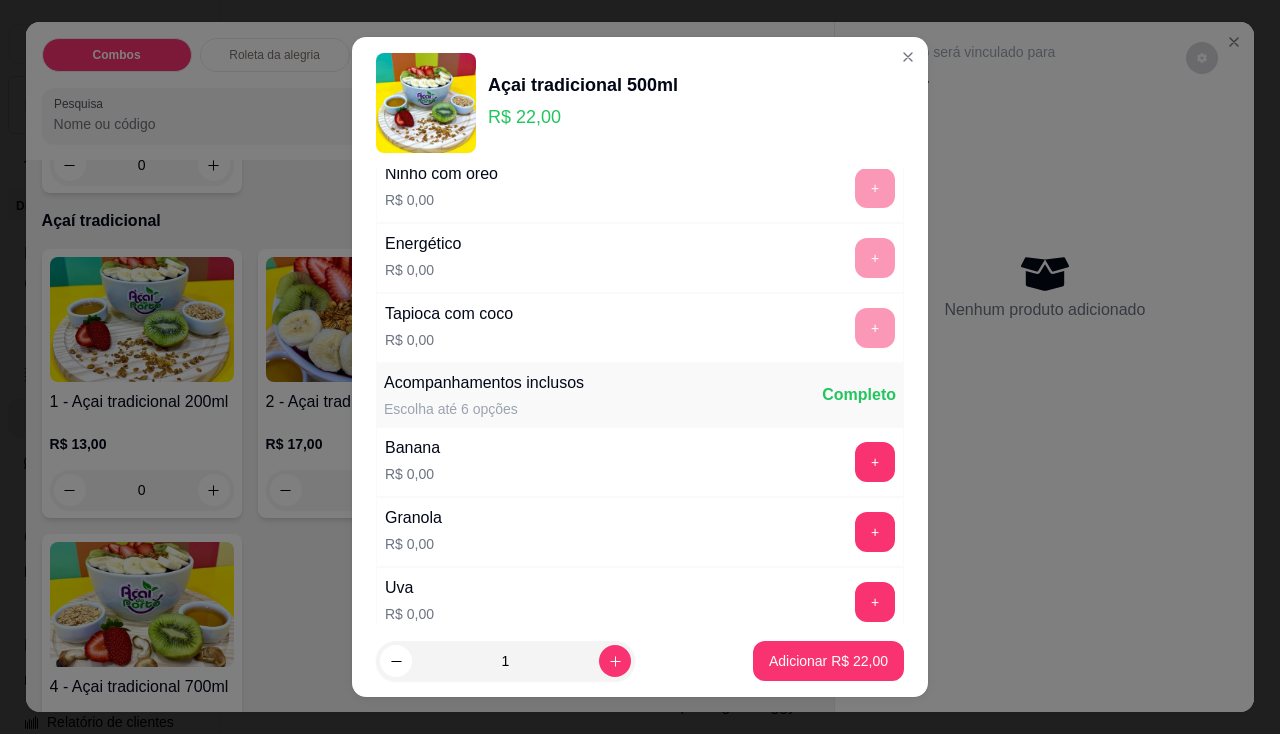 scroll, scrollTop: 500, scrollLeft: 0, axis: vertical 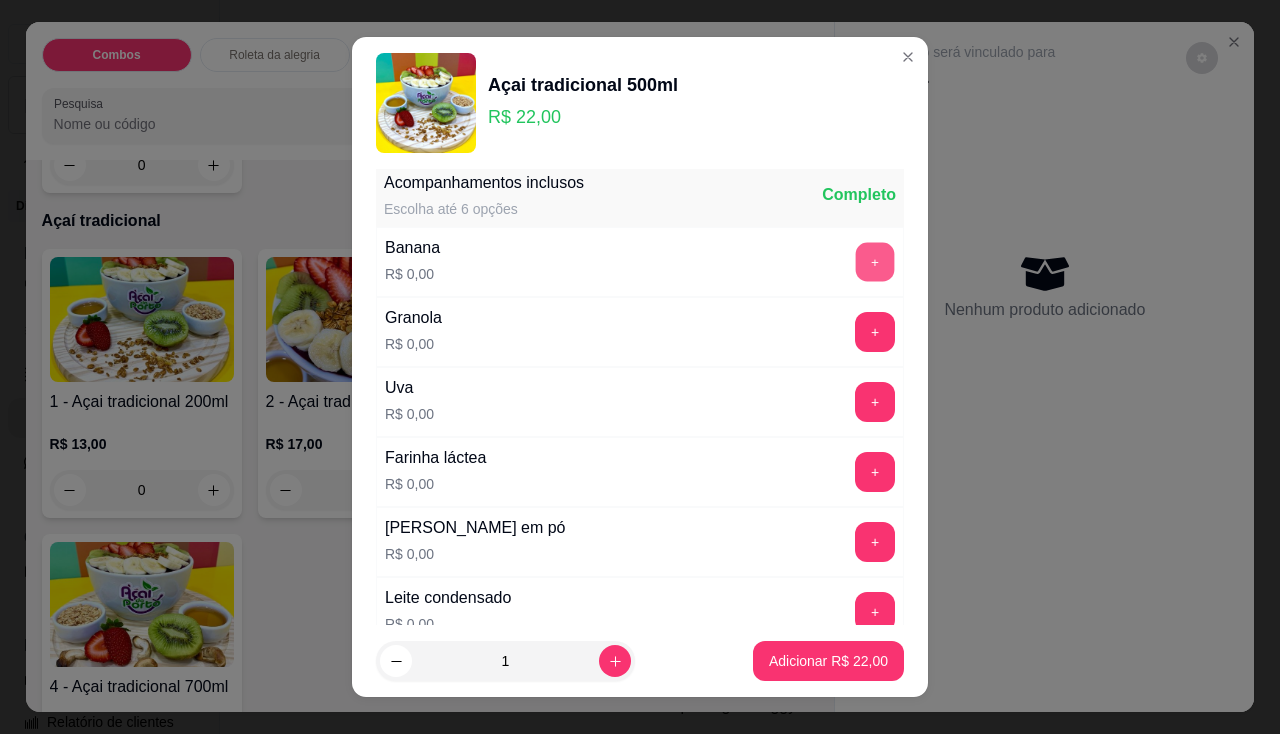 click on "+" at bounding box center [875, 261] 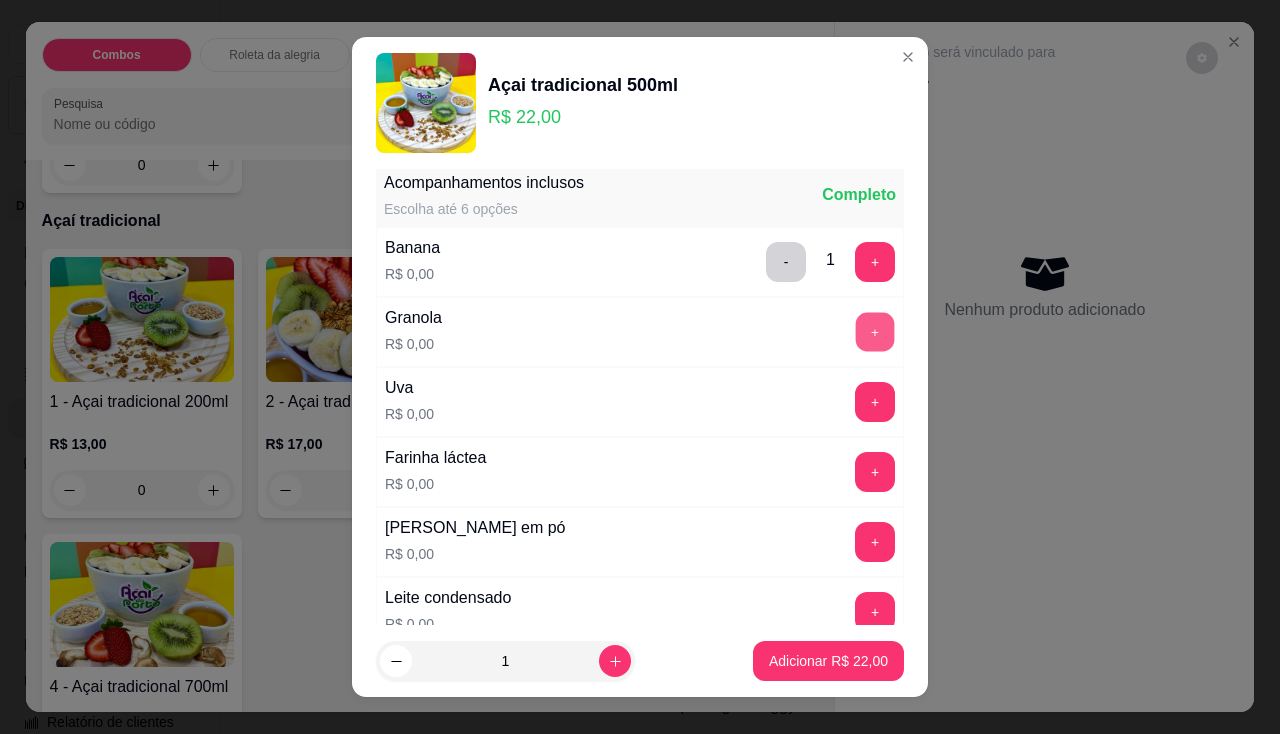 click on "+" at bounding box center [875, 331] 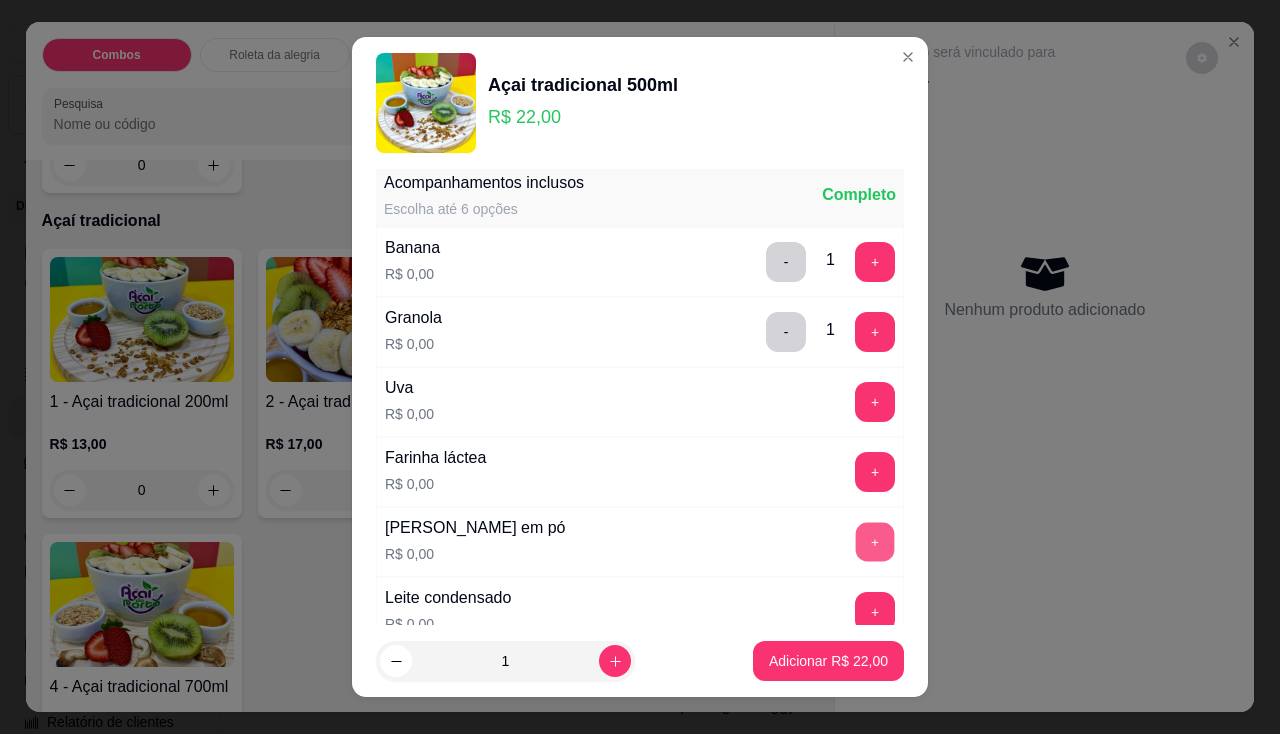click on "+" at bounding box center (875, 541) 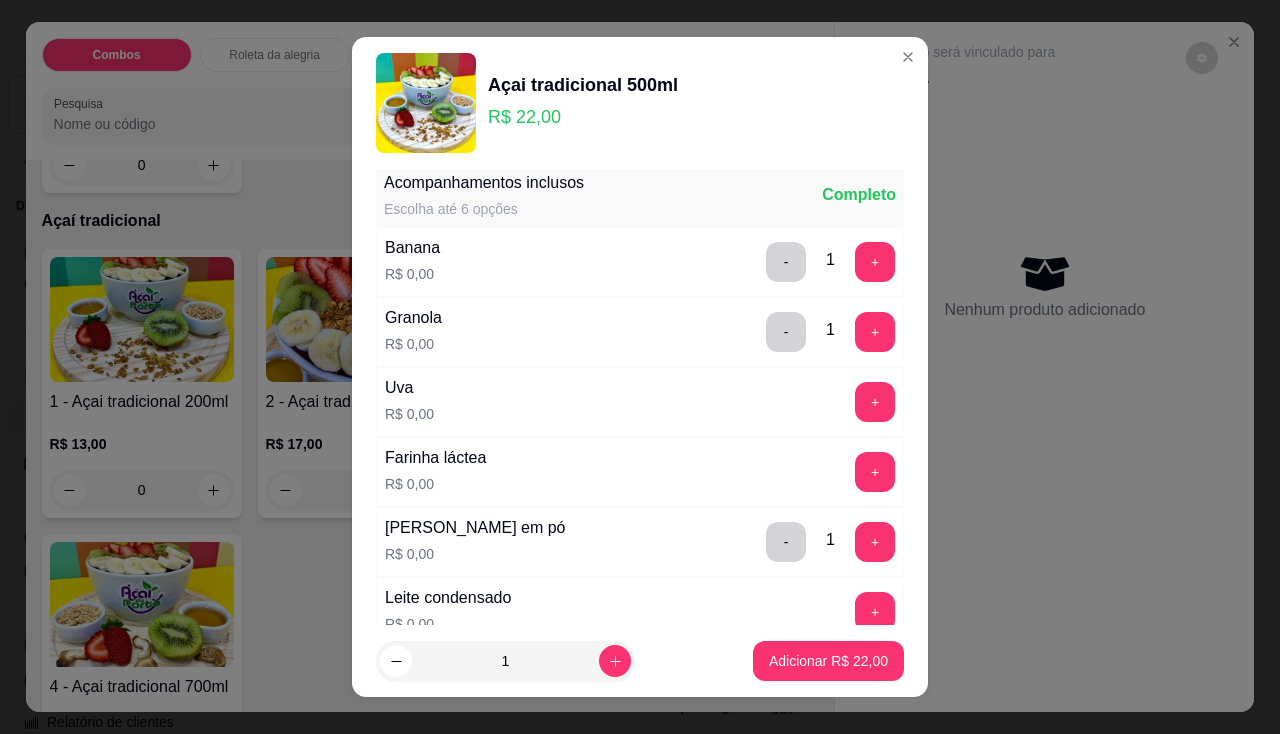 scroll, scrollTop: 600, scrollLeft: 0, axis: vertical 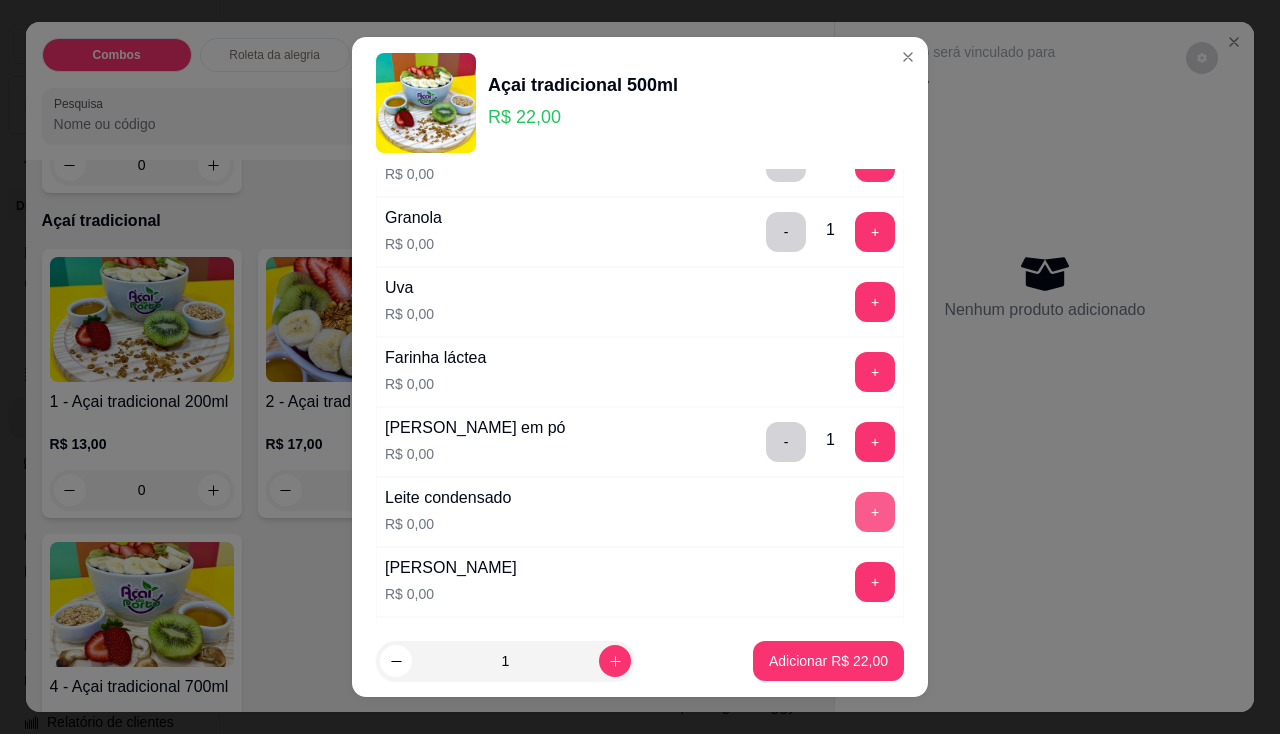 click on "+" at bounding box center (875, 512) 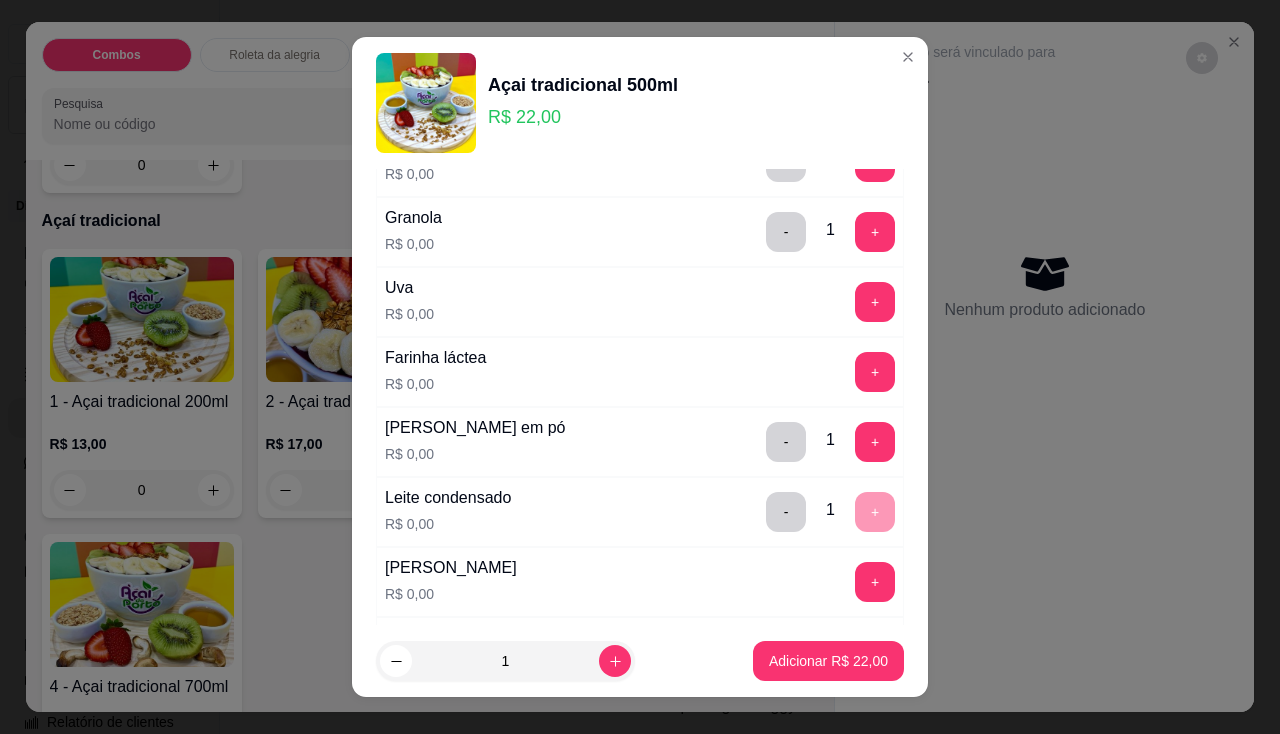 drag, startPoint x: 852, startPoint y: 327, endPoint x: 849, endPoint y: 376, distance: 49.09175 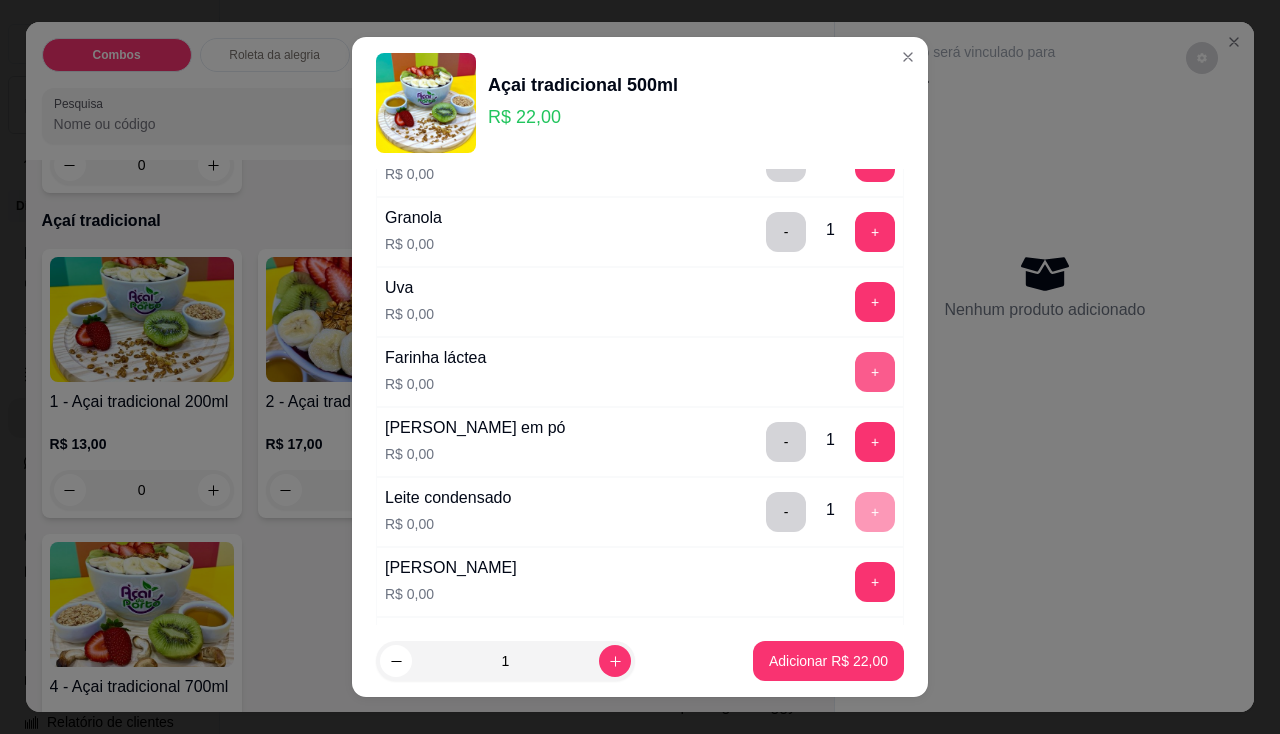 click on "+" at bounding box center [875, 372] 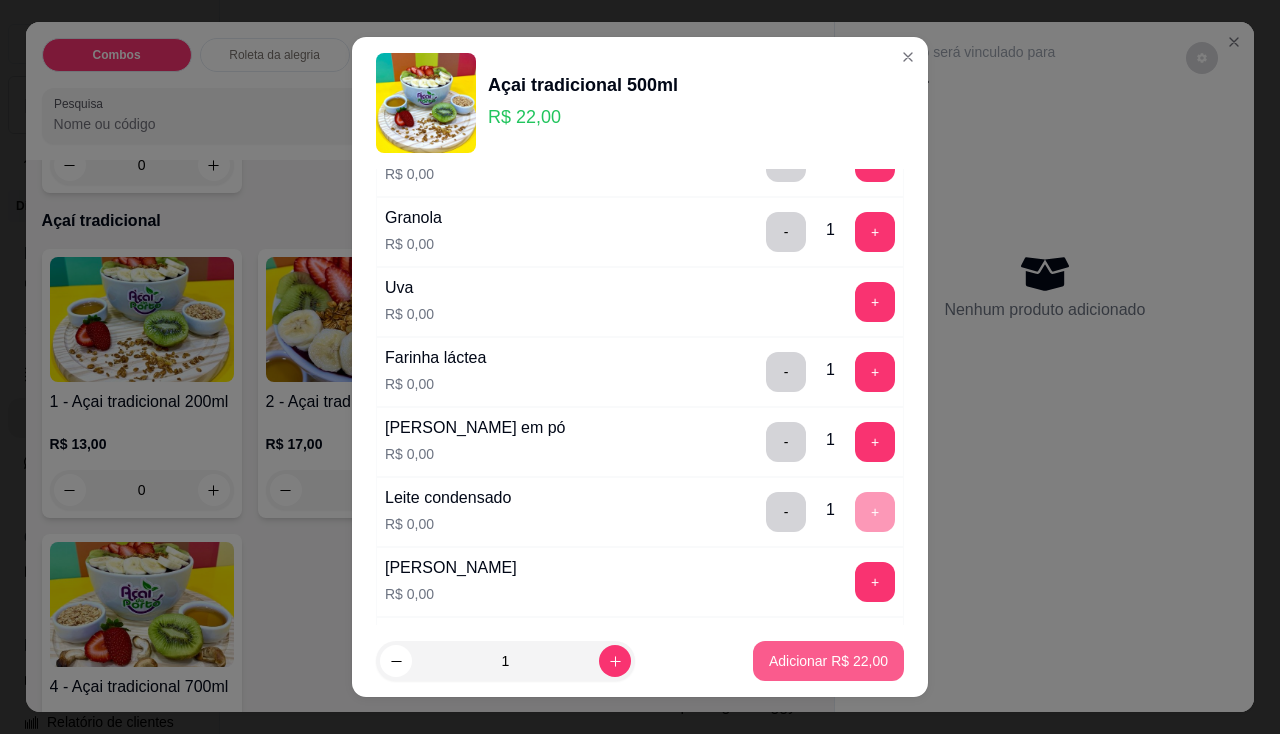 click on "Adicionar   R$ 22,00" at bounding box center (828, 661) 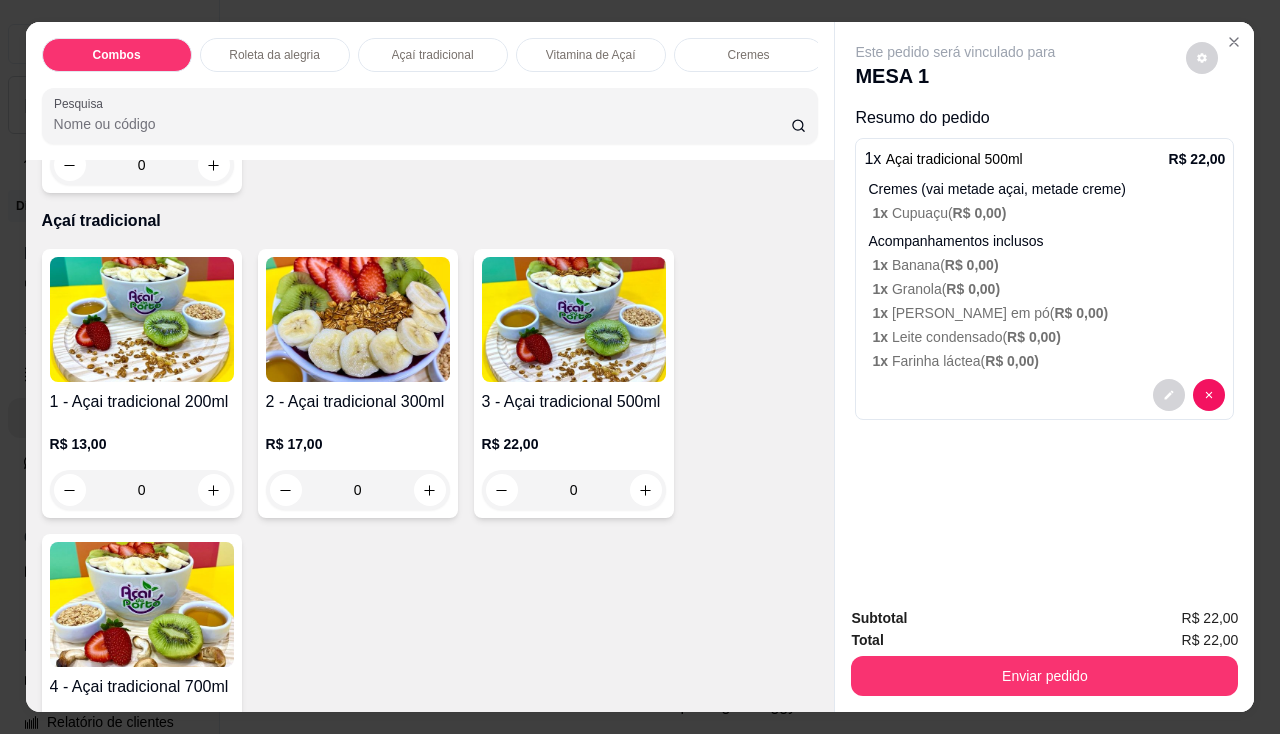 click at bounding box center (574, 319) 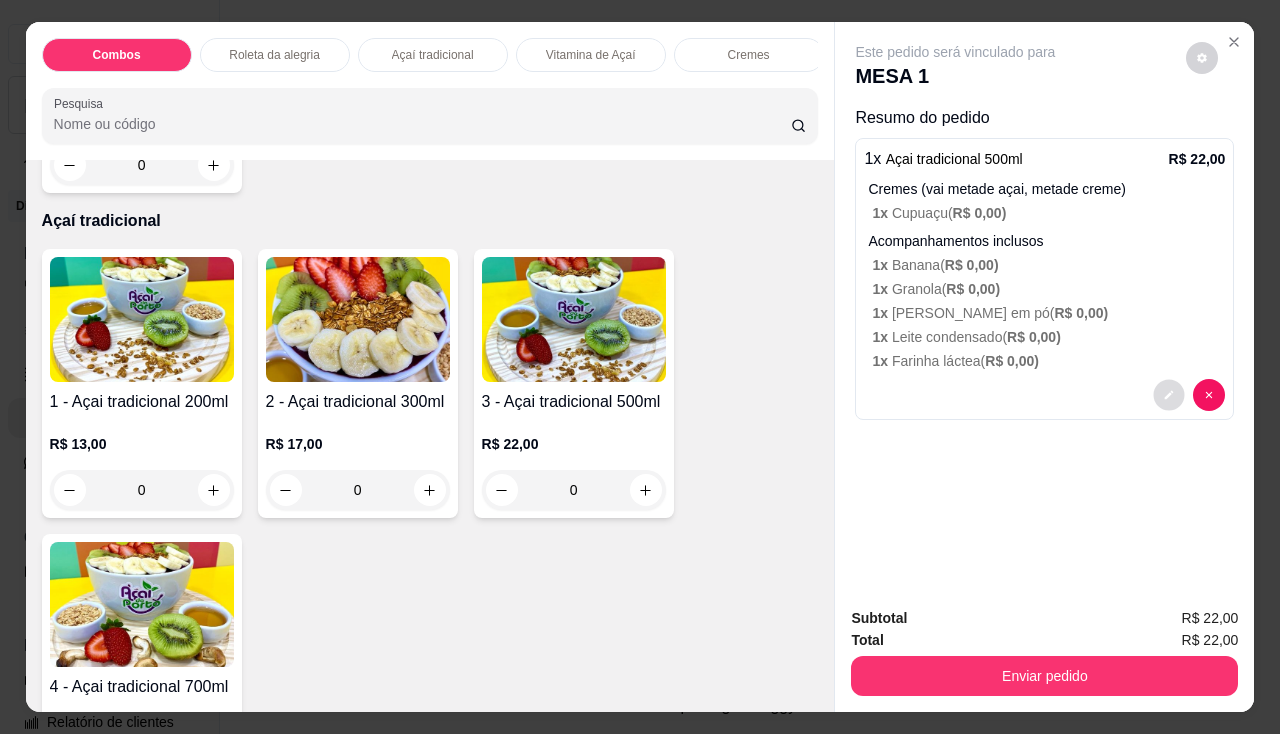 click 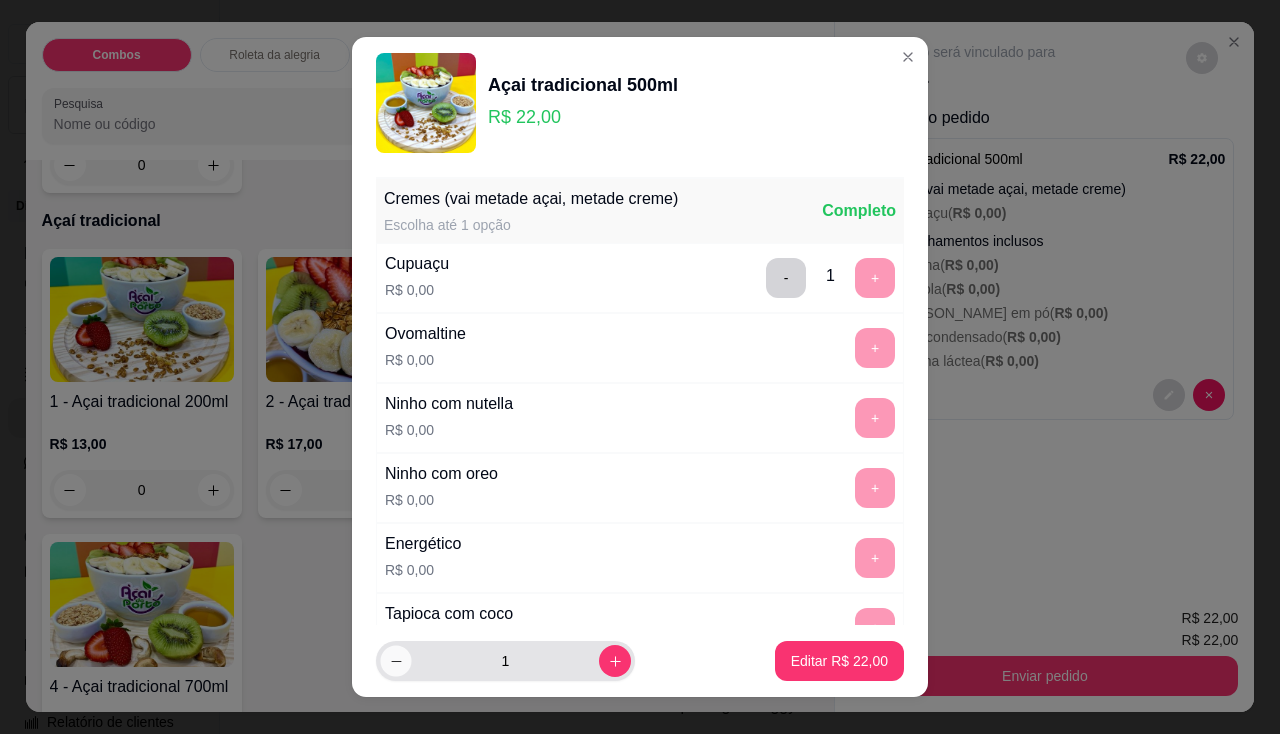 click at bounding box center (395, 661) 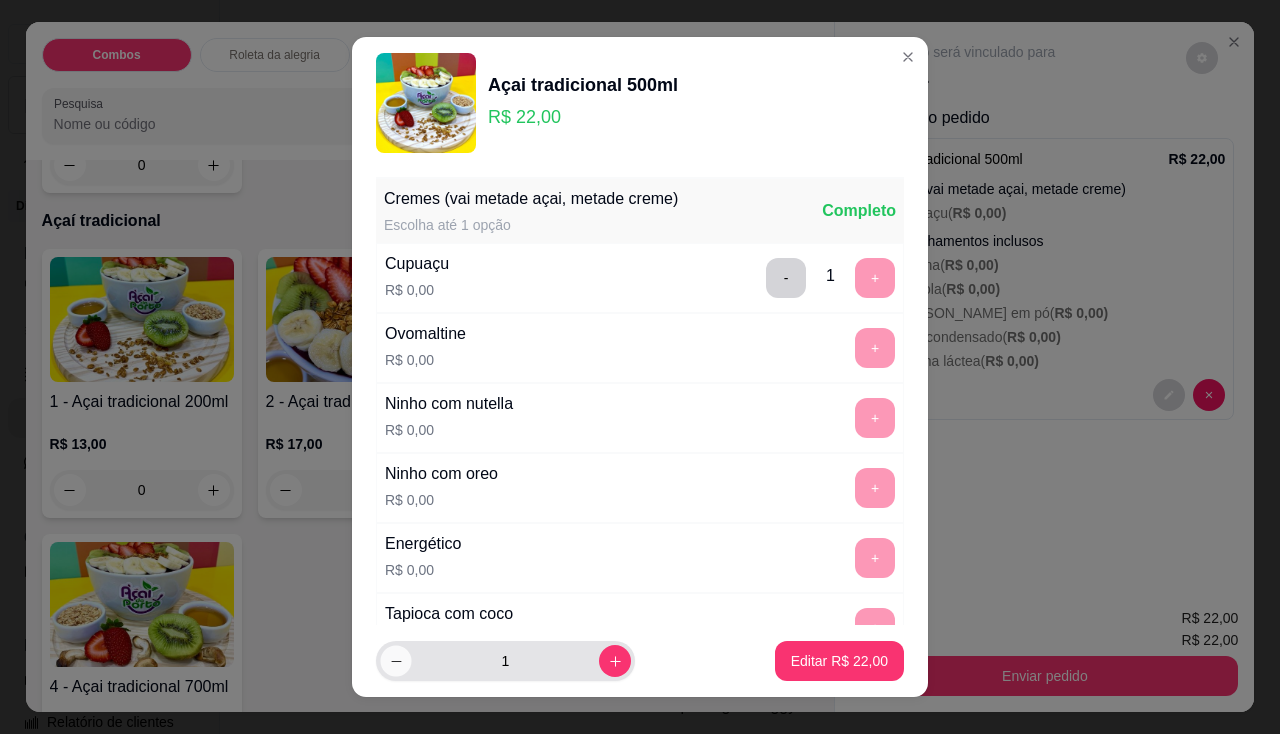 type on "0" 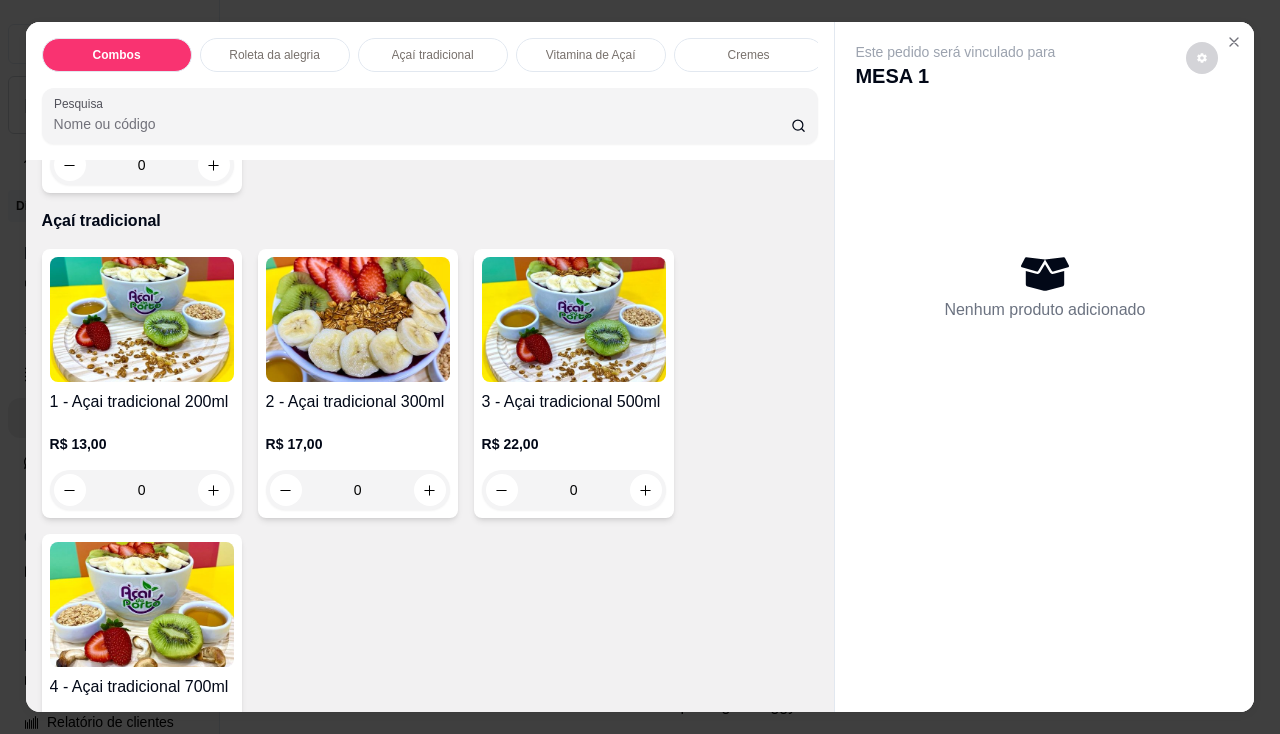 click on "R$ 17,00 0" at bounding box center [358, 462] 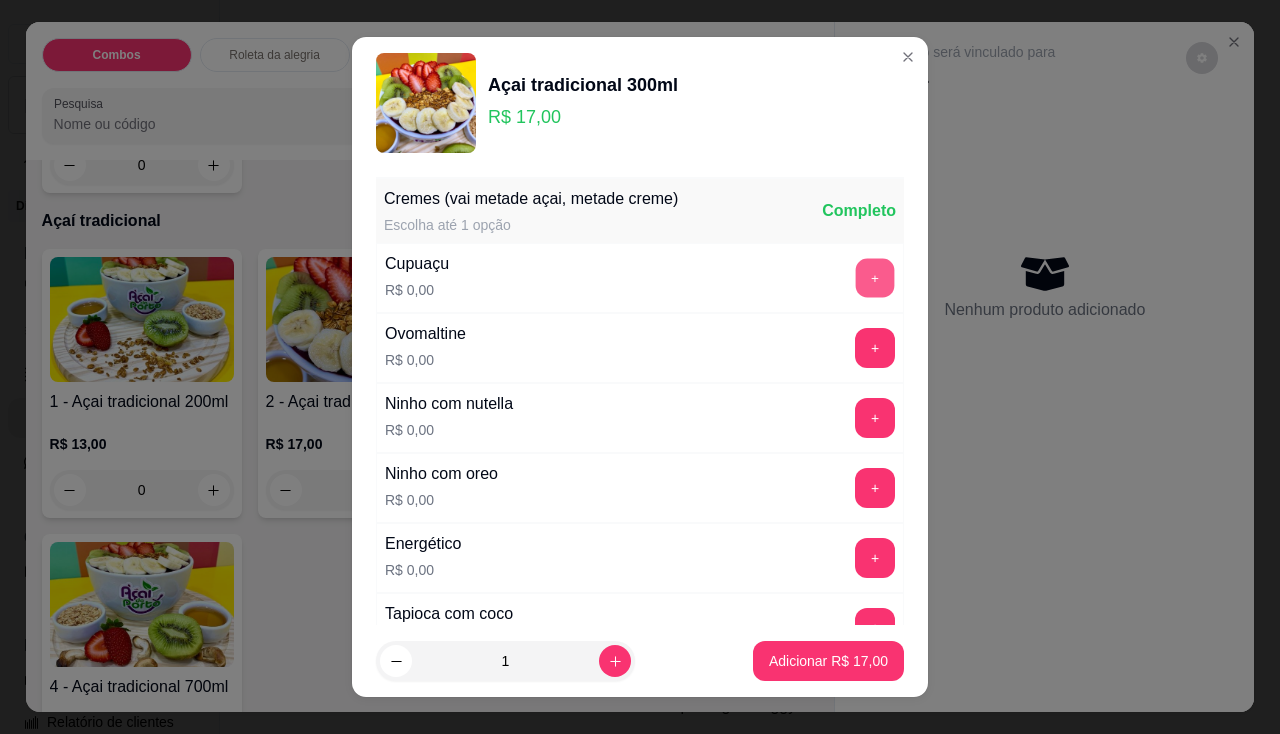 click on "+" at bounding box center (875, 277) 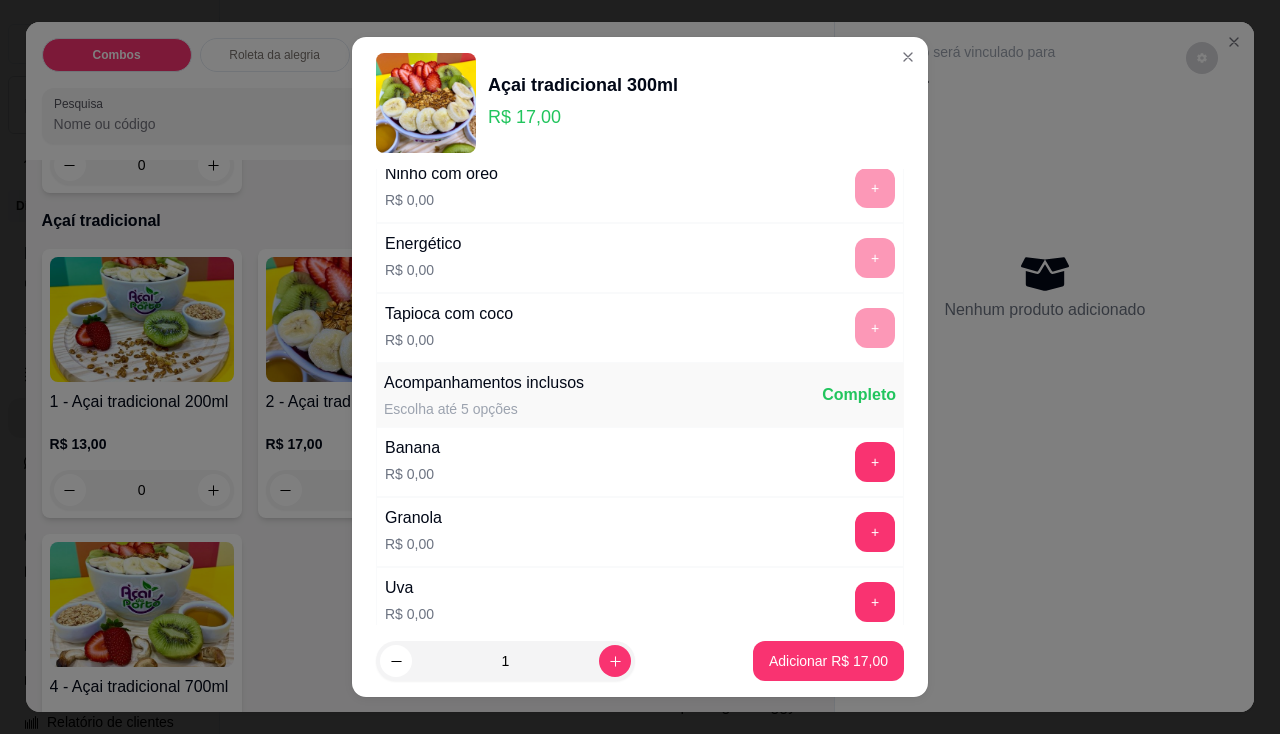 scroll, scrollTop: 400, scrollLeft: 0, axis: vertical 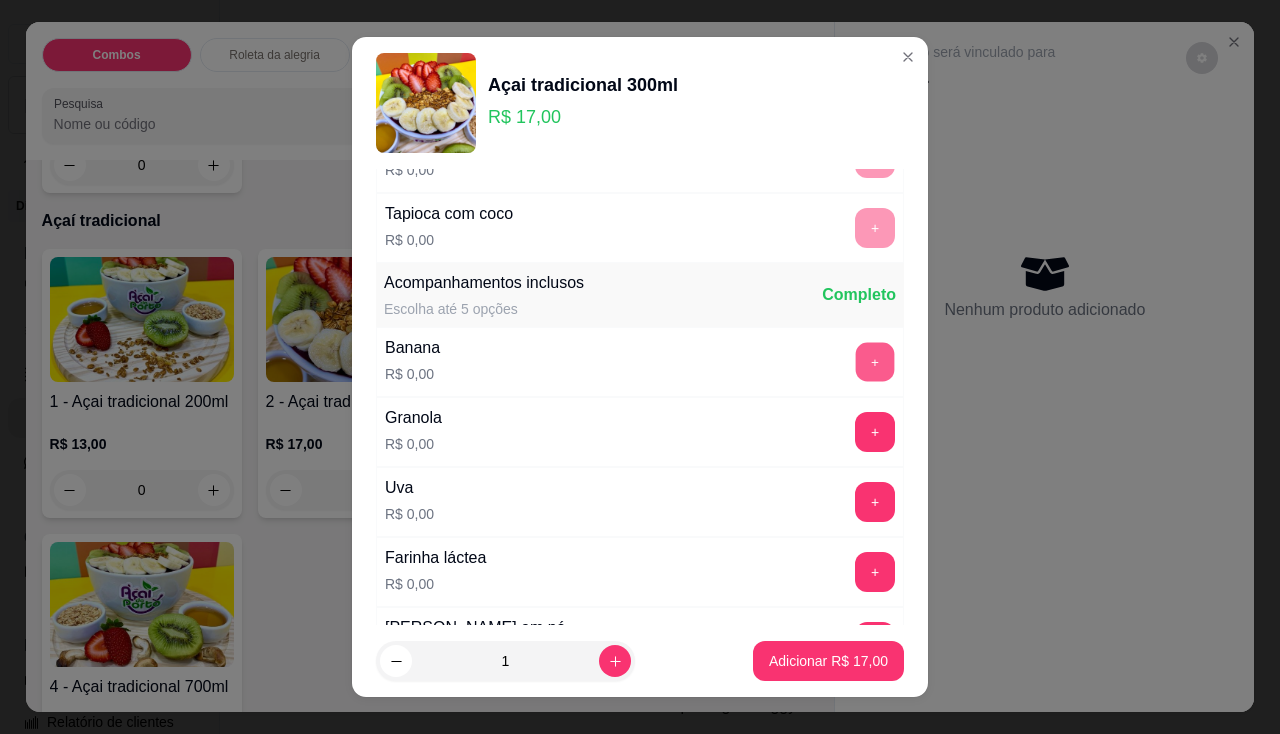 click on "+" at bounding box center (875, 361) 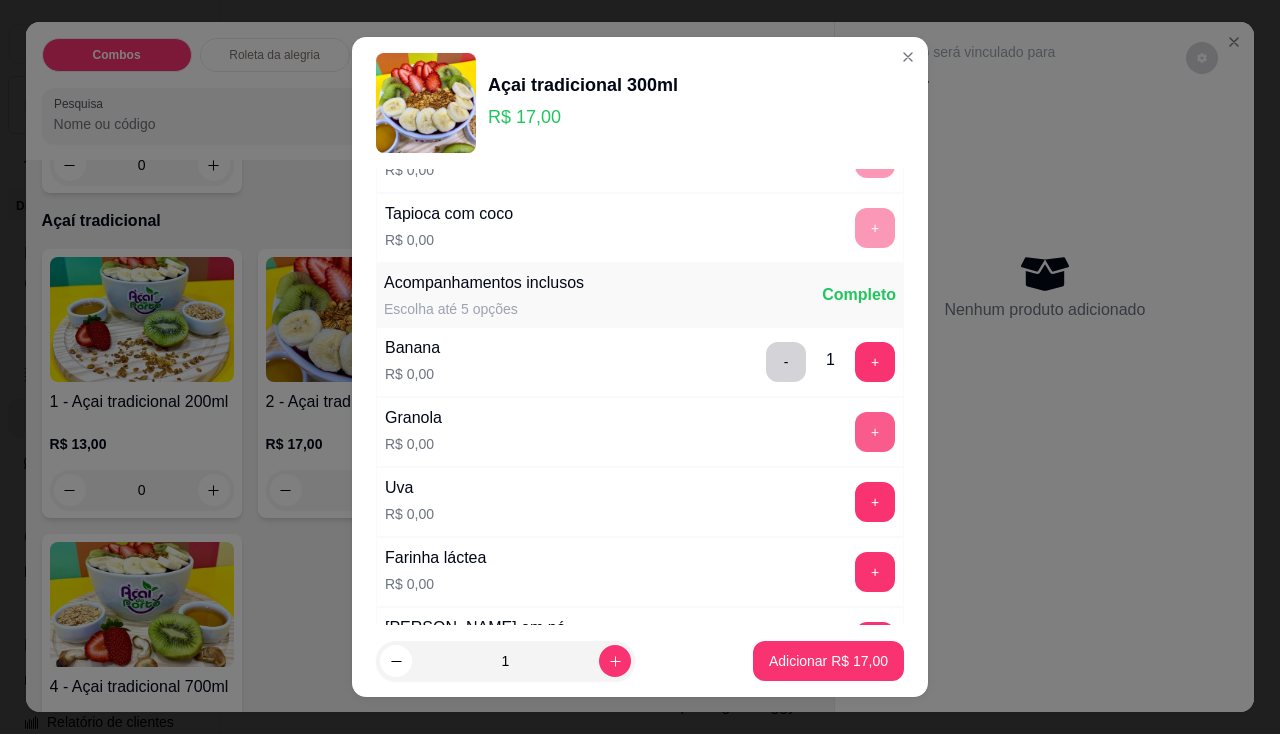 click on "+" at bounding box center [875, 432] 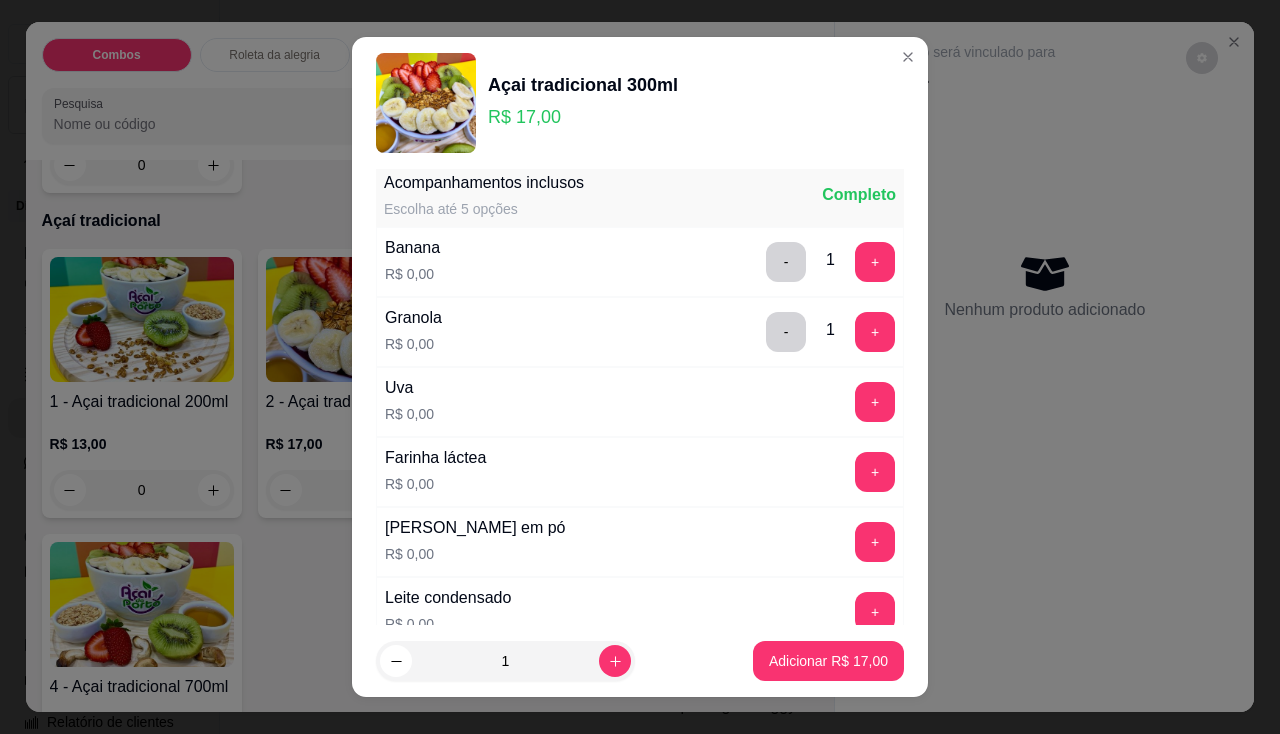scroll, scrollTop: 600, scrollLeft: 0, axis: vertical 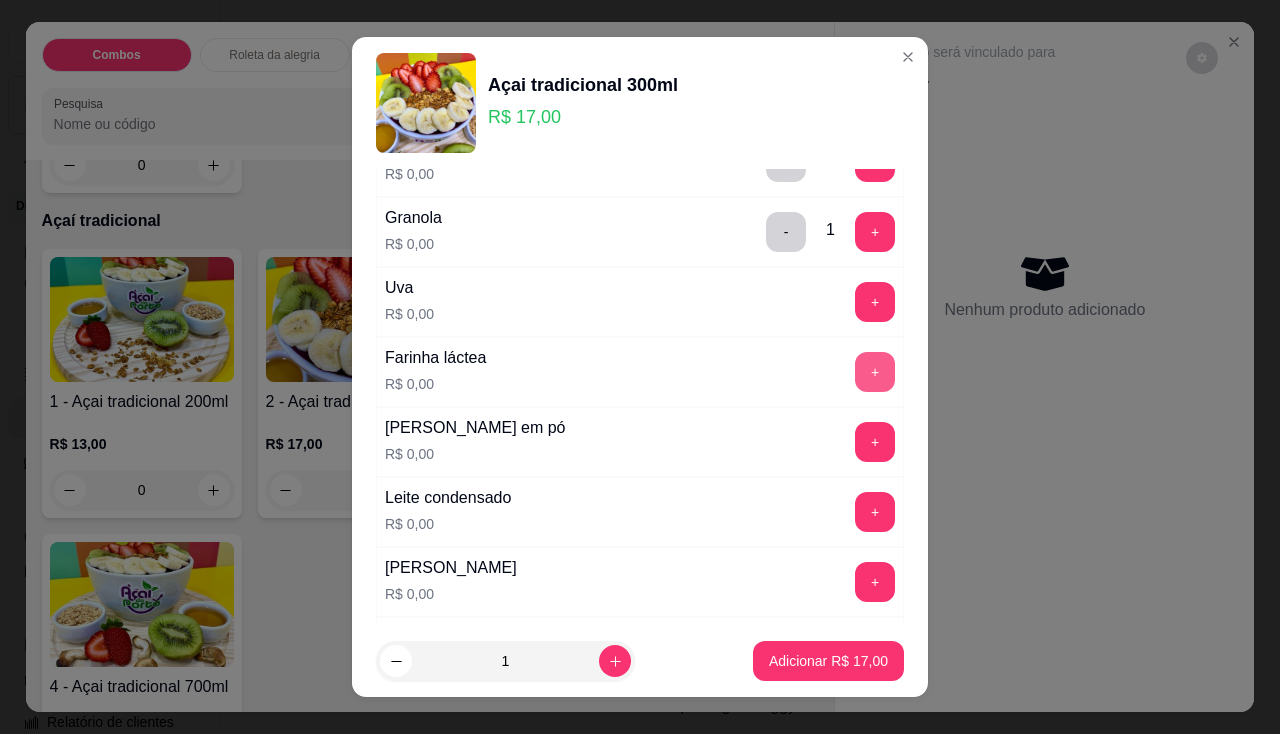 click on "+" at bounding box center [875, 372] 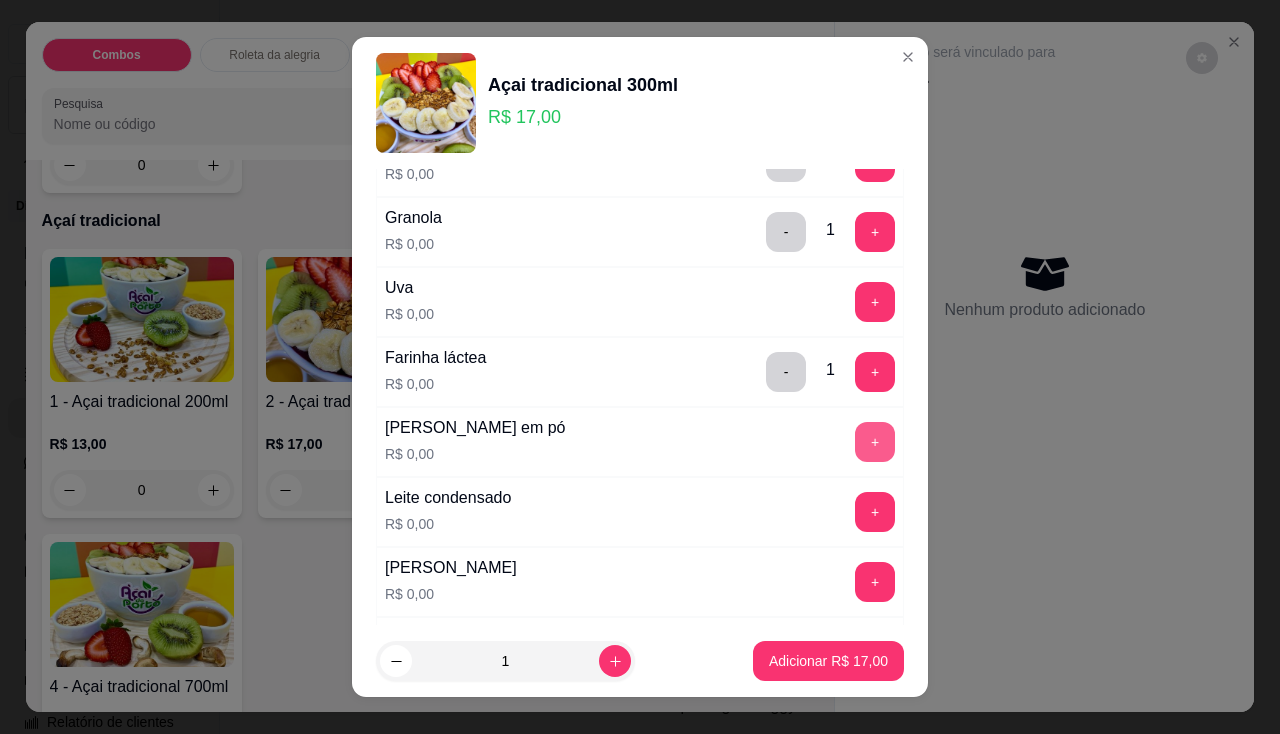 click on "+" at bounding box center [875, 442] 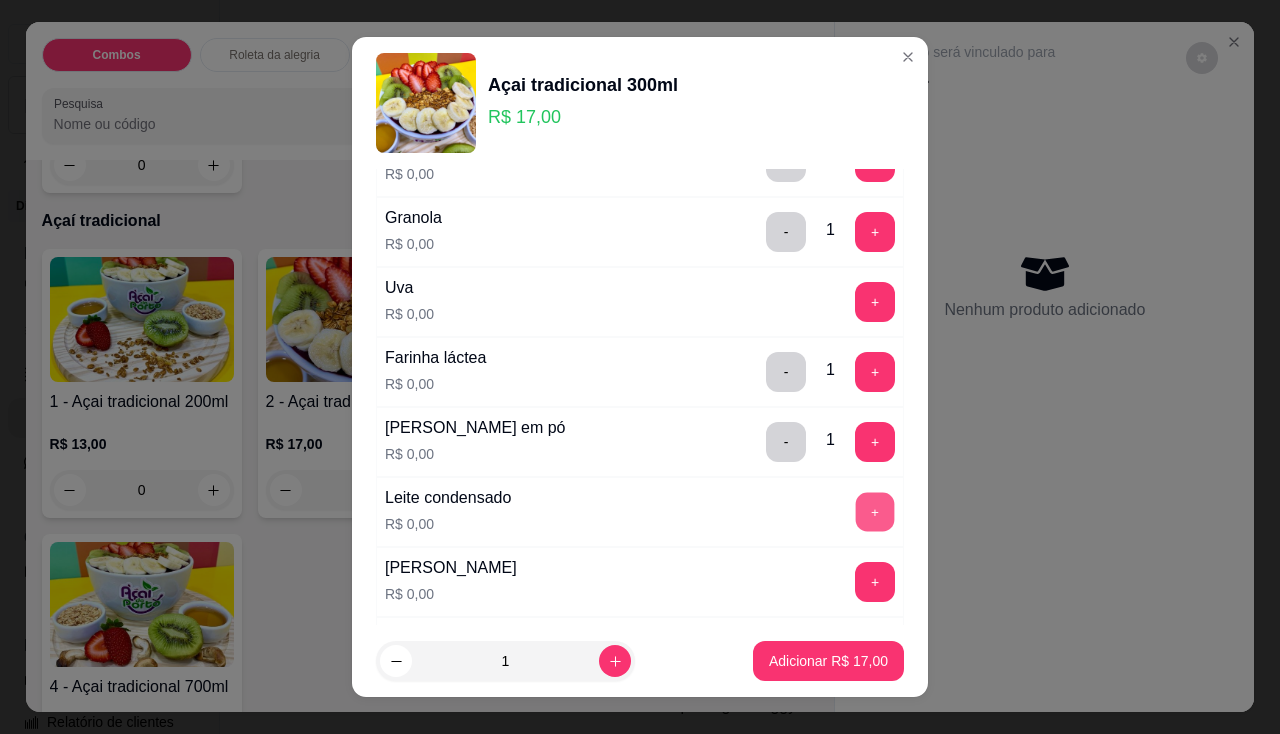 click on "+" at bounding box center (875, 511) 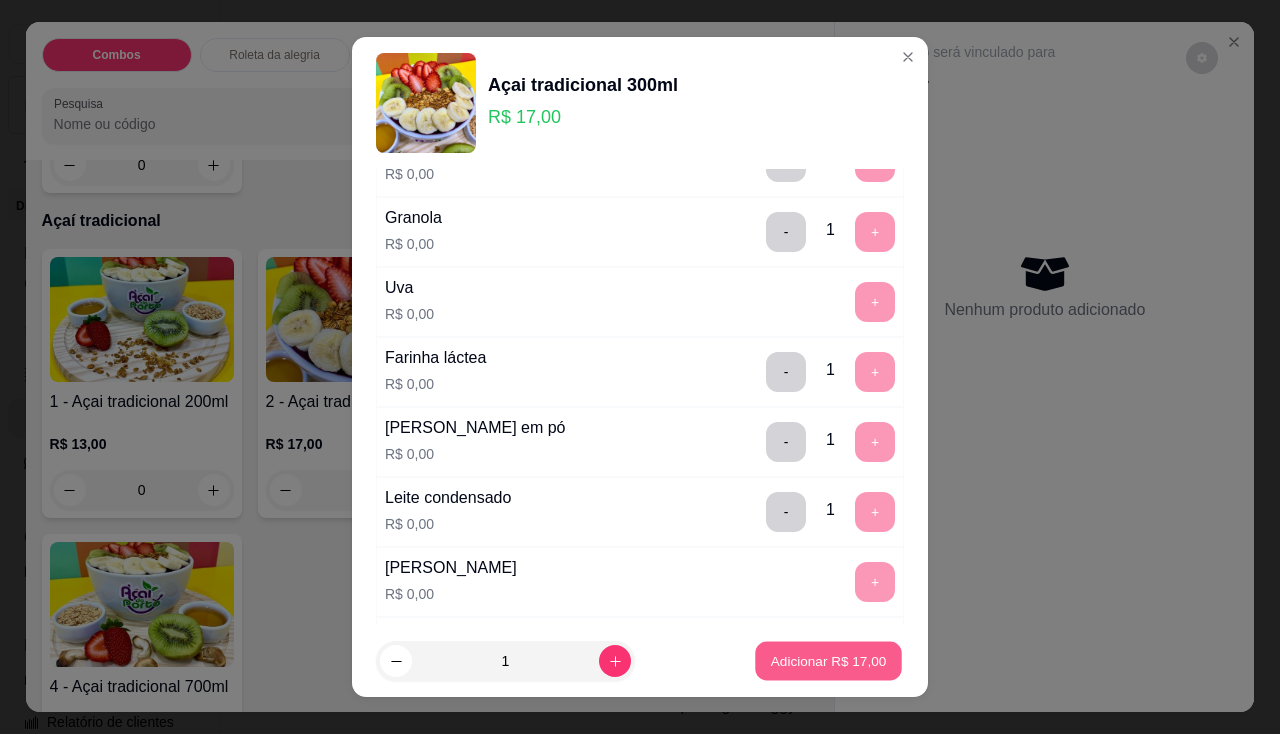 click on "Adicionar   R$ 17,00" at bounding box center (828, 661) 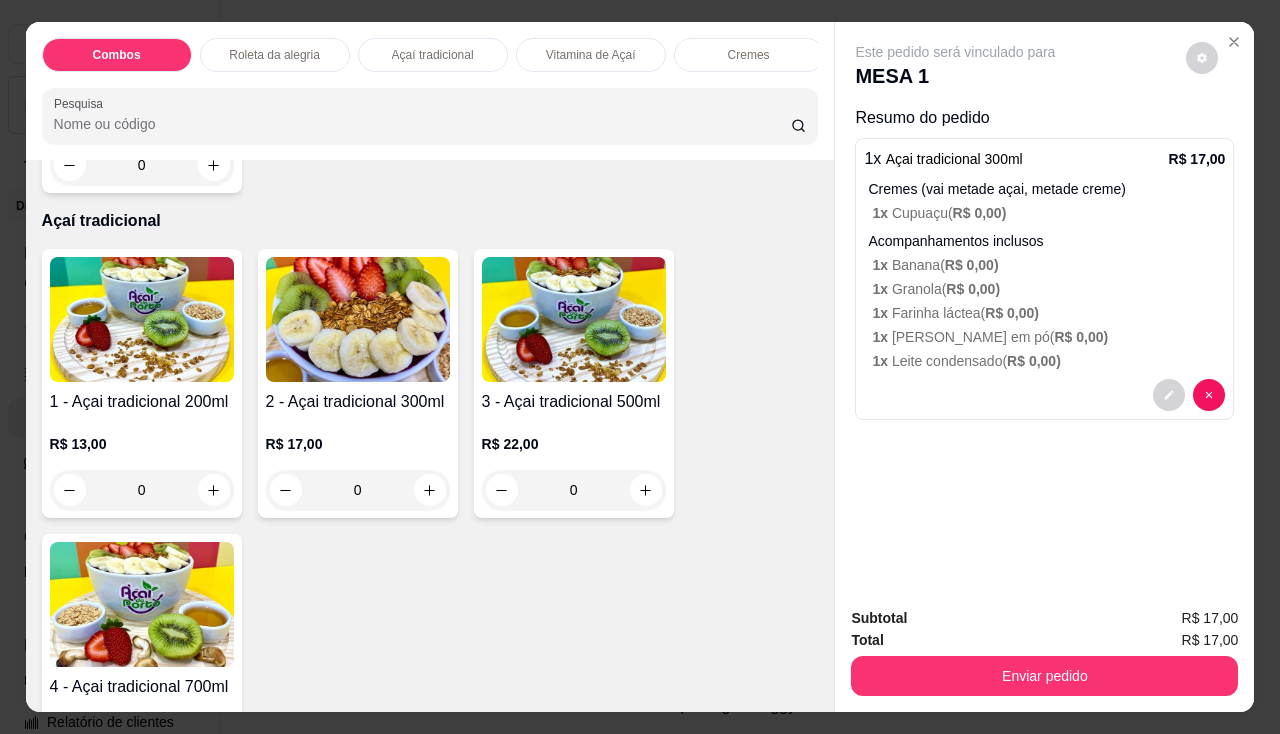 click at bounding box center (574, 319) 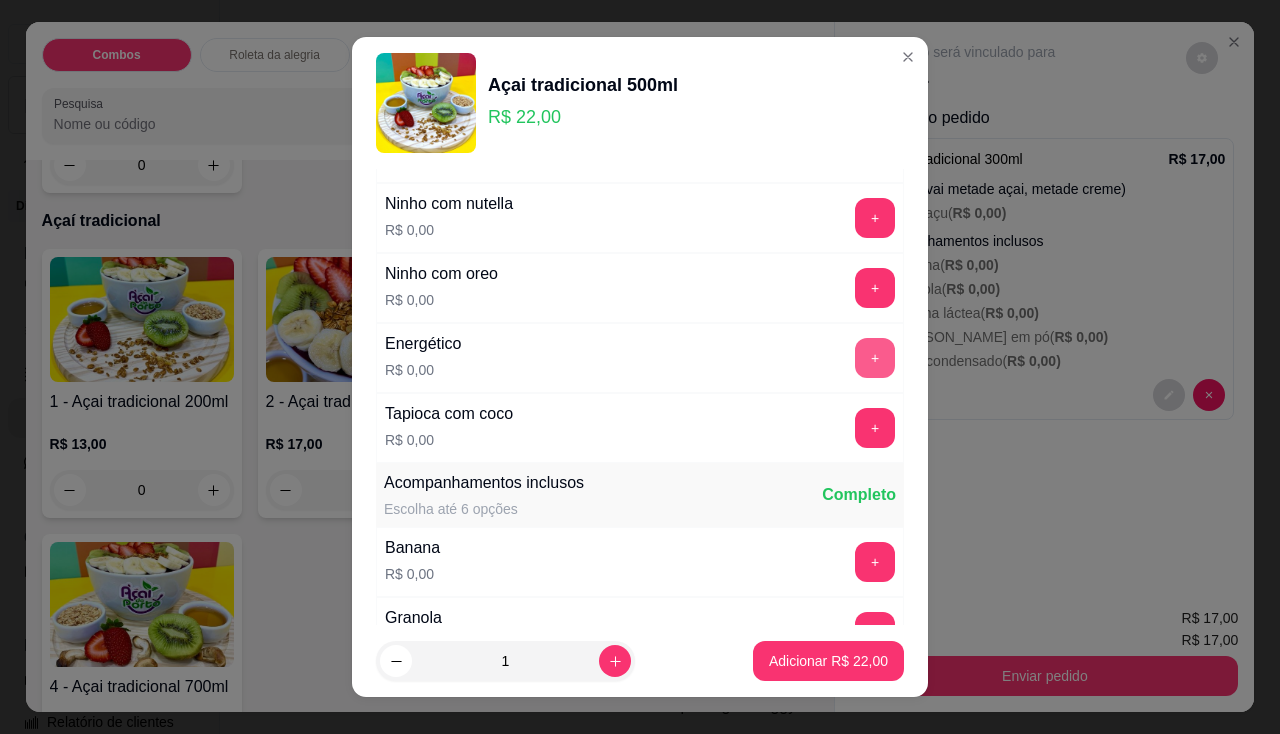 scroll, scrollTop: 300, scrollLeft: 0, axis: vertical 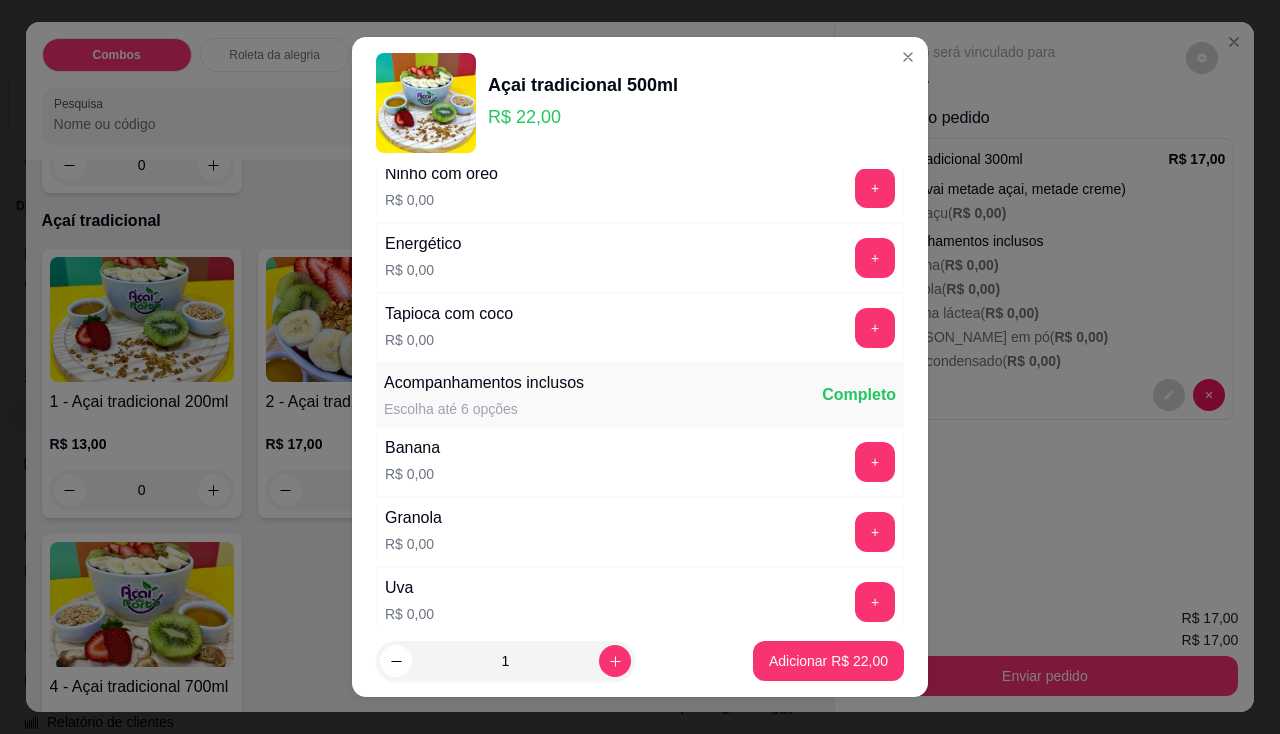 click on "+" at bounding box center (875, 462) 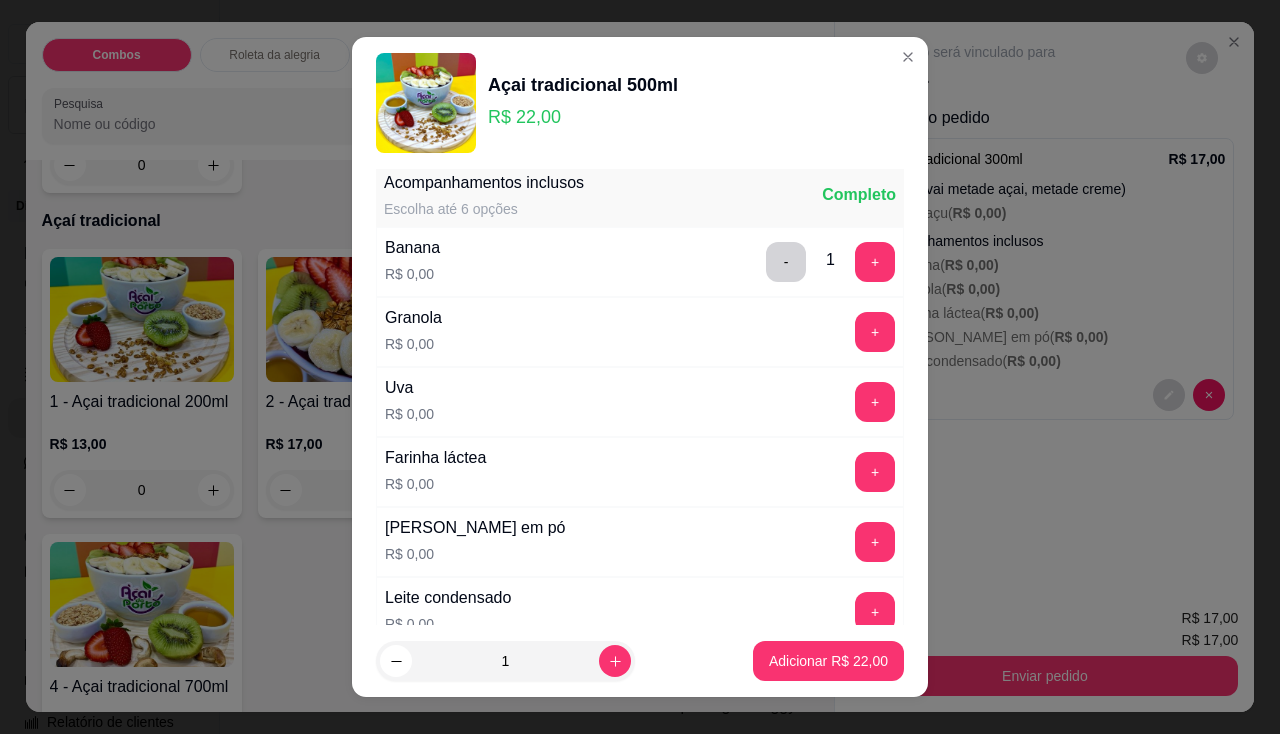 scroll, scrollTop: 600, scrollLeft: 0, axis: vertical 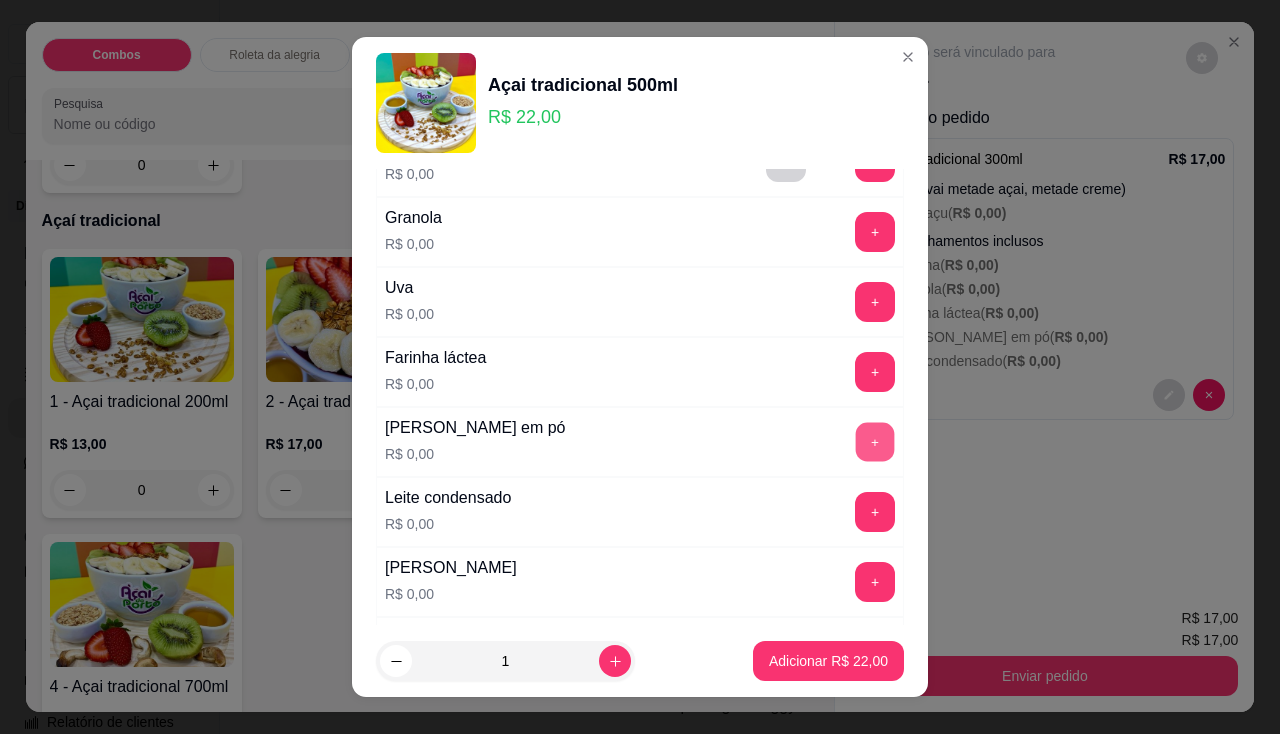 click on "+" at bounding box center [875, 441] 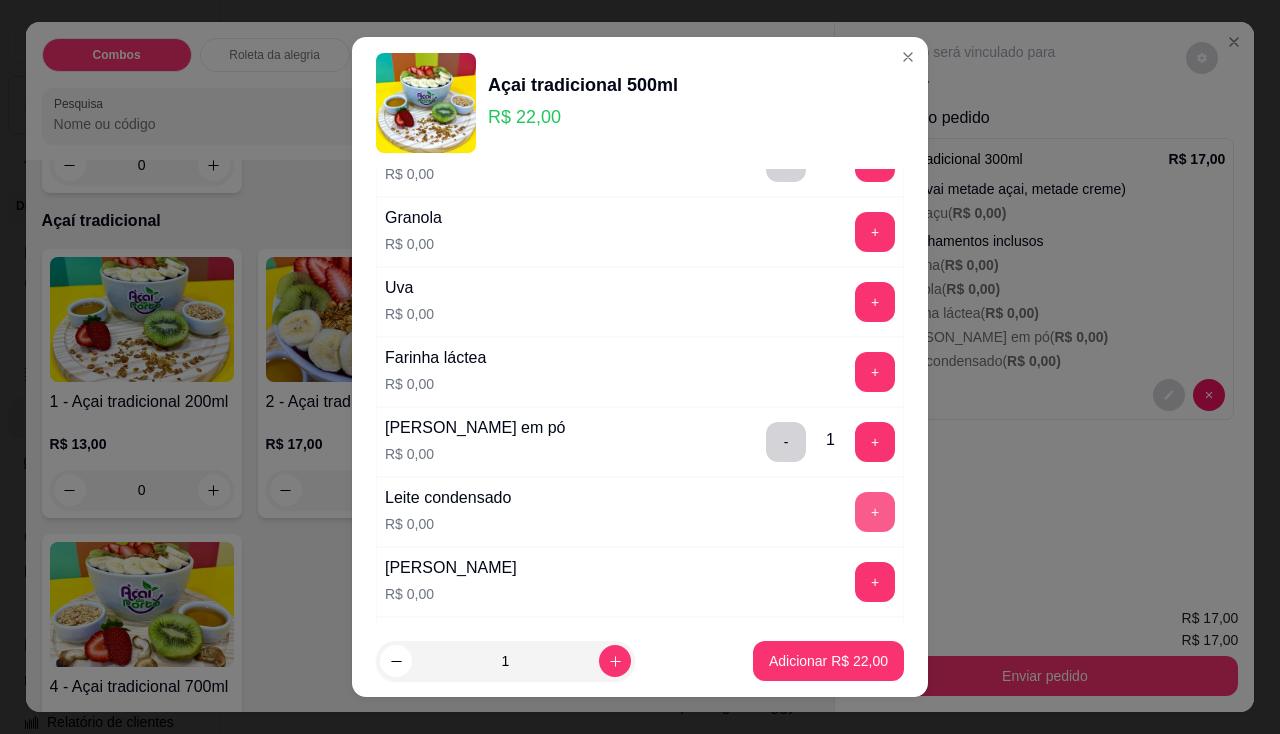 click on "+" at bounding box center [875, 512] 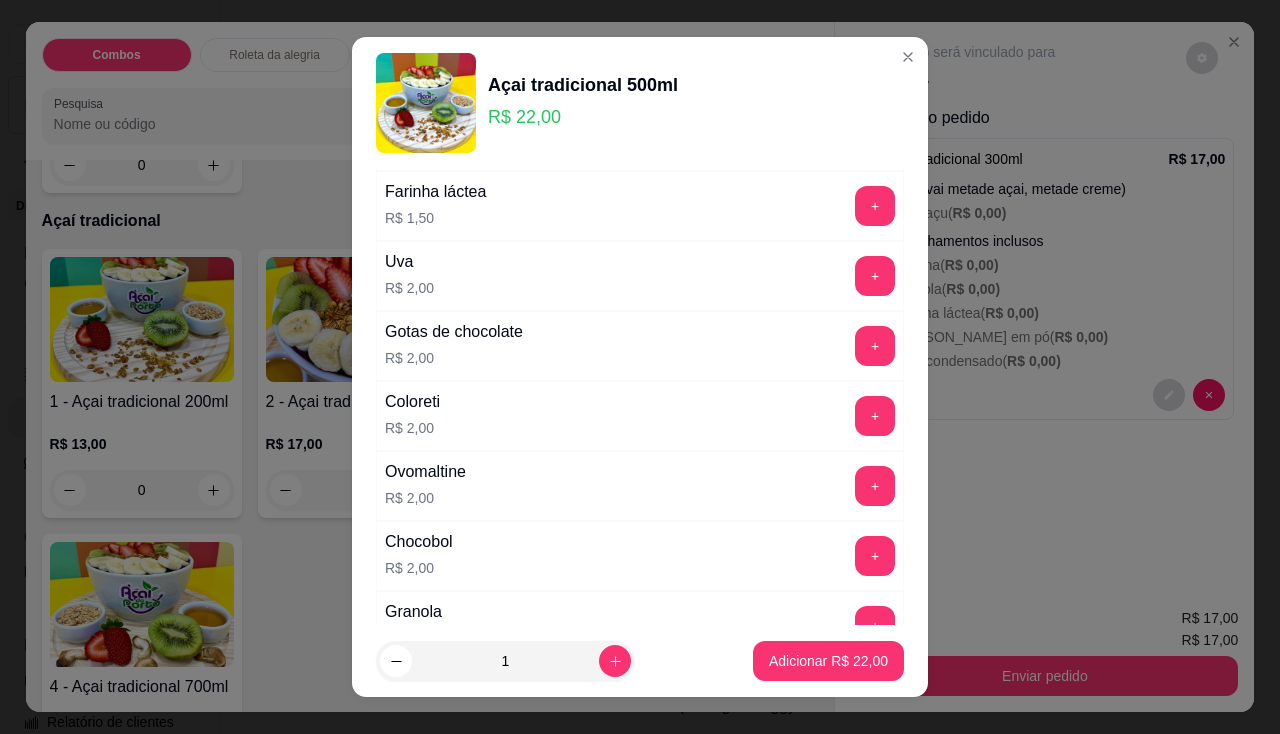 scroll, scrollTop: 1700, scrollLeft: 0, axis: vertical 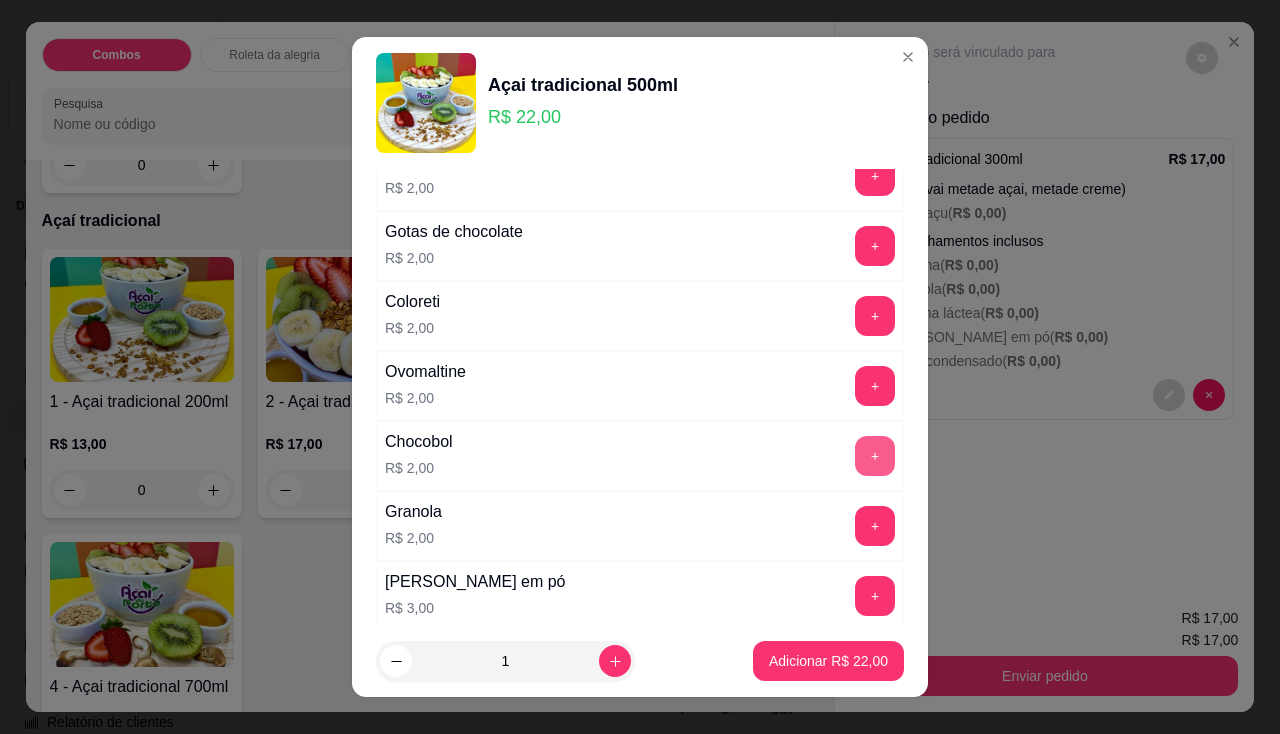 click on "+" at bounding box center (875, 456) 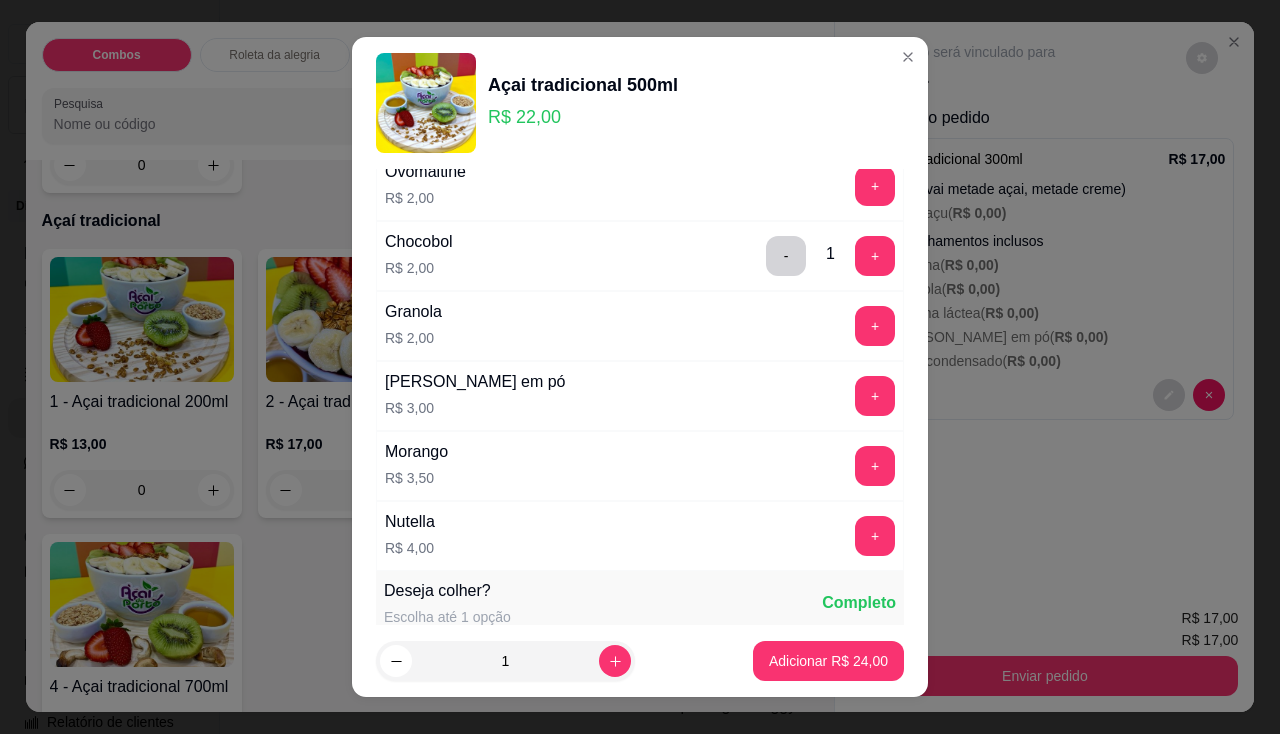 scroll, scrollTop: 2000, scrollLeft: 0, axis: vertical 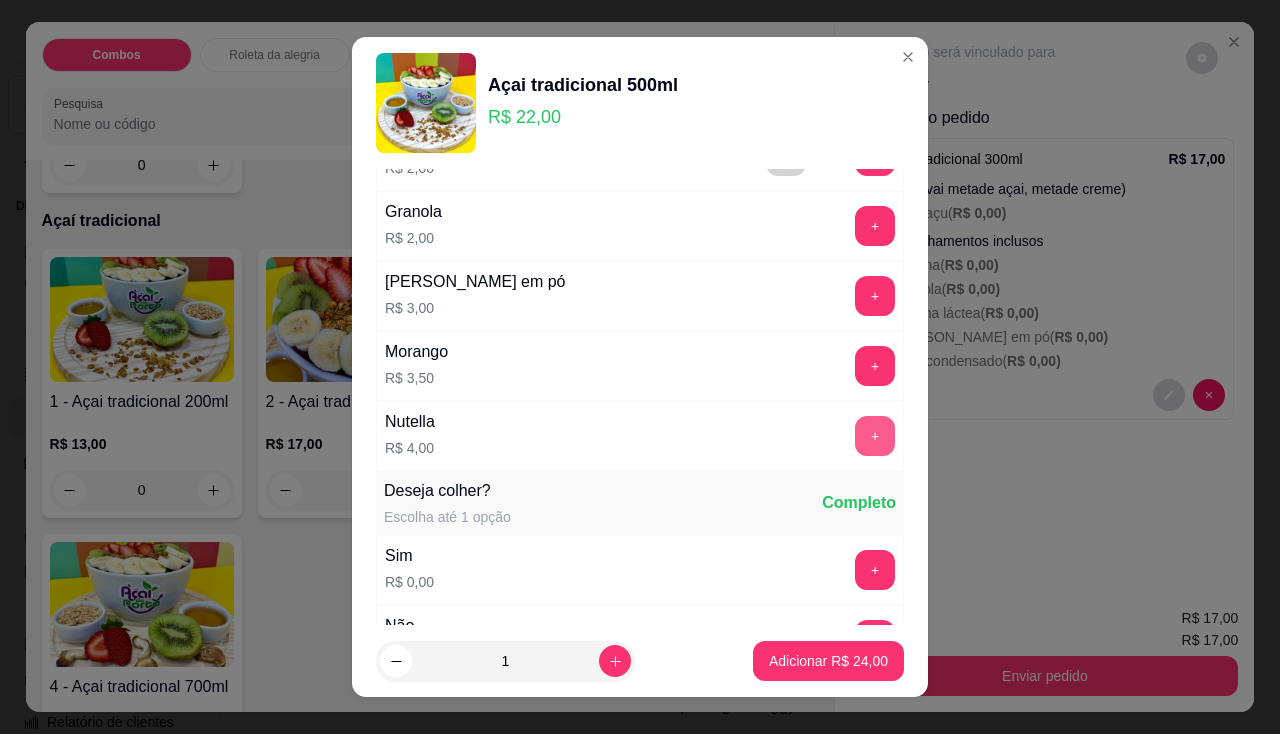 click on "+" at bounding box center [875, 436] 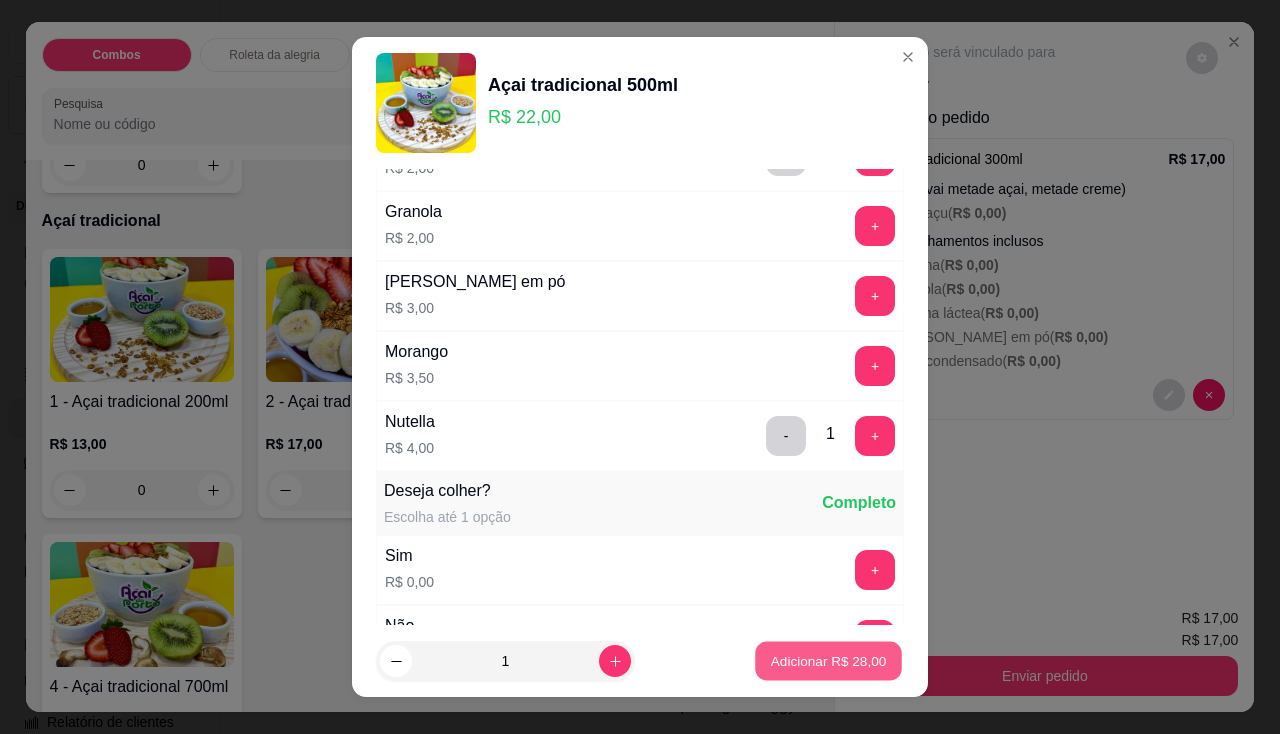 click on "Adicionar   R$ 28,00" at bounding box center (829, 661) 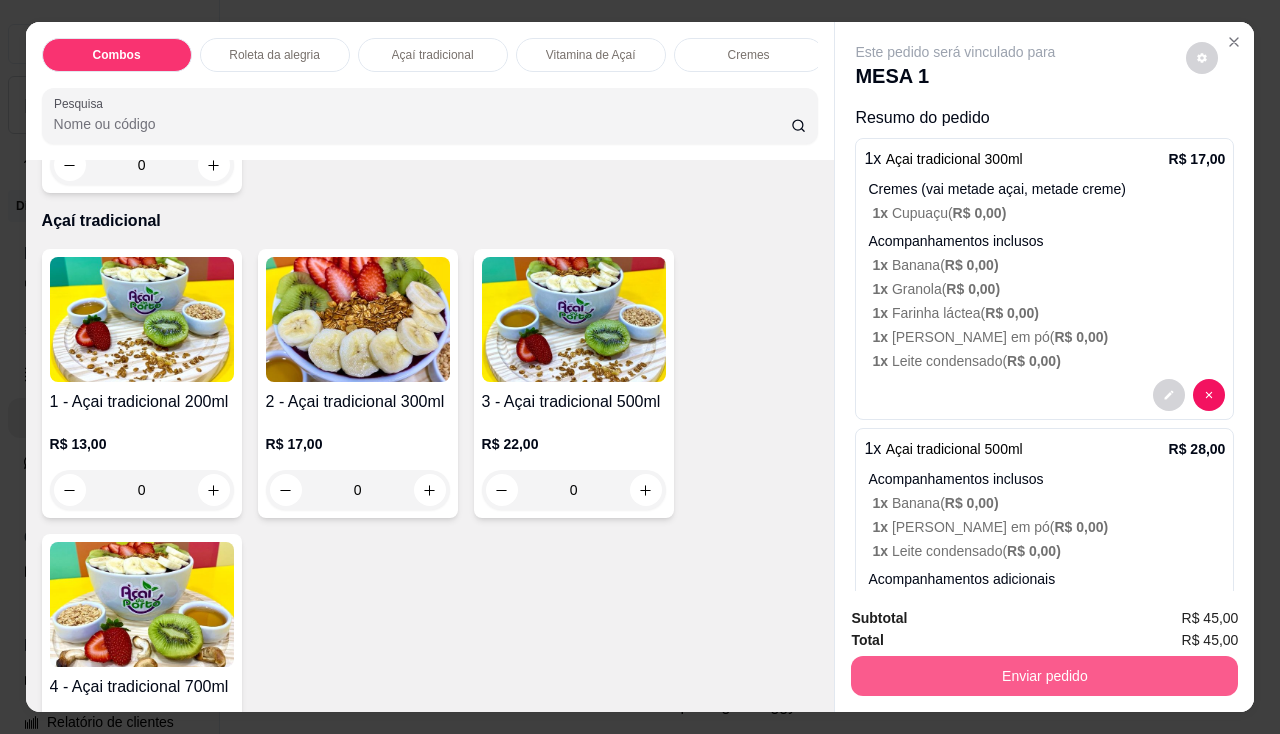 click on "Enviar pedido" at bounding box center [1044, 676] 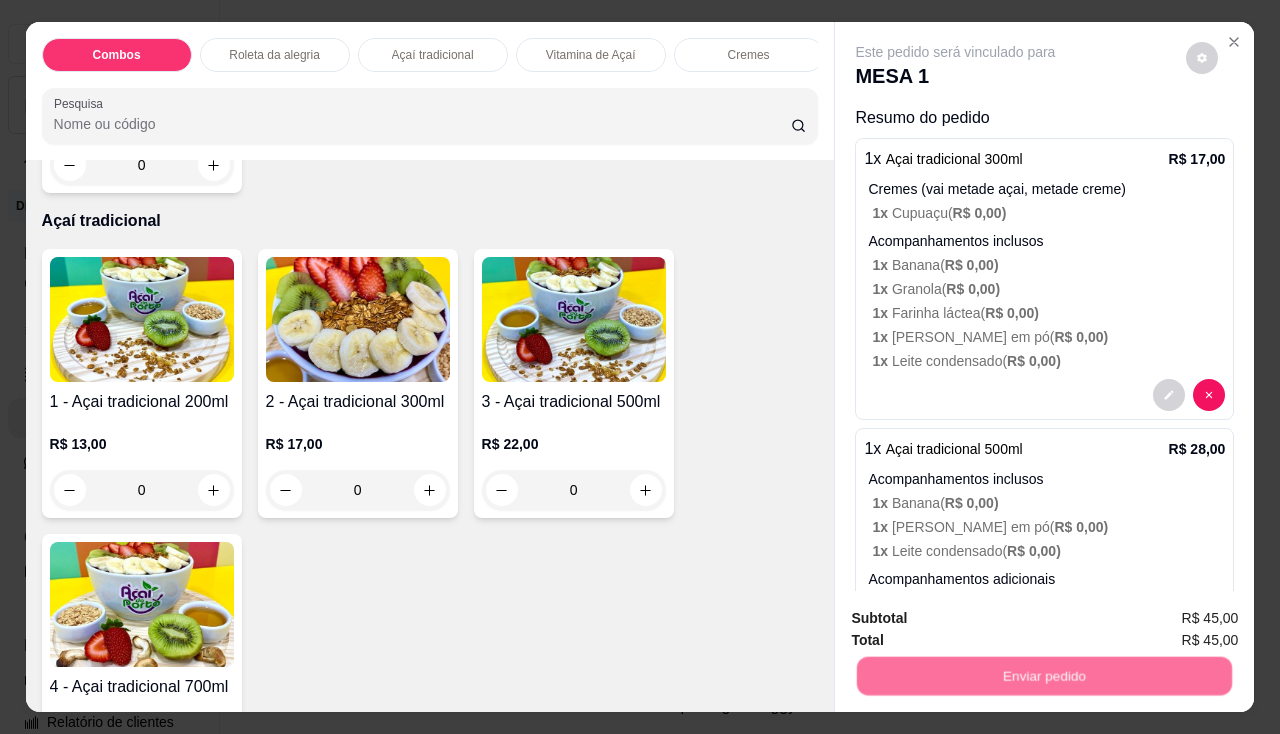 click on "Não registrar e enviar pedido" at bounding box center [979, 620] 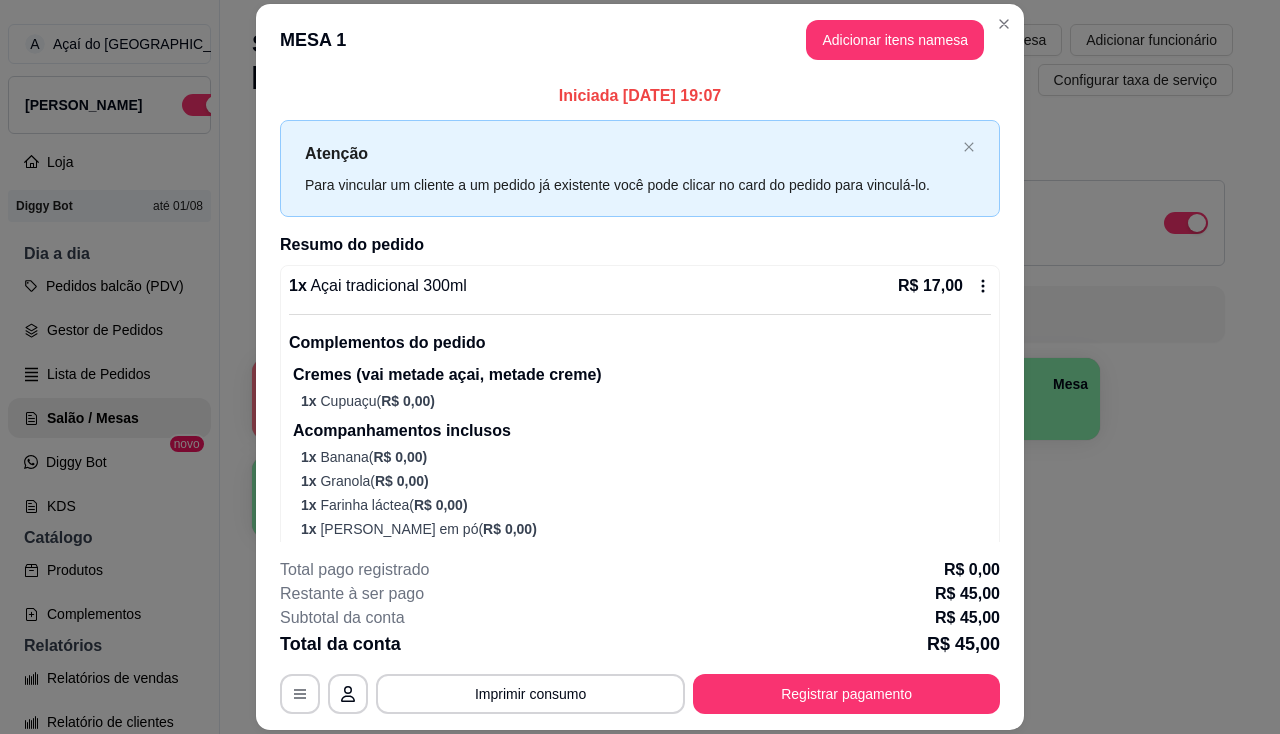 click on "**********" at bounding box center (640, 636) 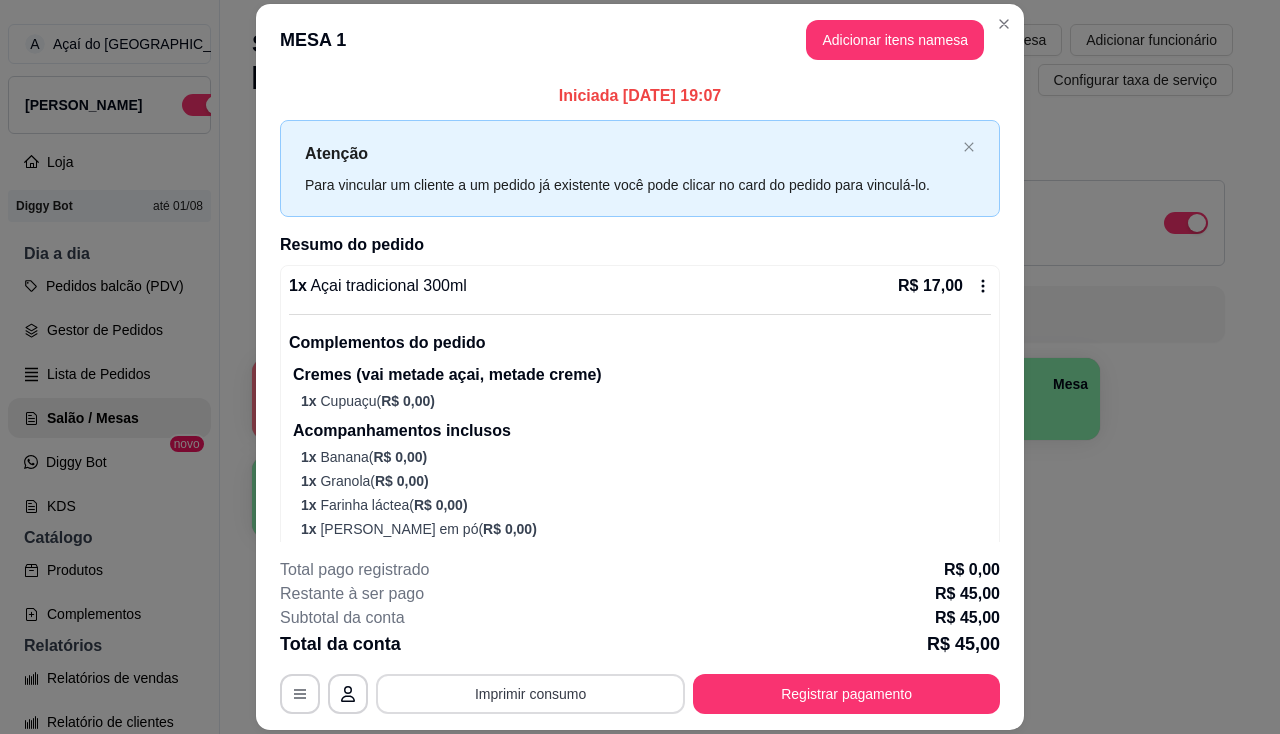 click on "Imprimir consumo" at bounding box center [530, 694] 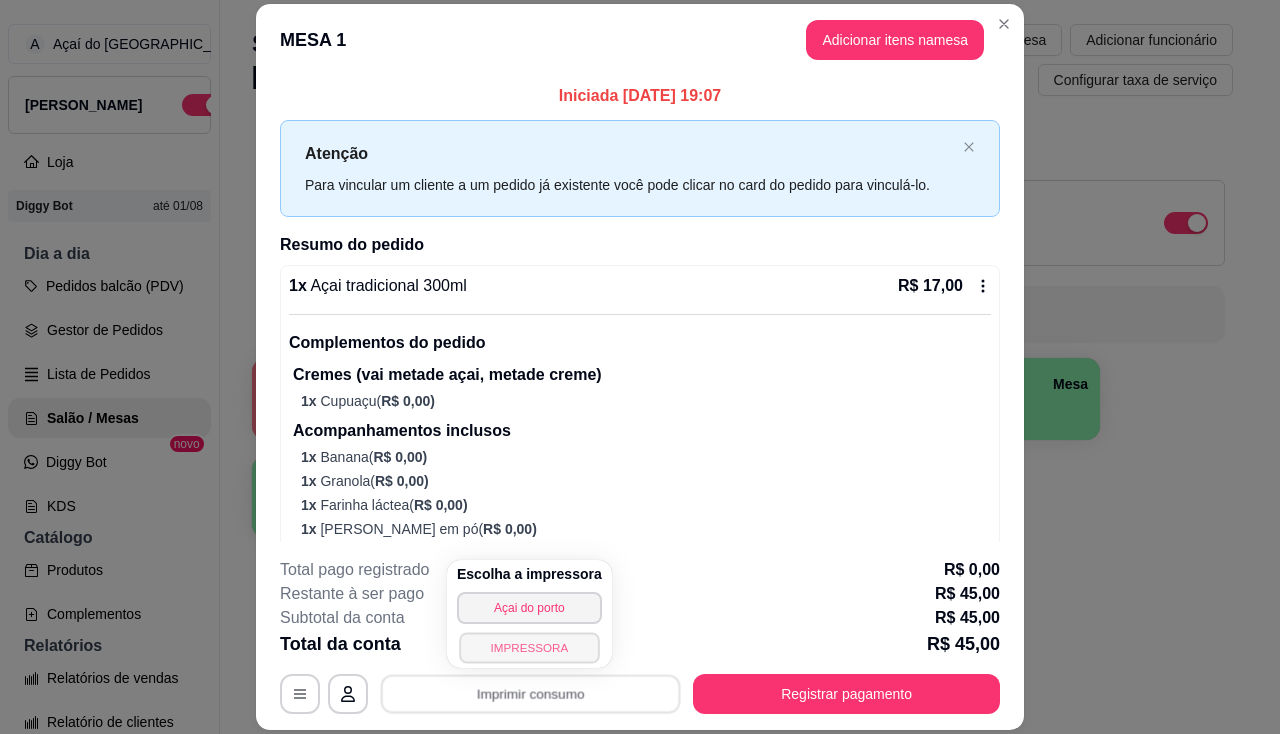 click on "IMPRESSORA" at bounding box center [529, 647] 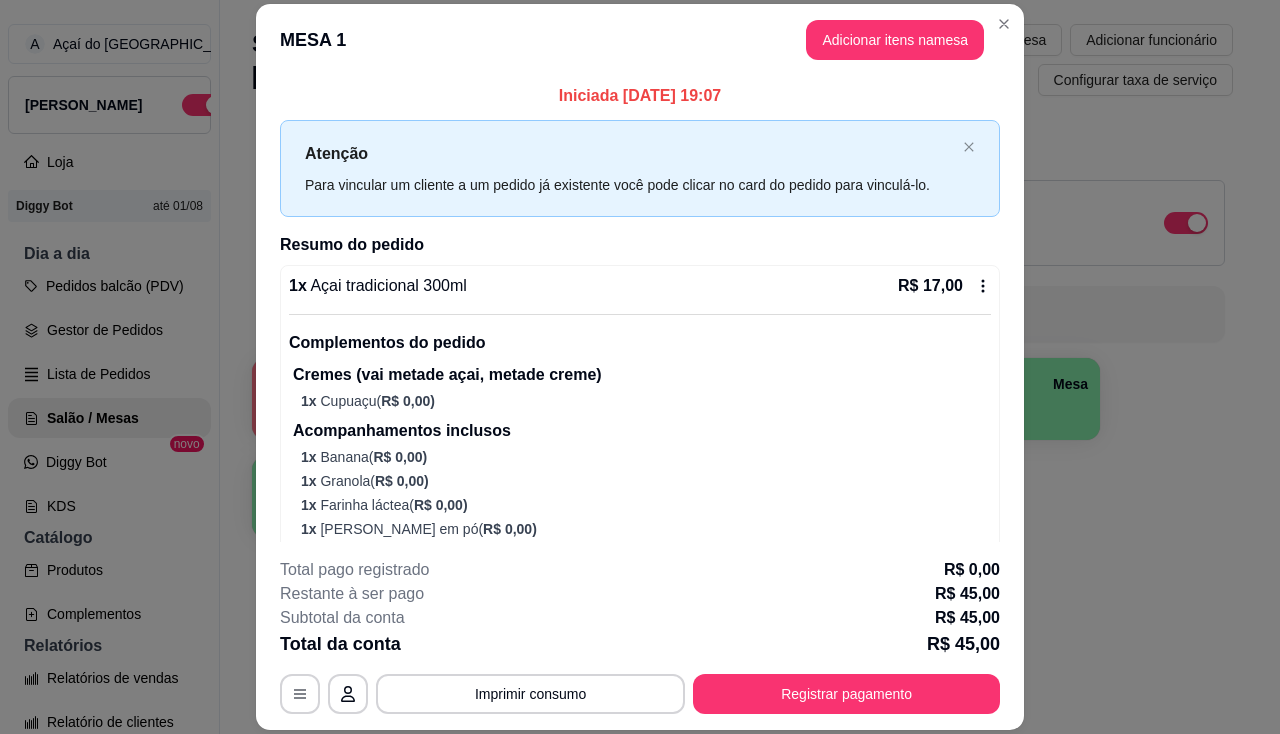scroll, scrollTop: 388, scrollLeft: 0, axis: vertical 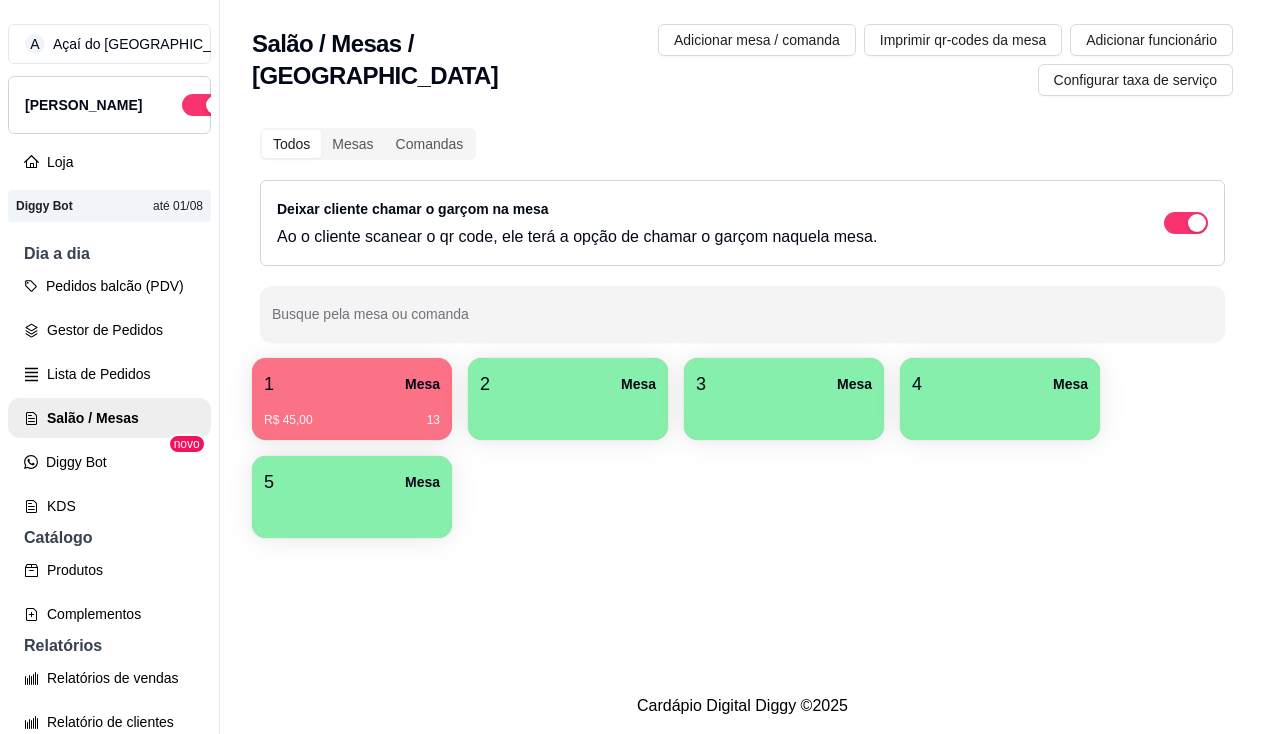 click on "R$ 45,00 13" at bounding box center [352, 413] 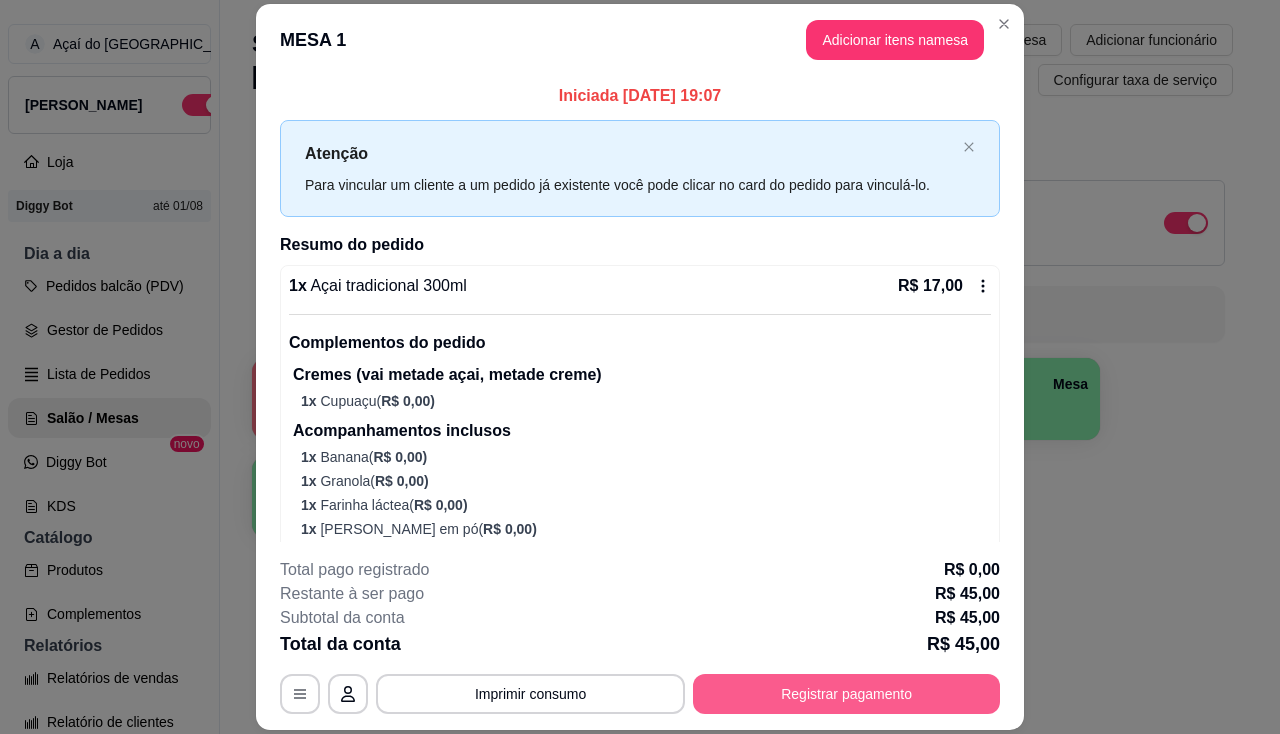 click on "Registrar pagamento" at bounding box center (846, 694) 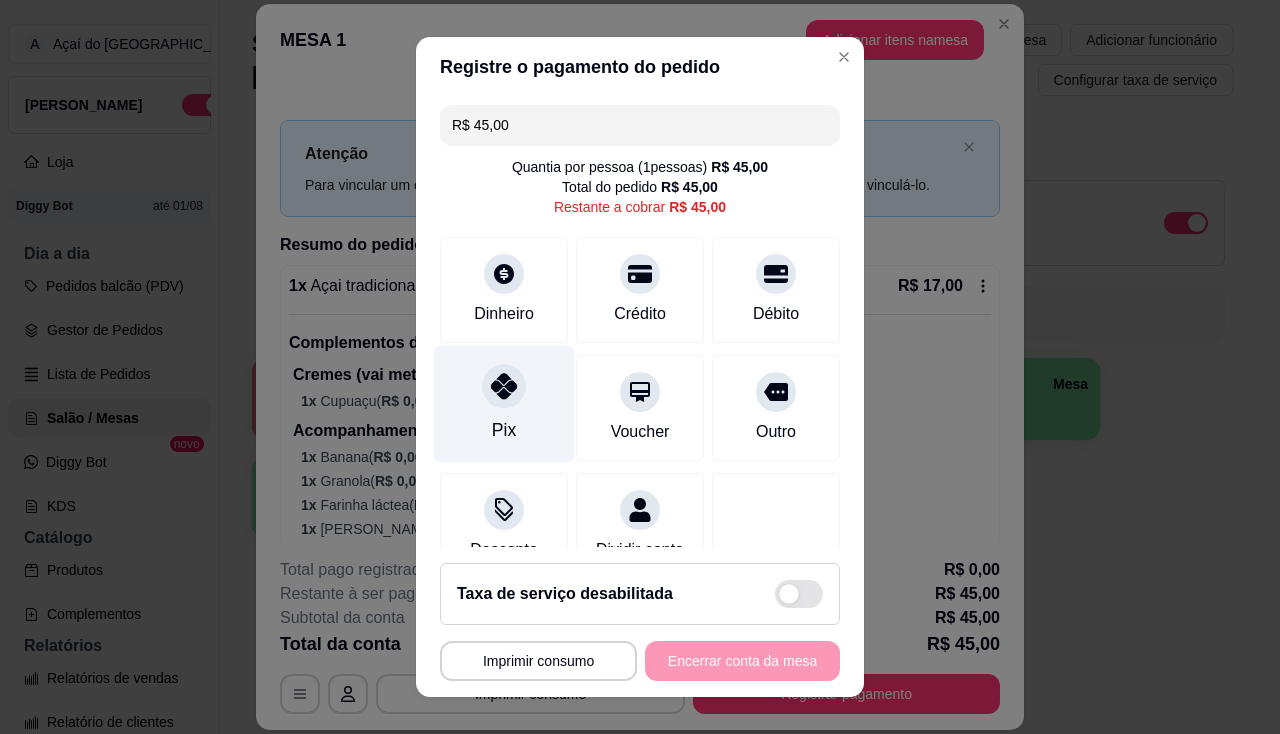 click 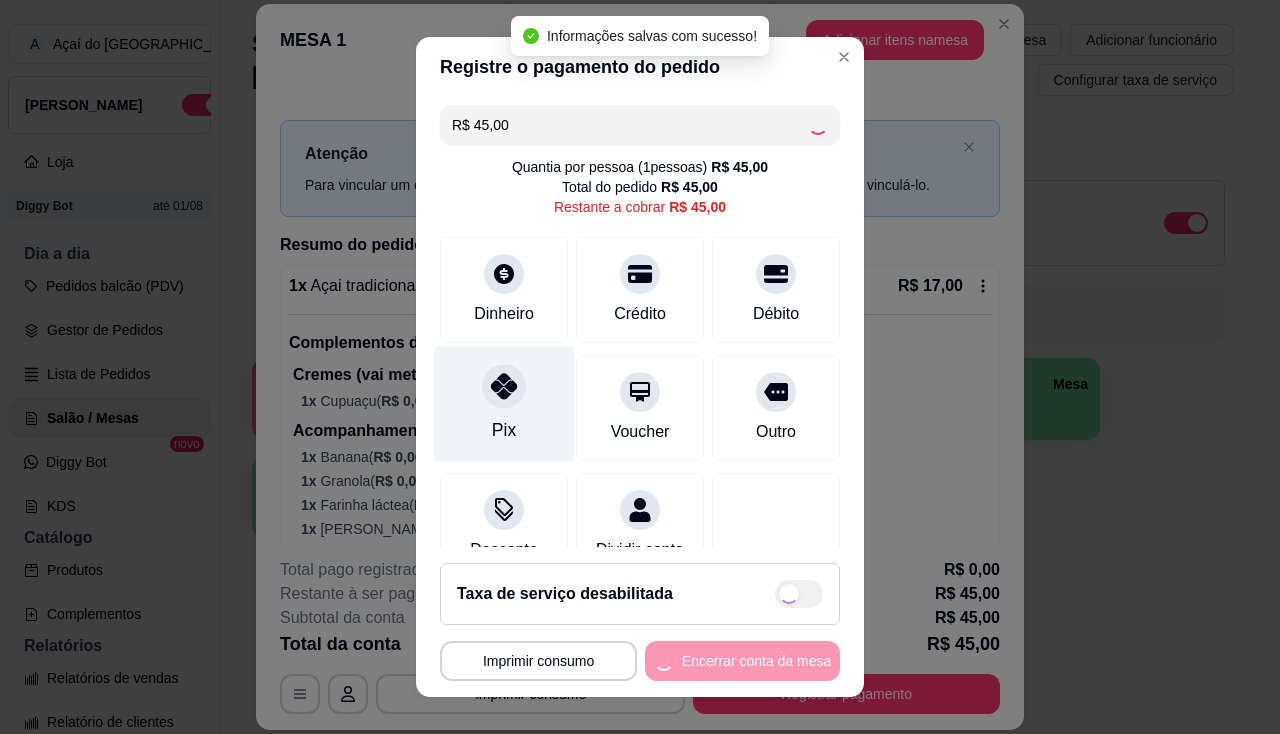 type on "R$ 0,00" 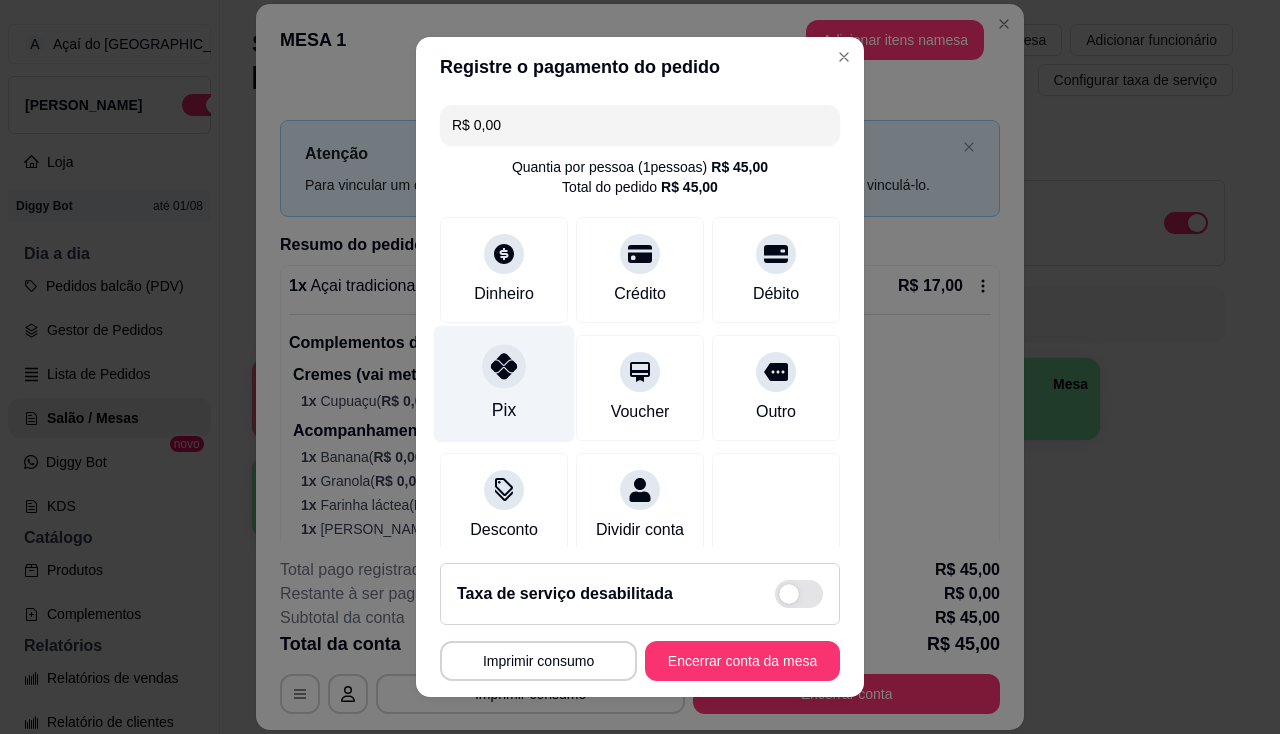 click on "Pix" at bounding box center [504, 410] 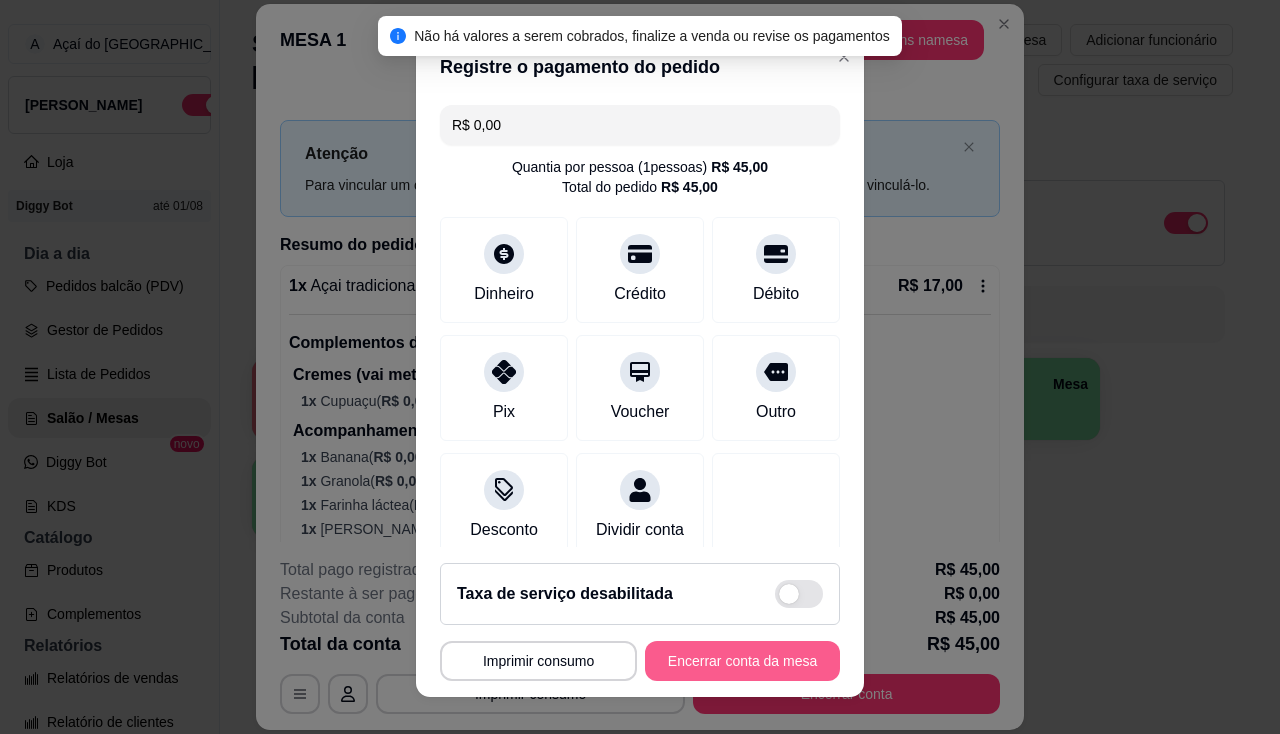 click on "Encerrar conta da mesa" at bounding box center [742, 661] 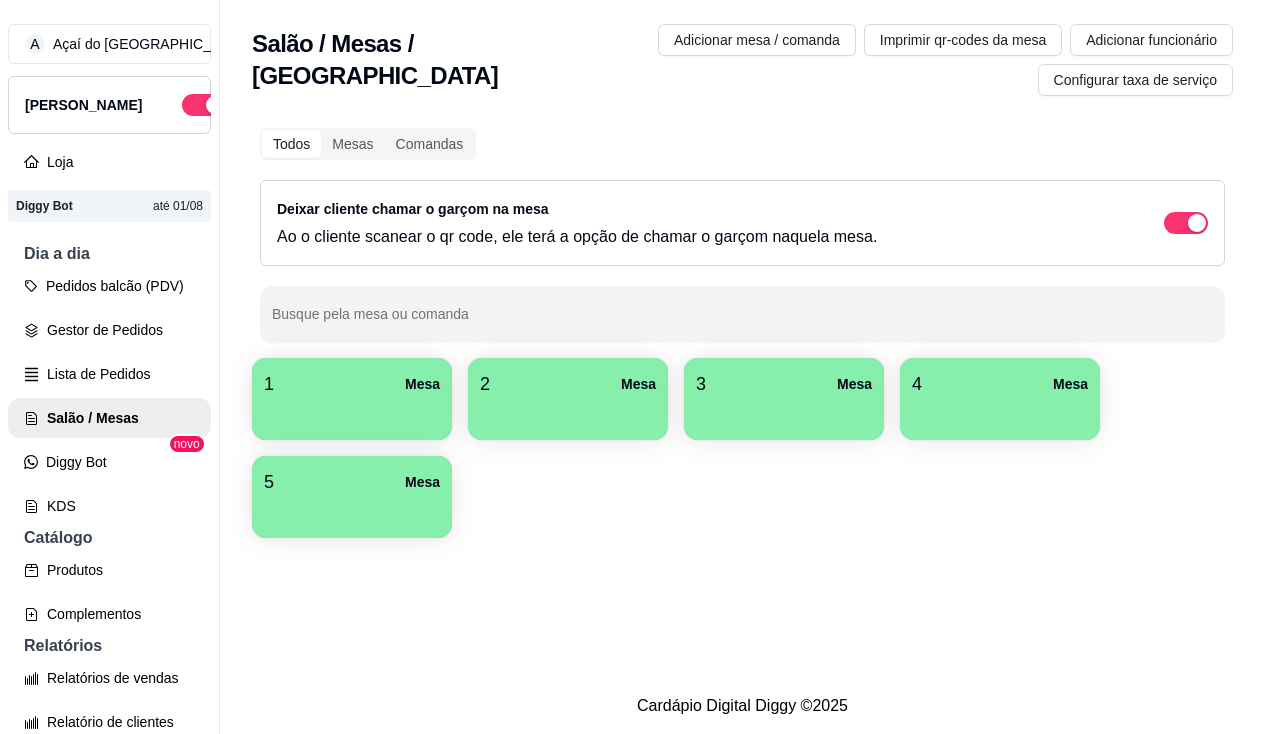 click at bounding box center (352, 413) 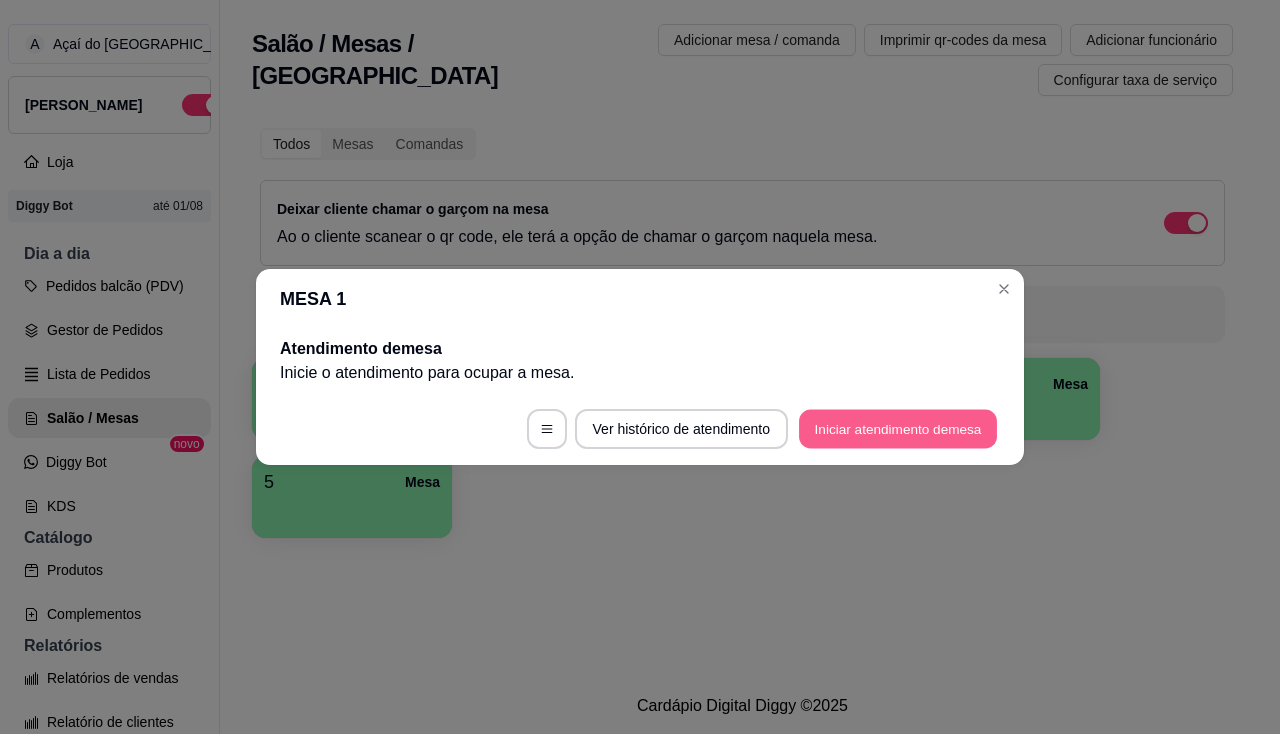 click on "Iniciar atendimento de  mesa" at bounding box center [898, 429] 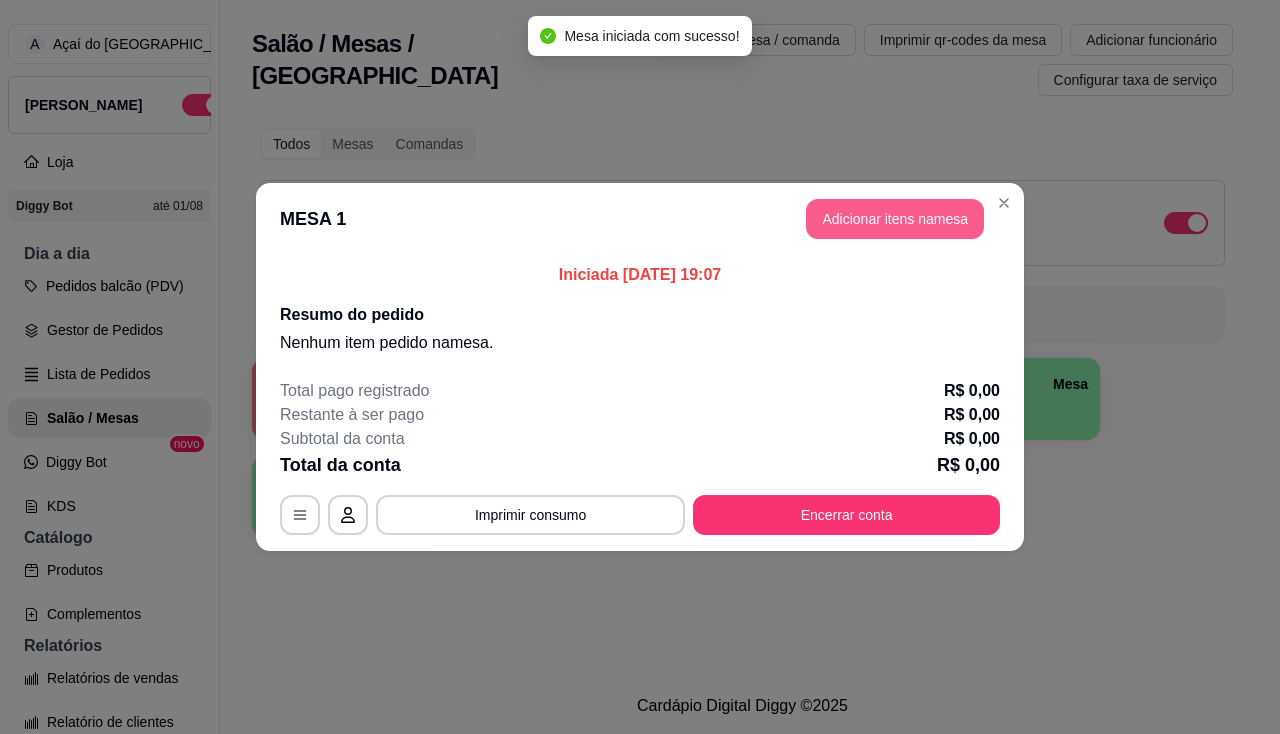 click on "Adicionar itens na  mesa" at bounding box center [895, 219] 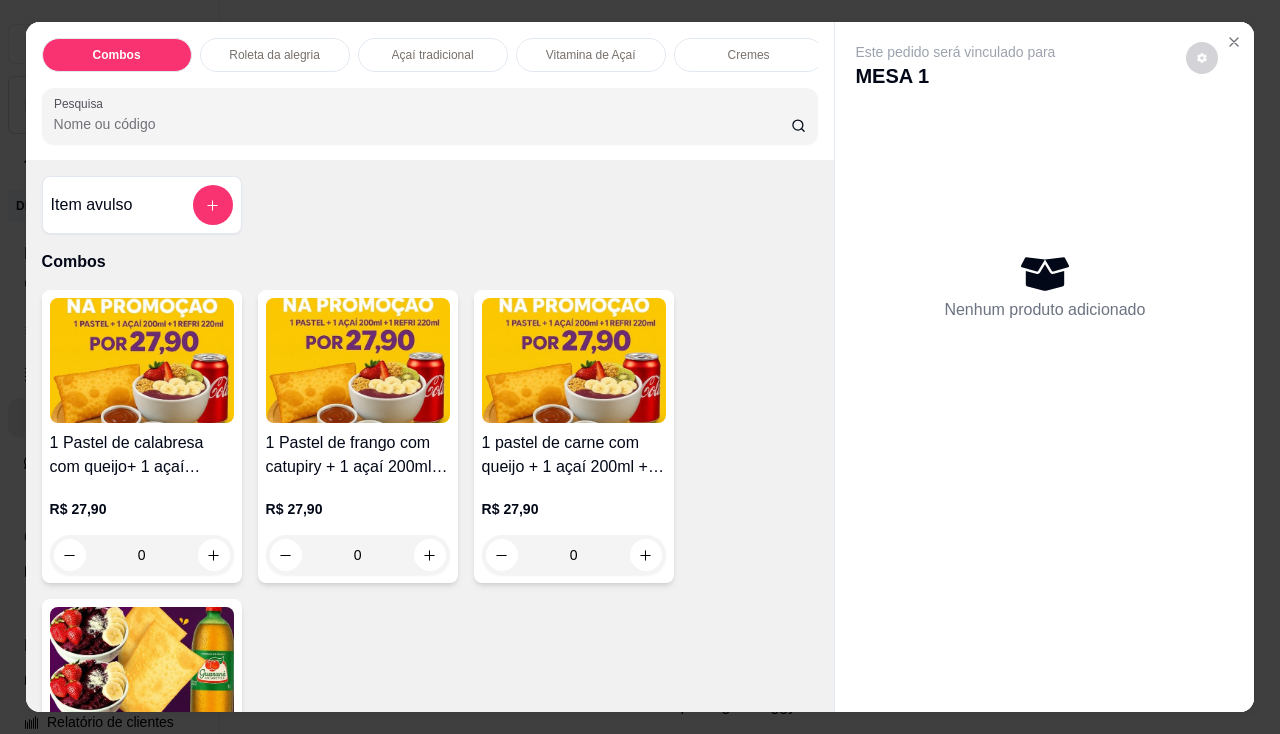 scroll, scrollTop: 49, scrollLeft: 0, axis: vertical 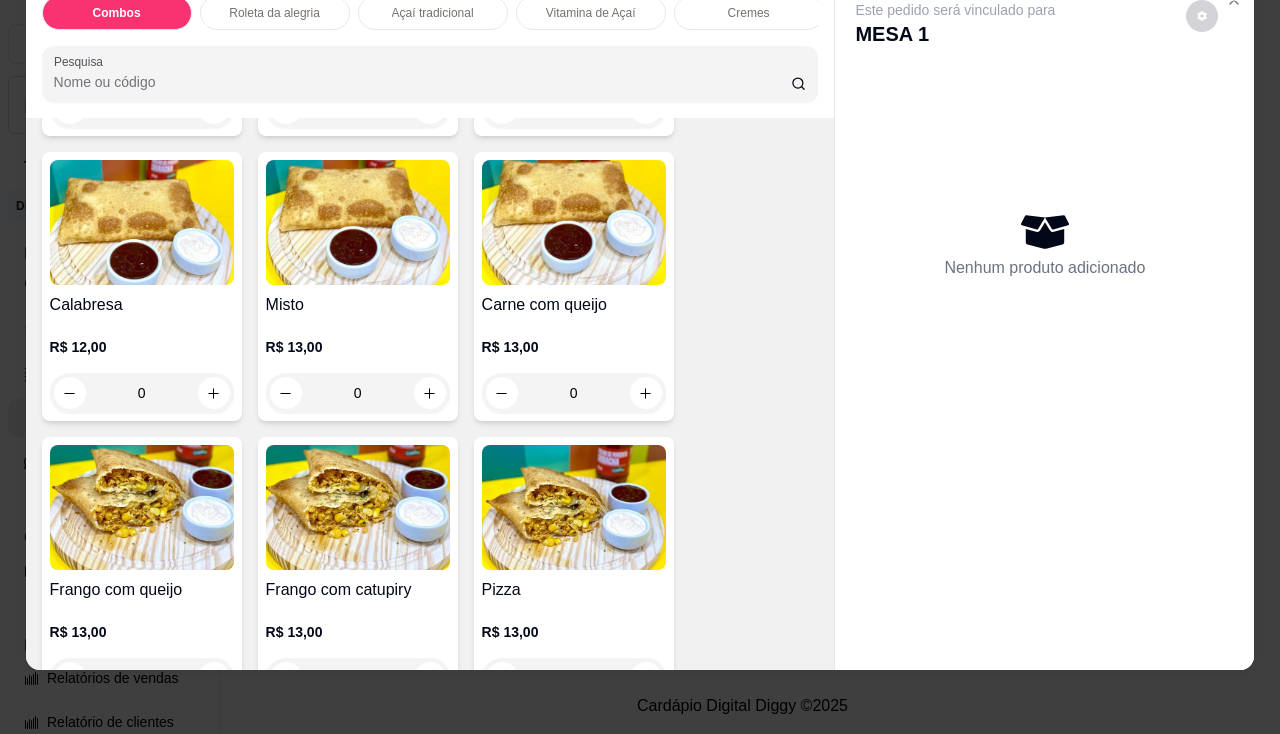 click at bounding box center (358, 507) 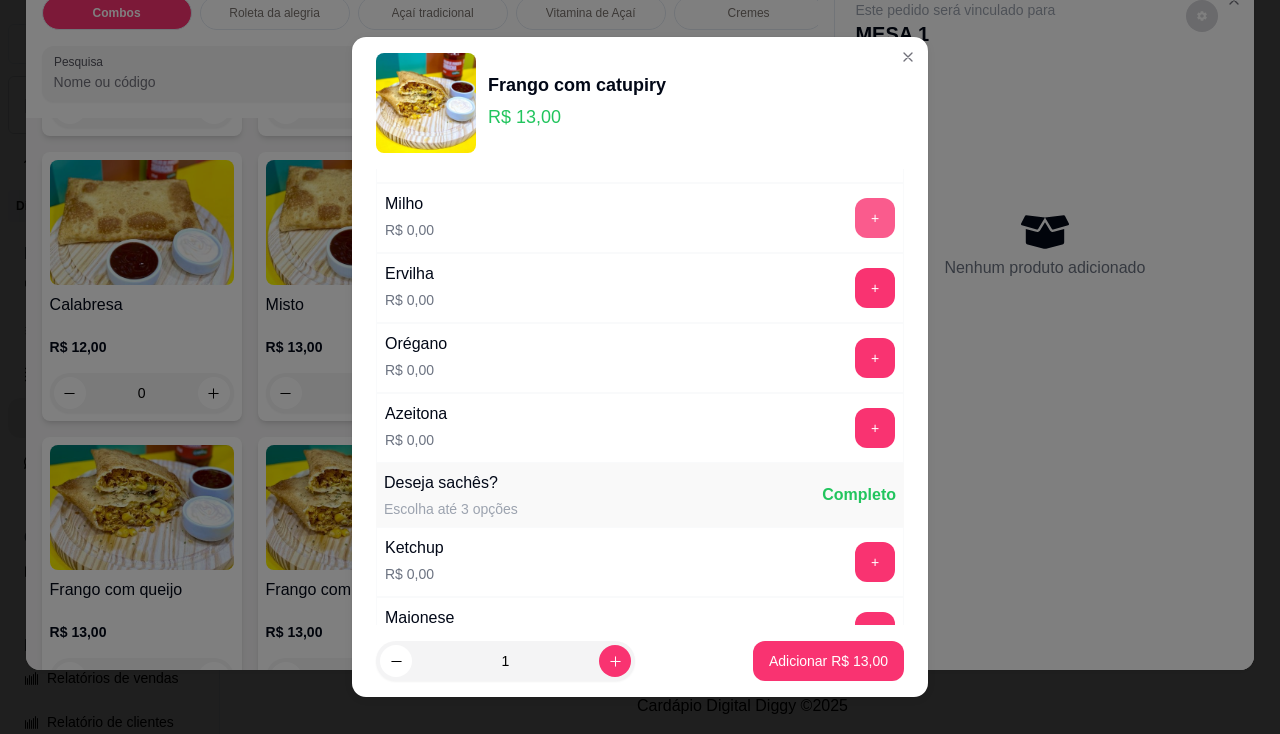 scroll, scrollTop: 300, scrollLeft: 0, axis: vertical 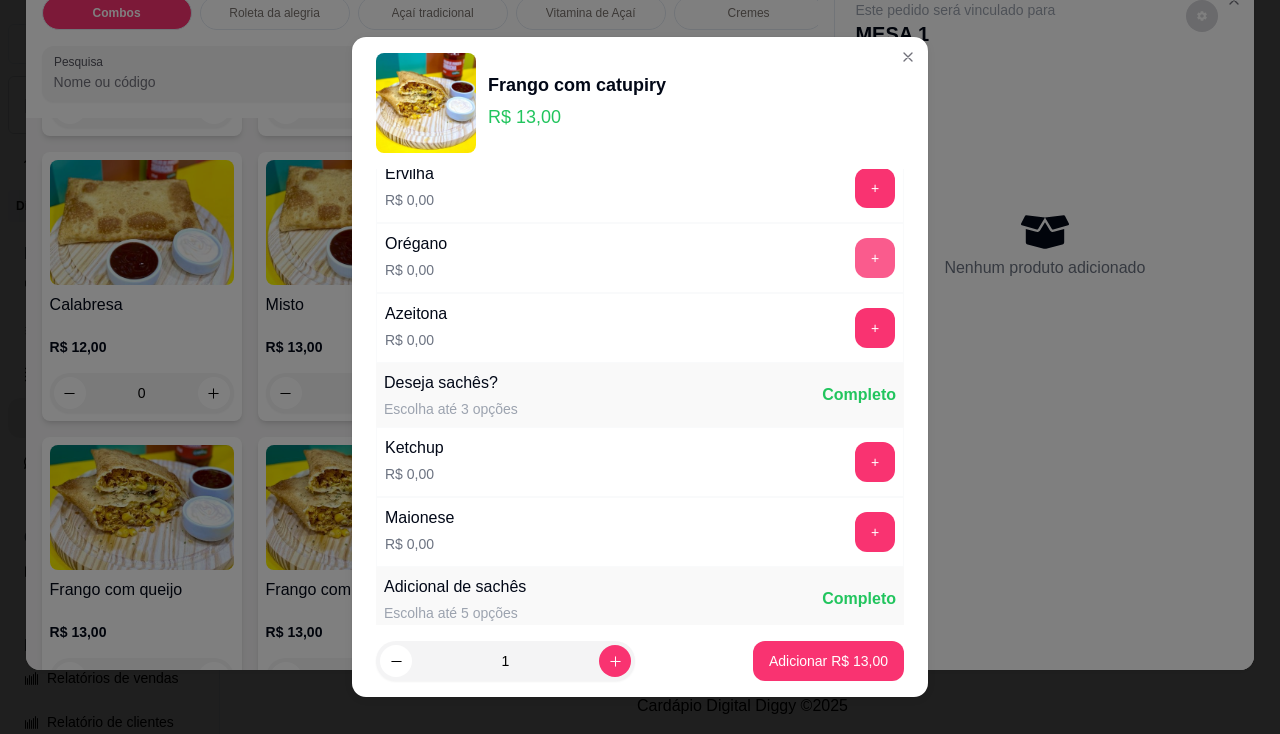 click on "+" at bounding box center [875, 258] 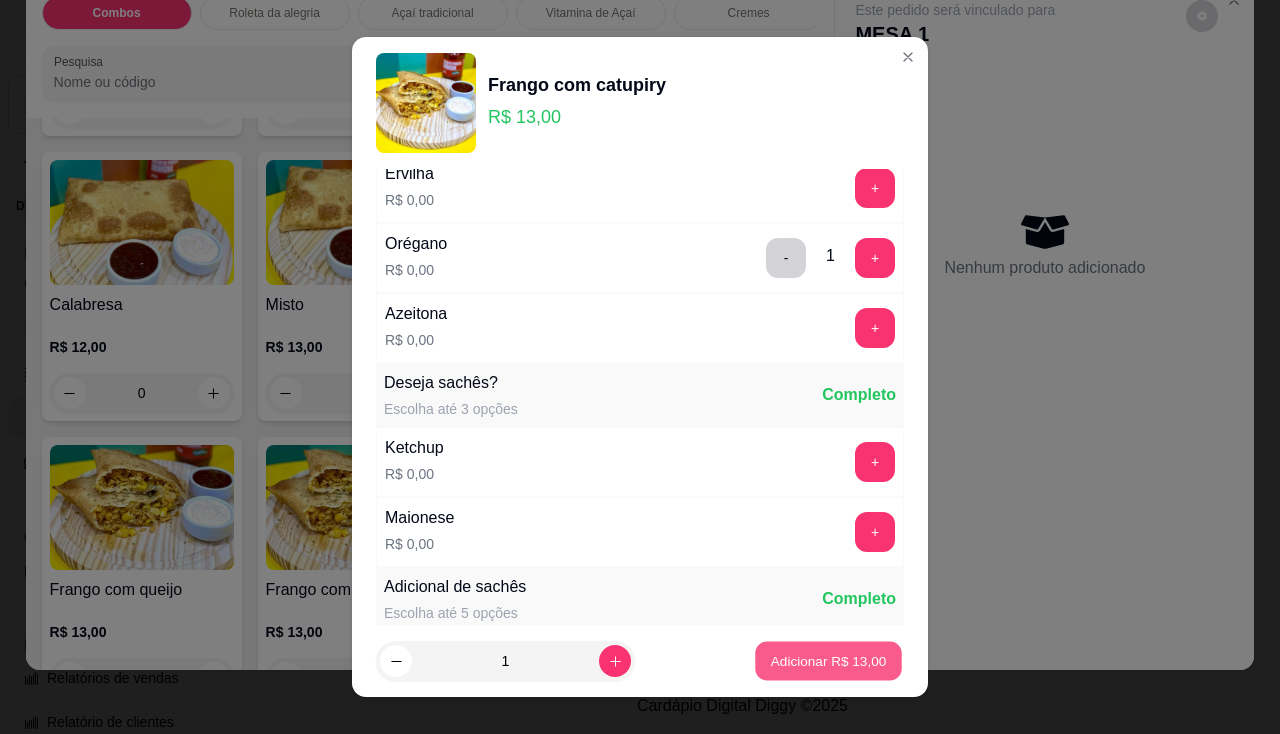 click on "Adicionar   R$ 13,00" at bounding box center (828, 661) 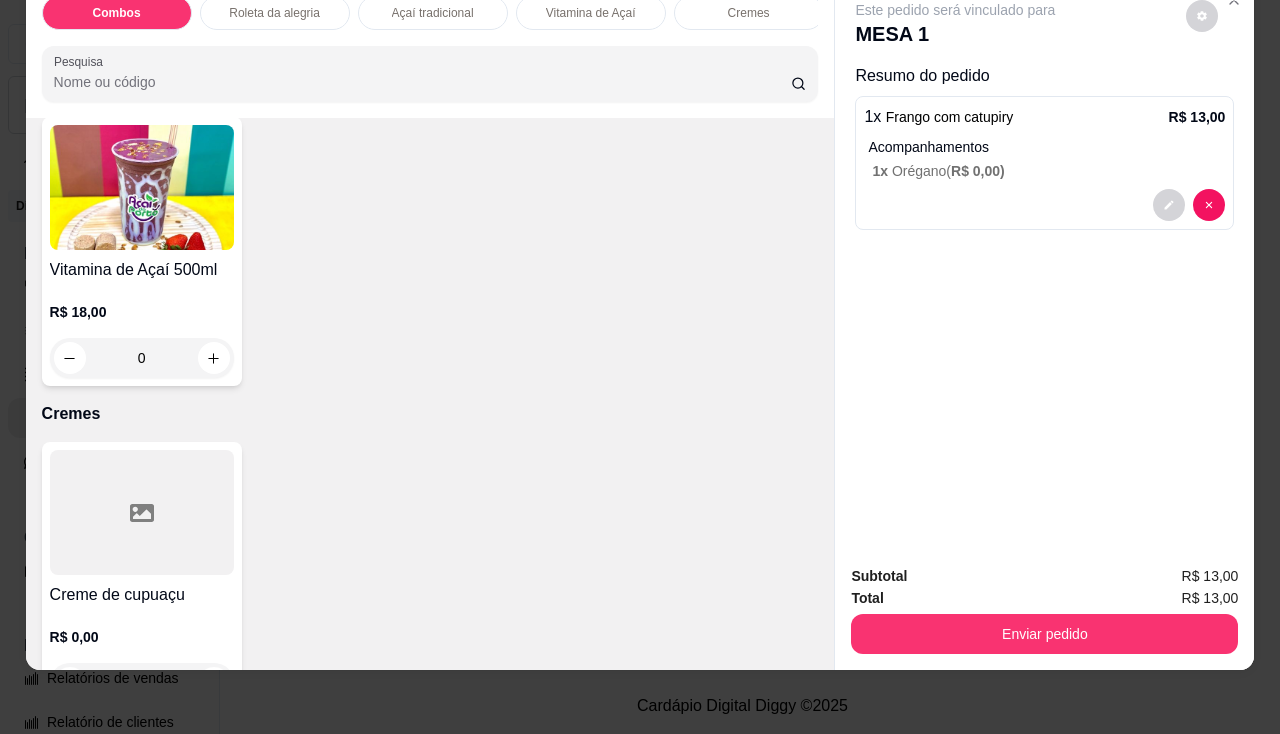scroll, scrollTop: 1000, scrollLeft: 0, axis: vertical 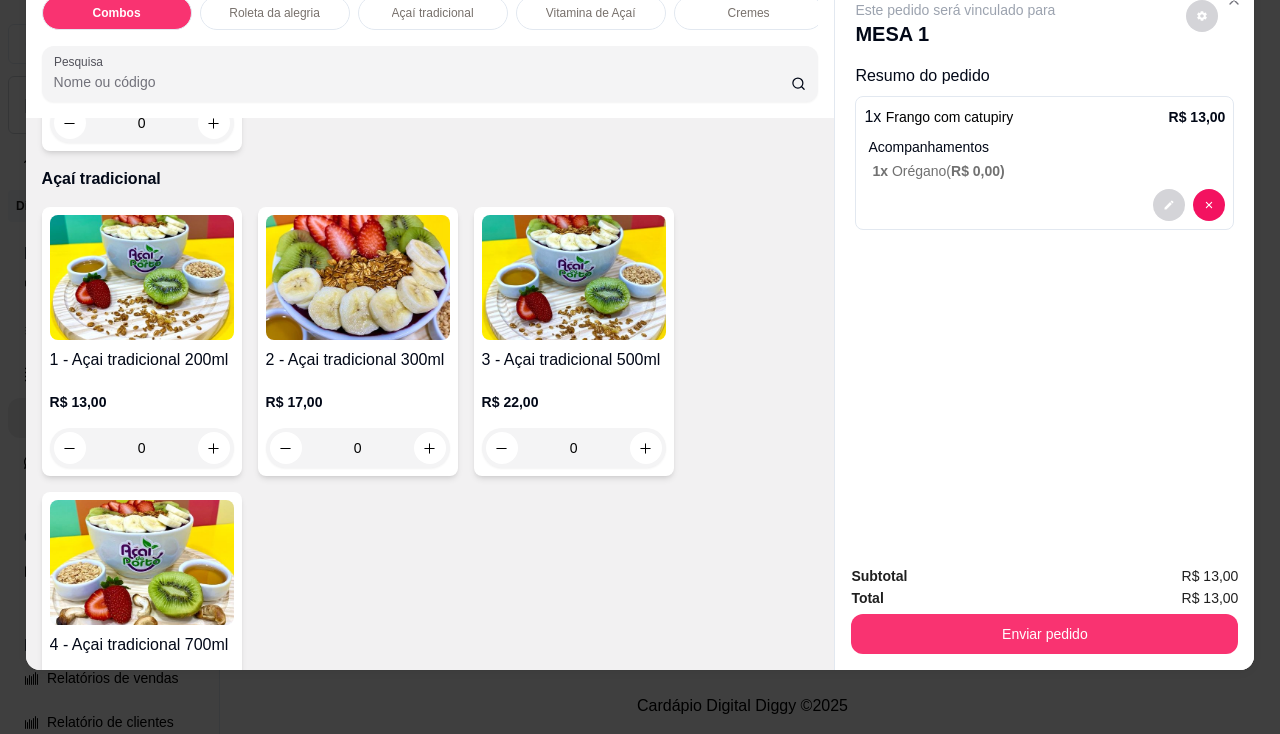 click at bounding box center [358, 277] 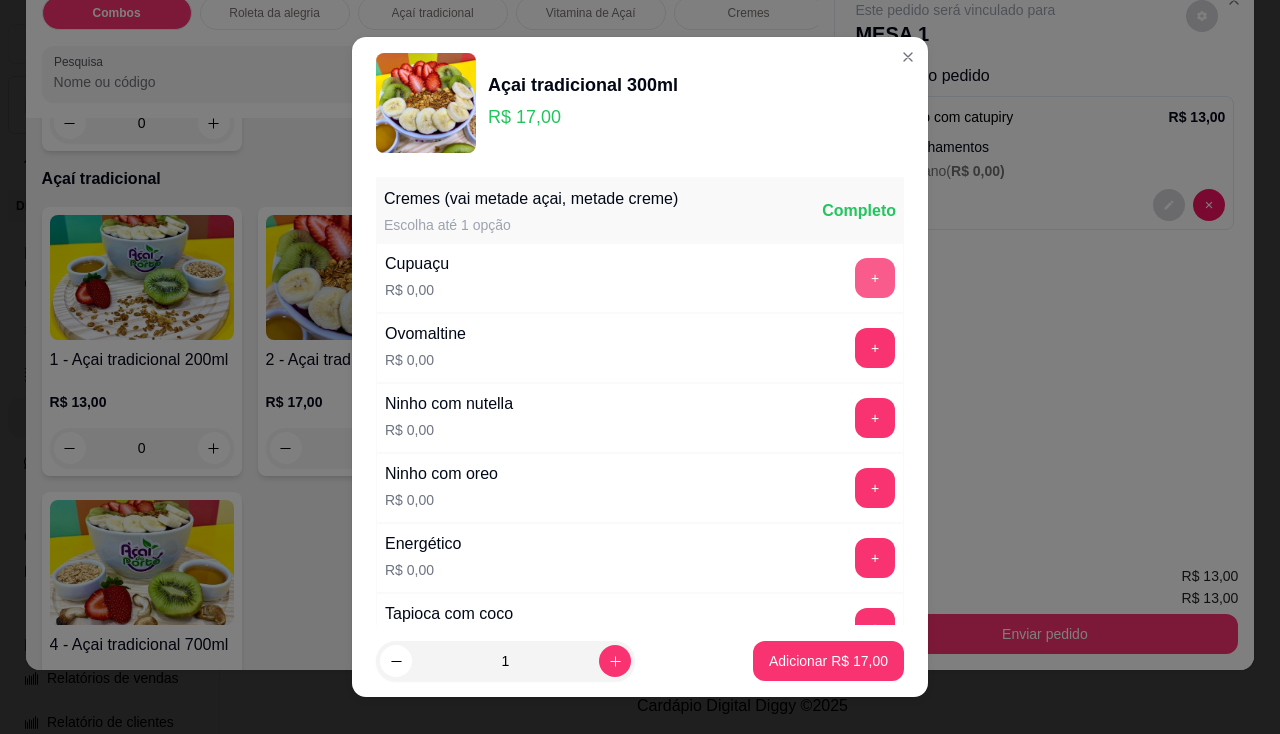 scroll, scrollTop: 100, scrollLeft: 0, axis: vertical 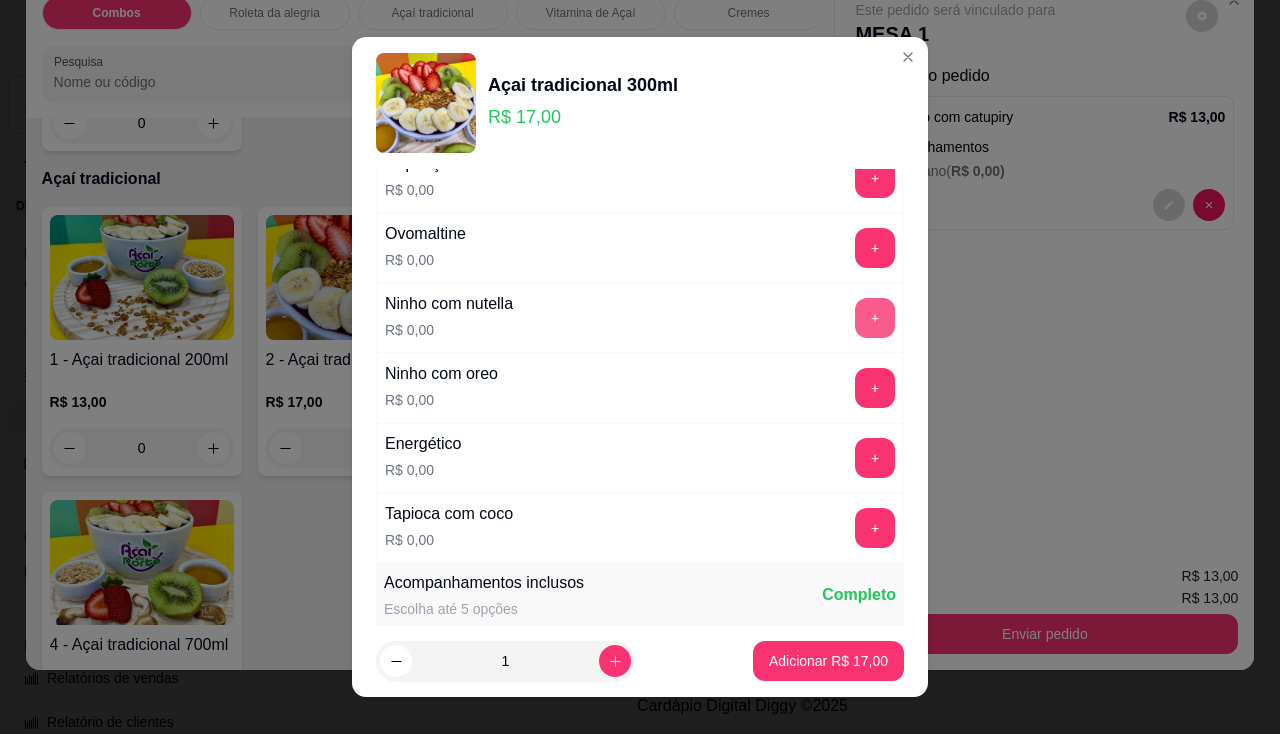 click on "+" at bounding box center [875, 318] 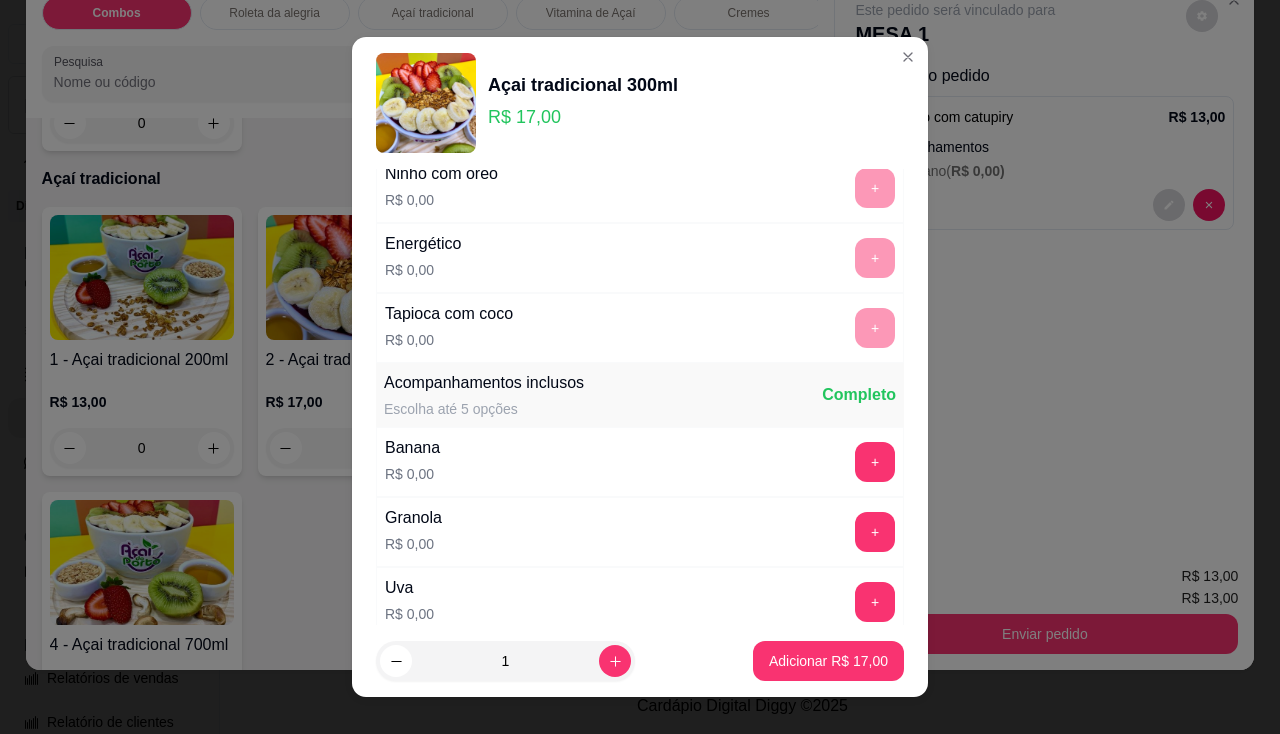 scroll, scrollTop: 400, scrollLeft: 0, axis: vertical 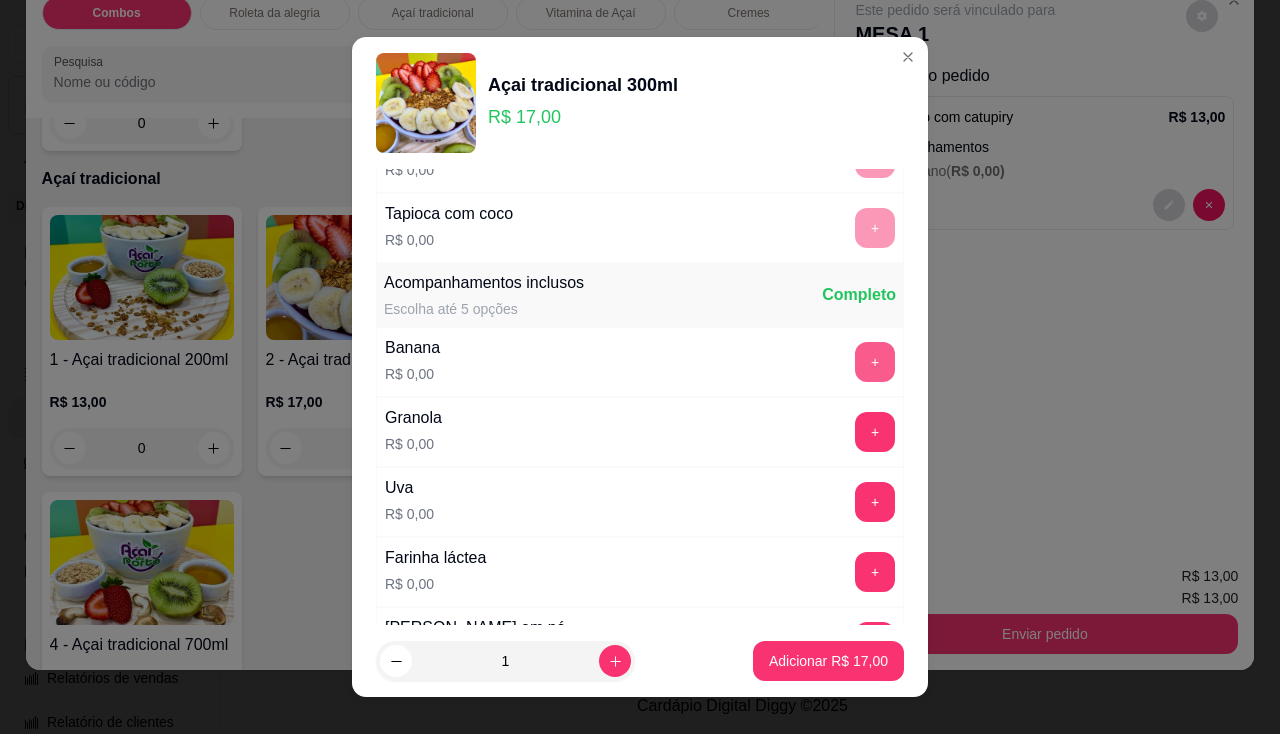 click on "+" at bounding box center (875, 362) 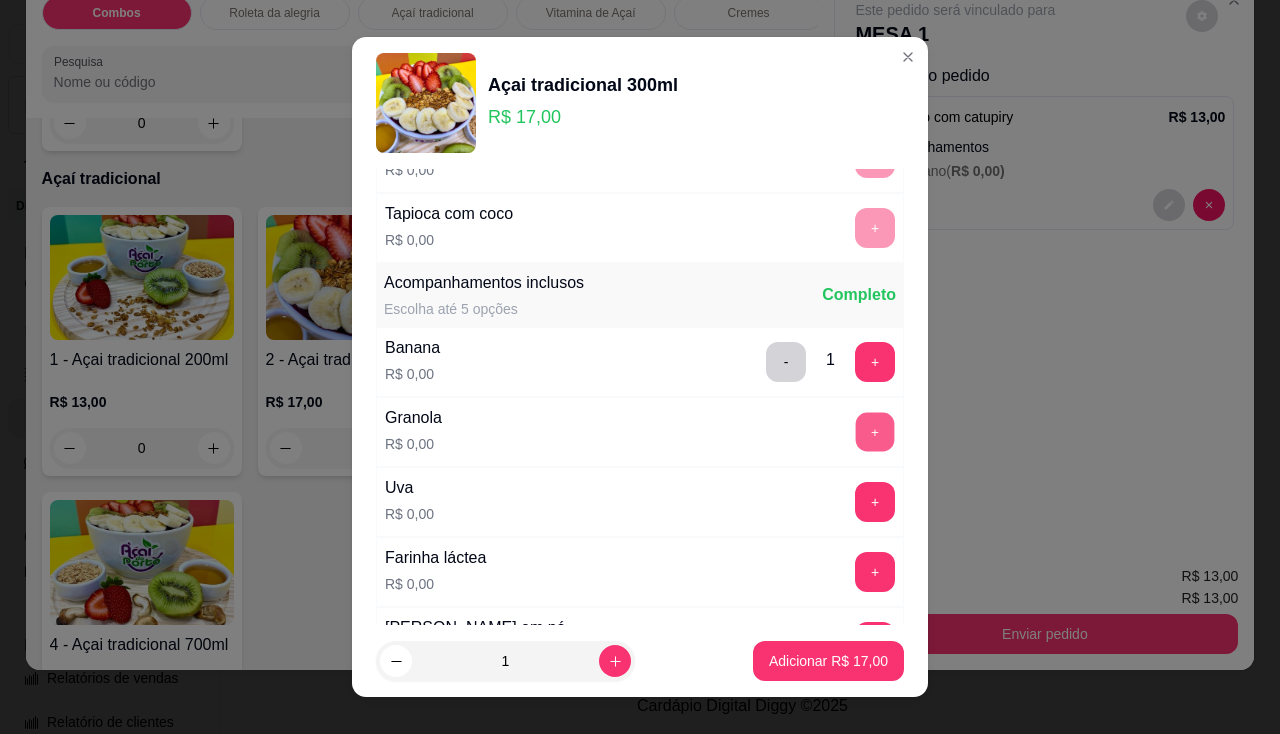 click on "+" at bounding box center [875, 431] 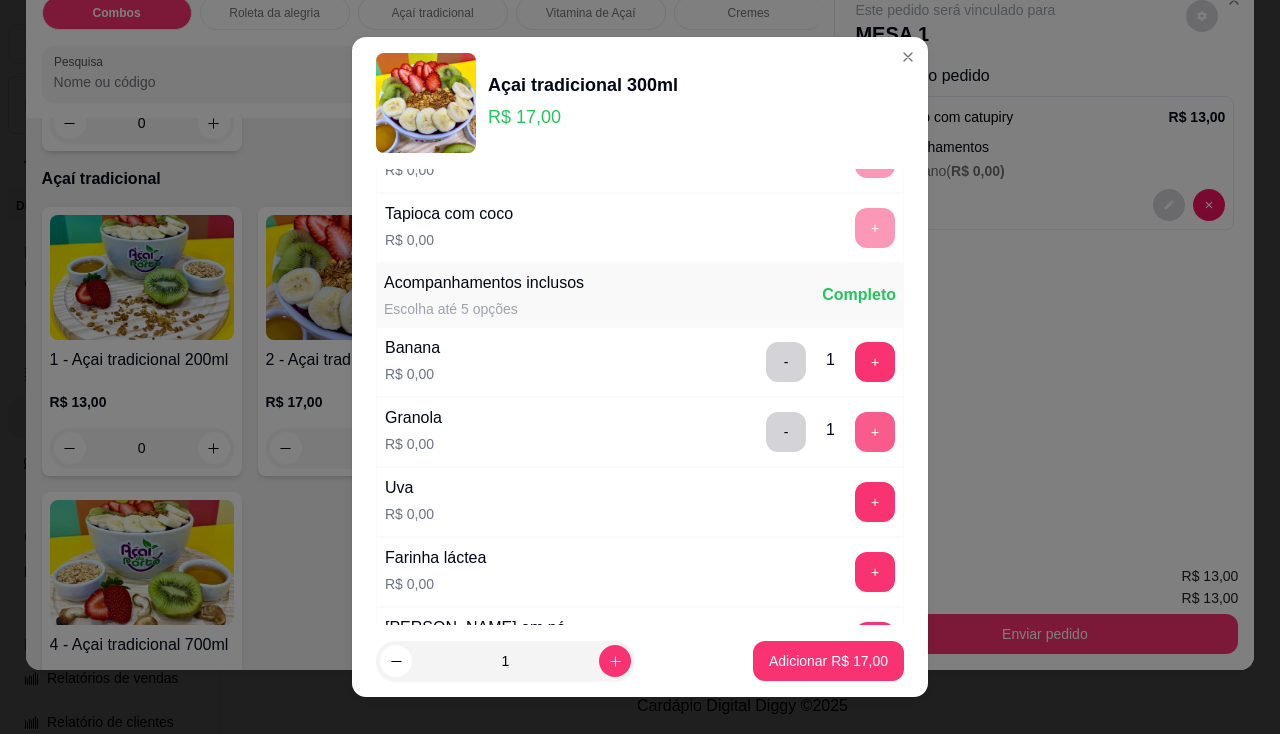 scroll, scrollTop: 500, scrollLeft: 0, axis: vertical 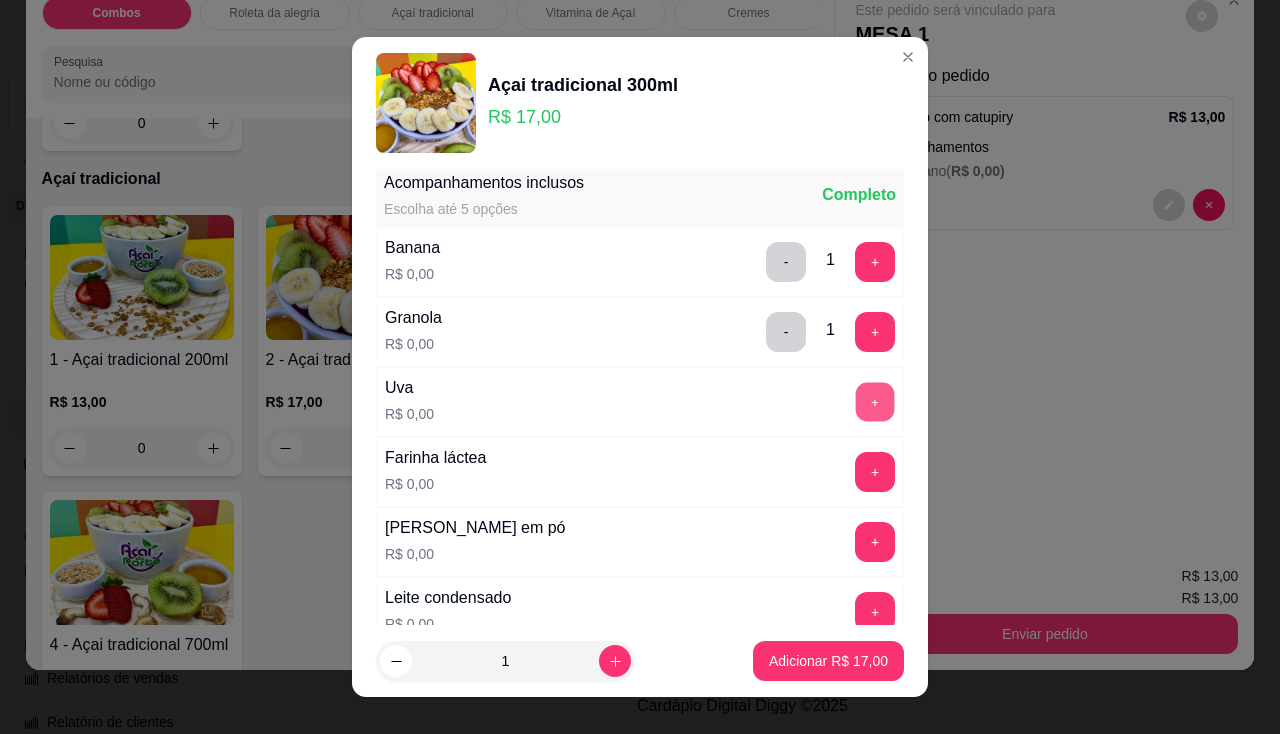 click on "+" at bounding box center [875, 401] 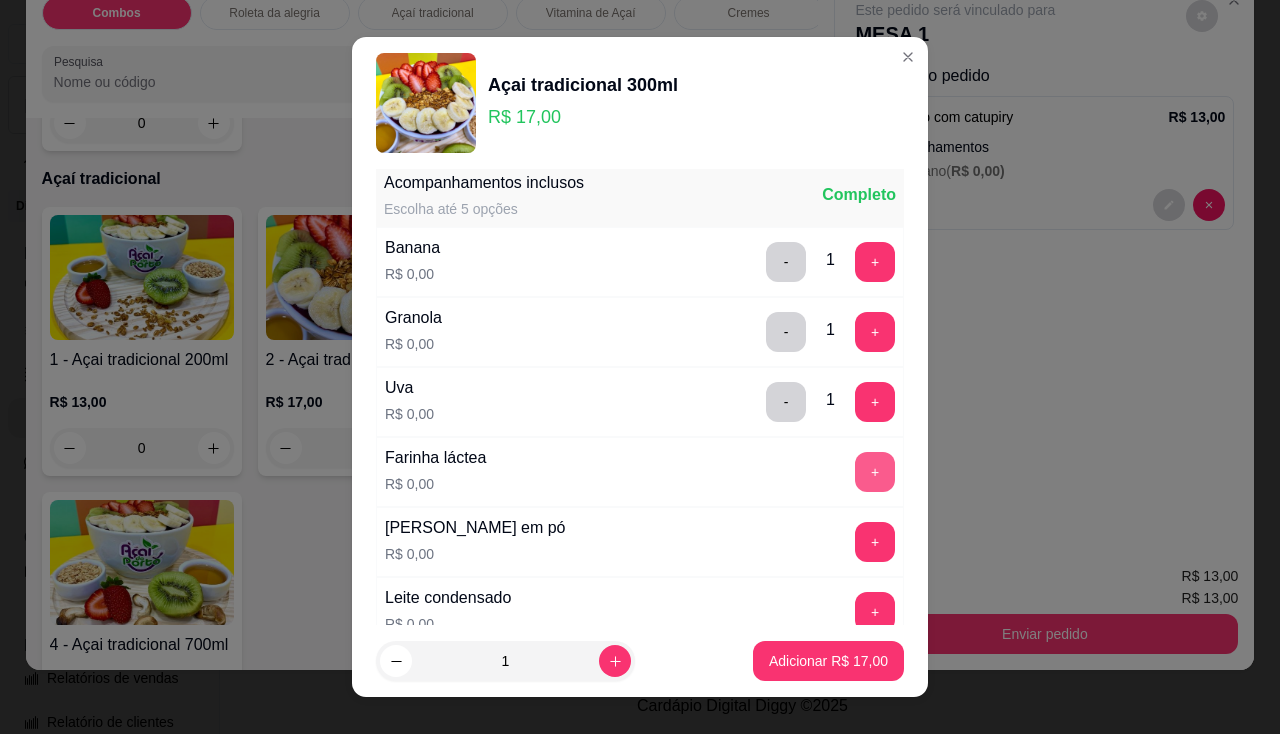 click on "+" at bounding box center (875, 472) 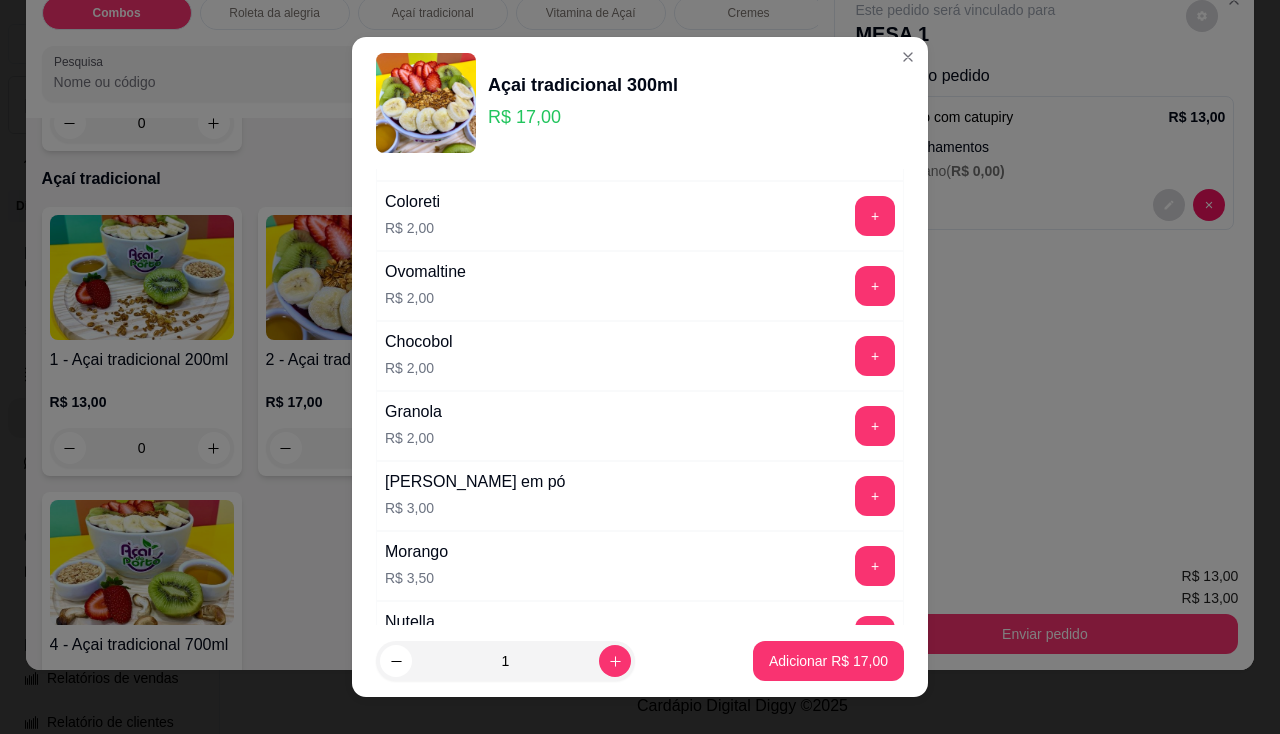 scroll, scrollTop: 2000, scrollLeft: 0, axis: vertical 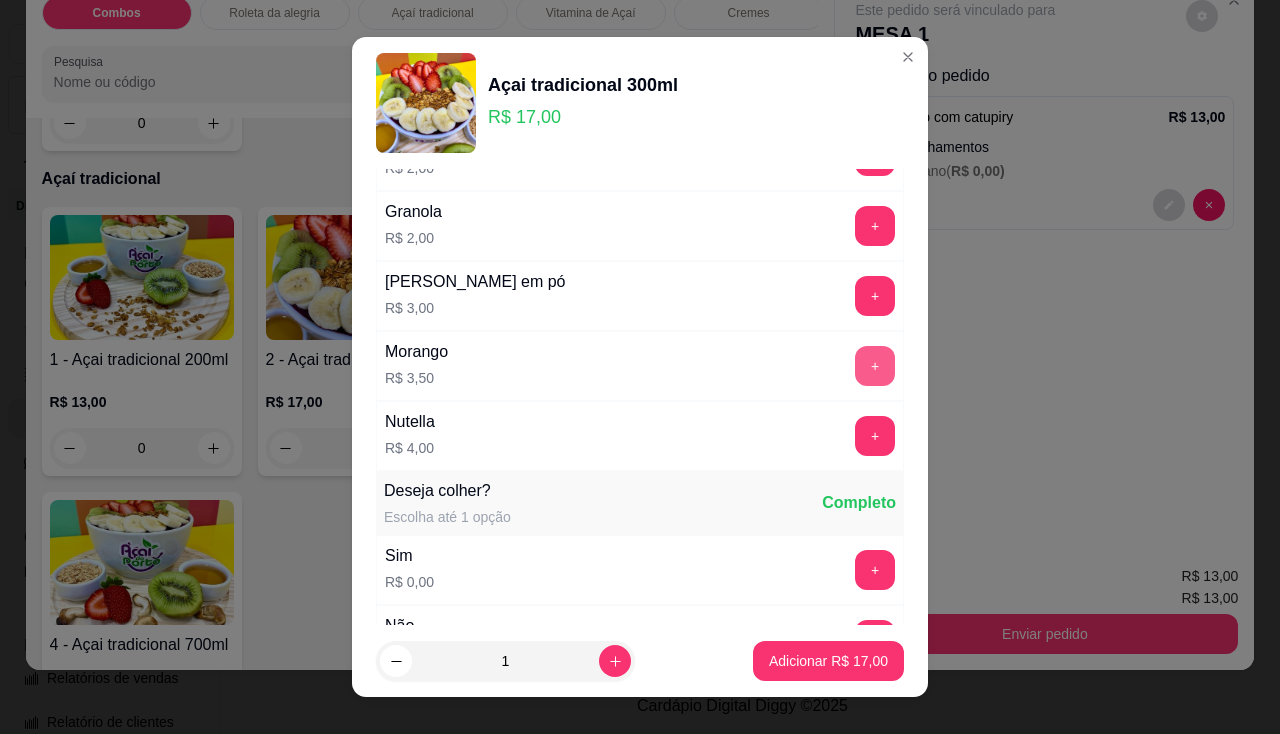 click on "+" at bounding box center (875, 366) 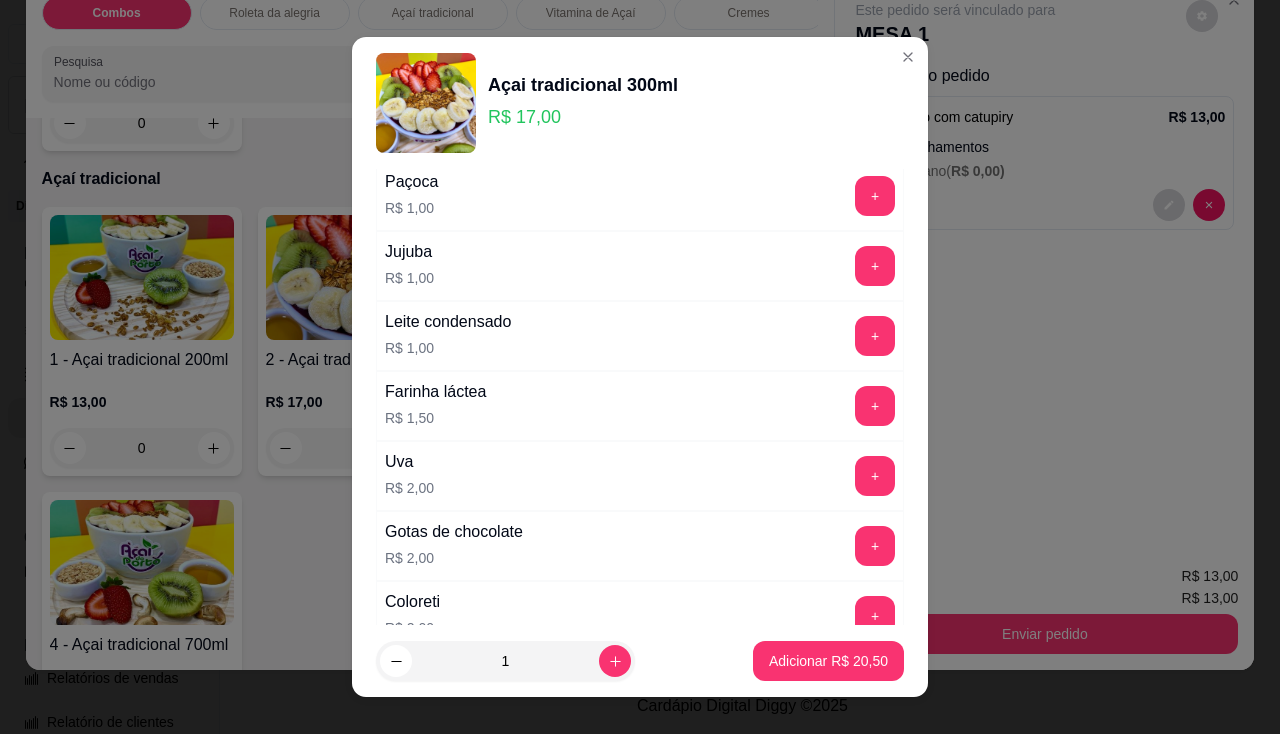 scroll, scrollTop: 1200, scrollLeft: 0, axis: vertical 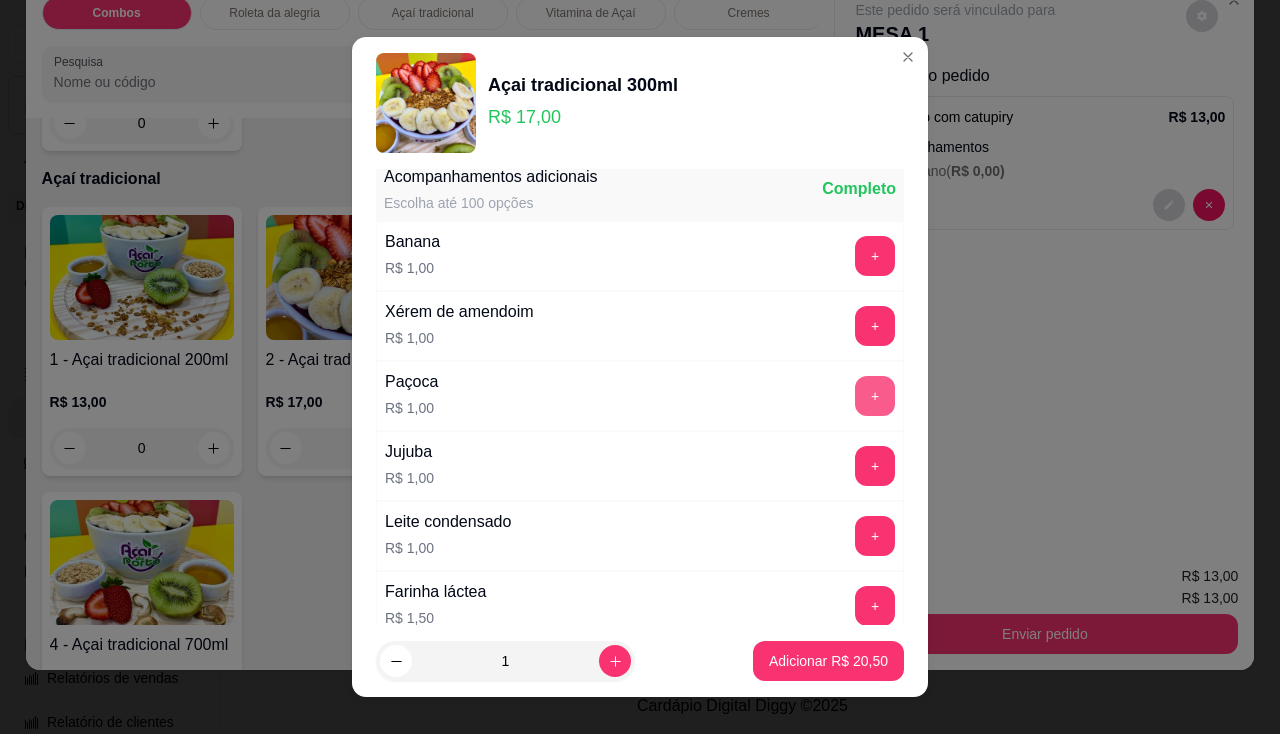 click on "+" at bounding box center (875, 396) 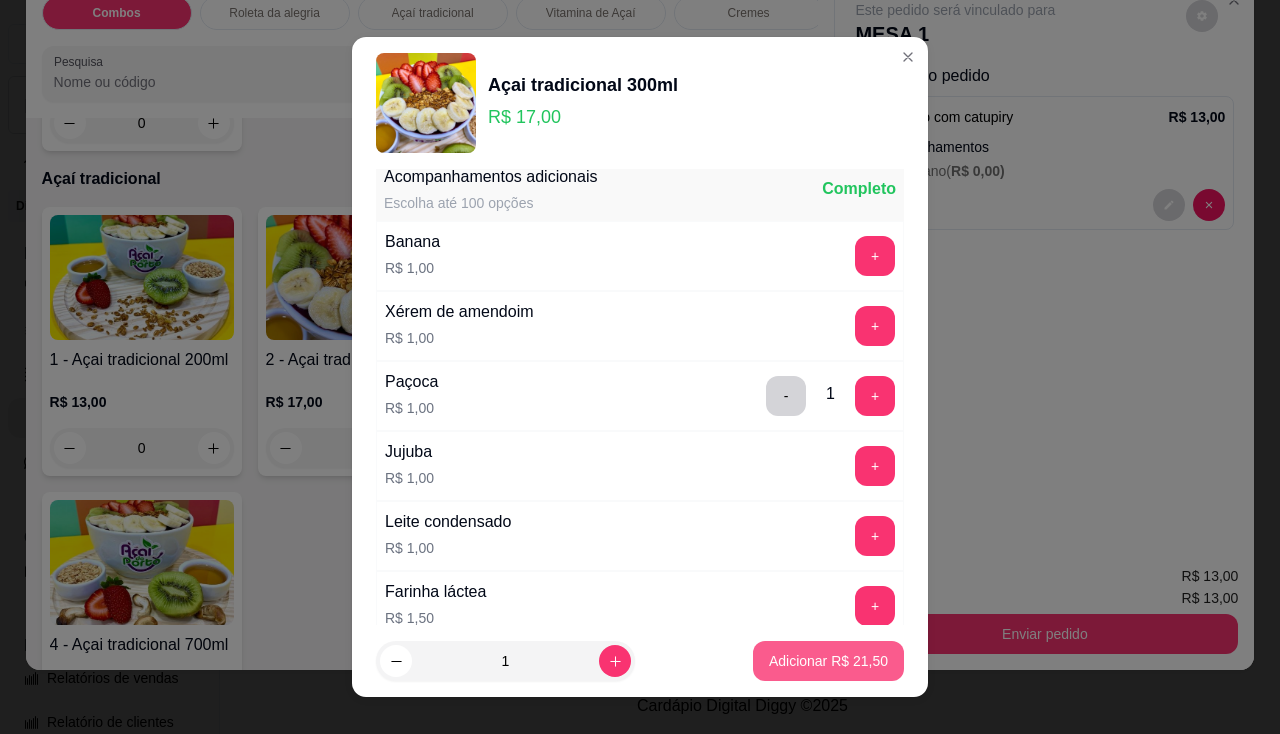 click on "Adicionar   R$ 21,50" at bounding box center (828, 661) 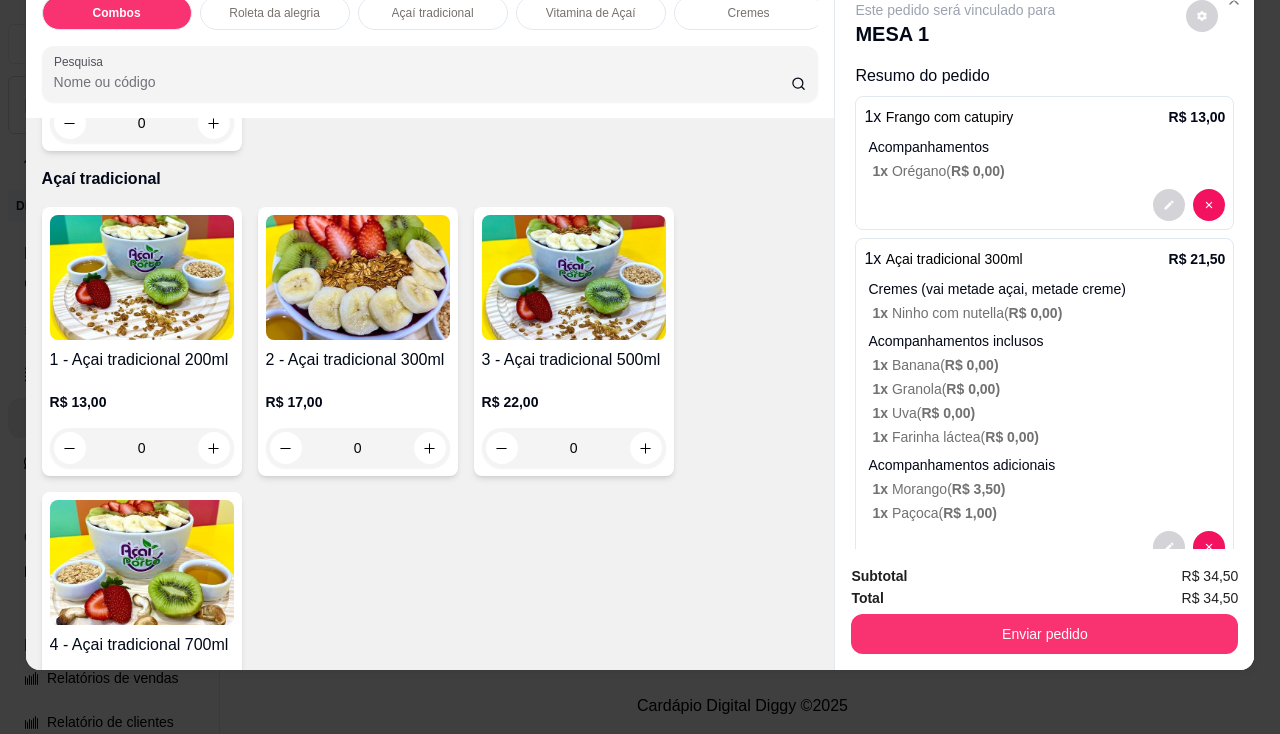 click on "R$ 13,00 0" at bounding box center [142, 420] 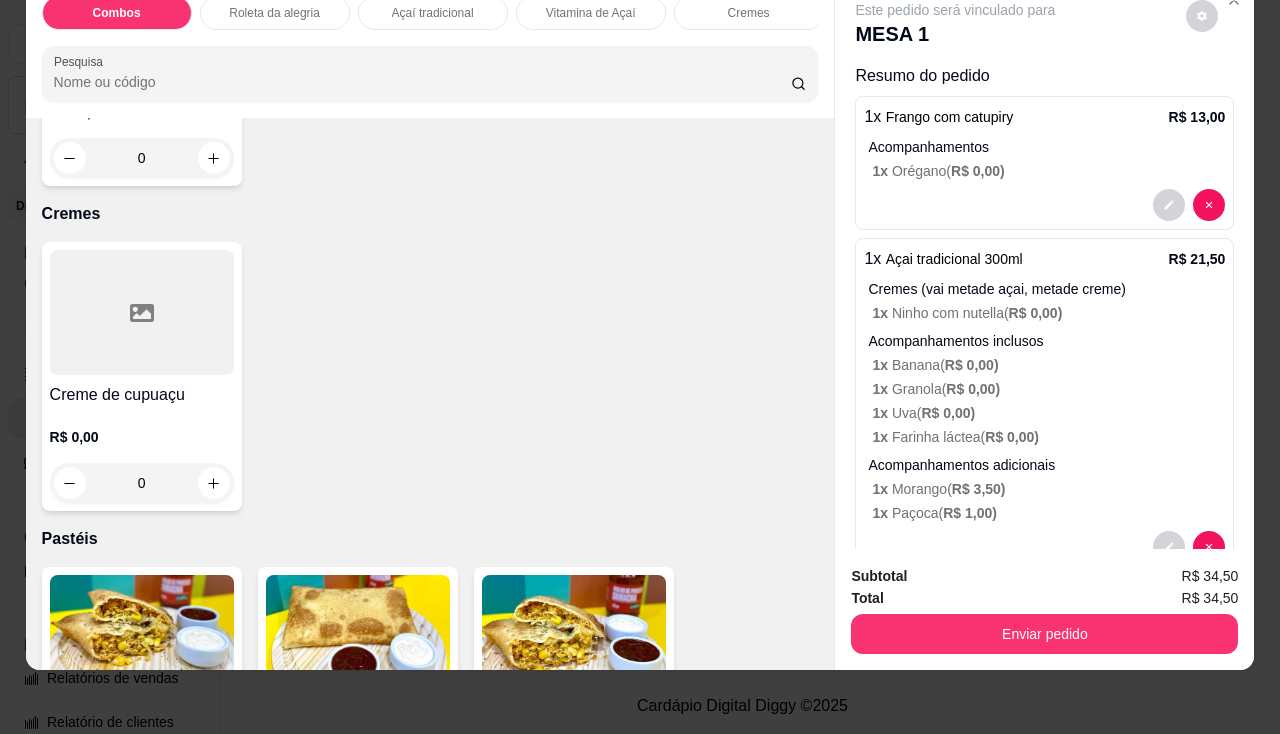 scroll, scrollTop: 2000, scrollLeft: 0, axis: vertical 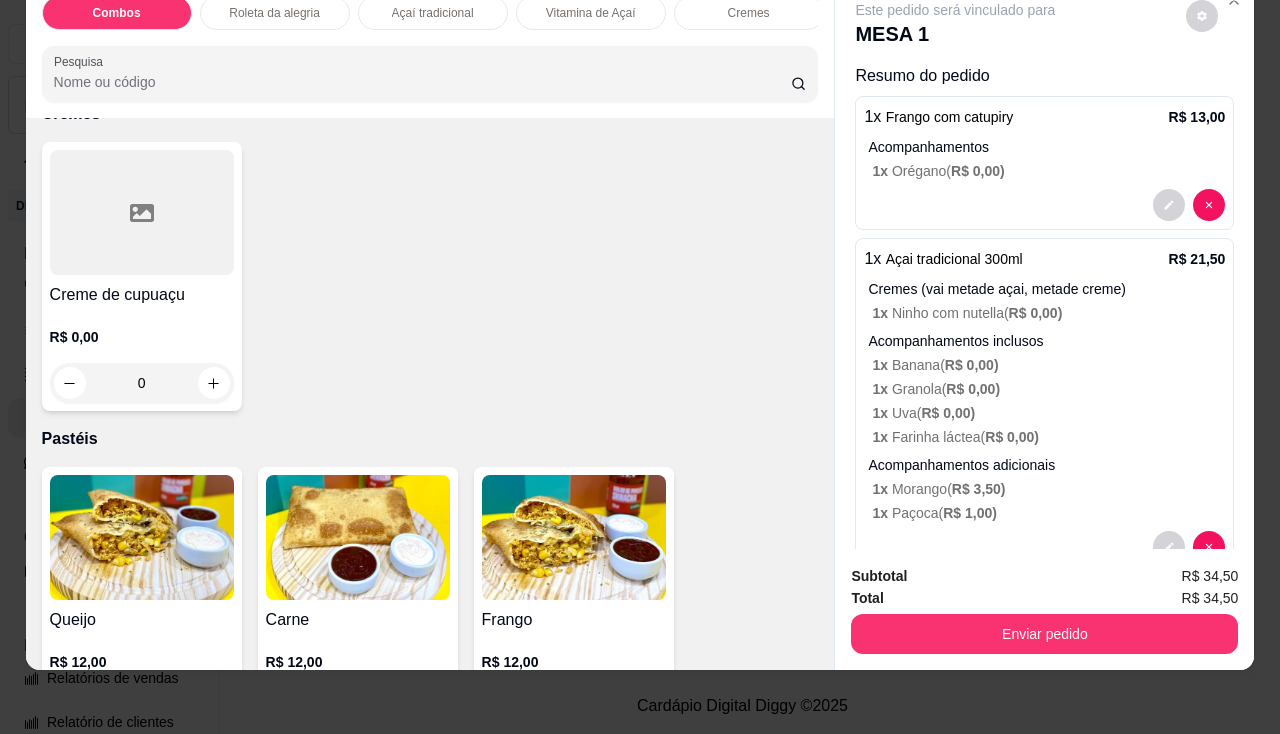 click on "R$ 0,00" at bounding box center [142, 337] 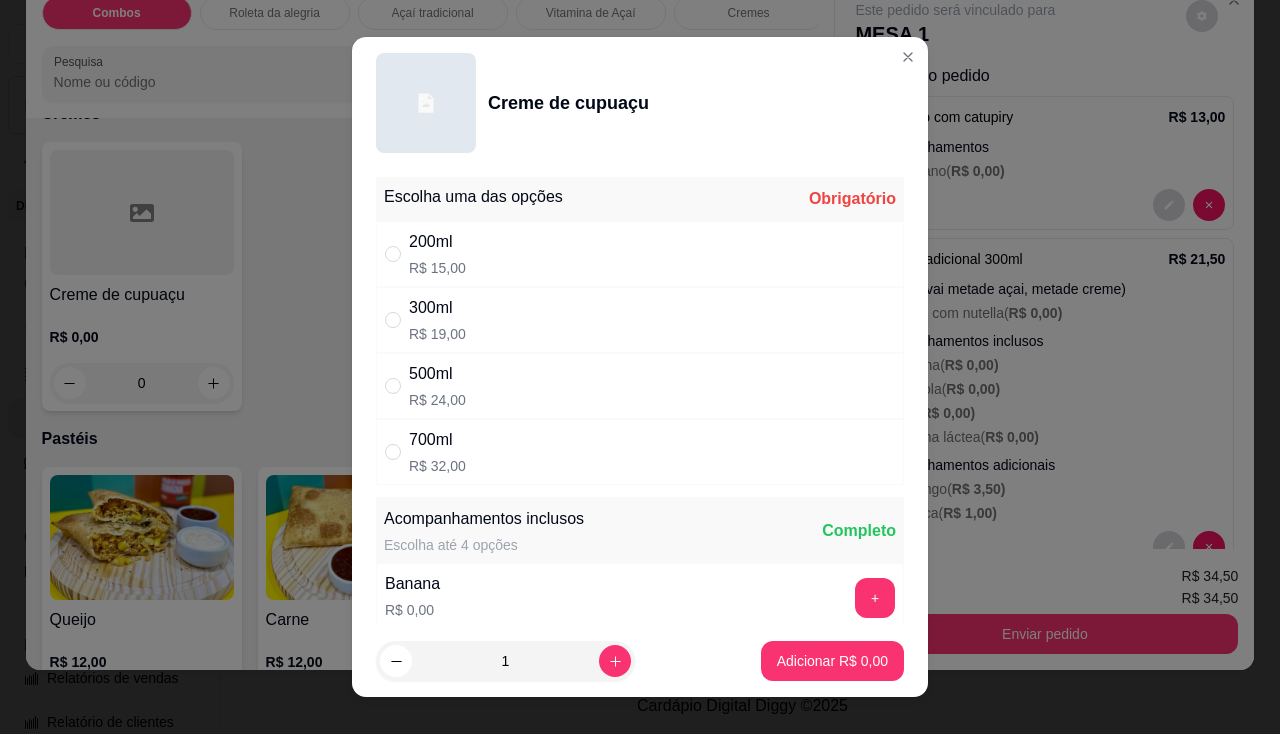 click on "200ml R$ 15,00" at bounding box center (437, 254) 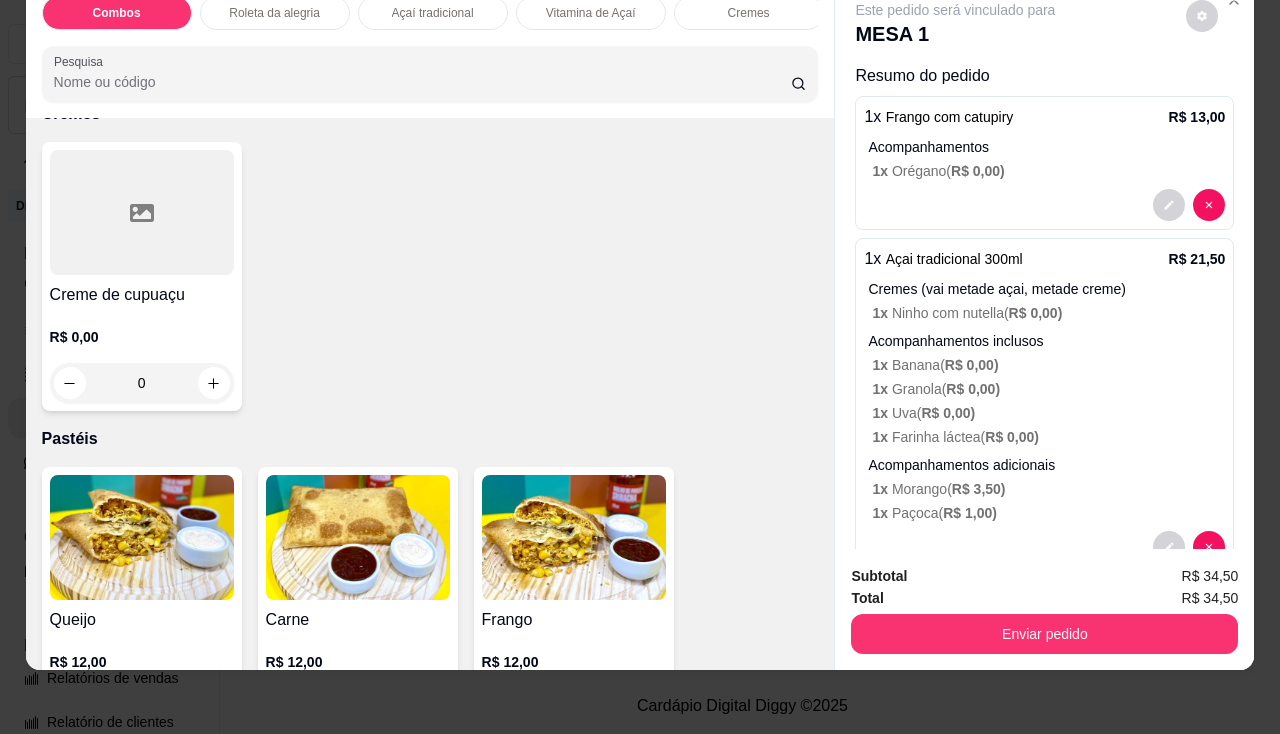 click on "R$ 0,00 0" at bounding box center [142, 355] 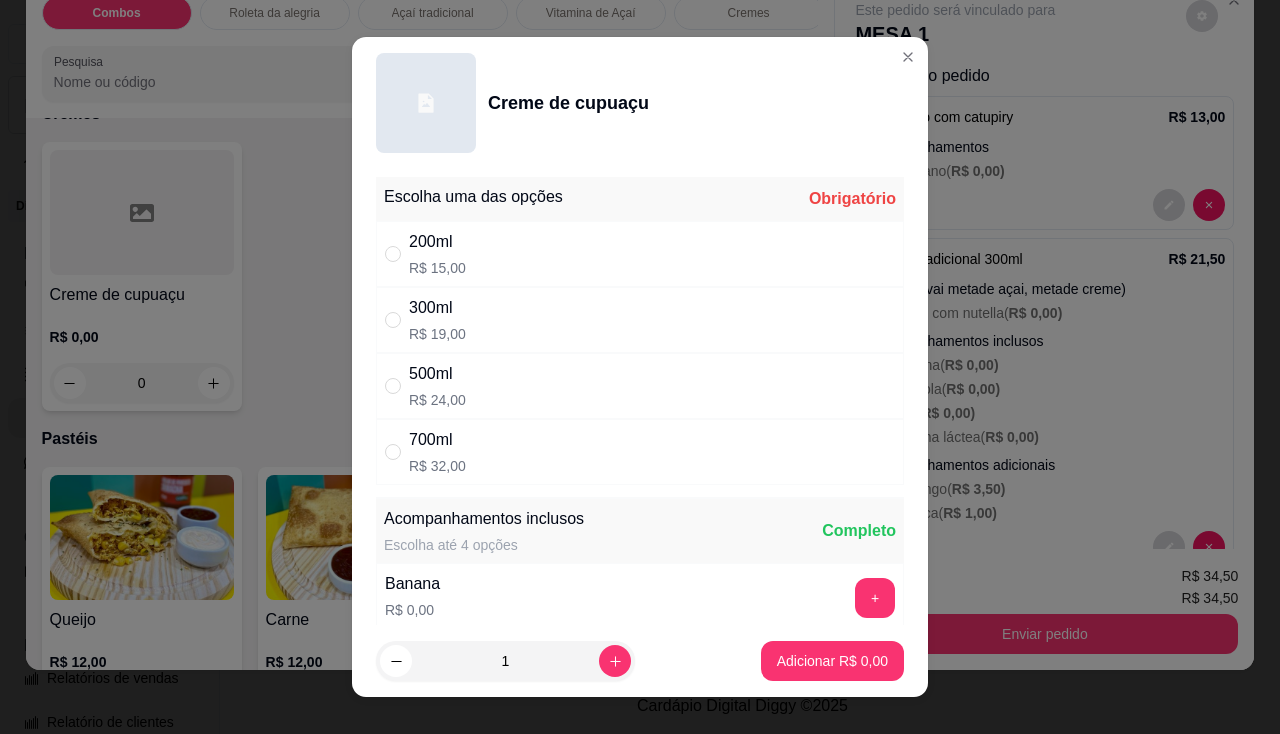 click on "300ml" at bounding box center (437, 308) 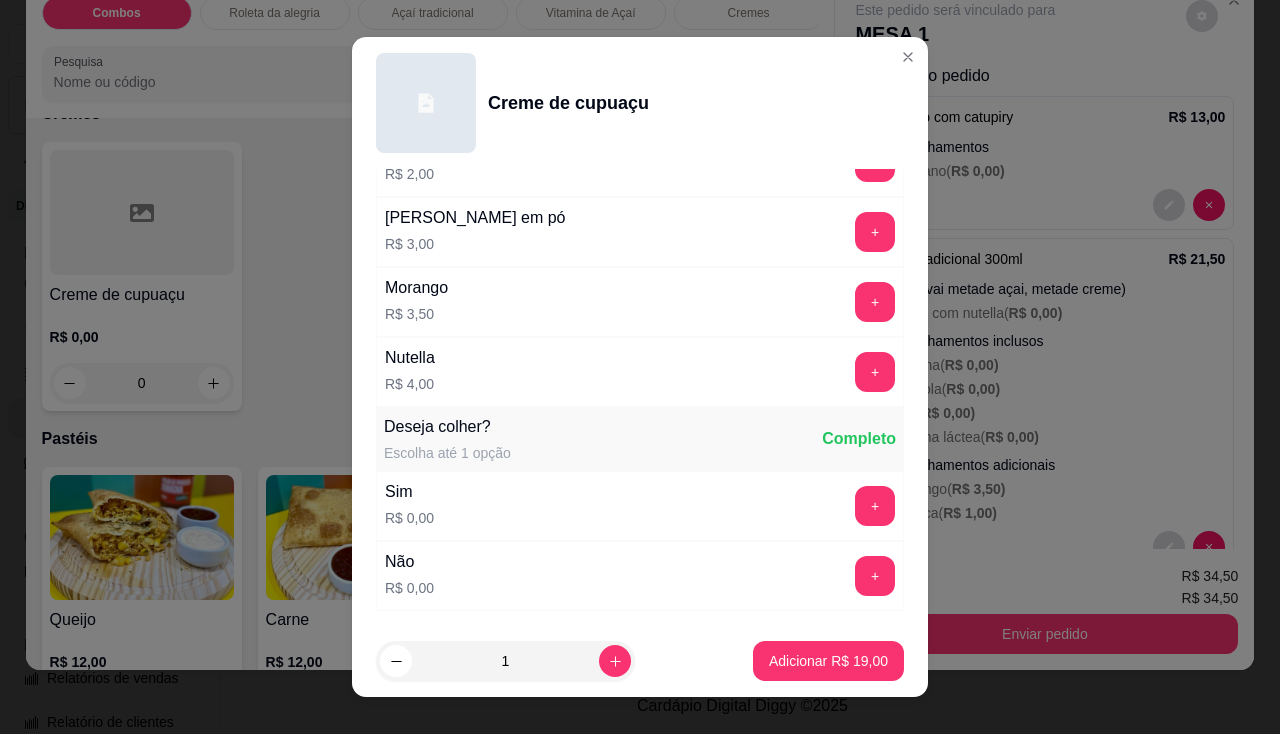 scroll, scrollTop: 2035, scrollLeft: 0, axis: vertical 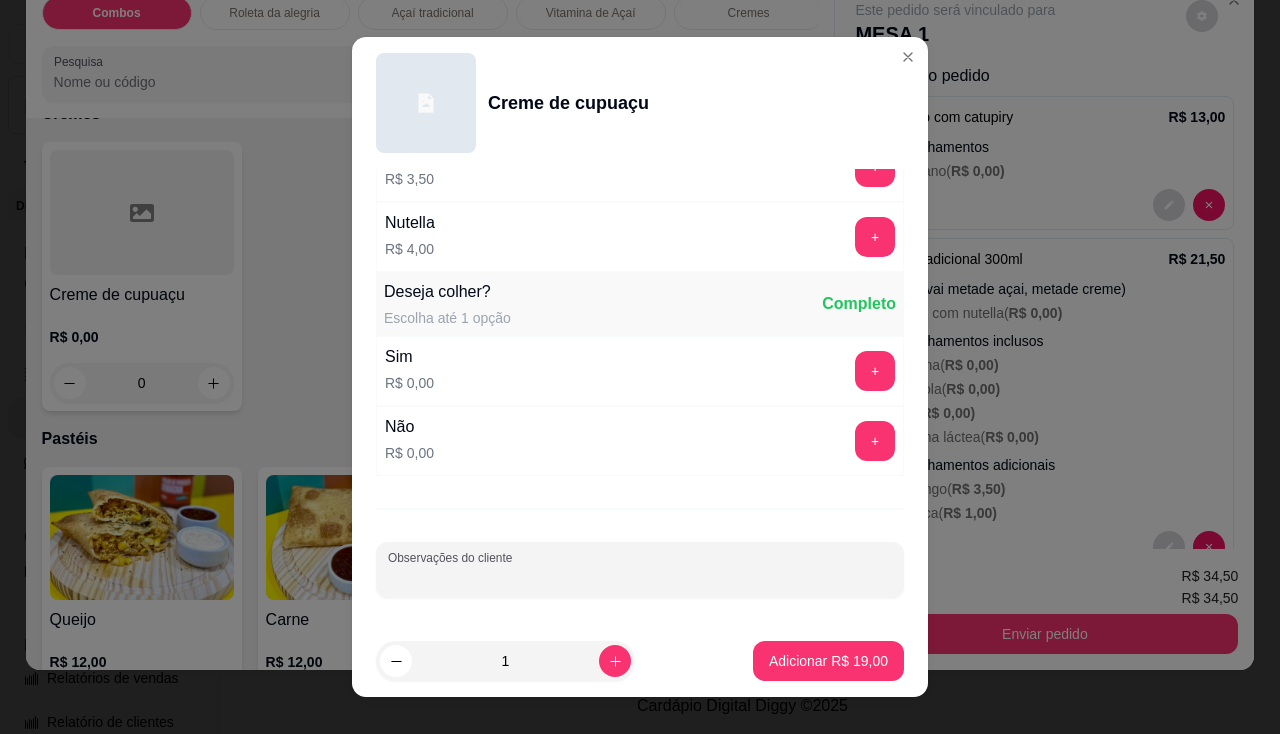 click on "Observações do cliente" at bounding box center [640, 578] 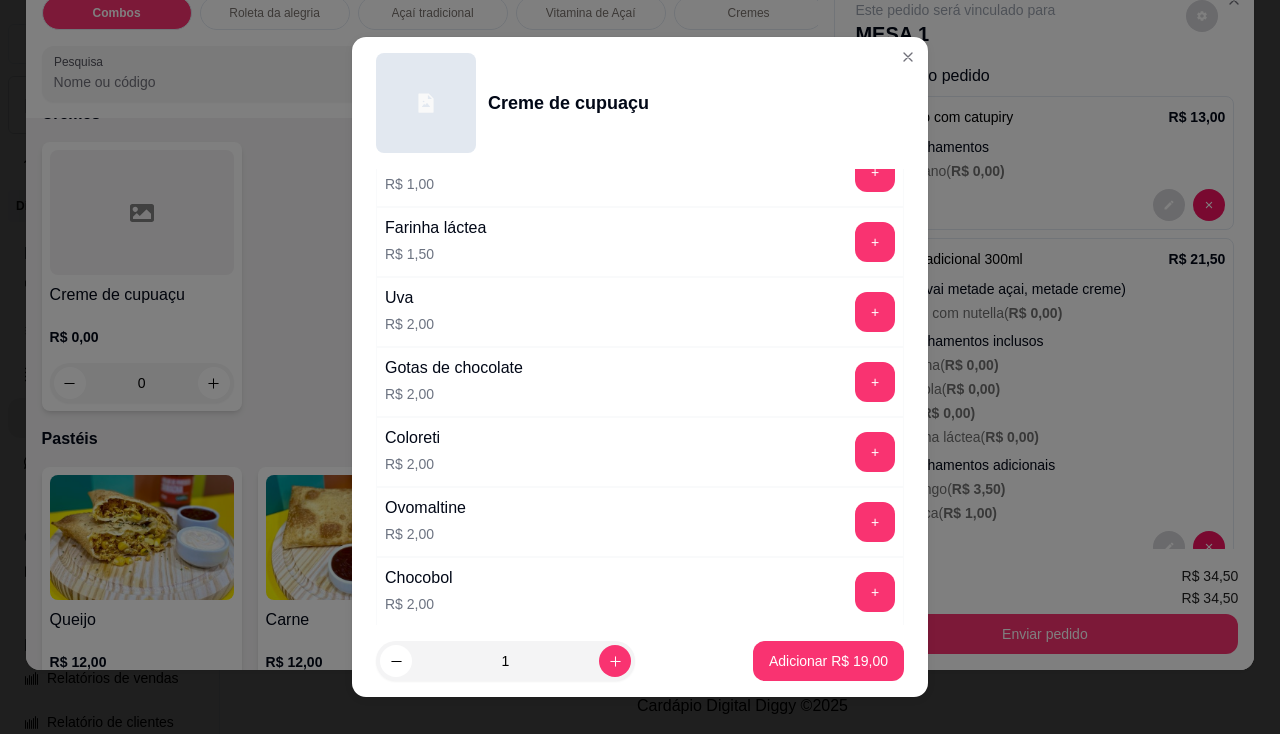 scroll, scrollTop: 1500, scrollLeft: 0, axis: vertical 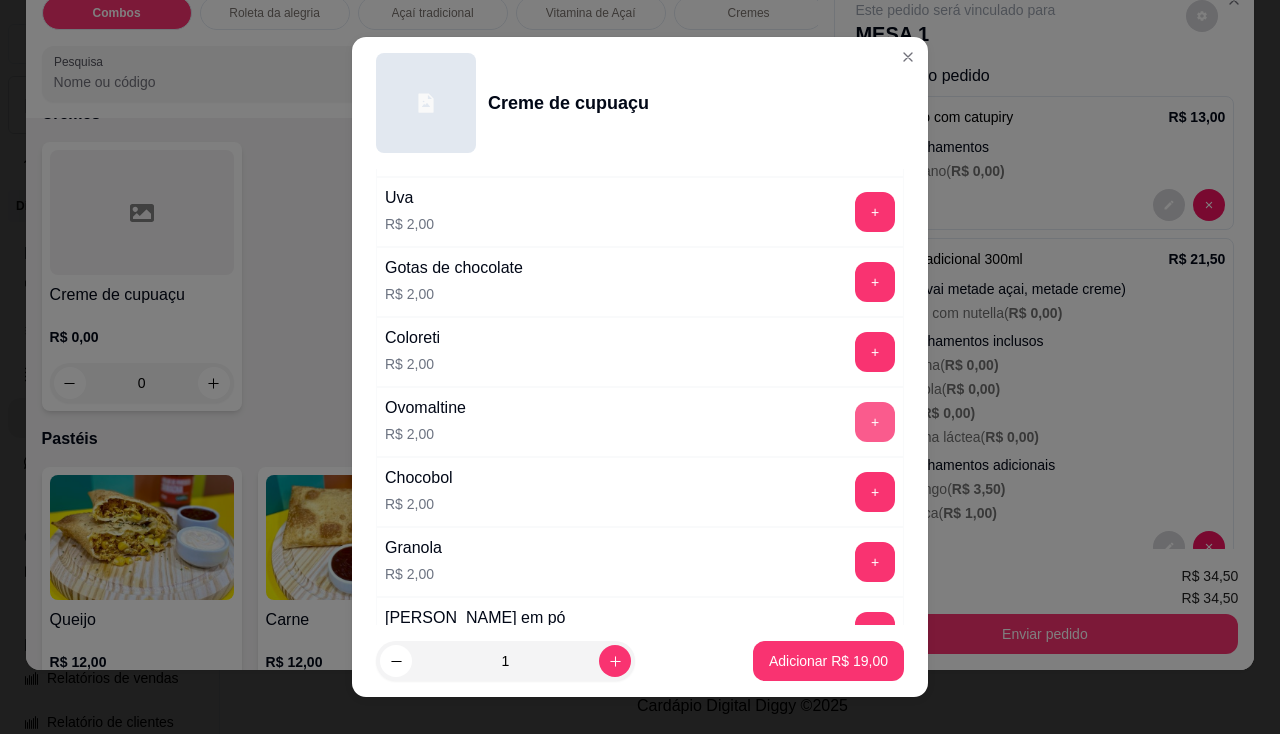 type on "ovomaltine e ninho com oreo" 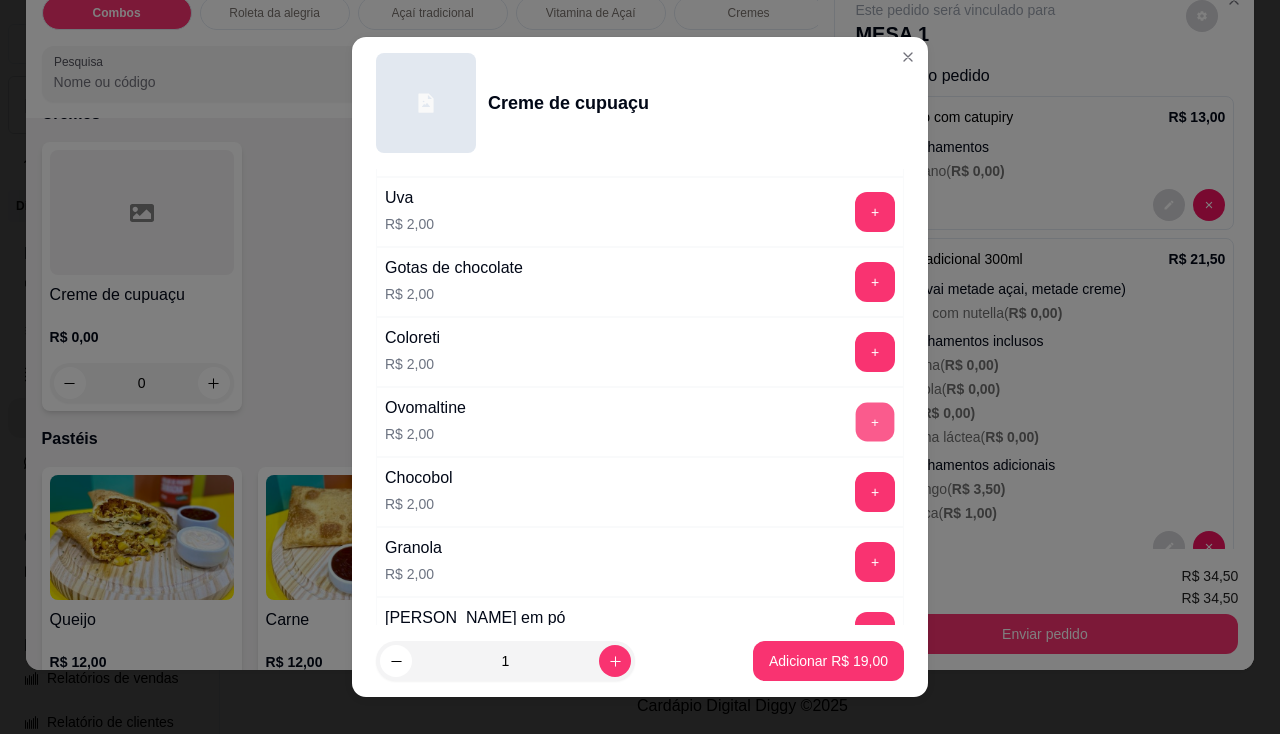 click on "+" at bounding box center (875, 421) 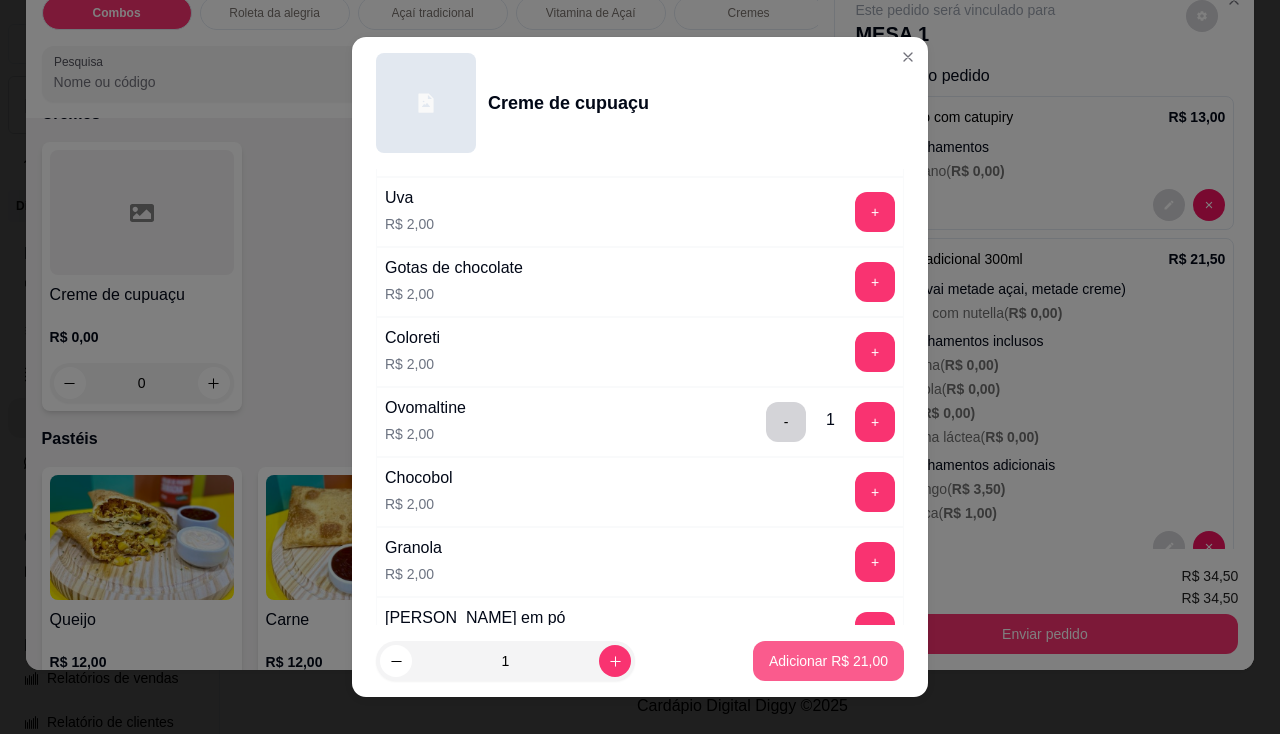 click on "Adicionar   R$ 21,00" at bounding box center [828, 661] 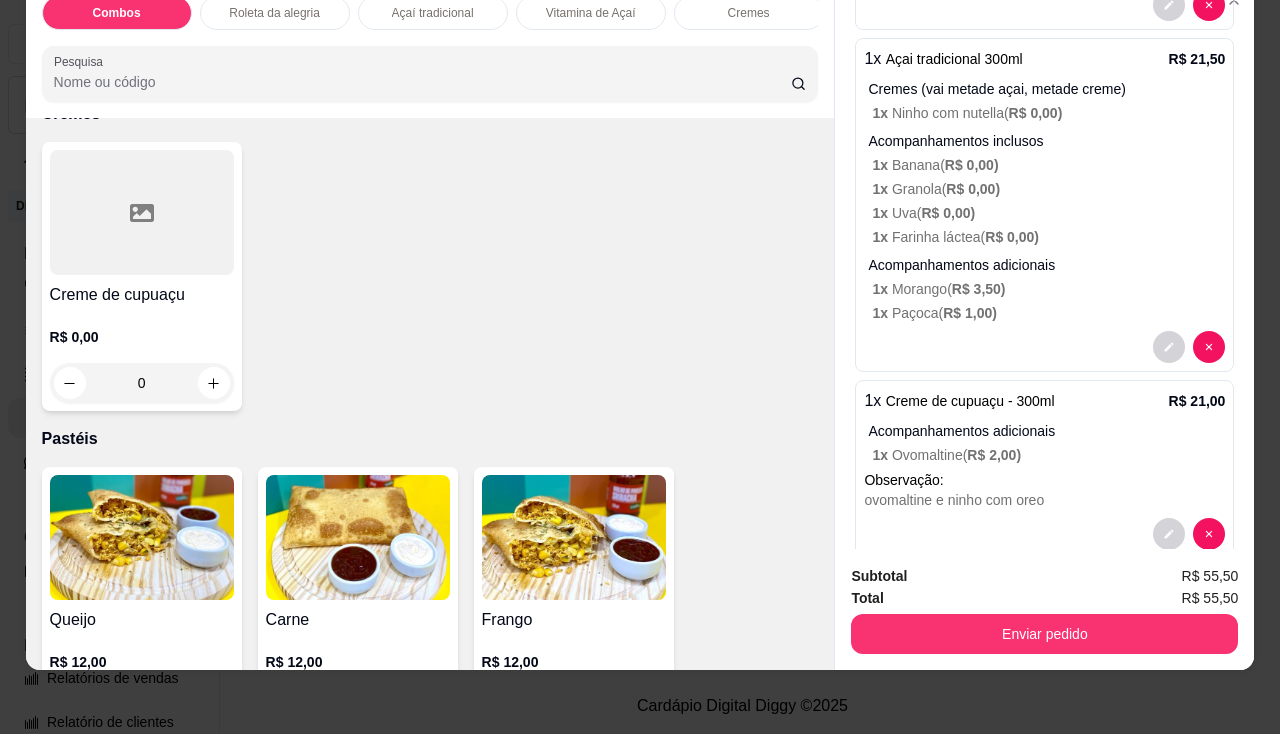 scroll, scrollTop: 238, scrollLeft: 0, axis: vertical 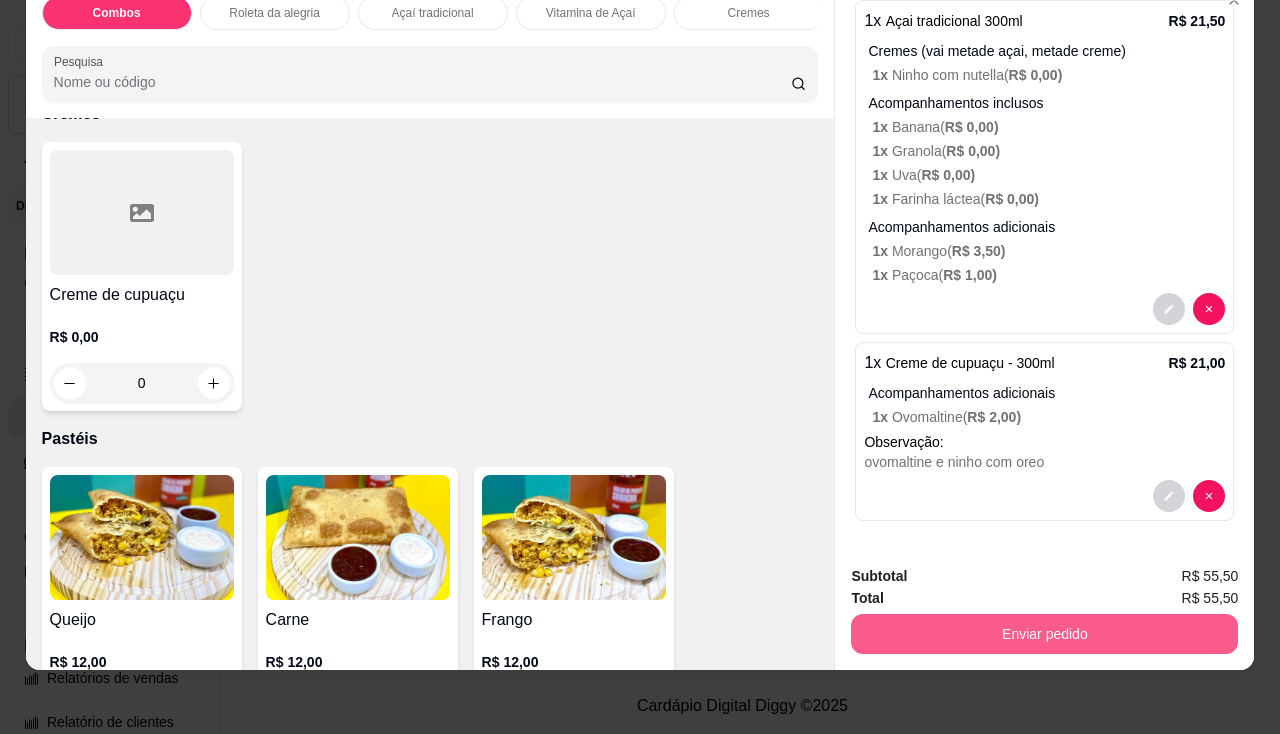 click on "Enviar pedido" at bounding box center (1044, 634) 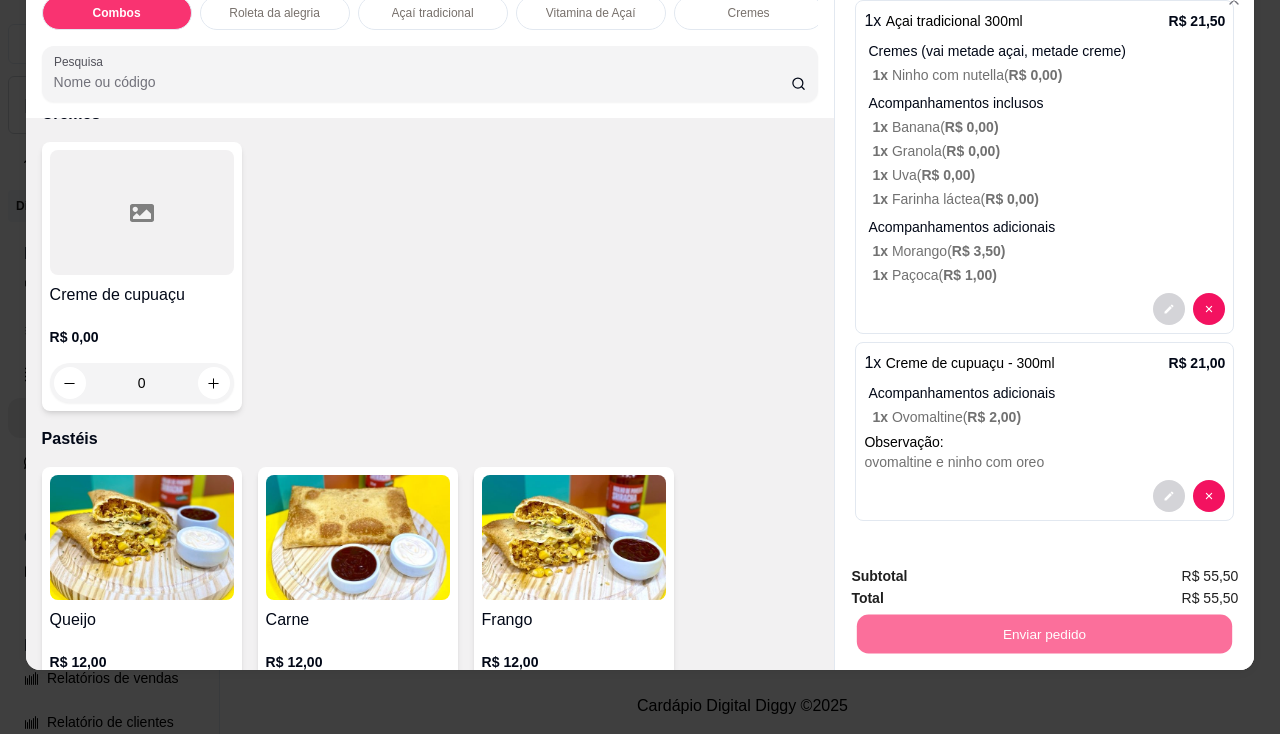 click on "Não registrar e enviar pedido" at bounding box center [979, 571] 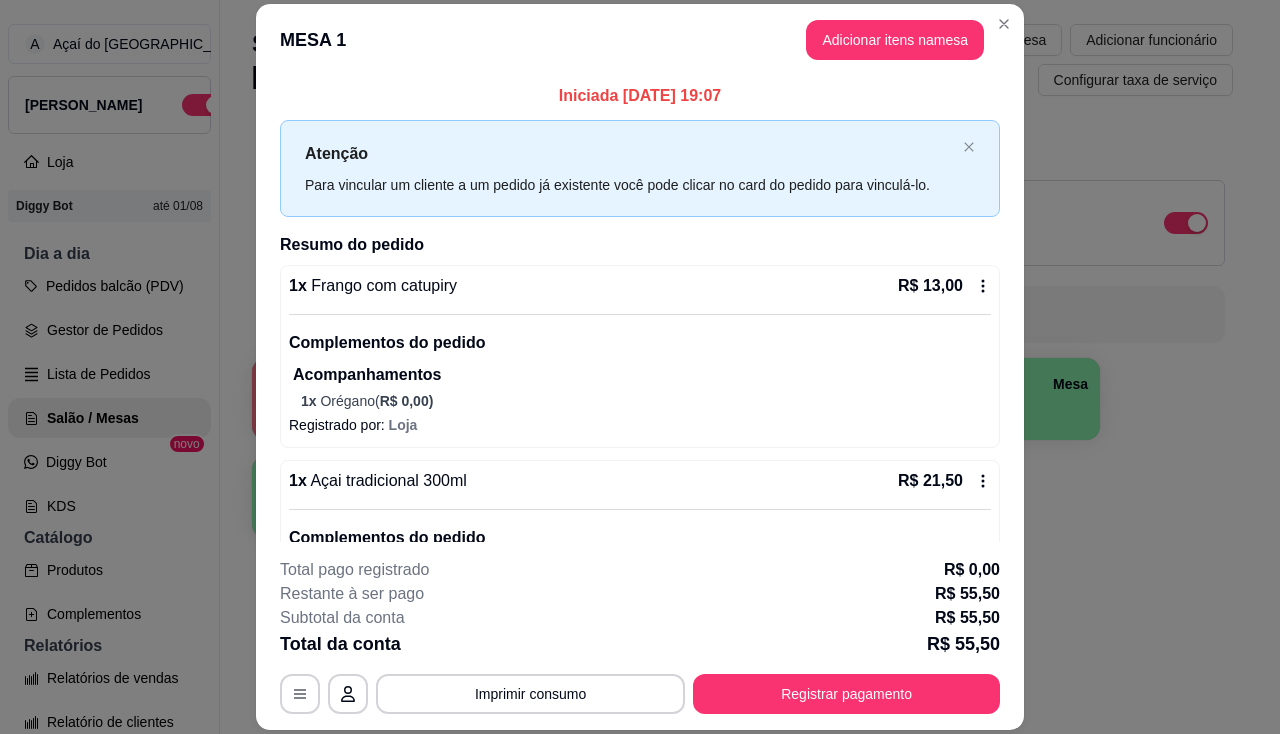 click on "Imprimir consumo" at bounding box center [530, 694] 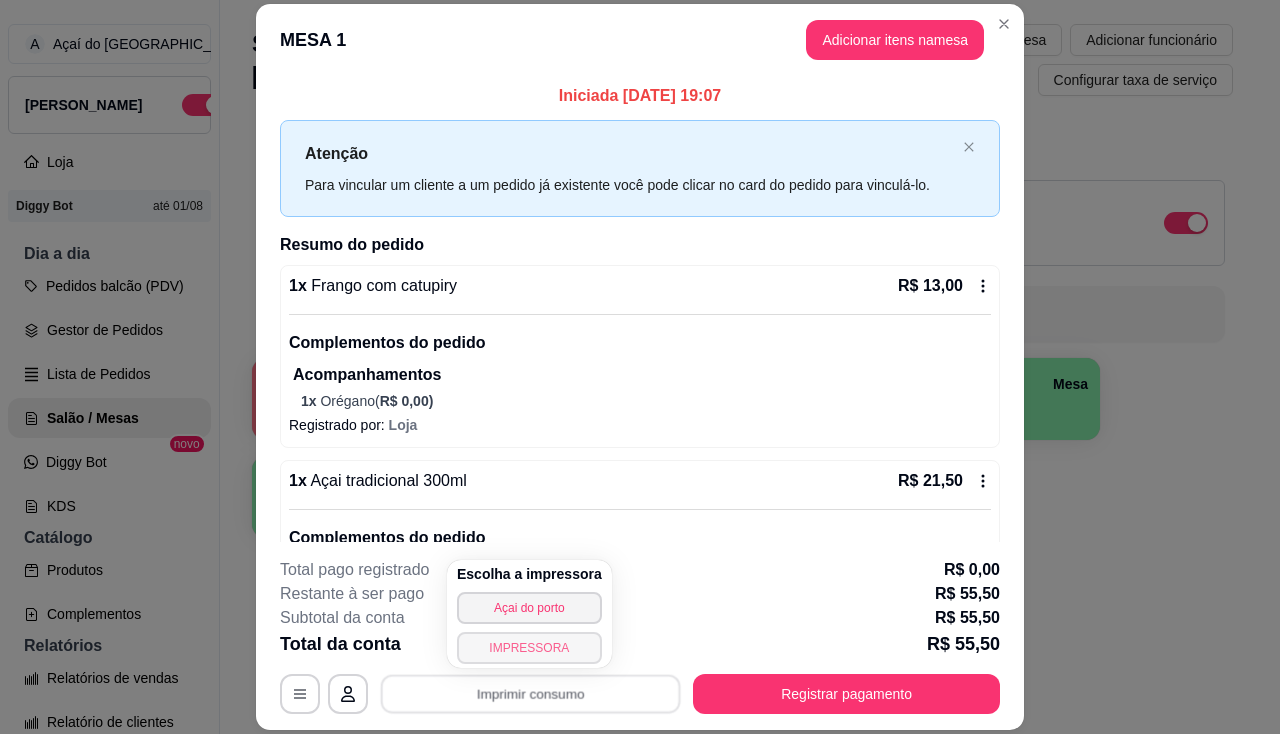 click on "IMPRESSORA" at bounding box center [529, 648] 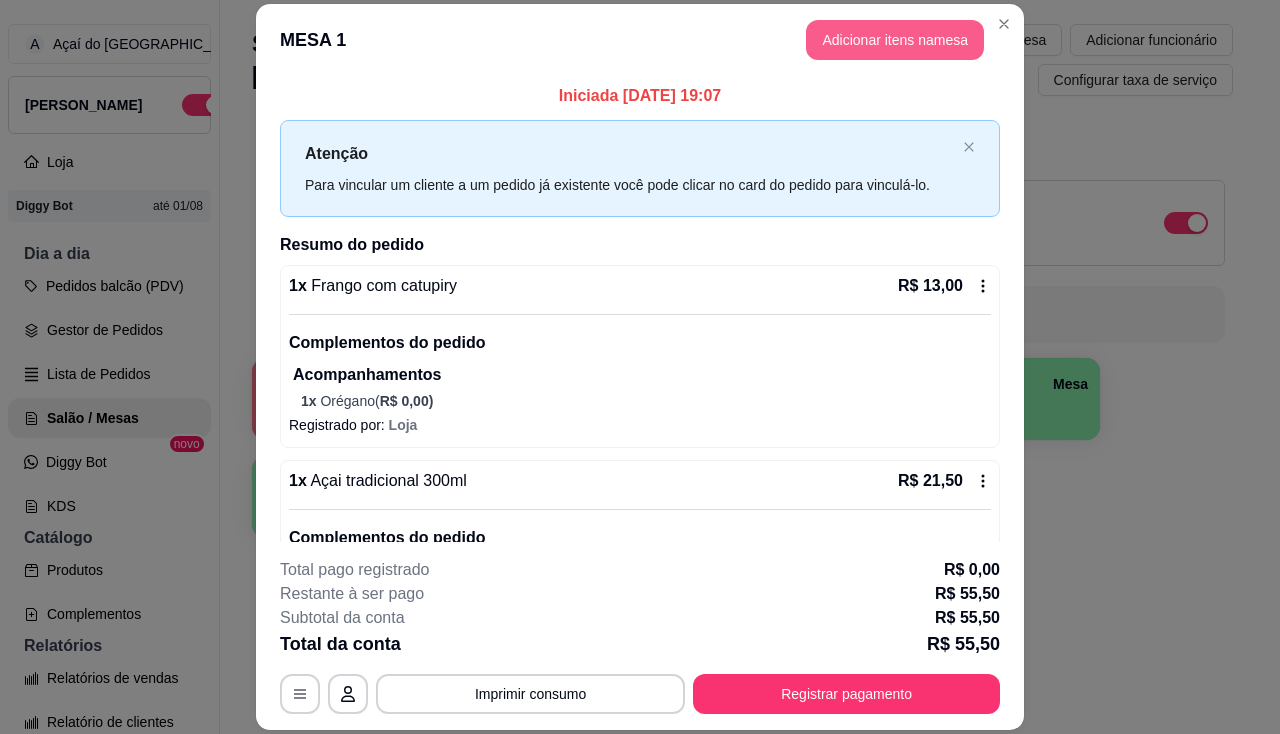 click on "Adicionar itens na  mesa" at bounding box center (895, 40) 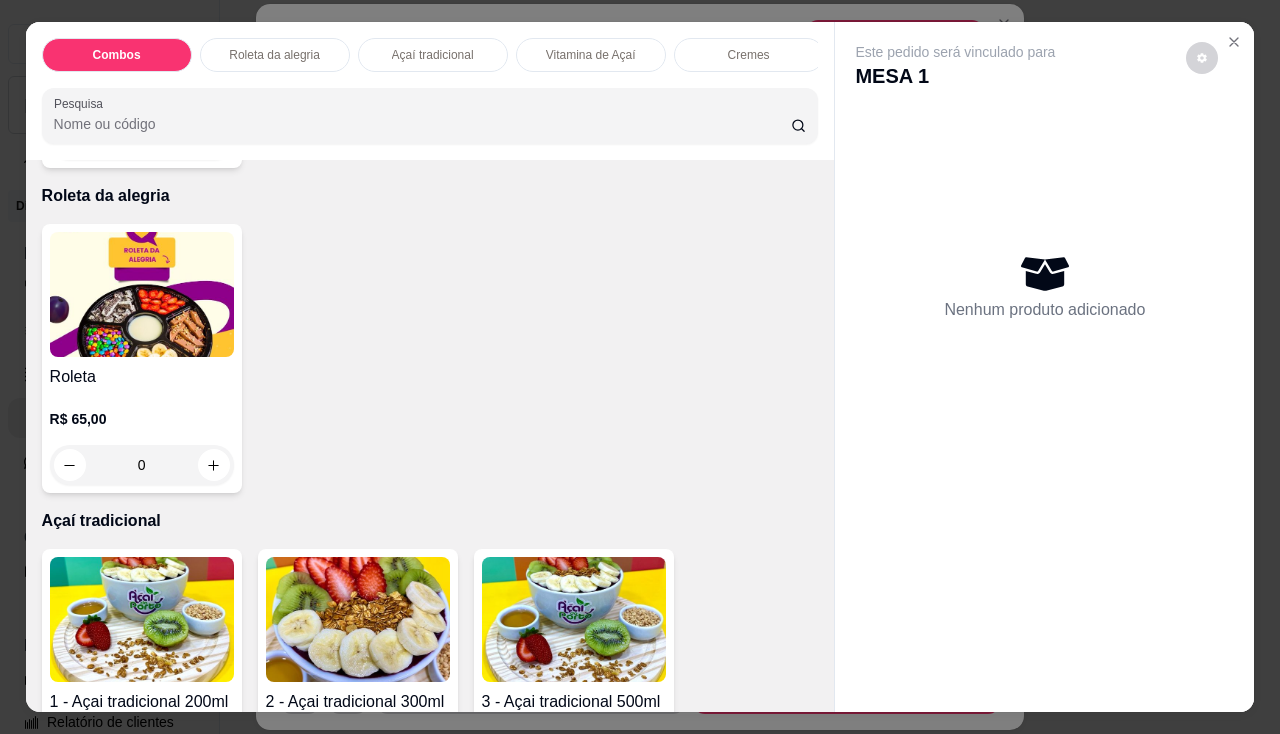 scroll, scrollTop: 1000, scrollLeft: 0, axis: vertical 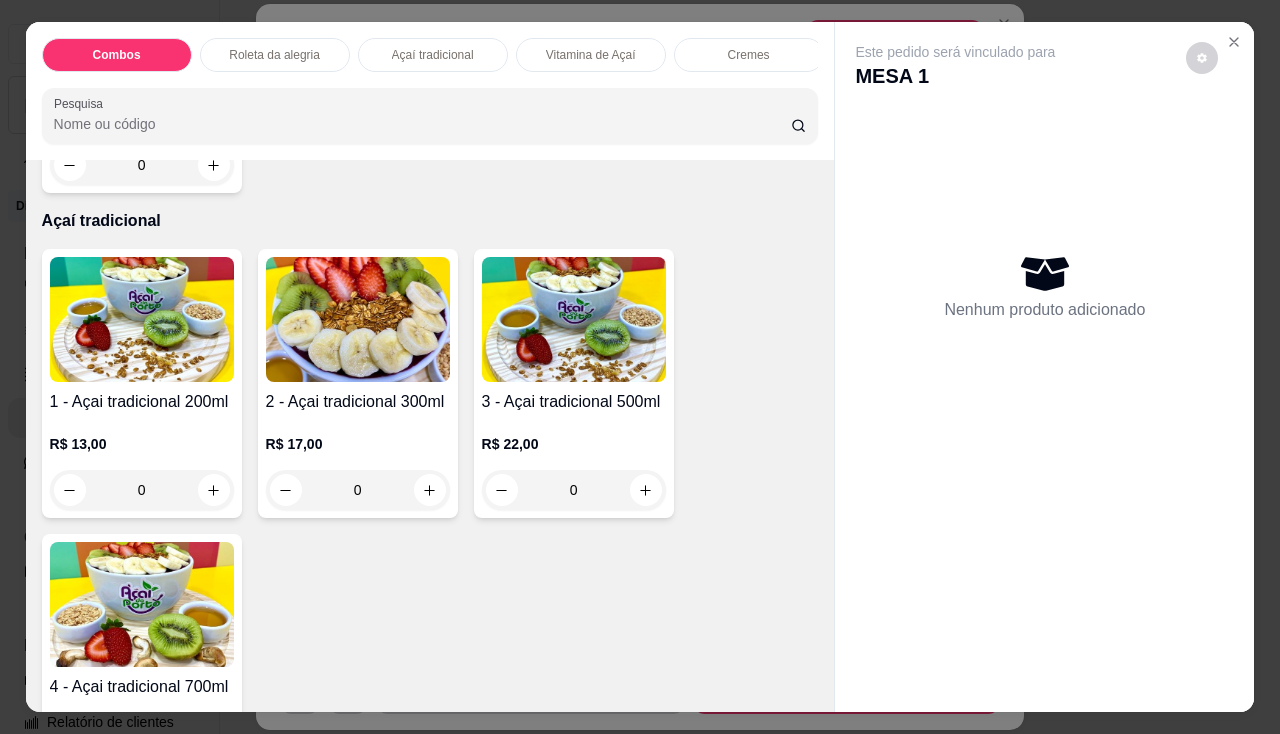 click on "2 - Açai tradicional 300ml" at bounding box center [358, 402] 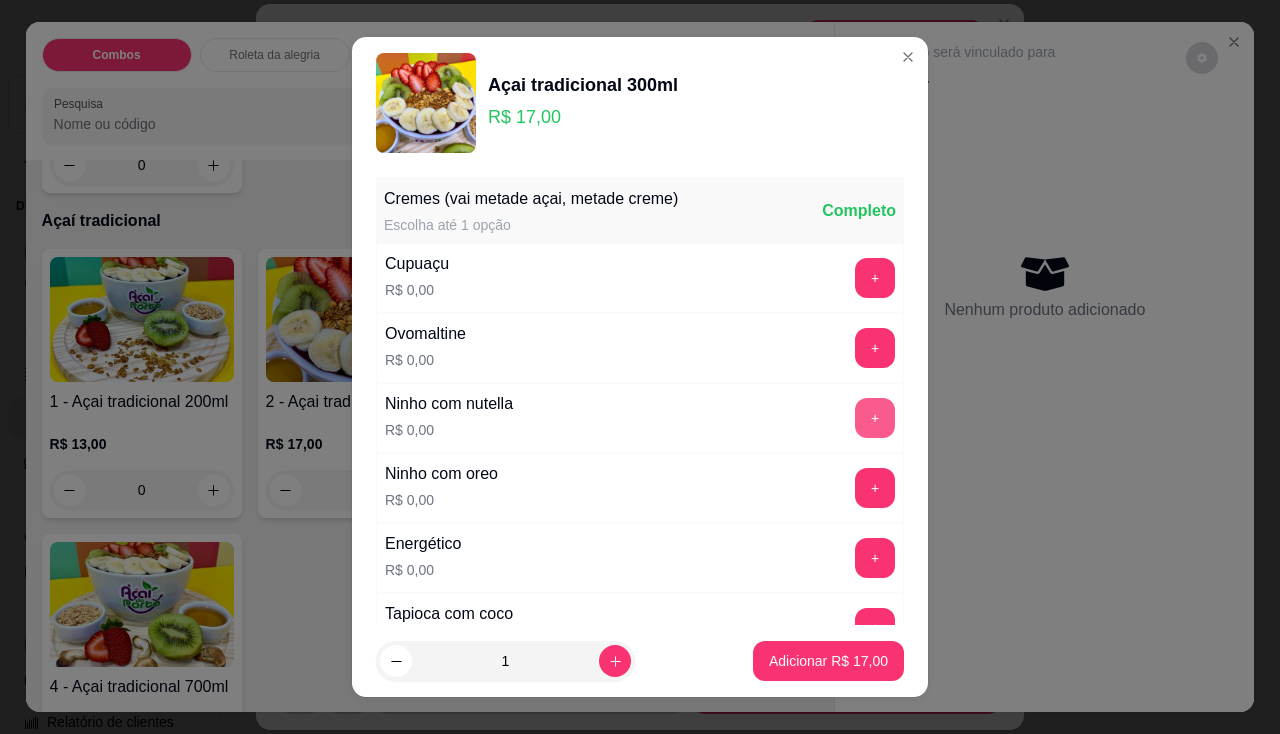 click on "+" at bounding box center (875, 418) 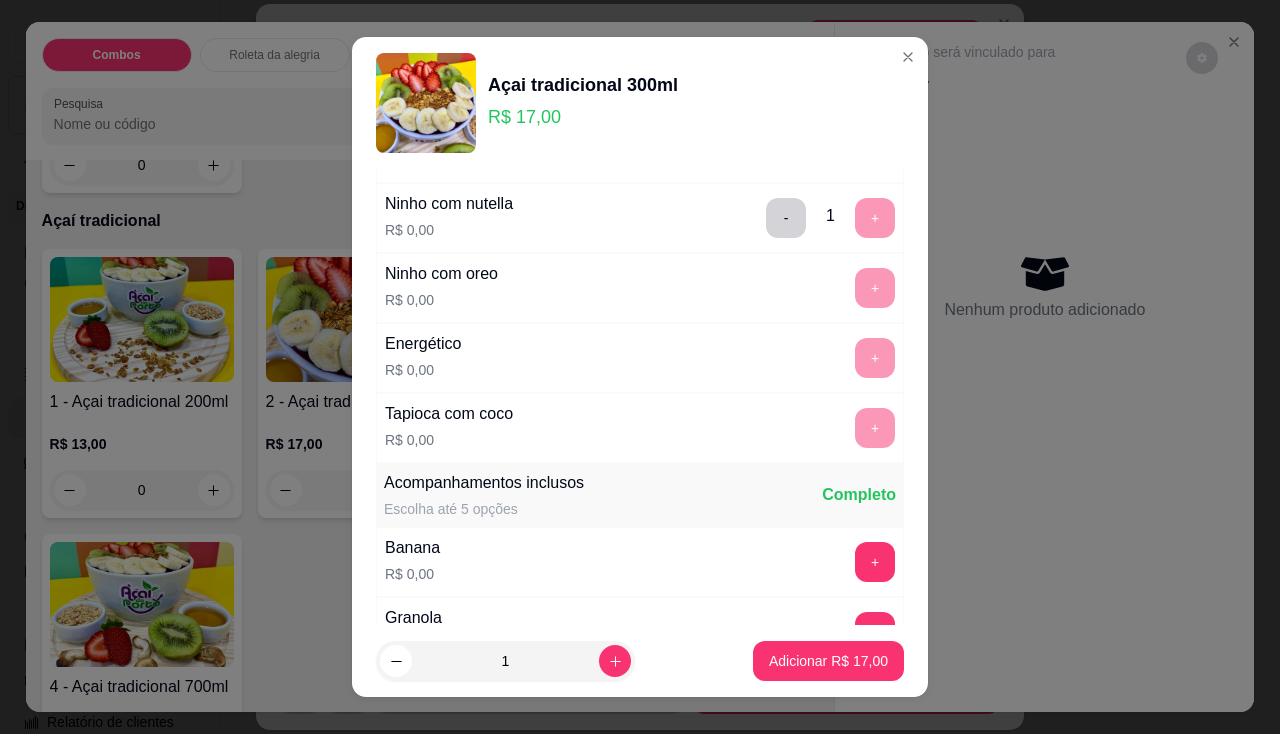 scroll, scrollTop: 300, scrollLeft: 0, axis: vertical 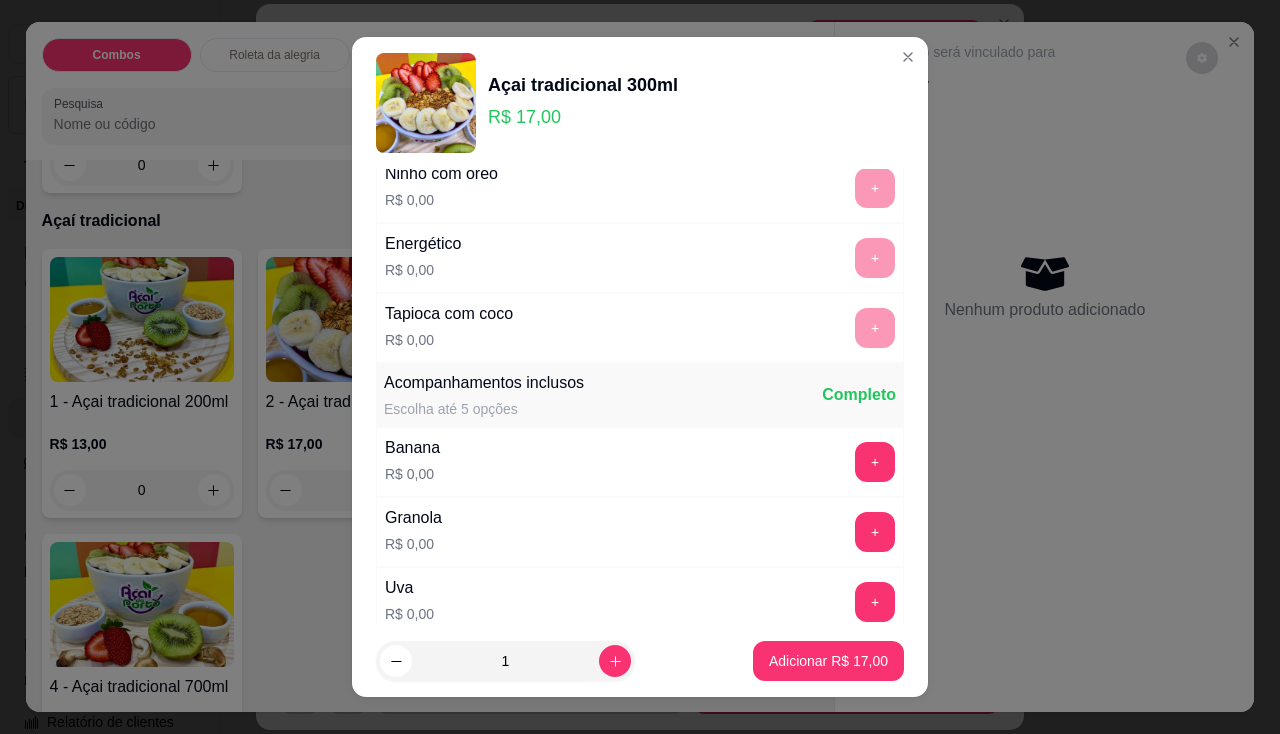 drag, startPoint x: 855, startPoint y: 429, endPoint x: 840, endPoint y: 477, distance: 50.289165 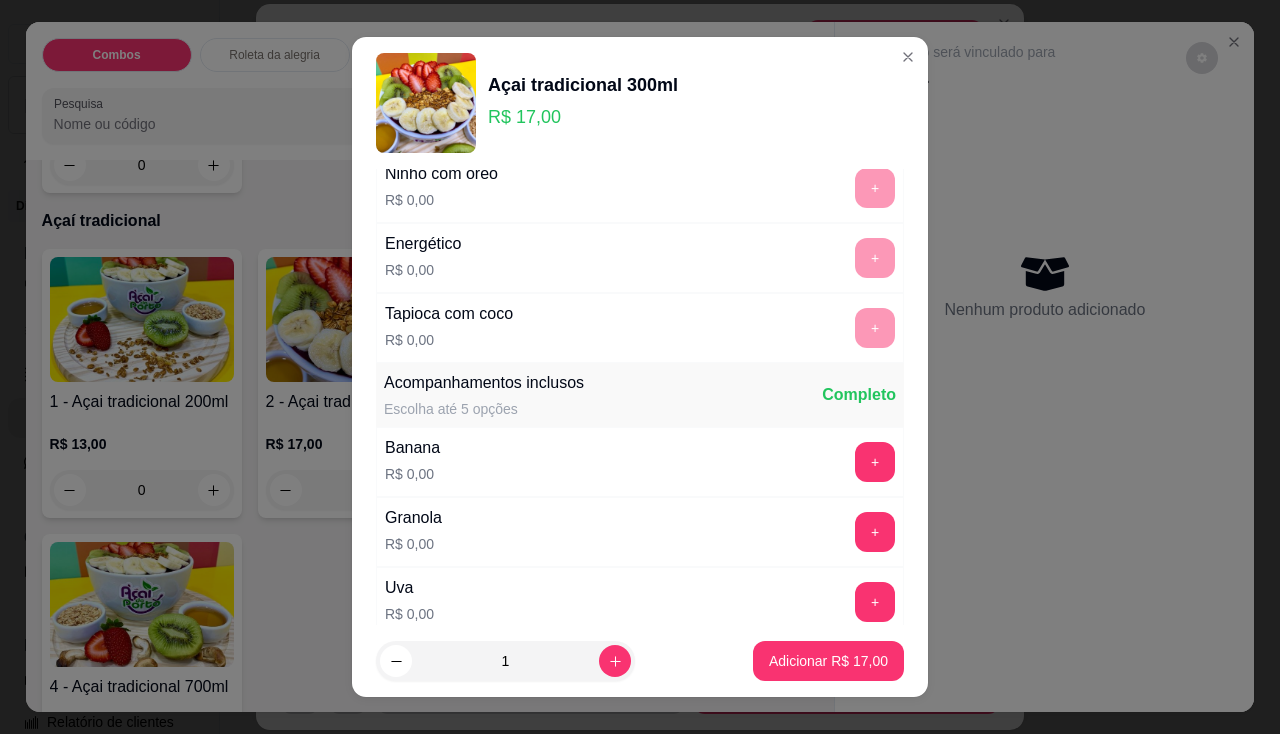 click on "Banana R$ 0,00 +" at bounding box center (640, 462) 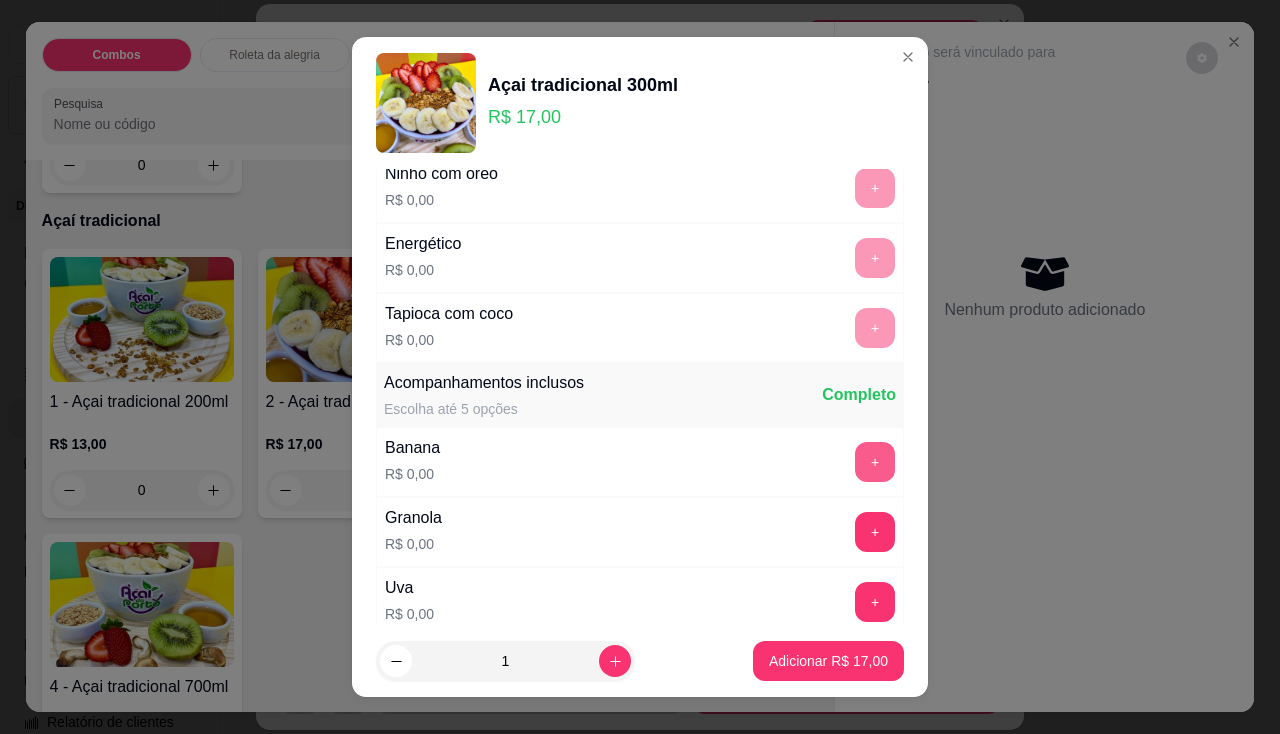click on "+" at bounding box center (875, 462) 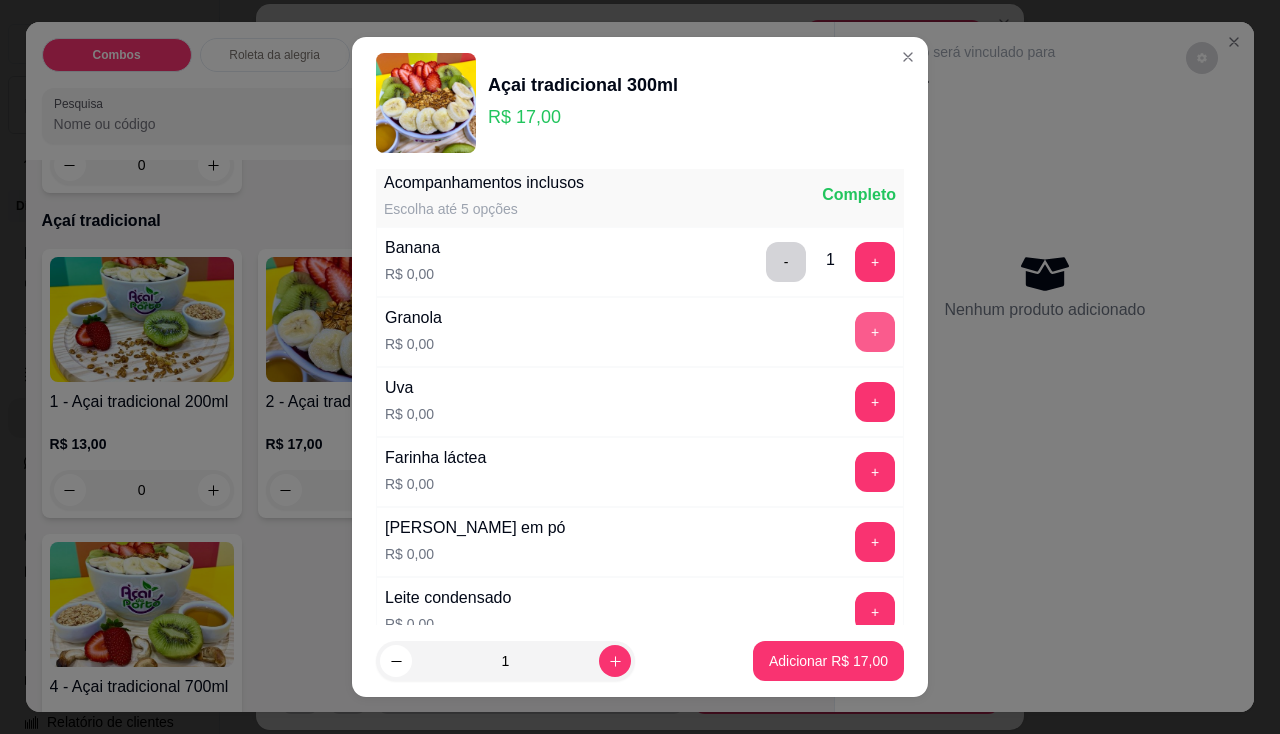 scroll, scrollTop: 600, scrollLeft: 0, axis: vertical 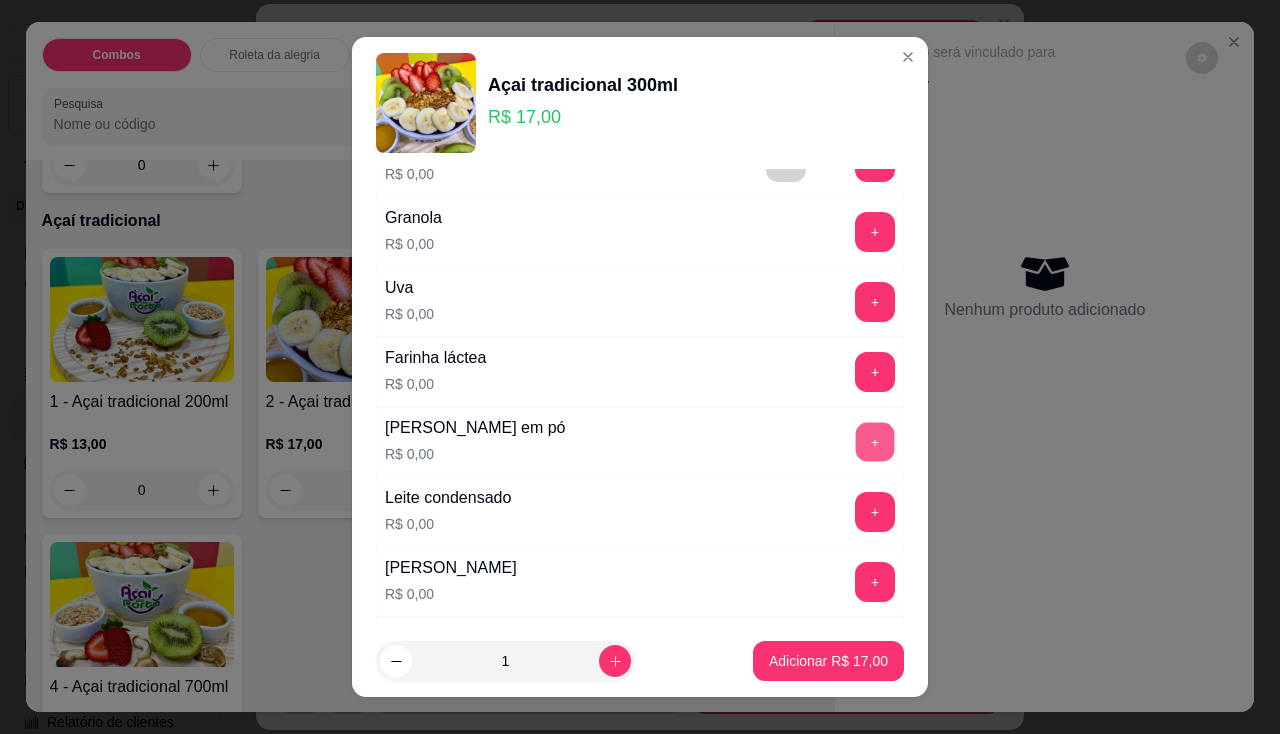 click on "+" at bounding box center (875, 441) 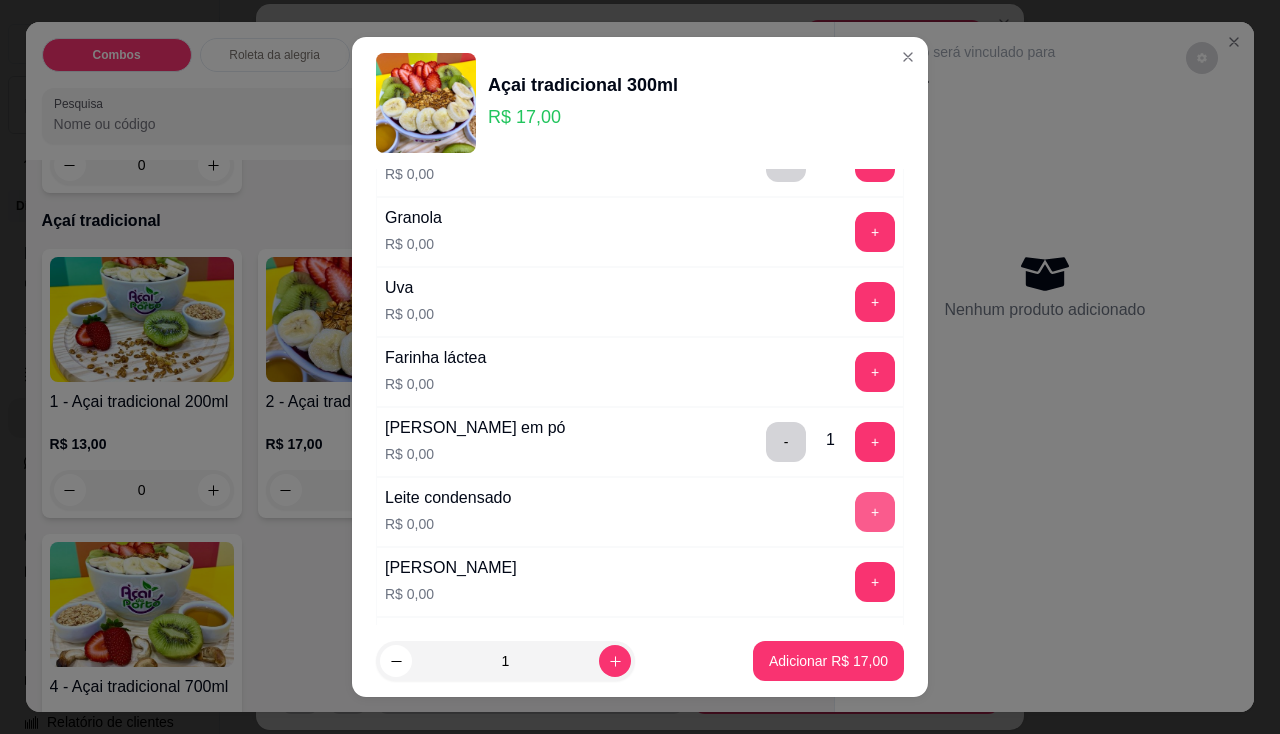 click on "+" at bounding box center [875, 512] 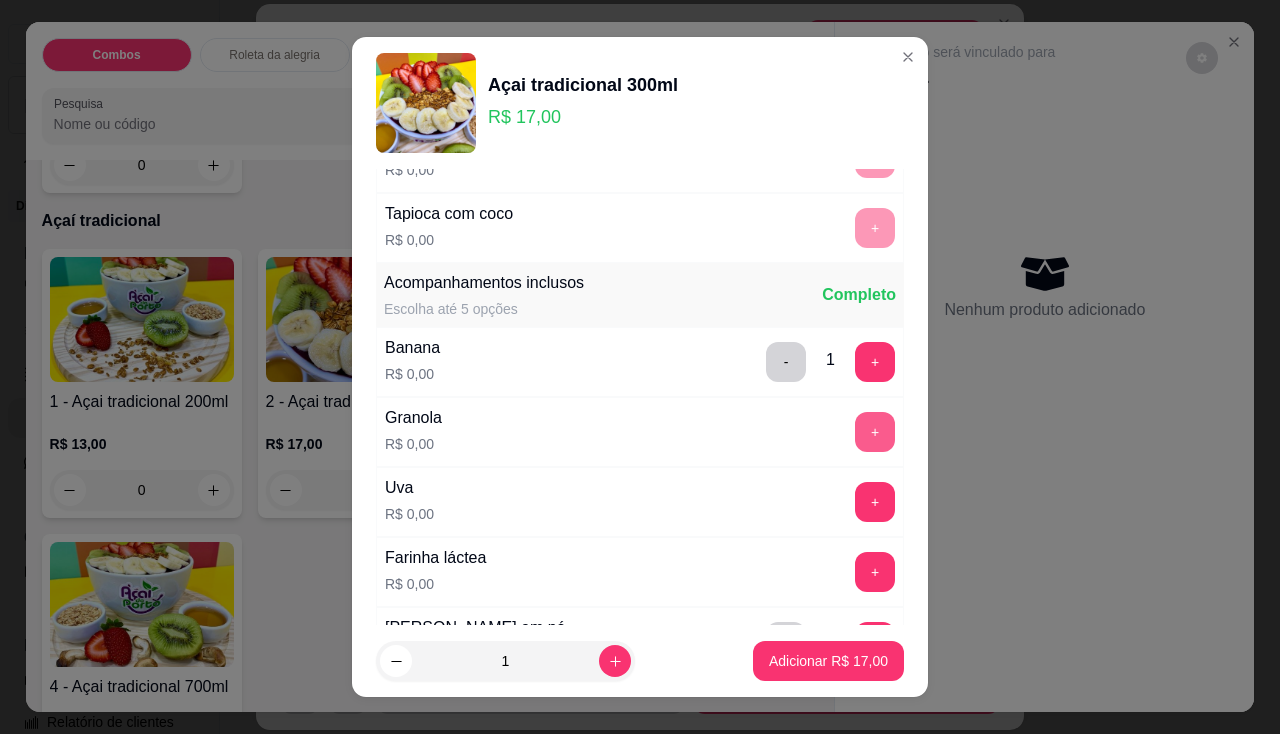 scroll, scrollTop: 500, scrollLeft: 0, axis: vertical 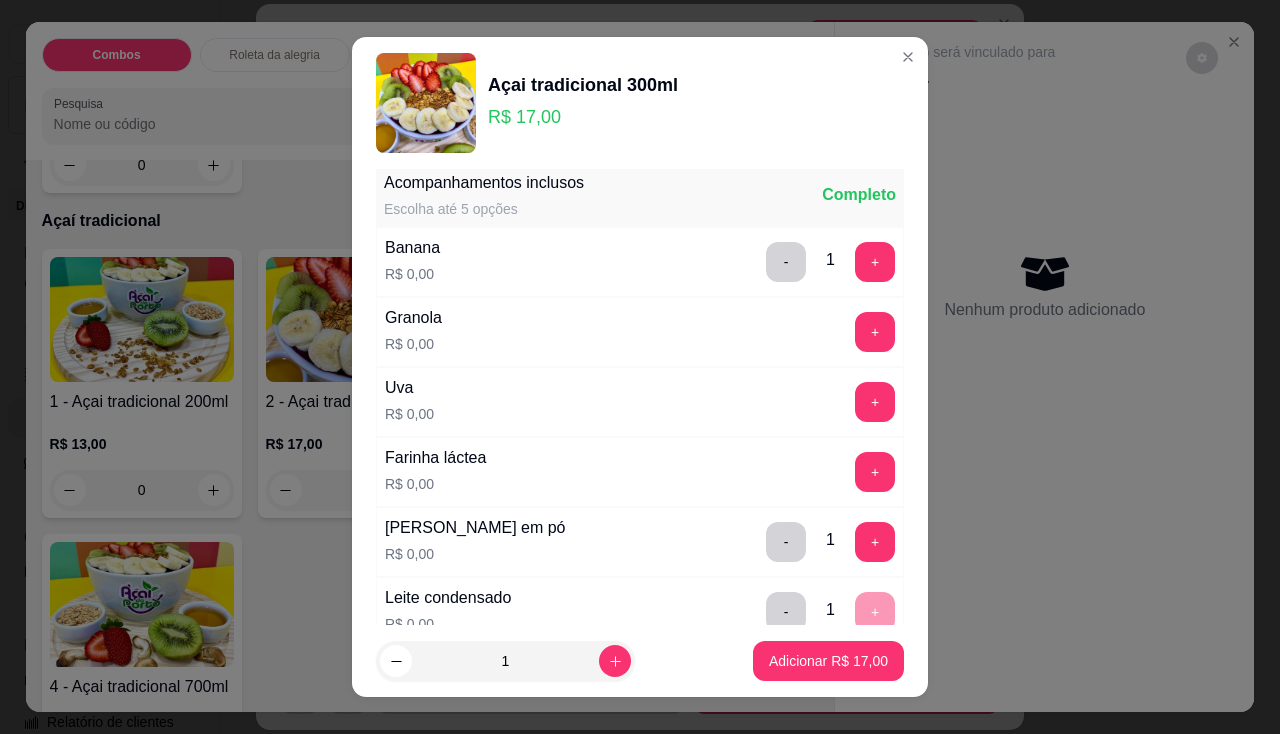 click on "Farinha láctea  R$ 0,00 +" at bounding box center (640, 472) 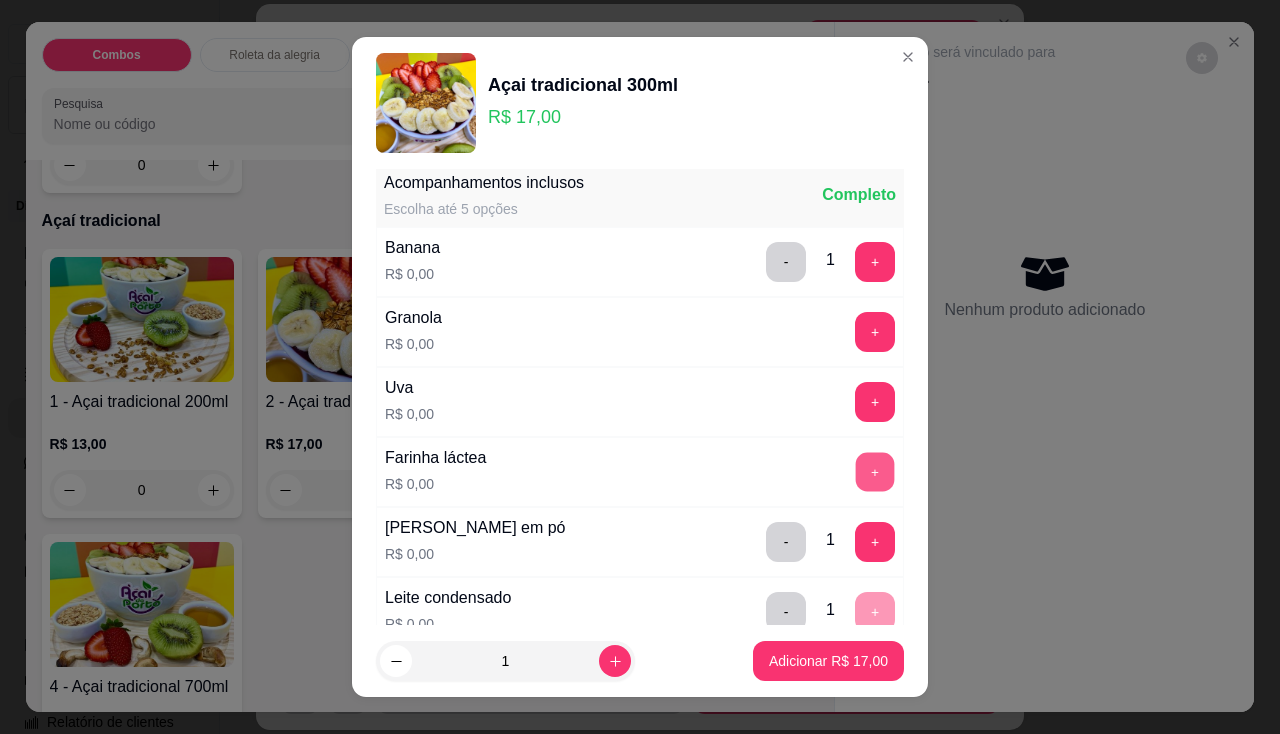 click on "+" at bounding box center (875, 471) 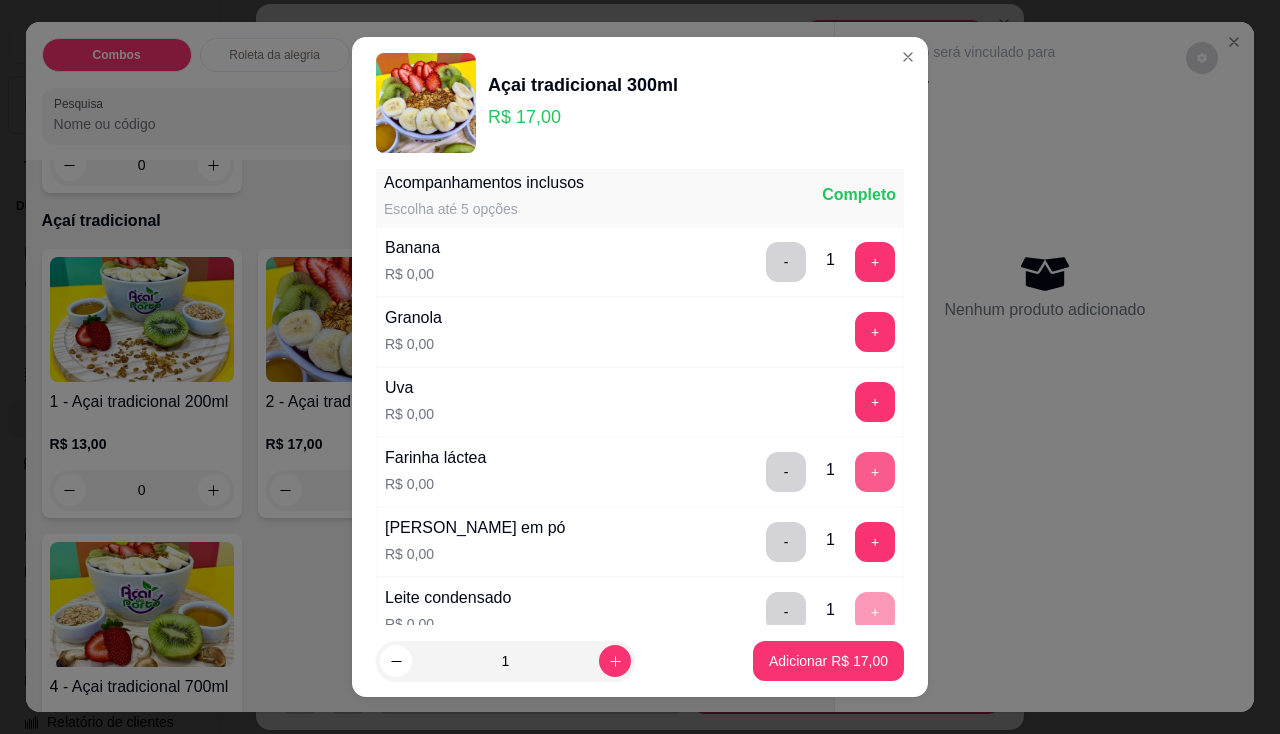scroll, scrollTop: 700, scrollLeft: 0, axis: vertical 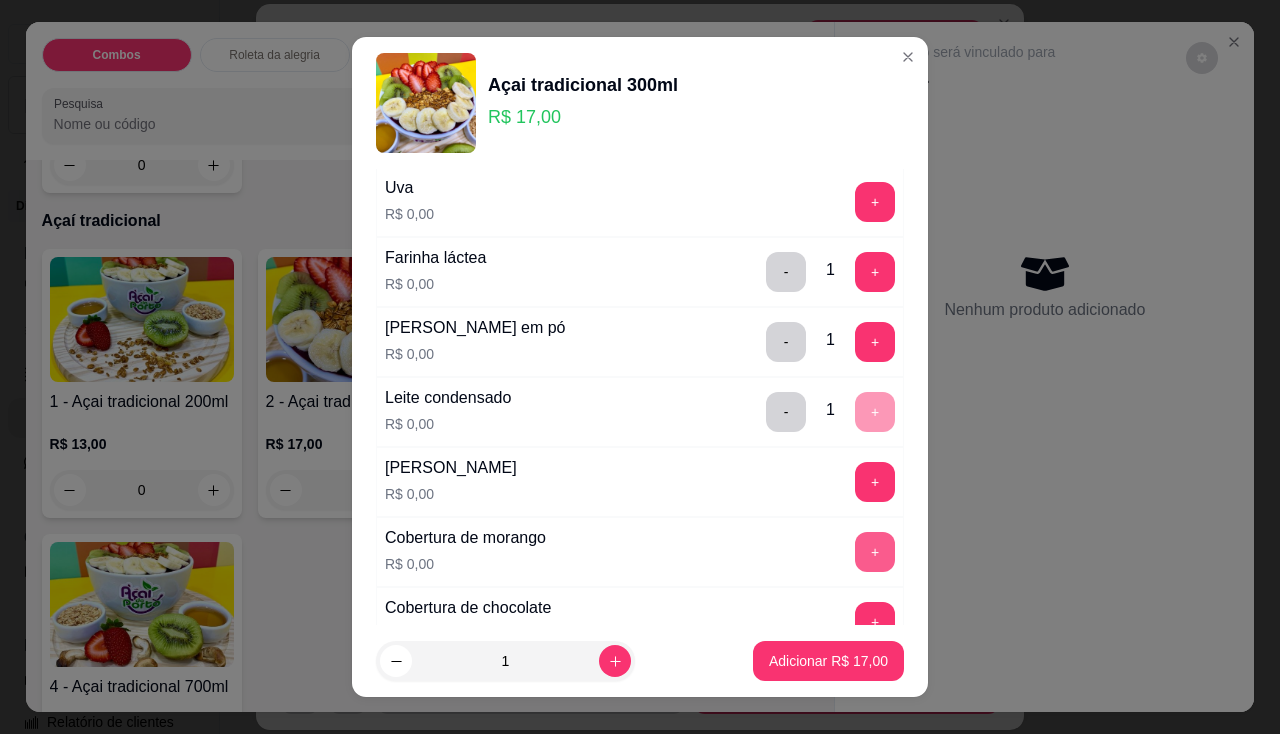 click on "+" at bounding box center [875, 552] 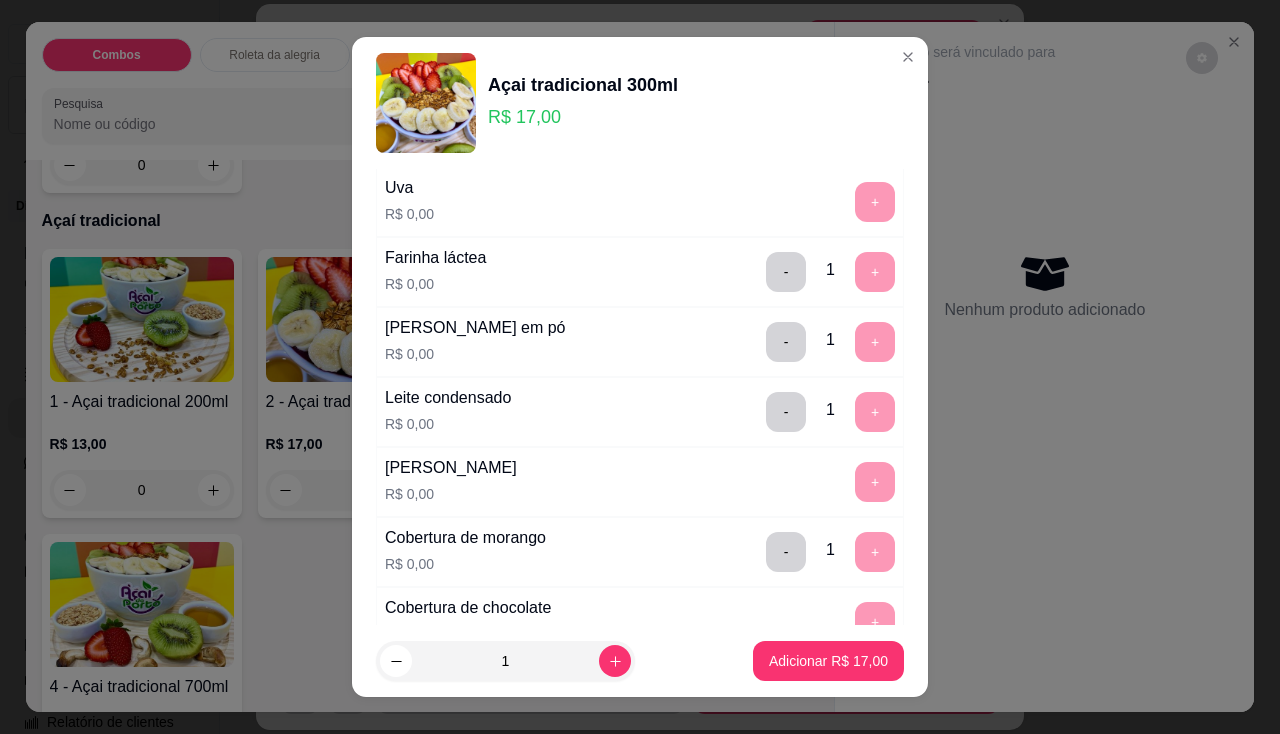 scroll, scrollTop: 800, scrollLeft: 0, axis: vertical 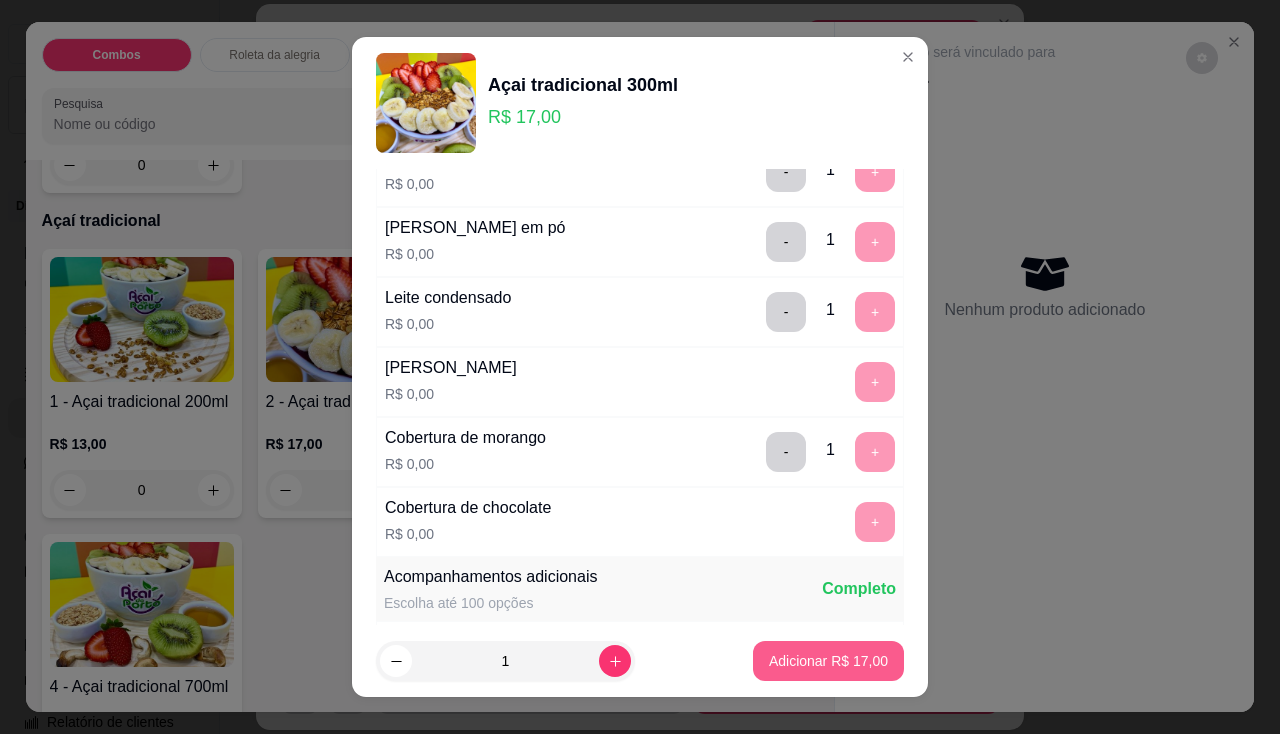 click on "Adicionar   R$ 17,00" at bounding box center (828, 661) 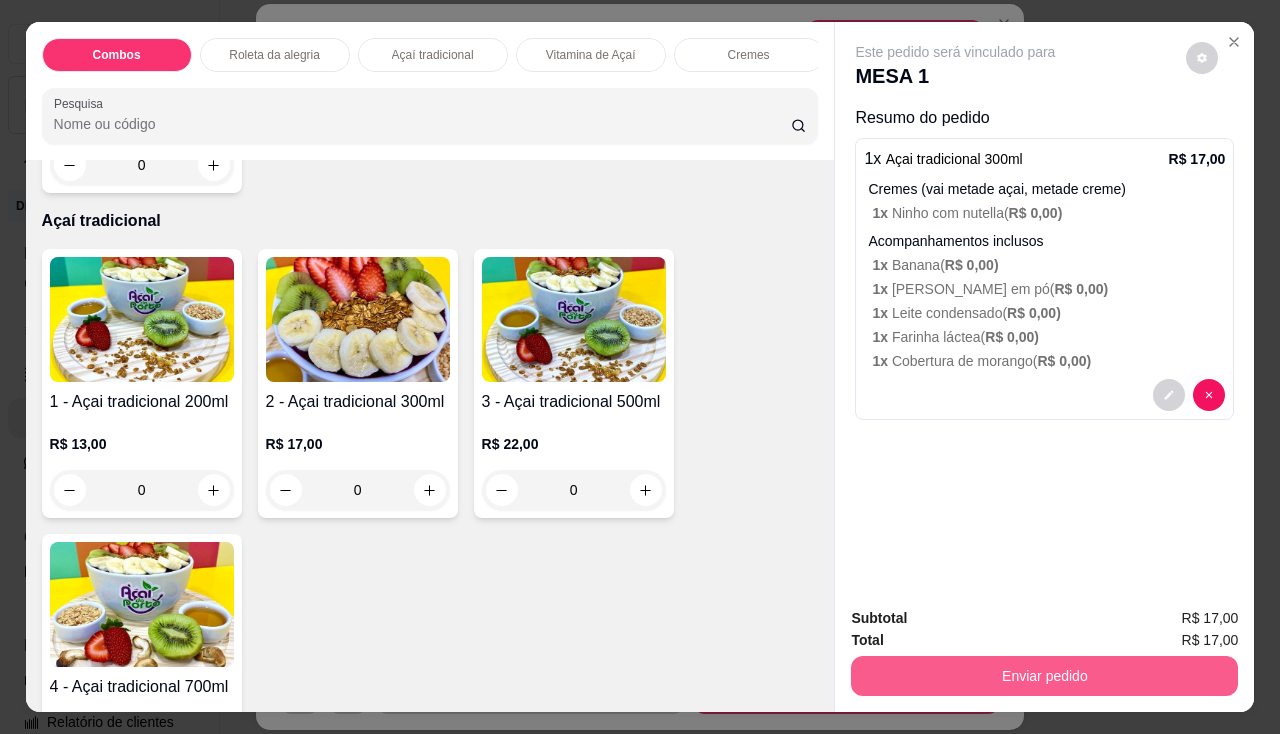 click on "Enviar pedido" at bounding box center [1044, 676] 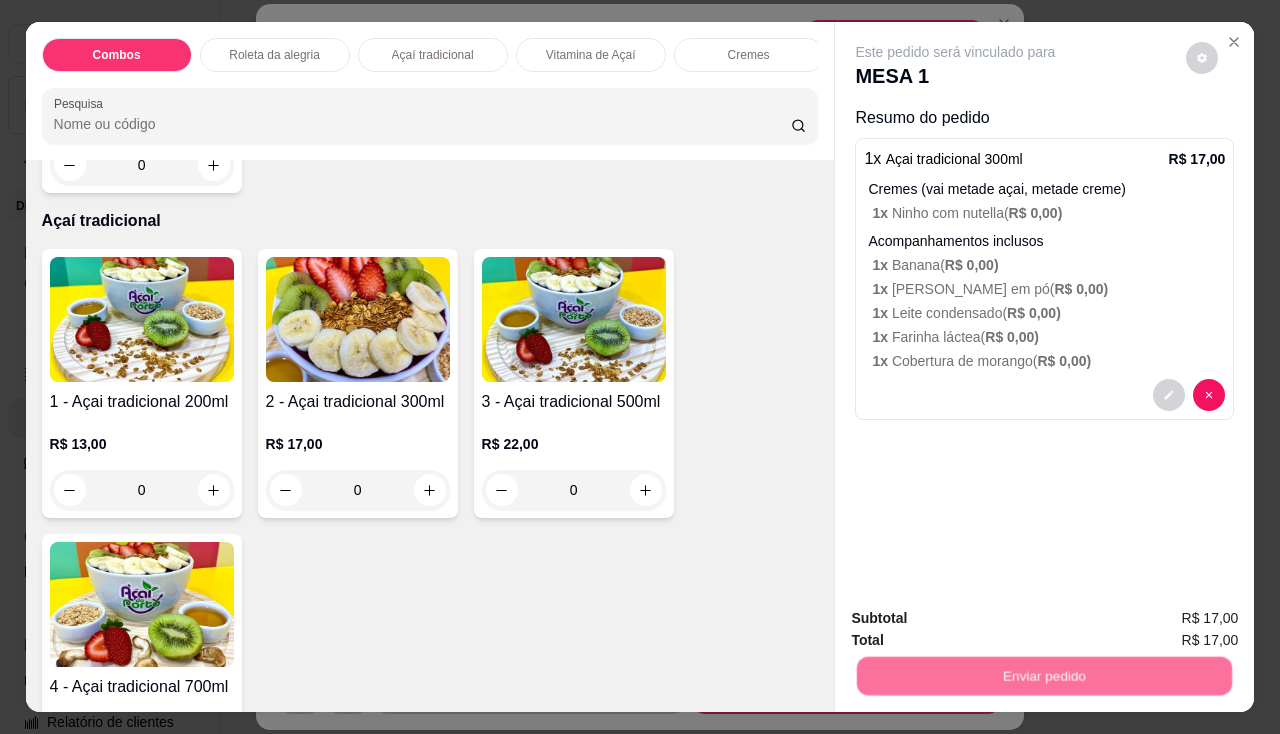 click on "Não registrar e enviar pedido" at bounding box center (979, 619) 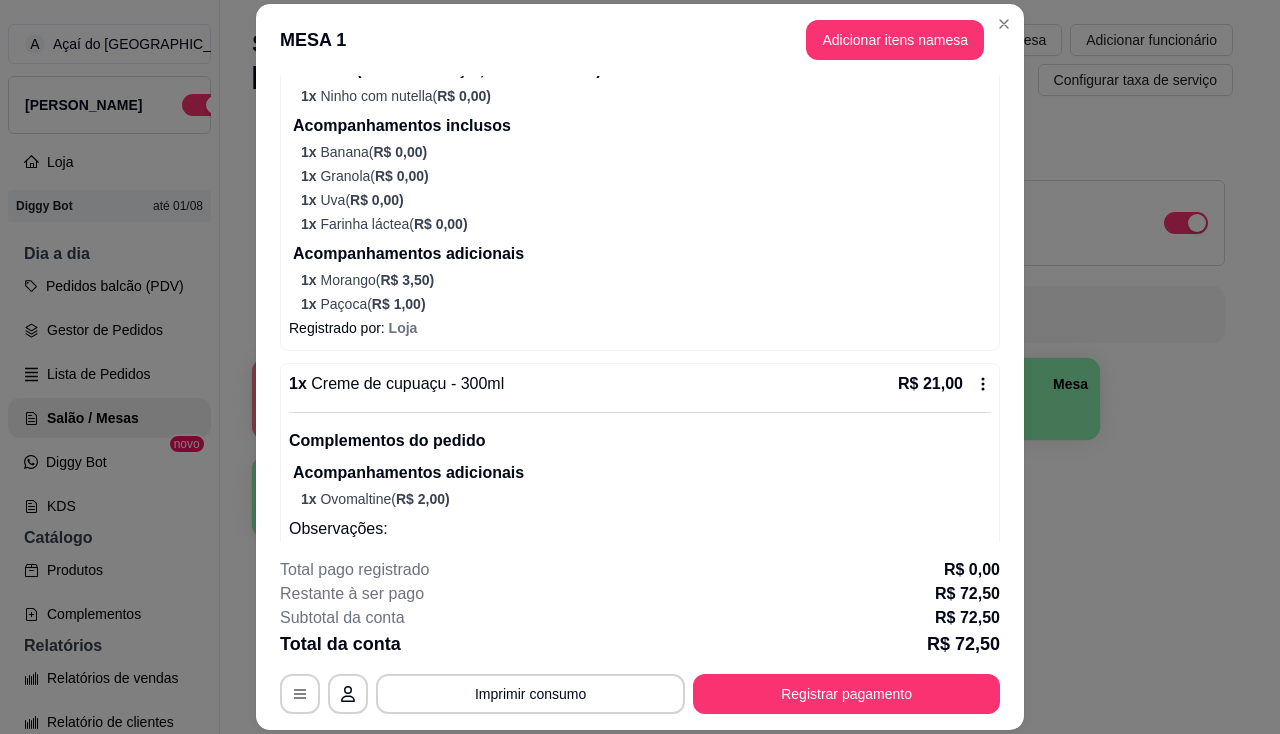 scroll, scrollTop: 914, scrollLeft: 0, axis: vertical 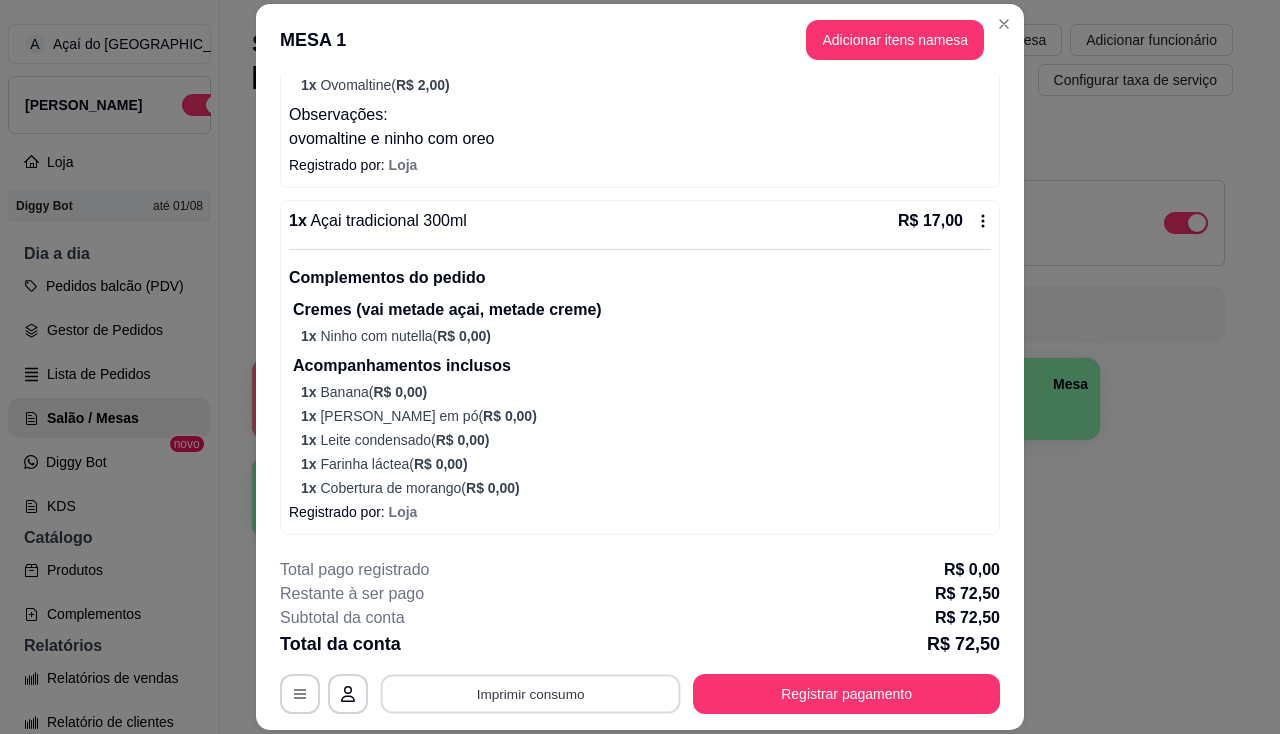 click on "Imprimir consumo" at bounding box center (531, 694) 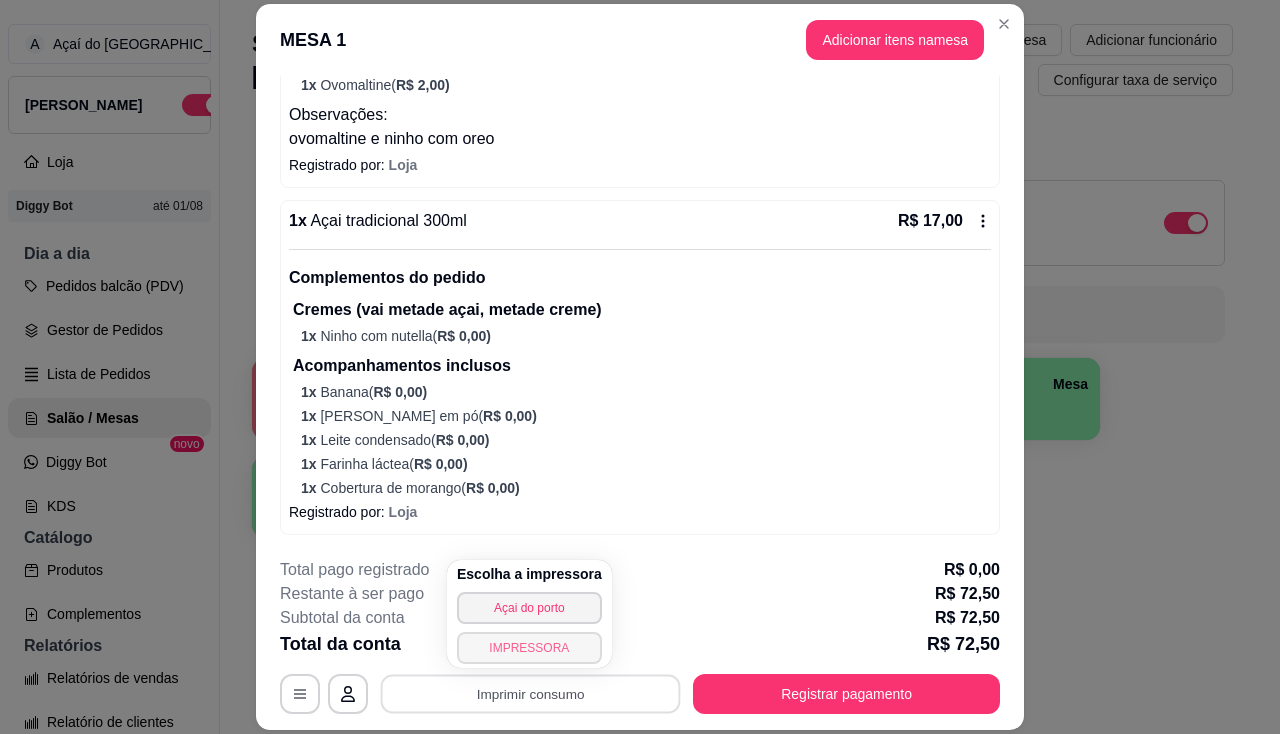 click on "IMPRESSORA" at bounding box center [529, 648] 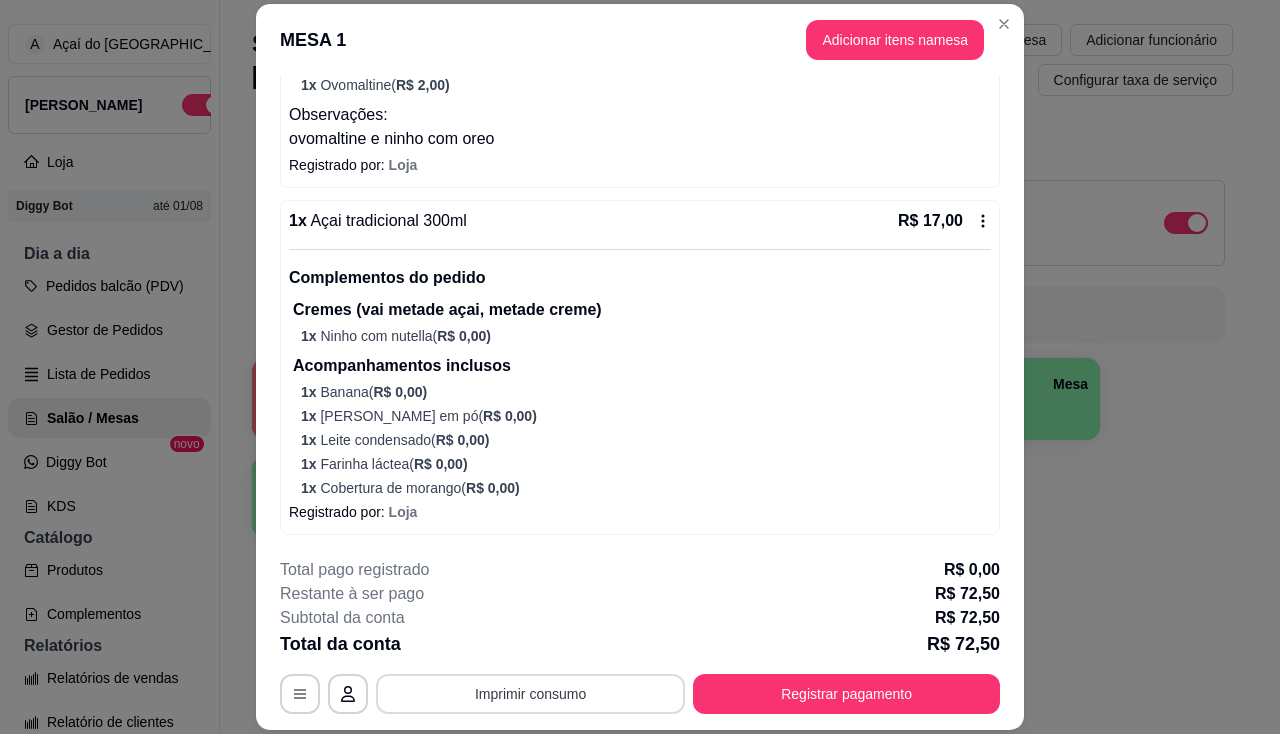 click on "Imprimir consumo" at bounding box center (530, 694) 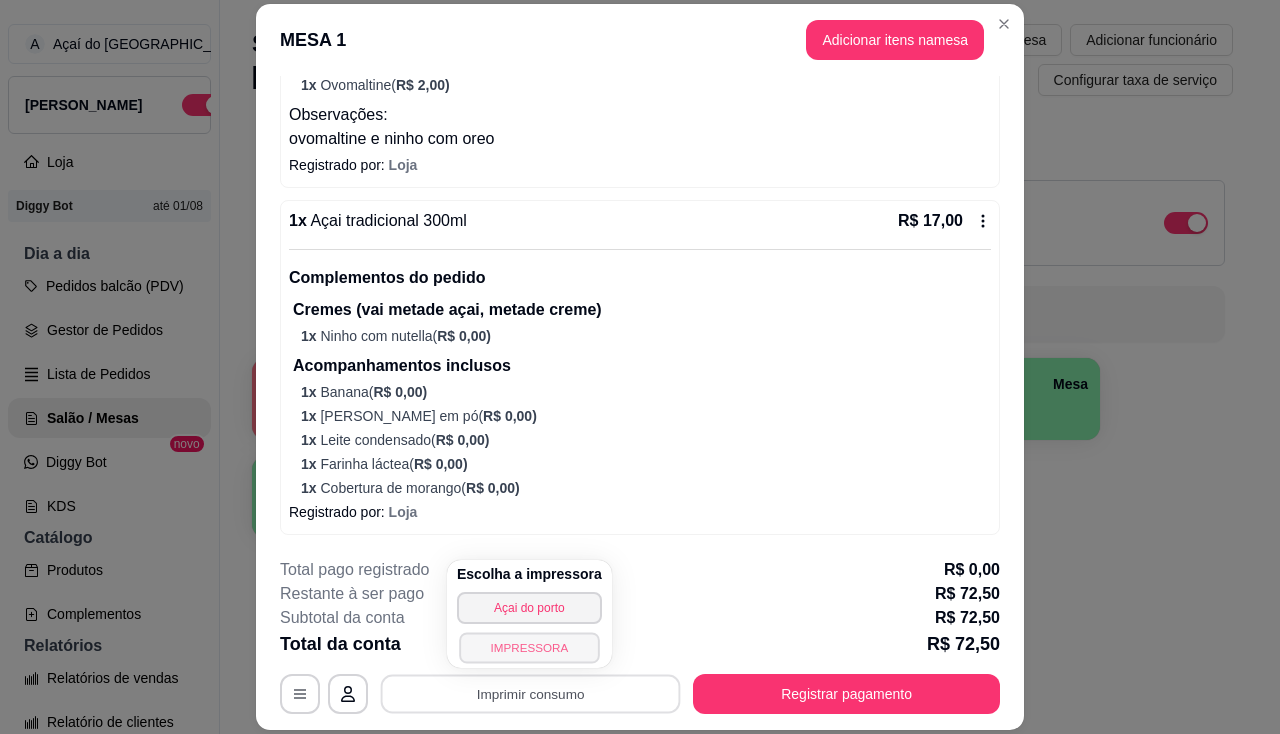 click on "IMPRESSORA" at bounding box center (529, 647) 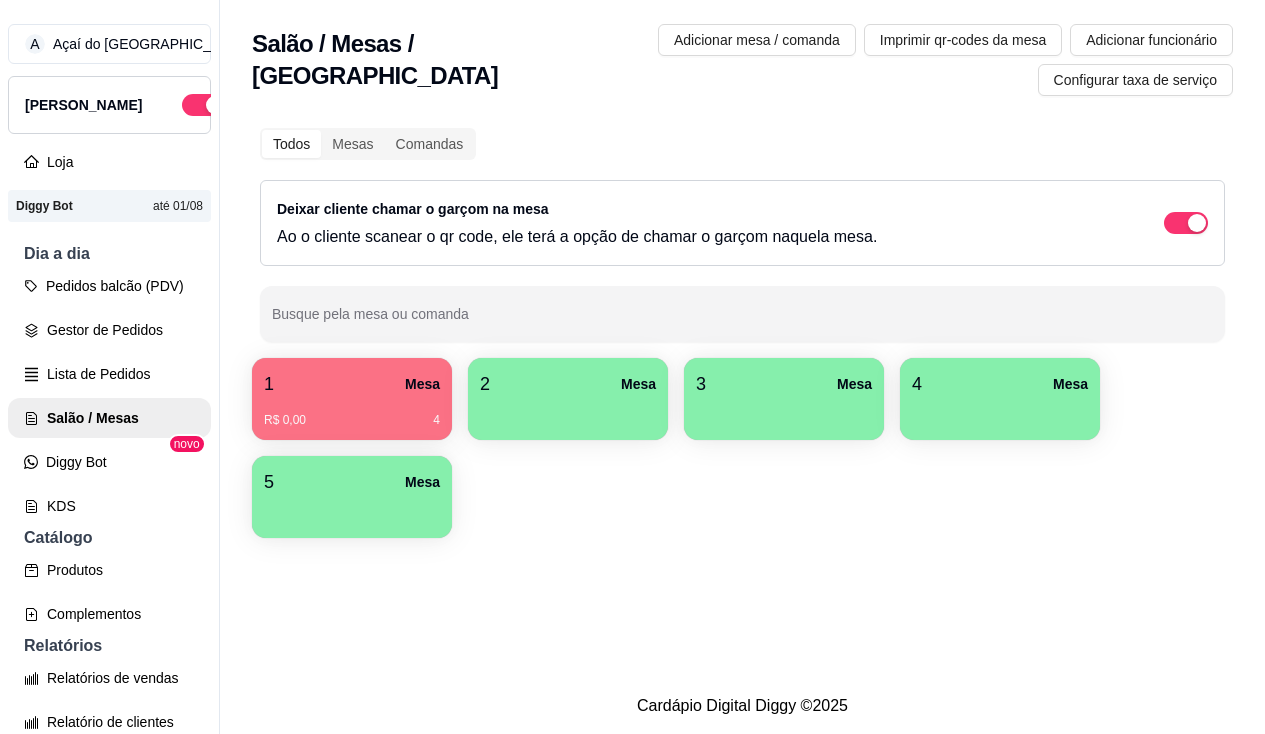 click on "Mesa" at bounding box center [638, 384] 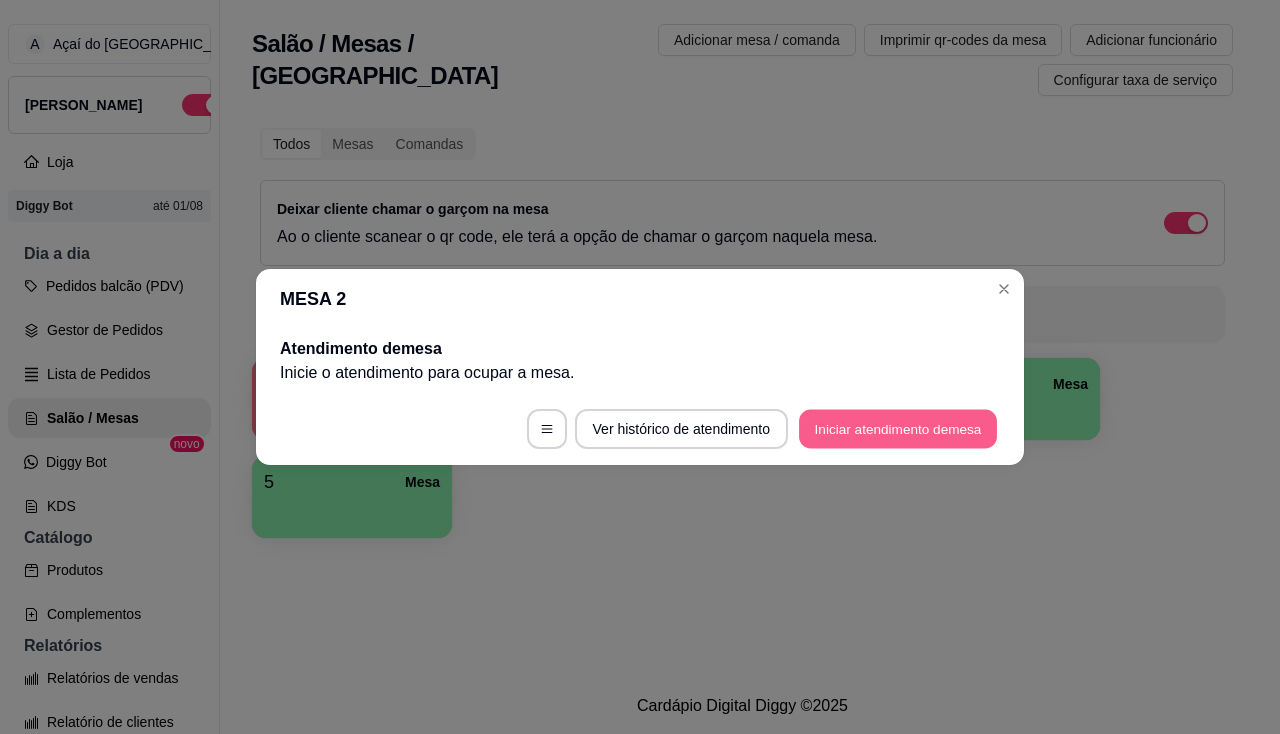 click on "Iniciar atendimento de  mesa" at bounding box center (898, 429) 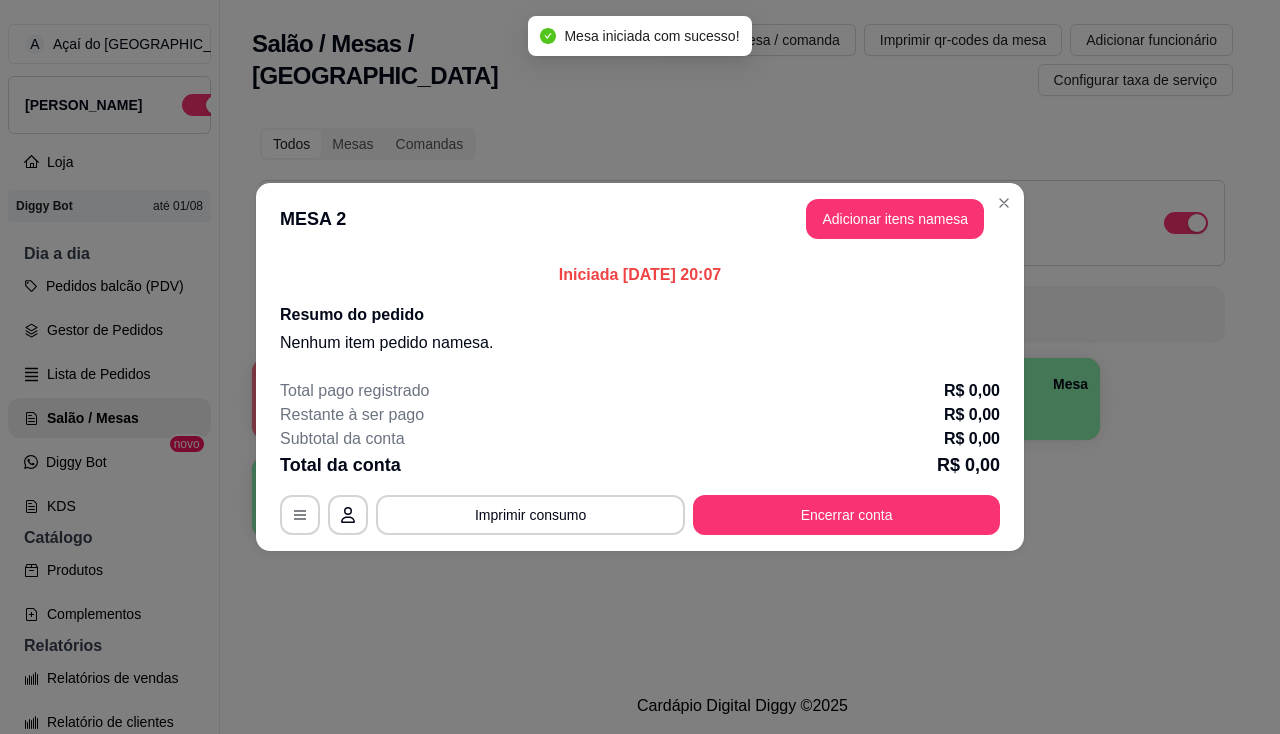 click on "MESA 2 Adicionar itens na  mesa" at bounding box center [640, 219] 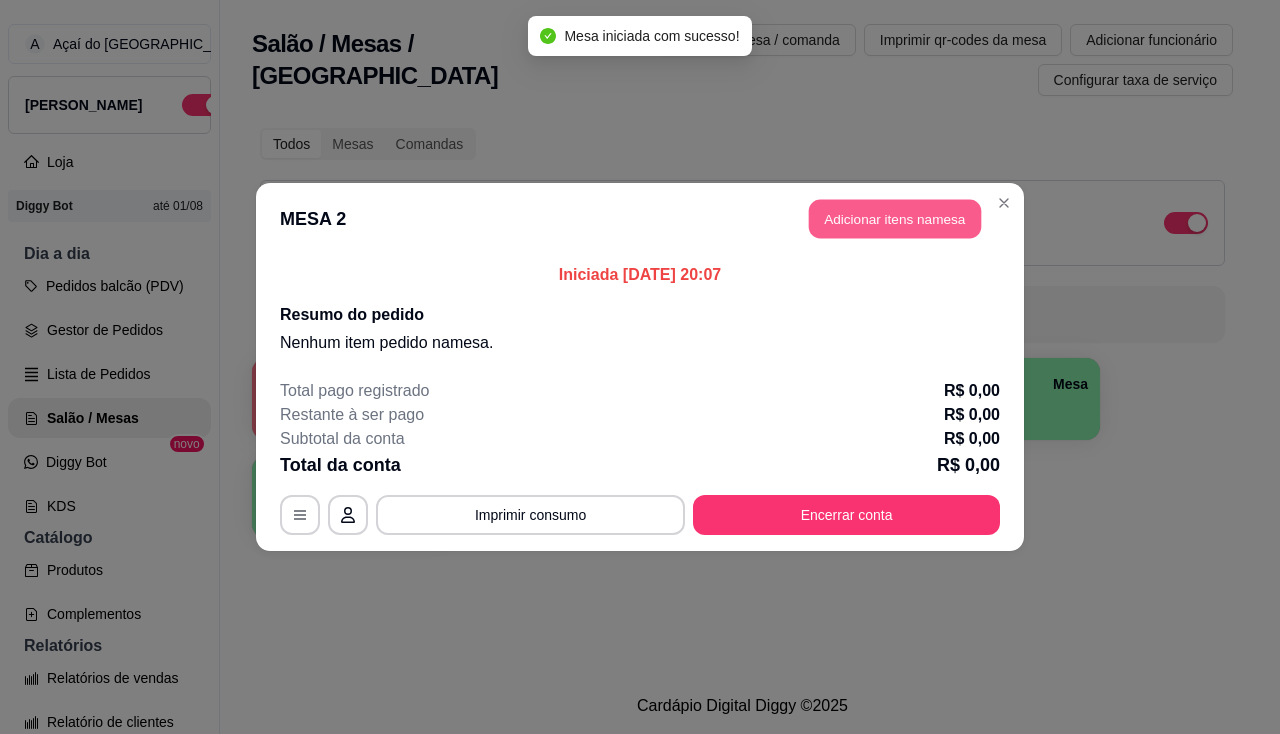 click on "Adicionar itens na  mesa" at bounding box center (895, 219) 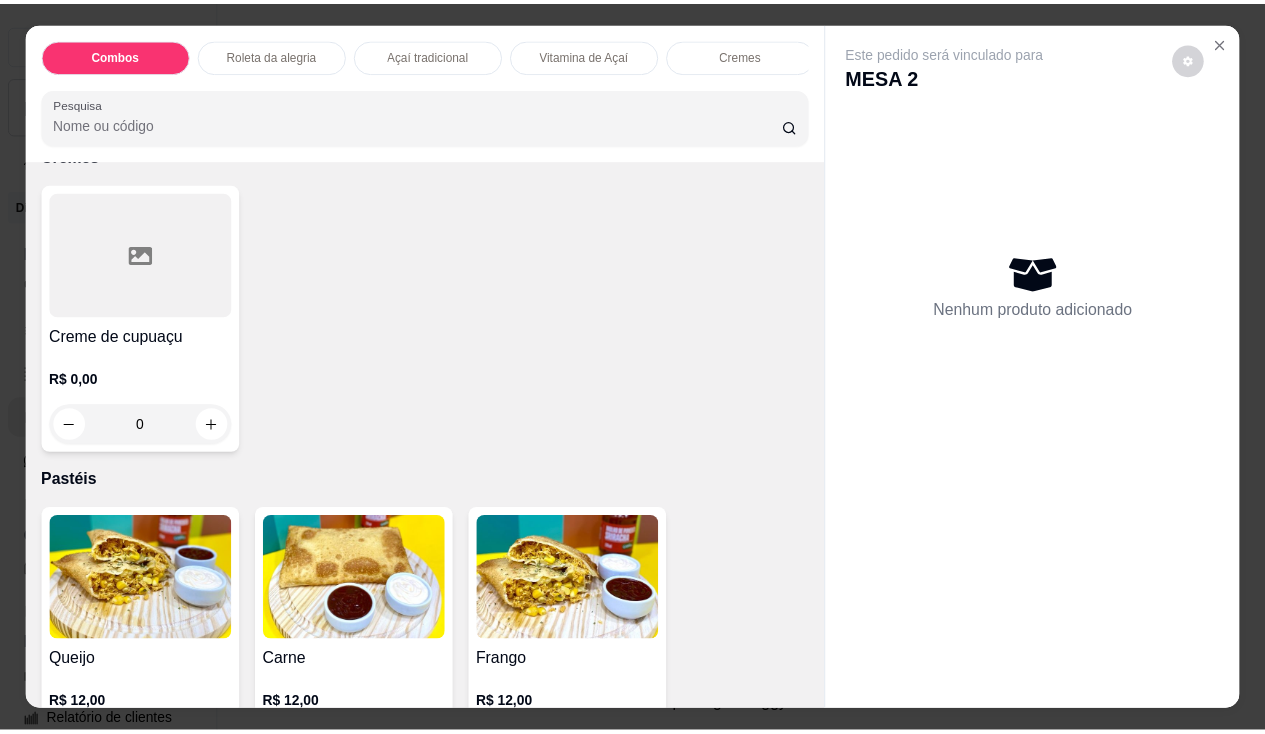 scroll, scrollTop: 1900, scrollLeft: 0, axis: vertical 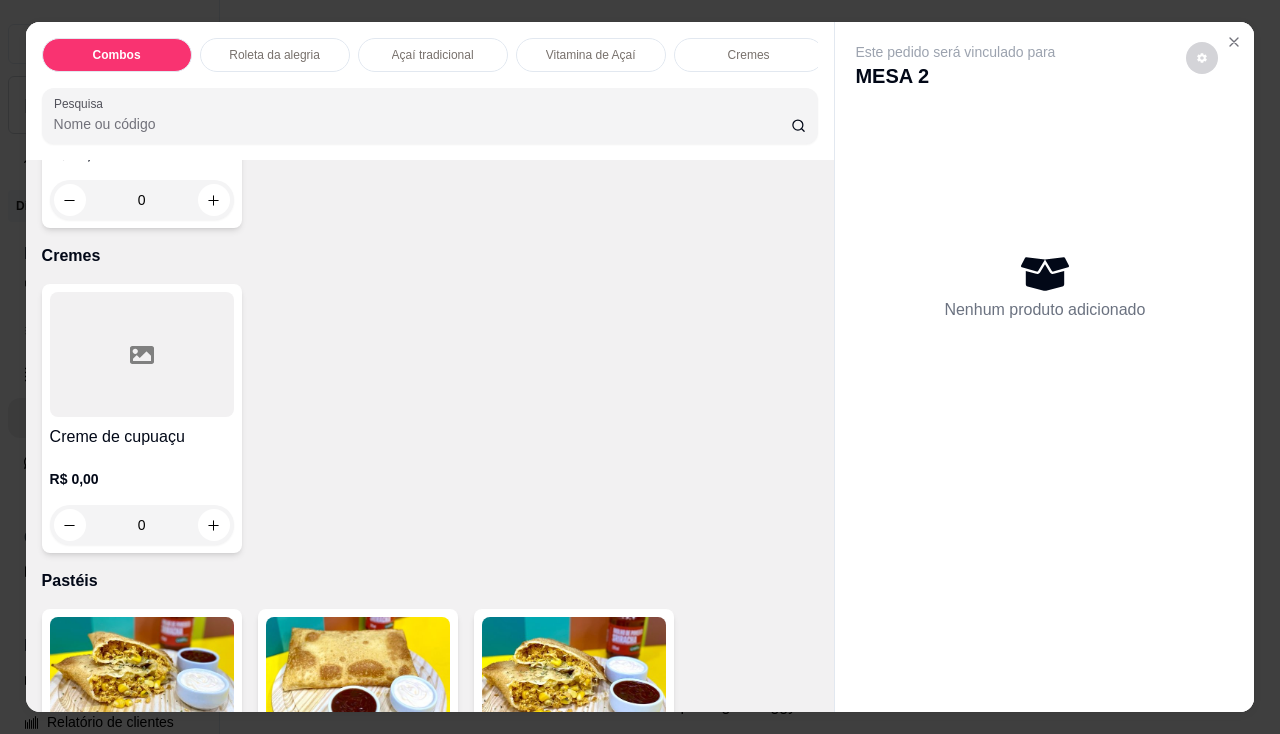 click on "Creme de cupuaçu" at bounding box center [142, 437] 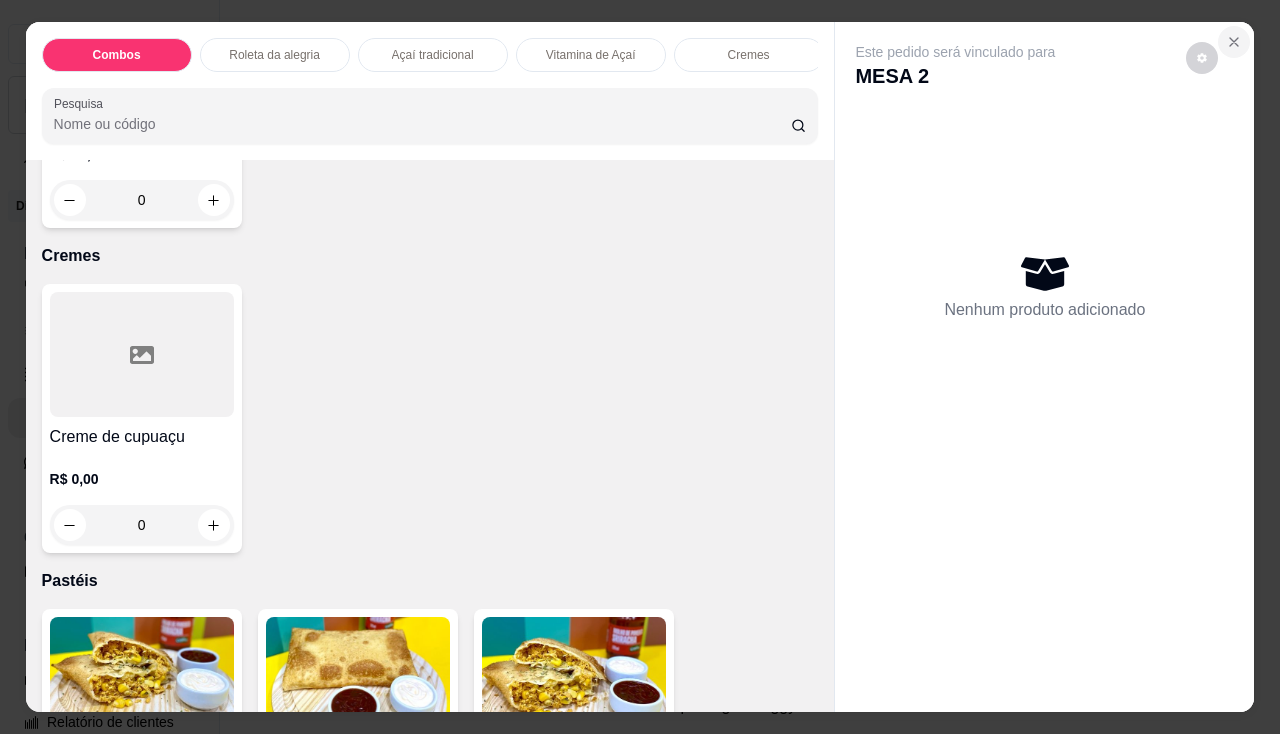 click 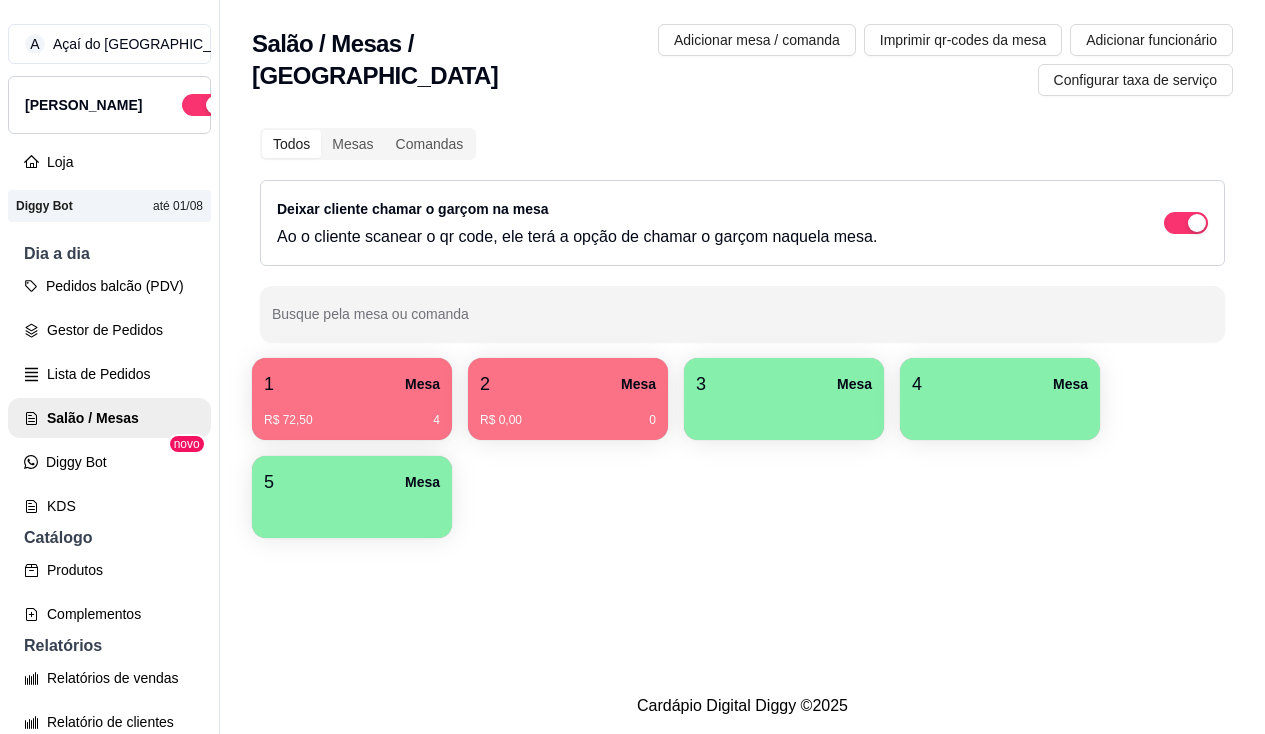 click on "R$ 72,50 4" at bounding box center (352, 420) 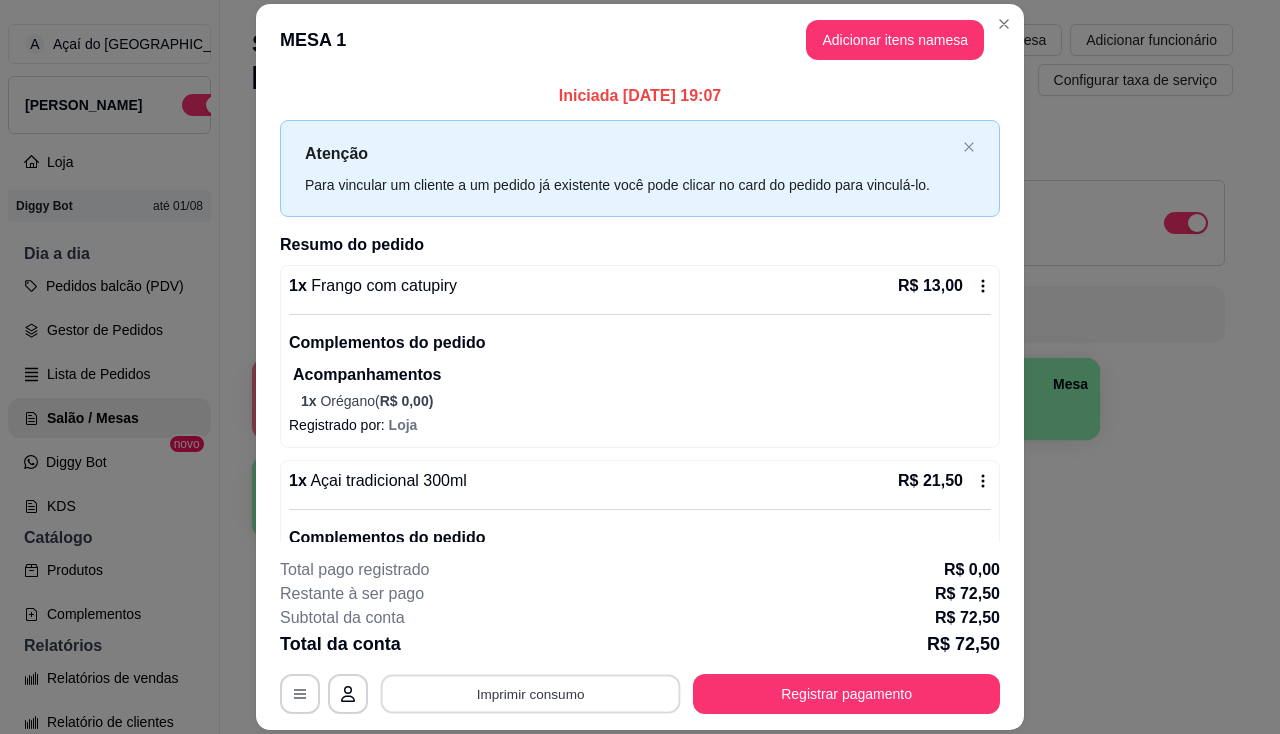 click on "Imprimir consumo" at bounding box center [531, 694] 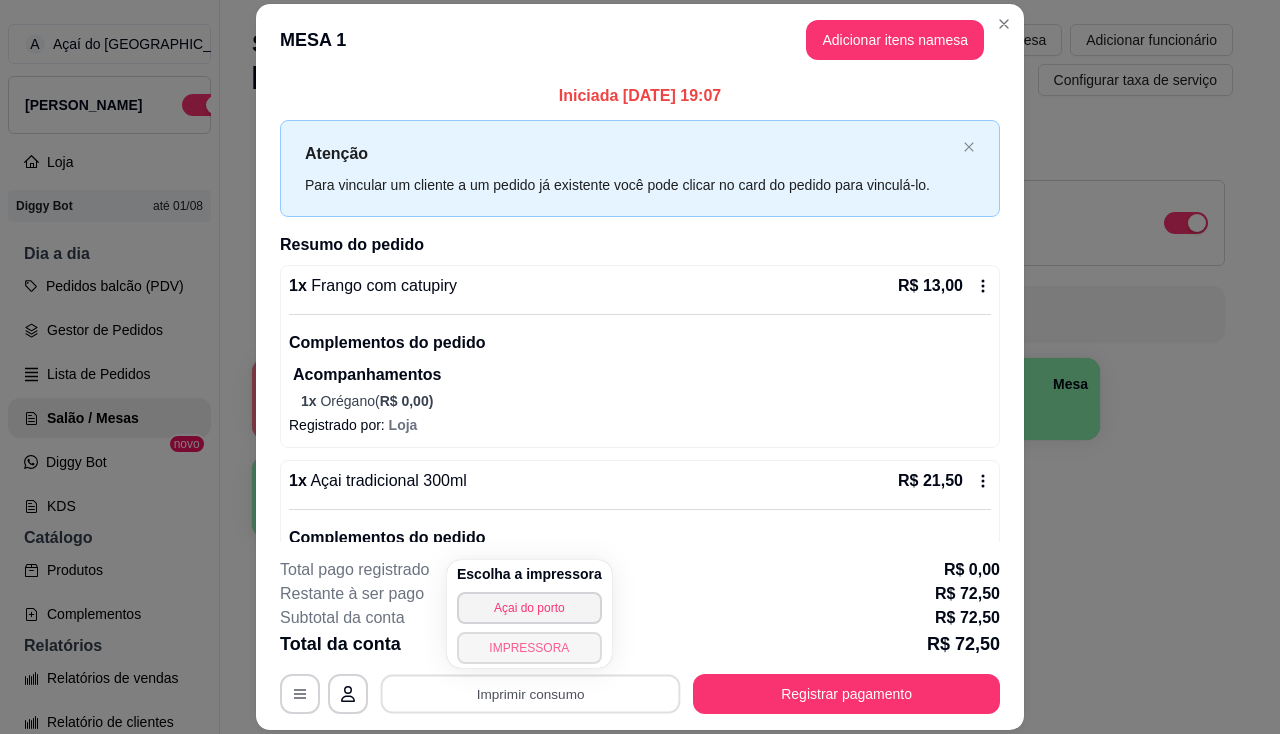 click on "IMPRESSORA" at bounding box center (529, 648) 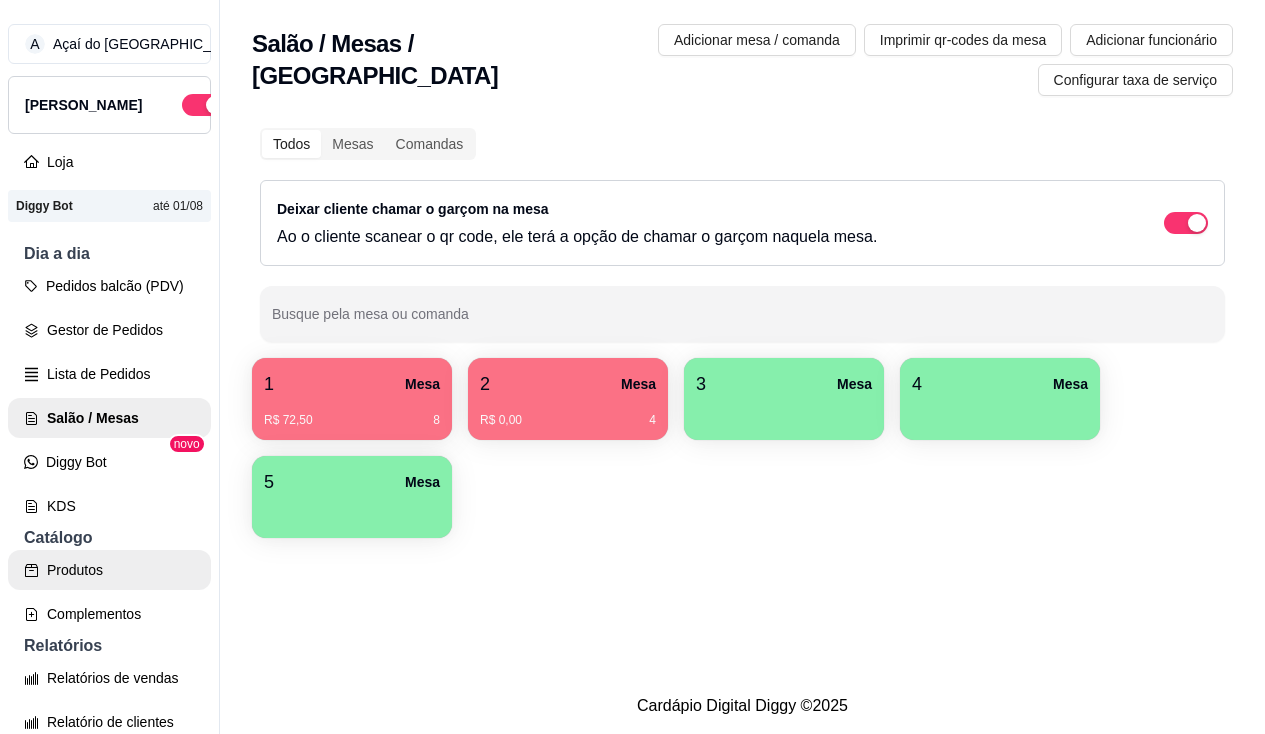 click on "Produtos" at bounding box center (109, 570) 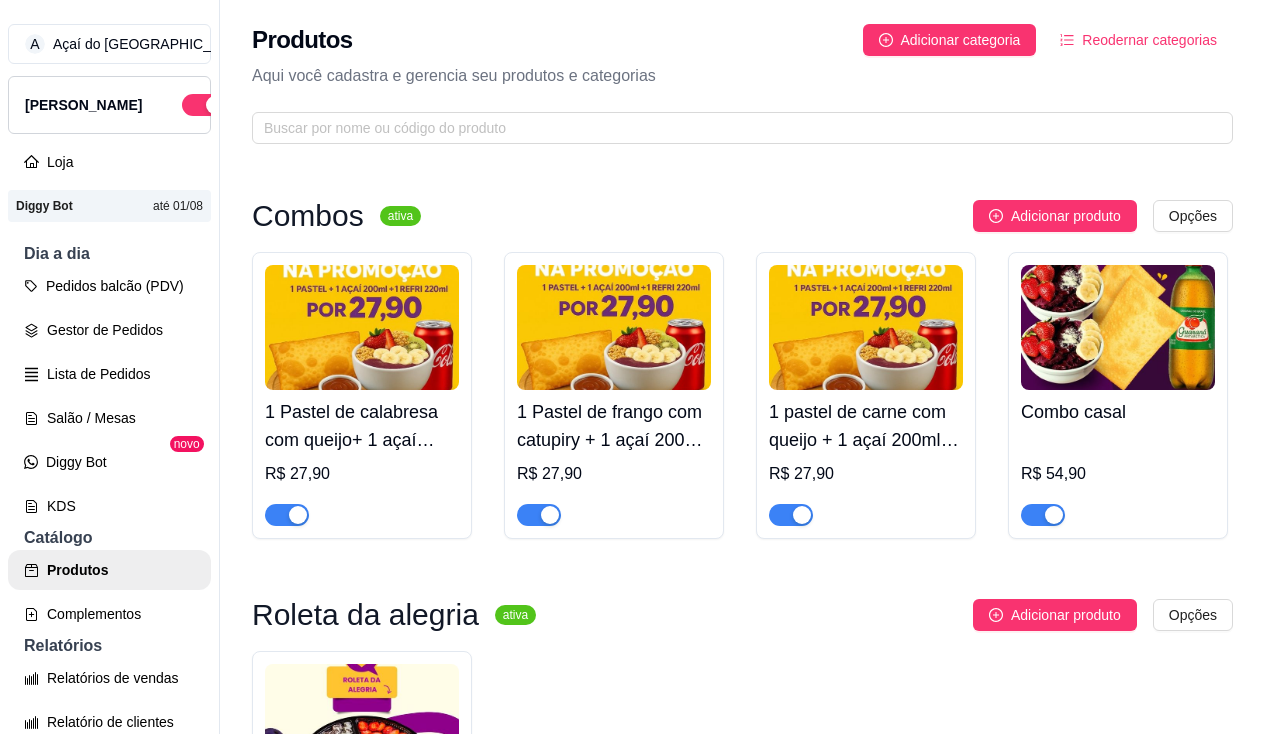 click at bounding box center (550, 515) 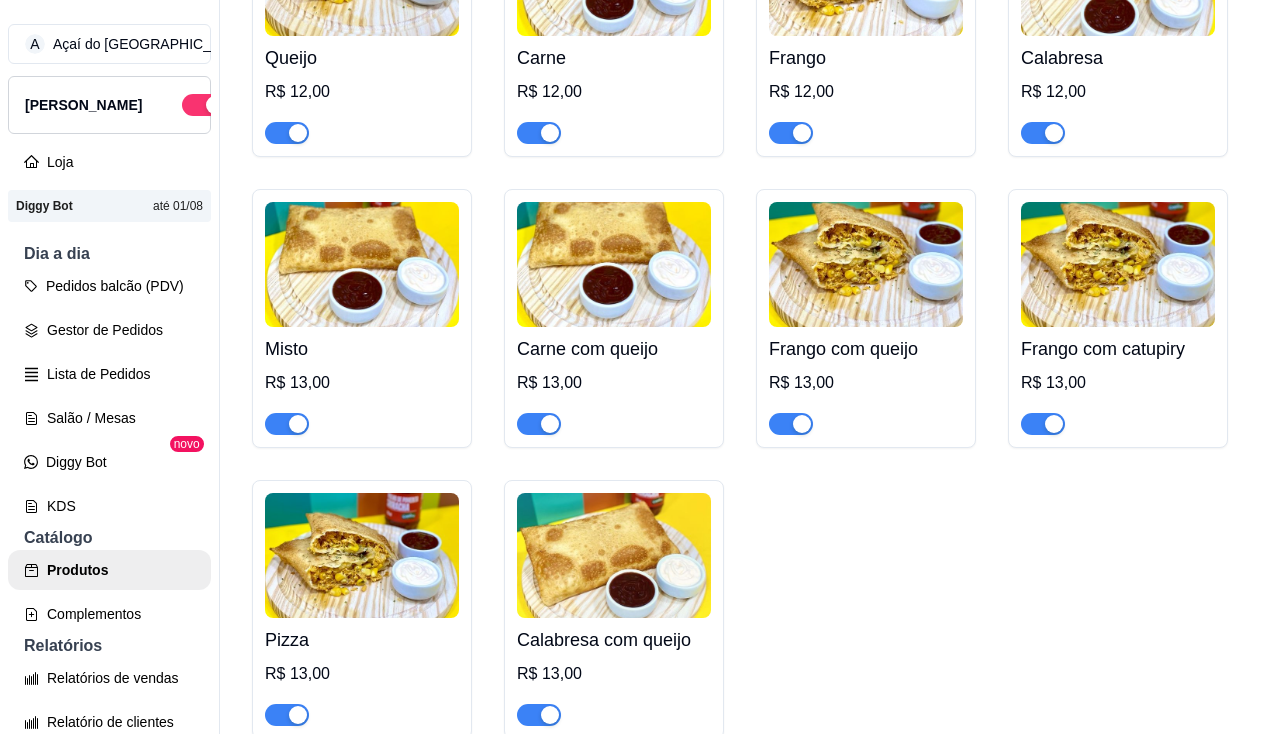 scroll, scrollTop: 2900, scrollLeft: 0, axis: vertical 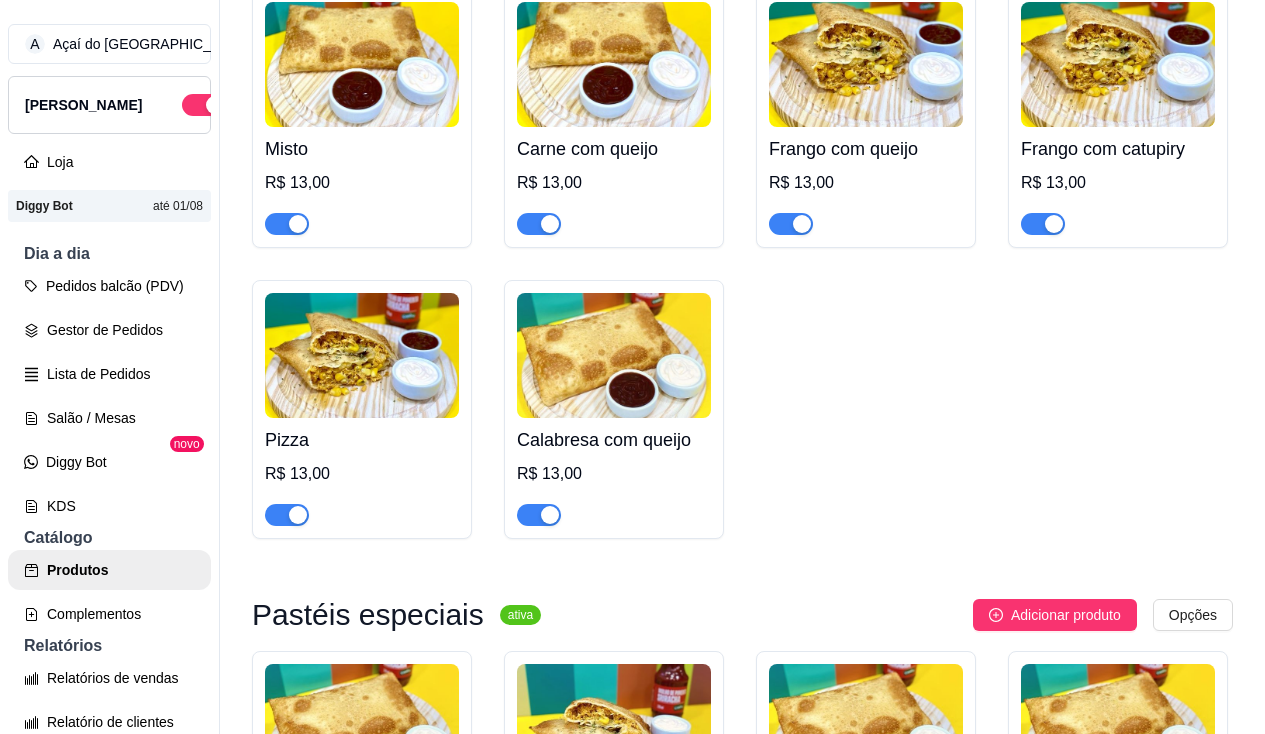 click at bounding box center [802, -67] 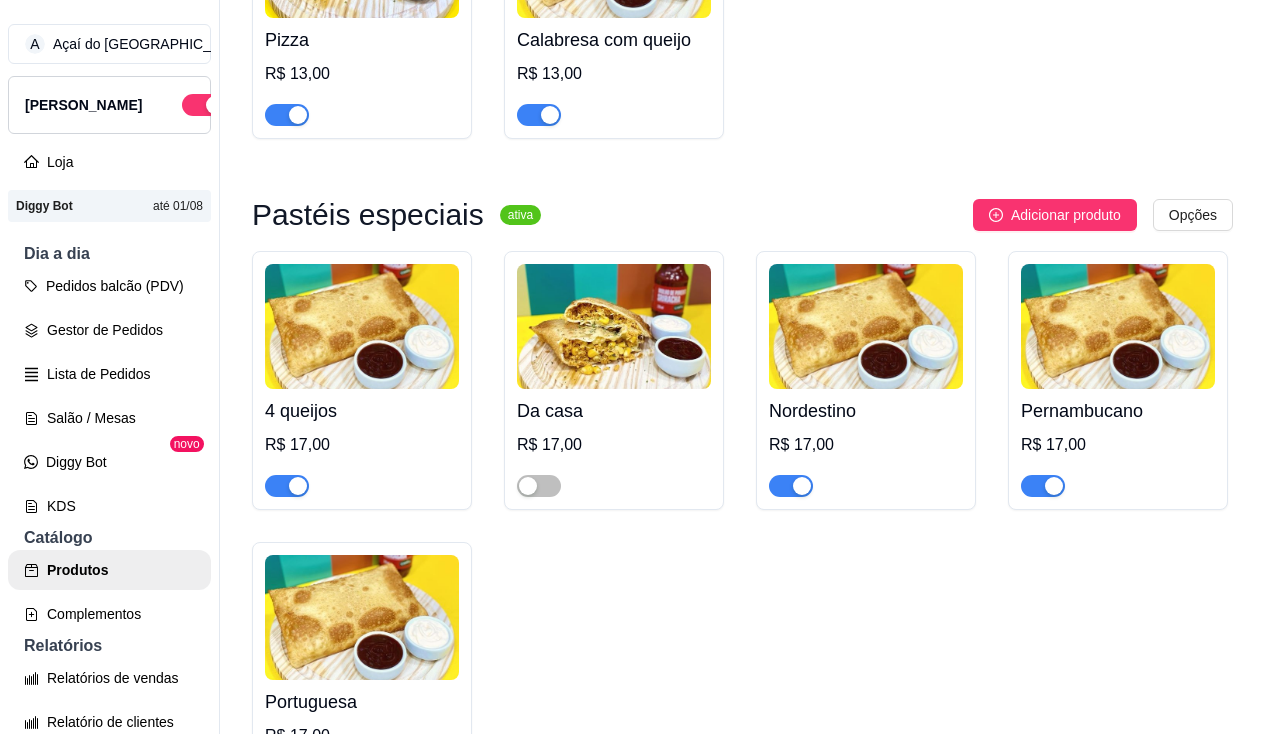 scroll, scrollTop: 3400, scrollLeft: 0, axis: vertical 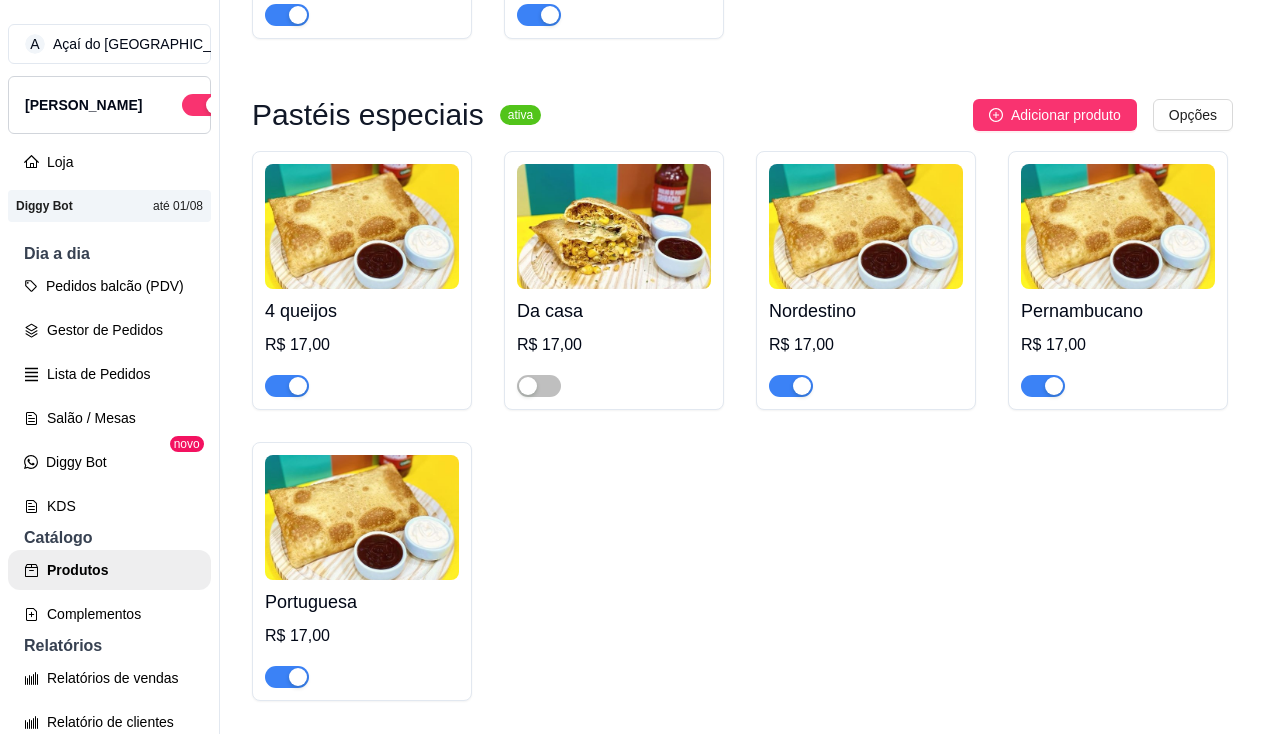 click on "Frango com catupiry    R$ 13,00" at bounding box center [1118, -382] 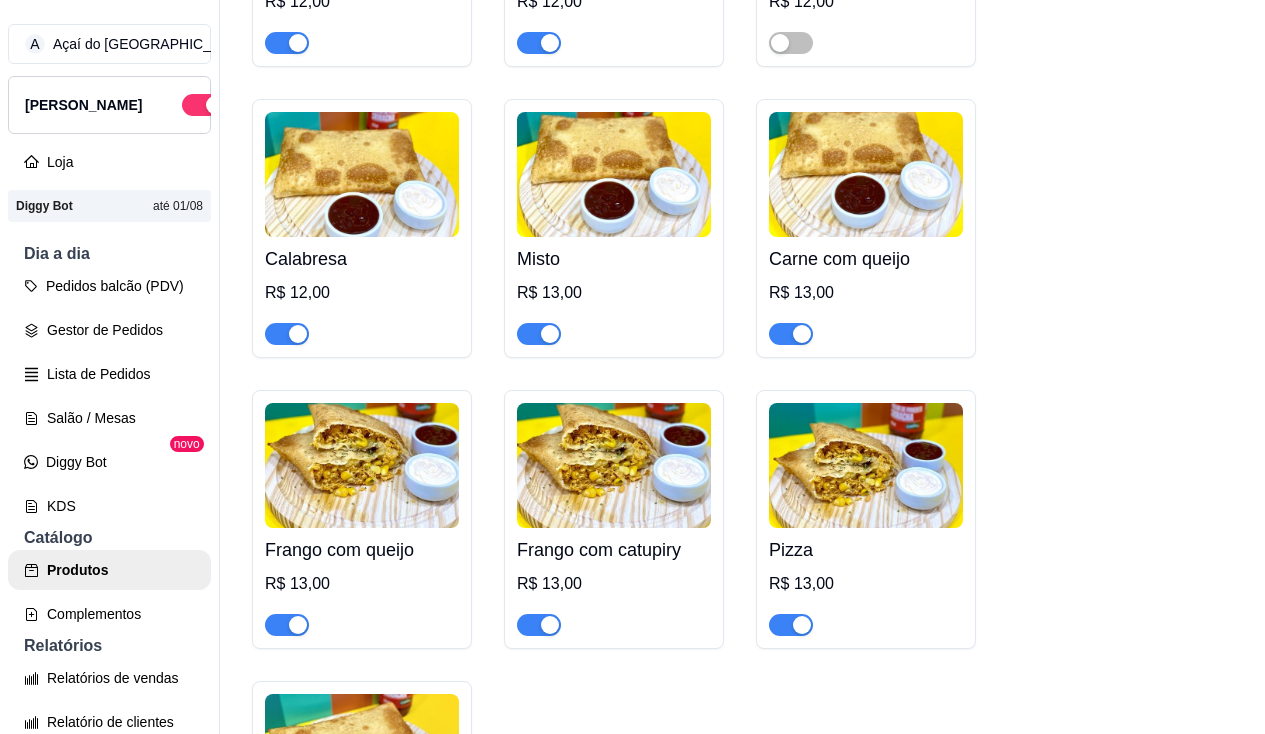 type 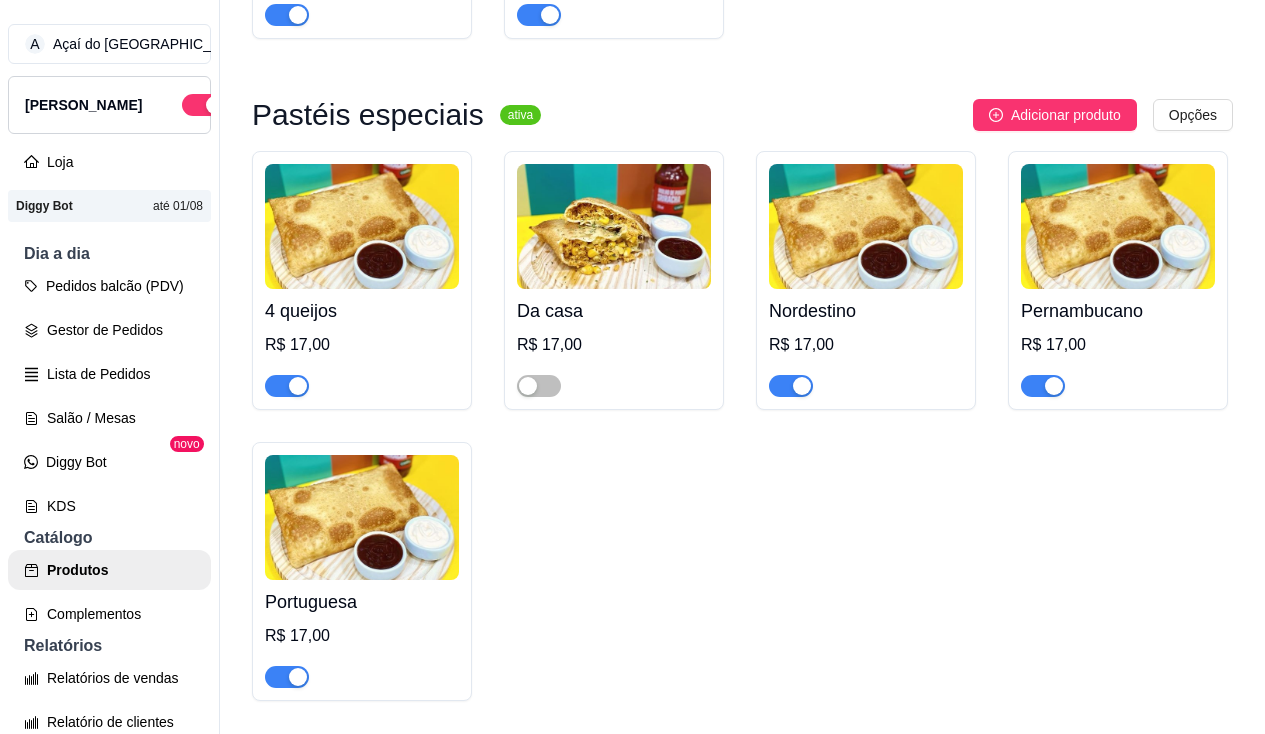 click at bounding box center (802, -276) 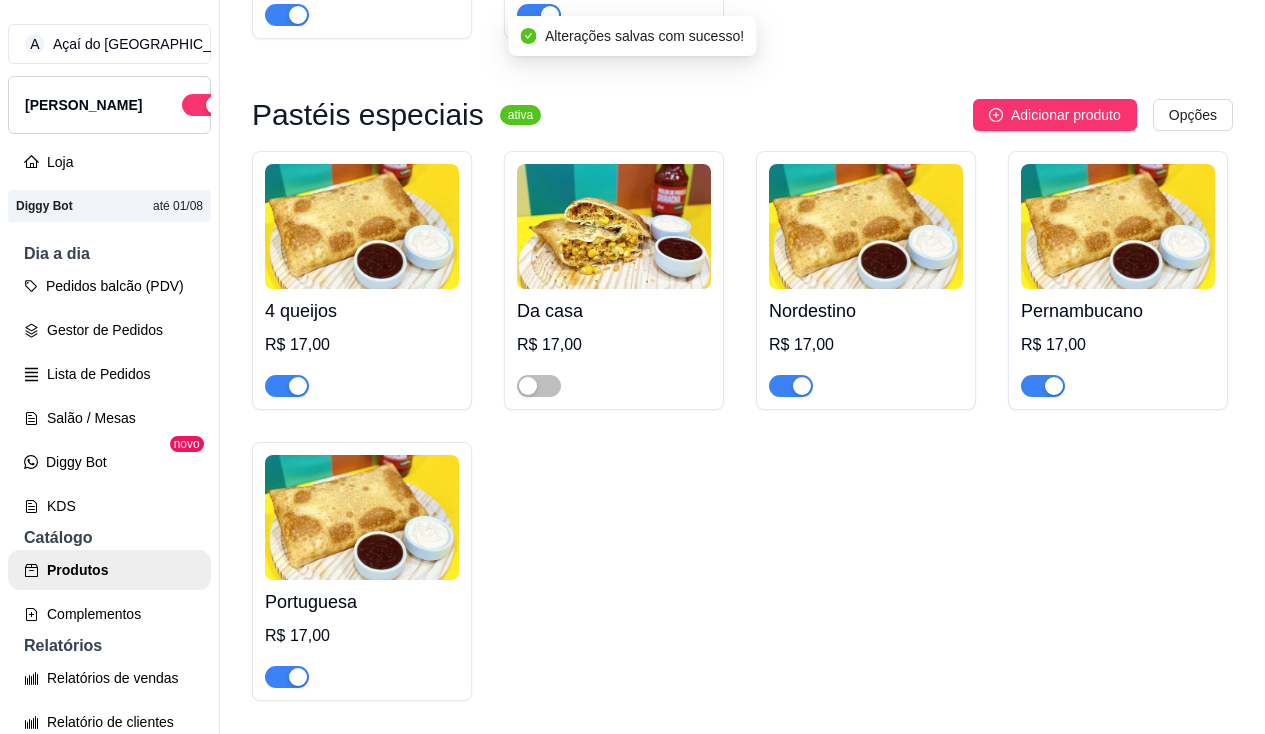 click at bounding box center [1054, -276] 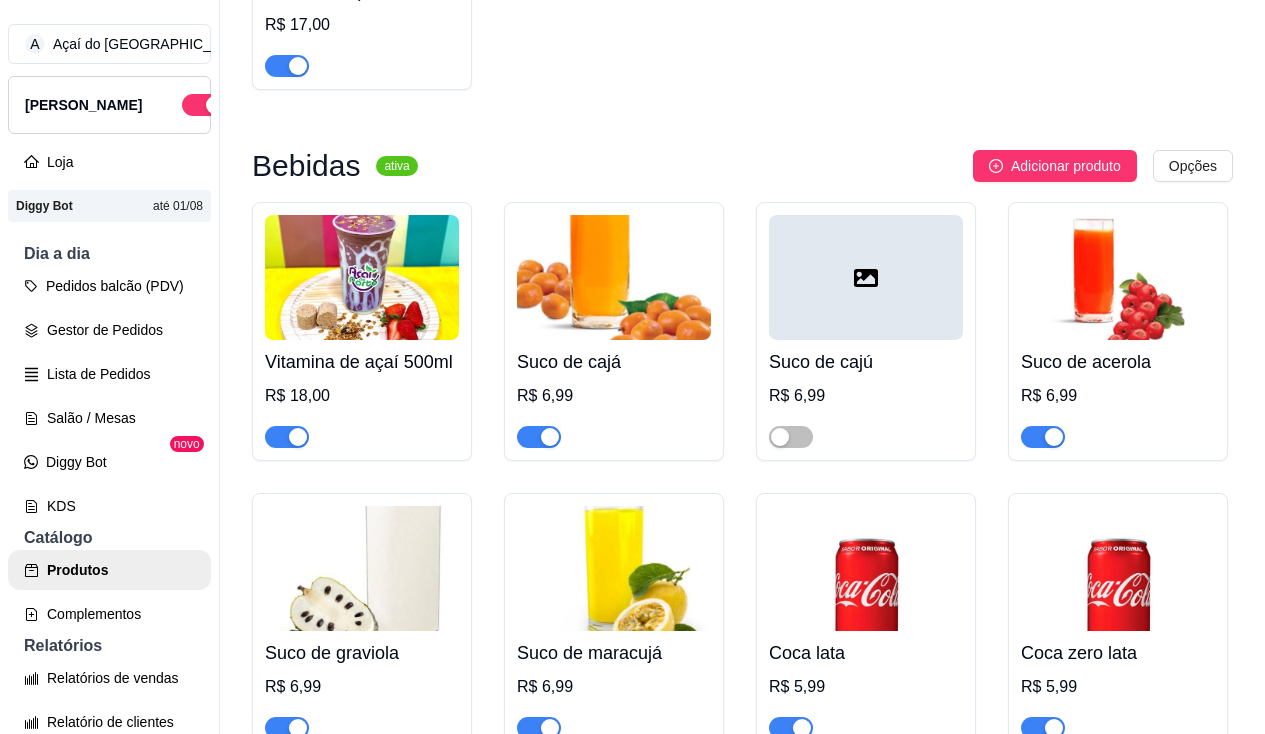 scroll, scrollTop: 5300, scrollLeft: 0, axis: vertical 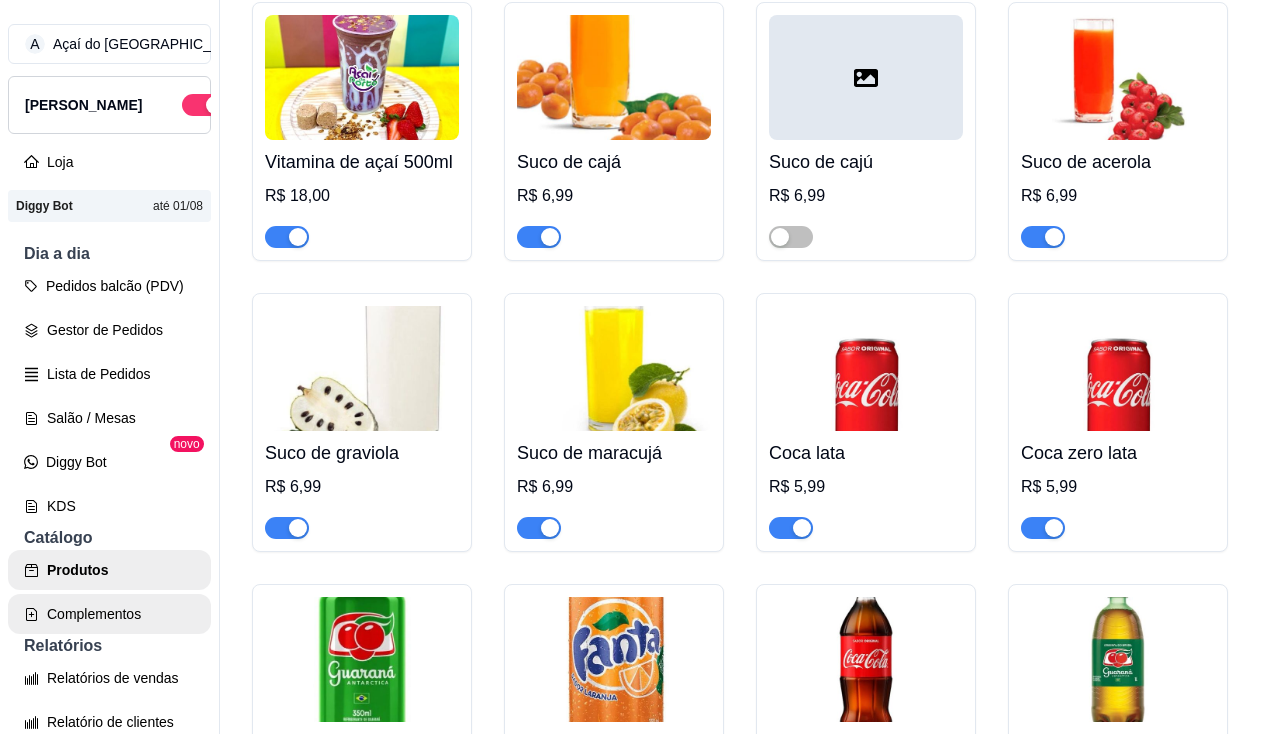 click on "Complementos" at bounding box center [109, 614] 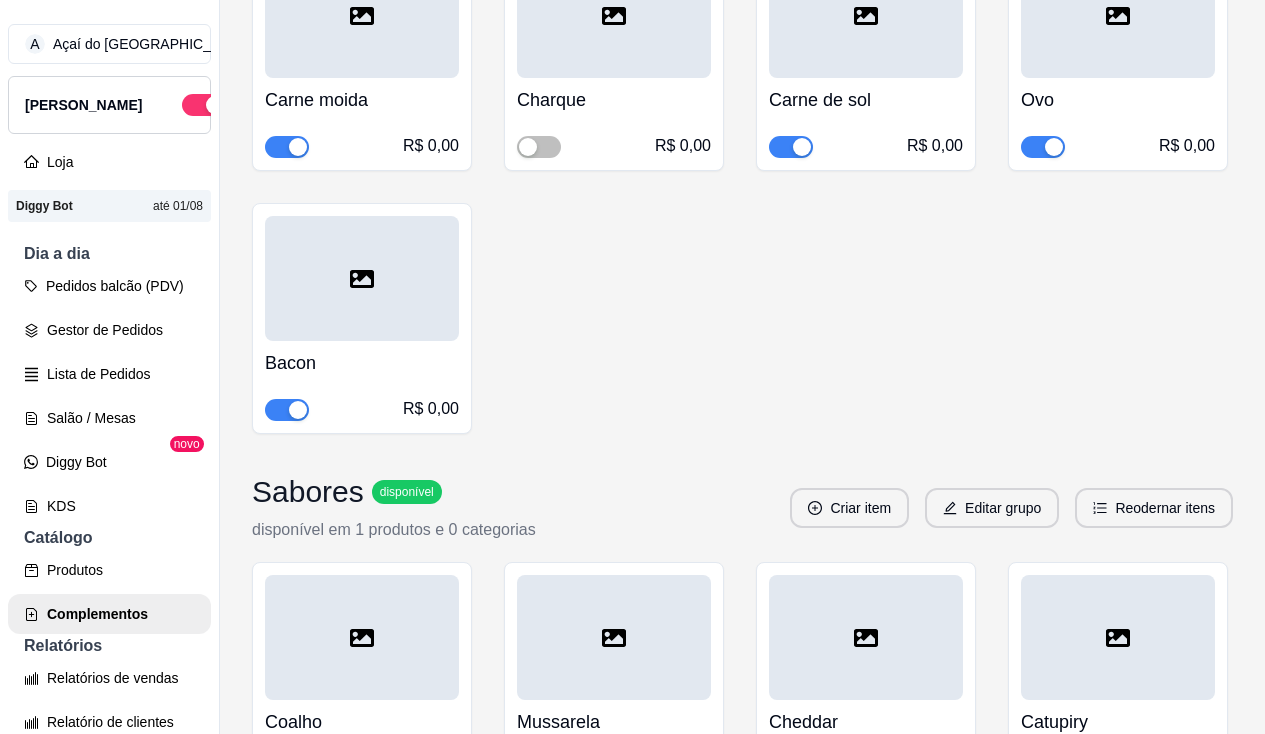 scroll, scrollTop: 8300, scrollLeft: 0, axis: vertical 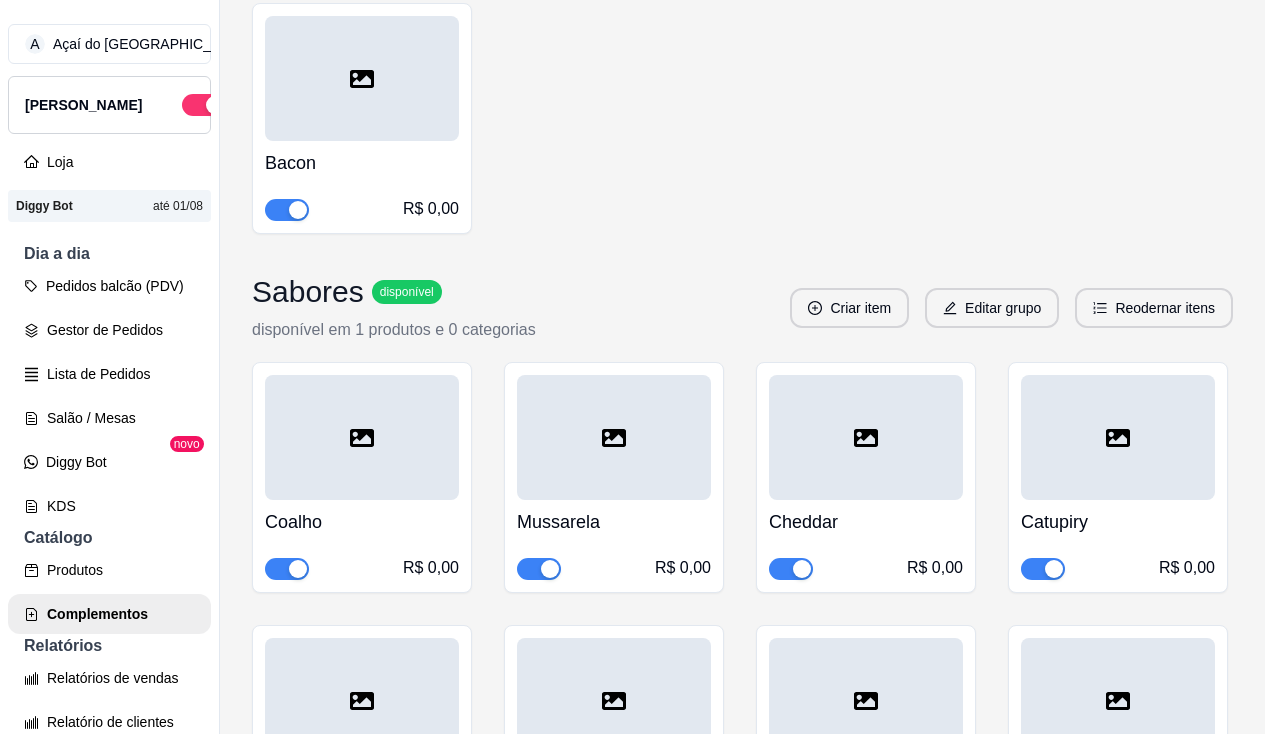click at bounding box center (1043, -317) 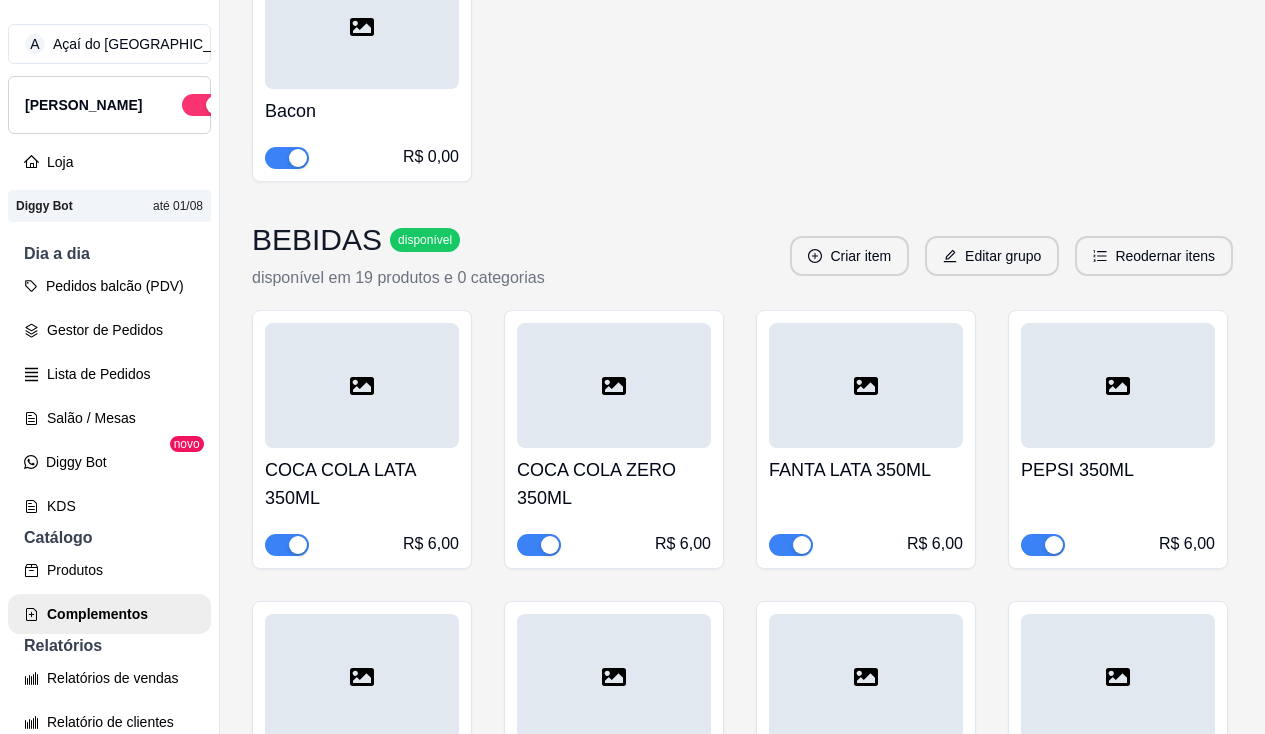 scroll, scrollTop: 9700, scrollLeft: 0, axis: vertical 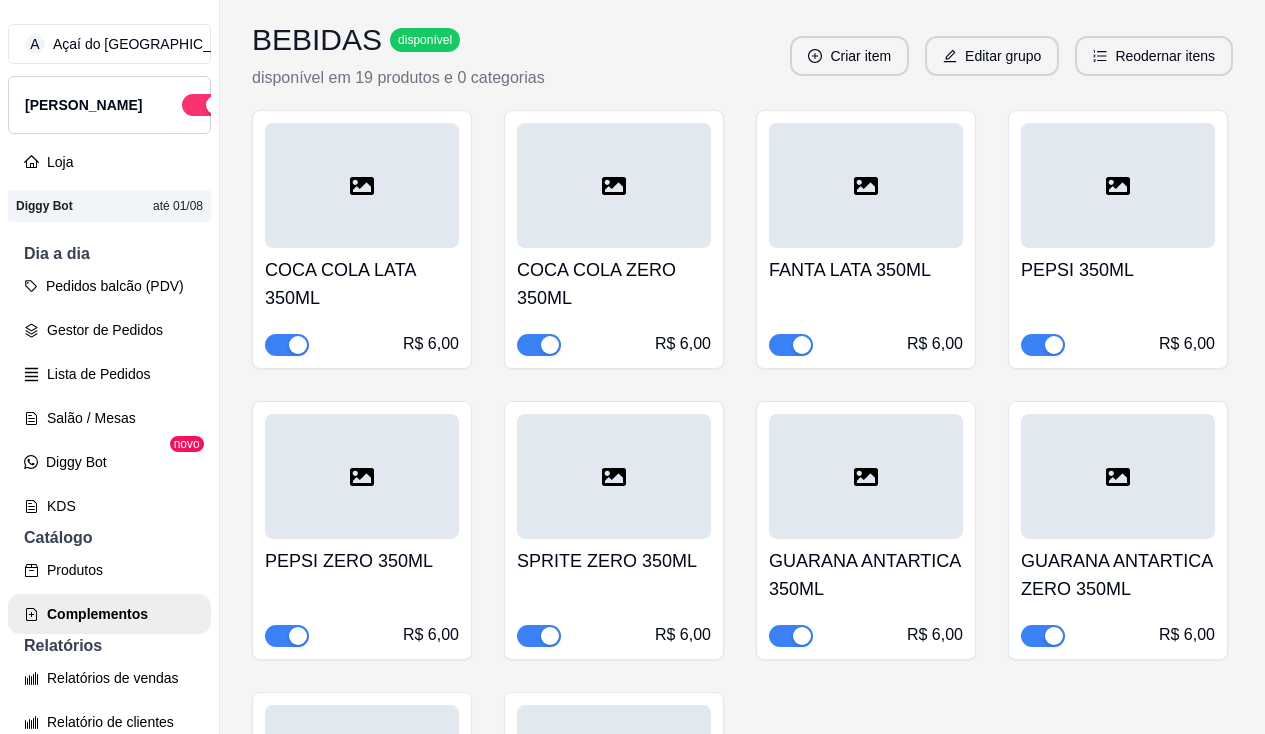 click at bounding box center (1054, -568) 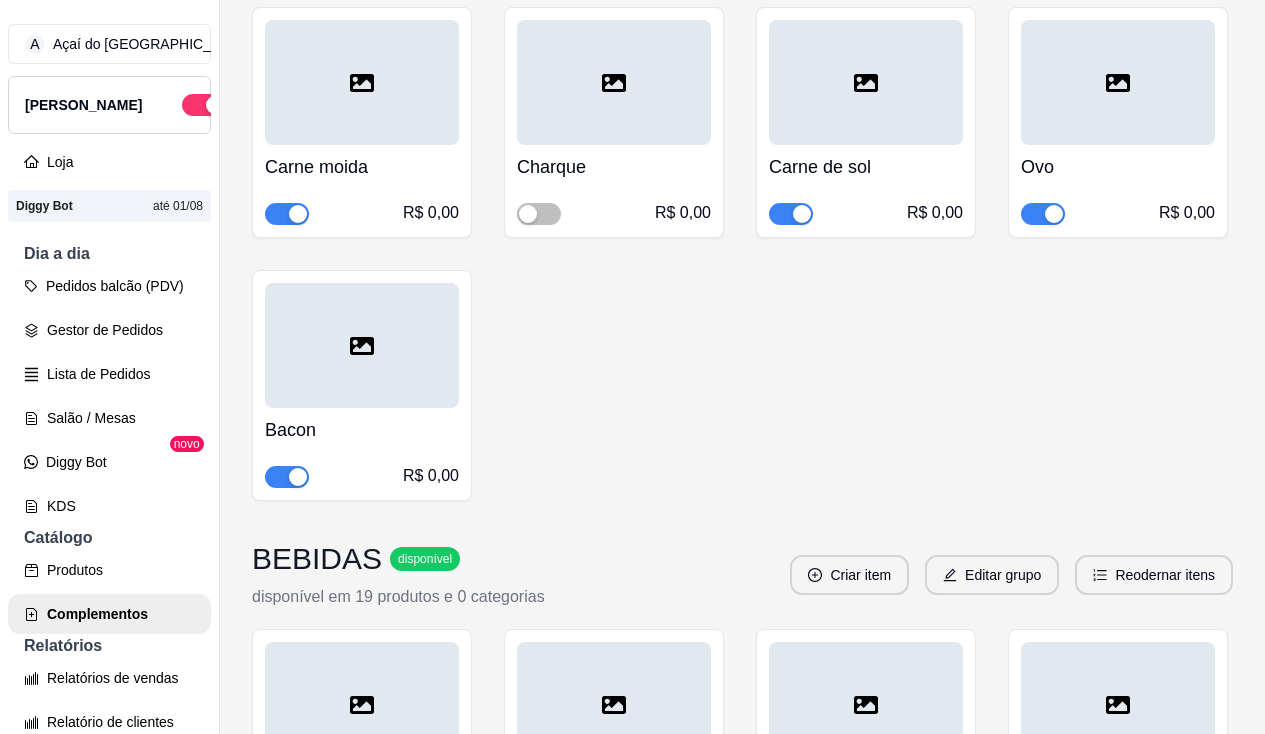 scroll, scrollTop: 8381, scrollLeft: 0, axis: vertical 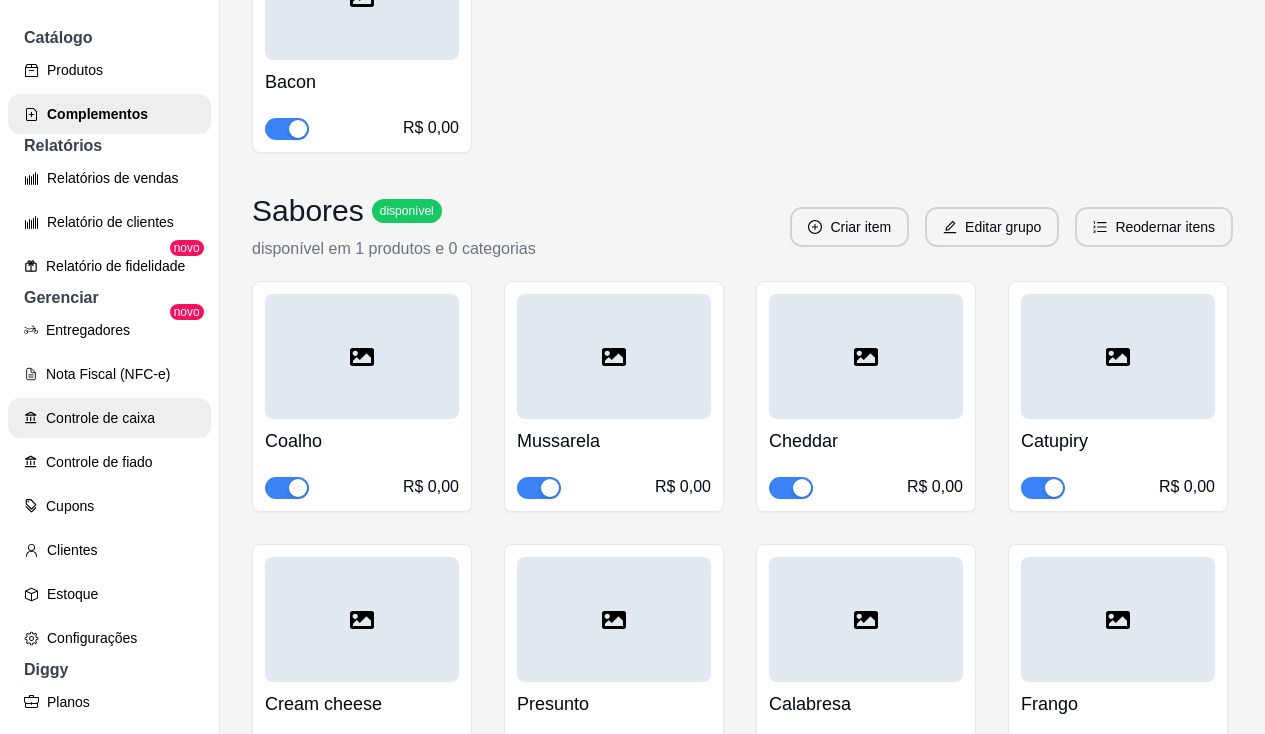 click on "Controle de caixa" at bounding box center (109, 418) 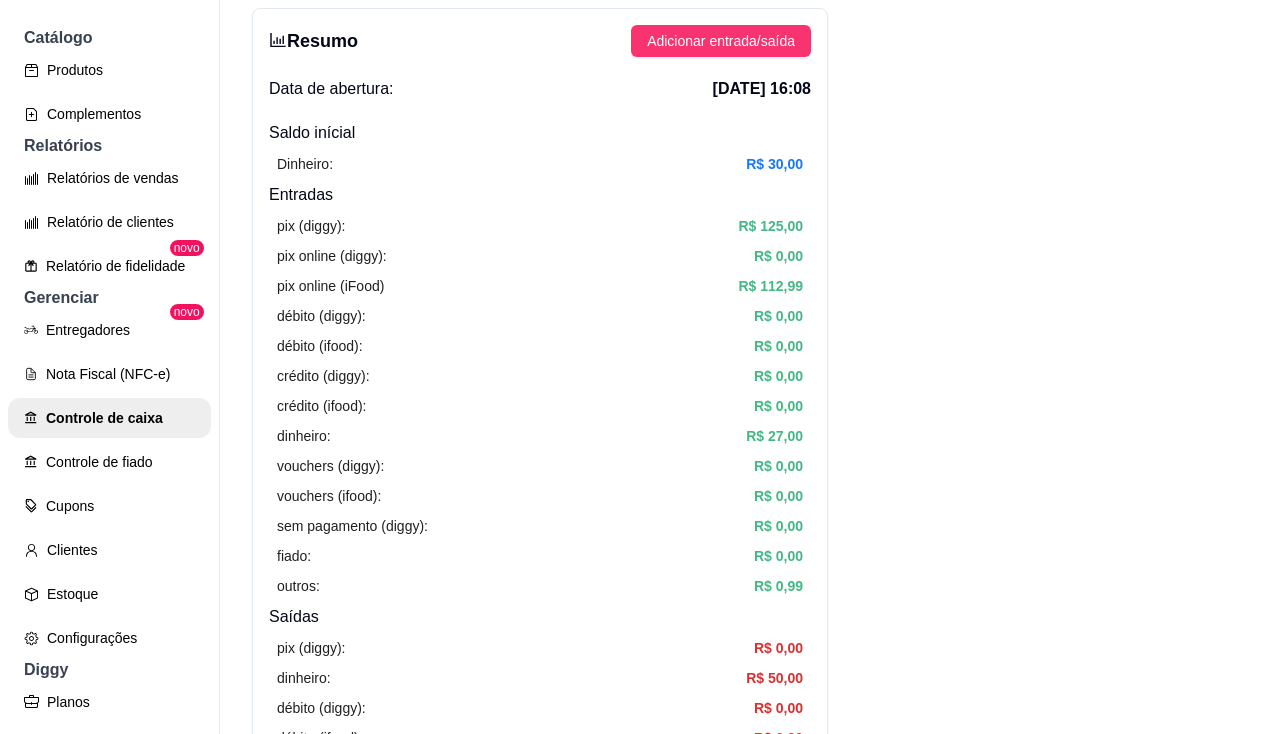 scroll, scrollTop: 0, scrollLeft: 0, axis: both 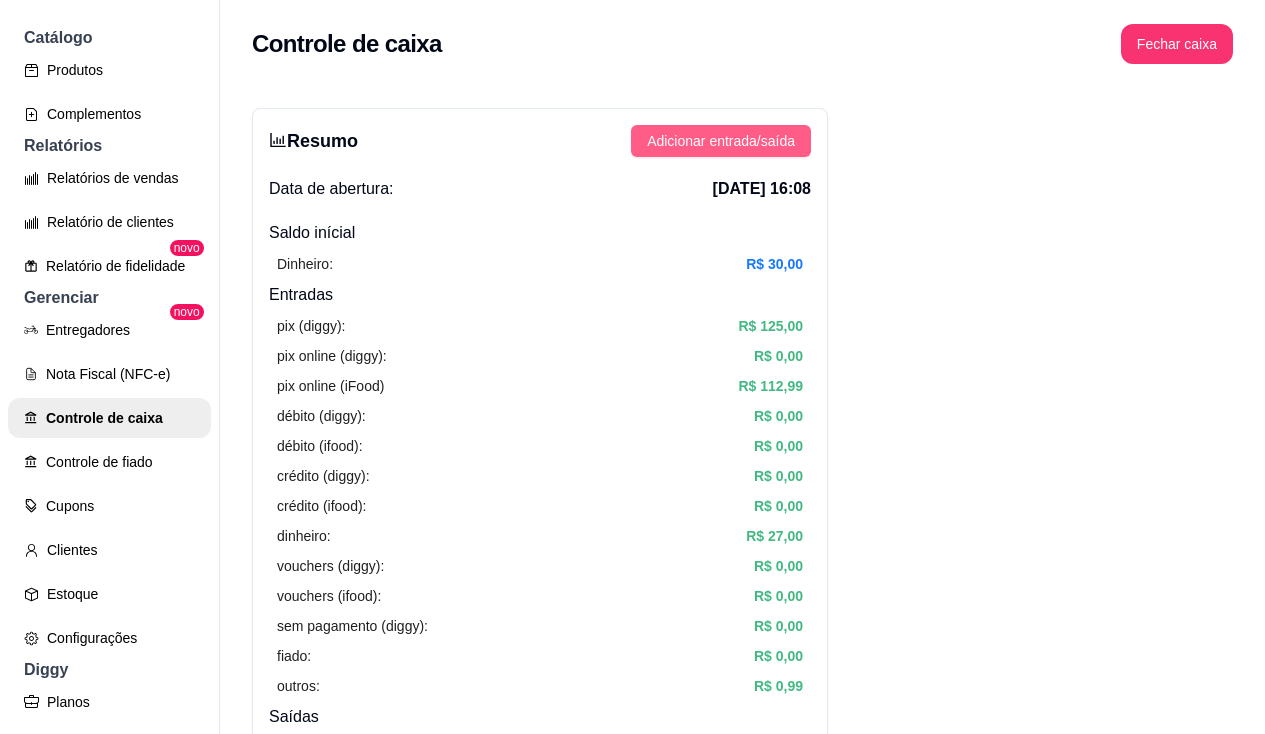 click on "Adicionar entrada/saída" at bounding box center (721, 141) 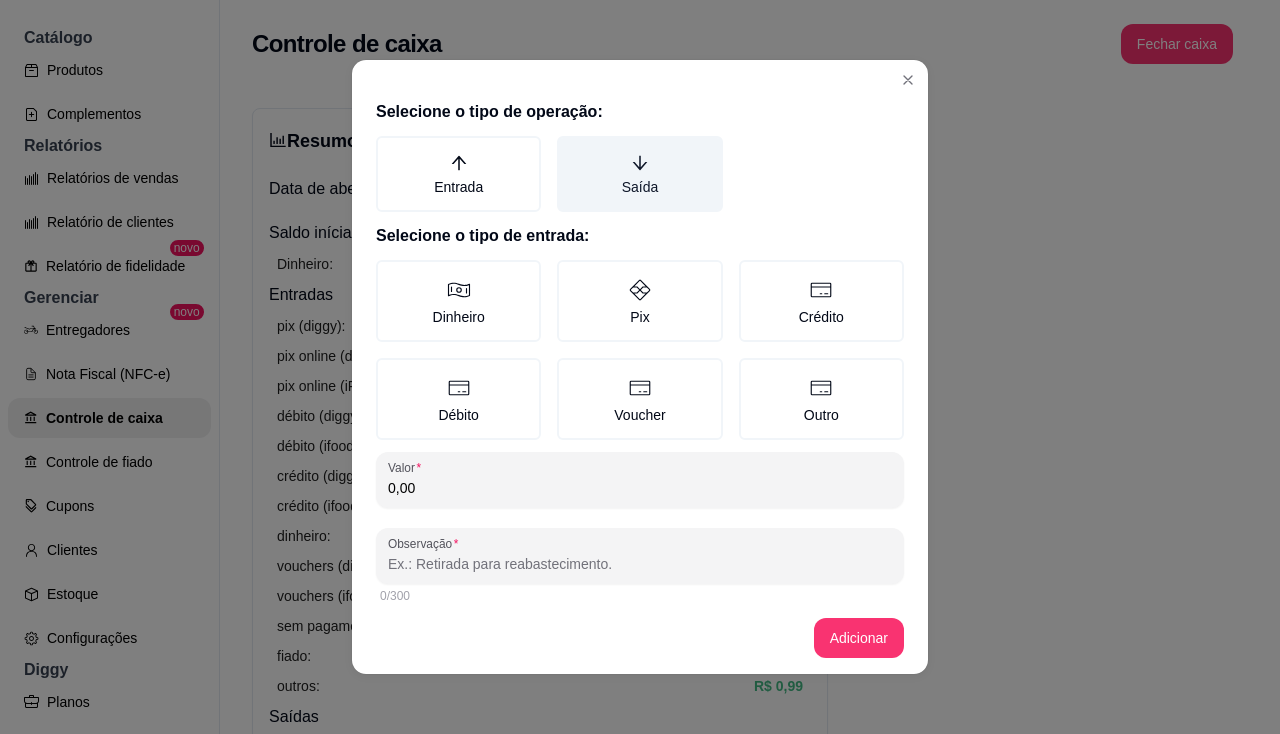 click on "Saída" at bounding box center (639, 174) 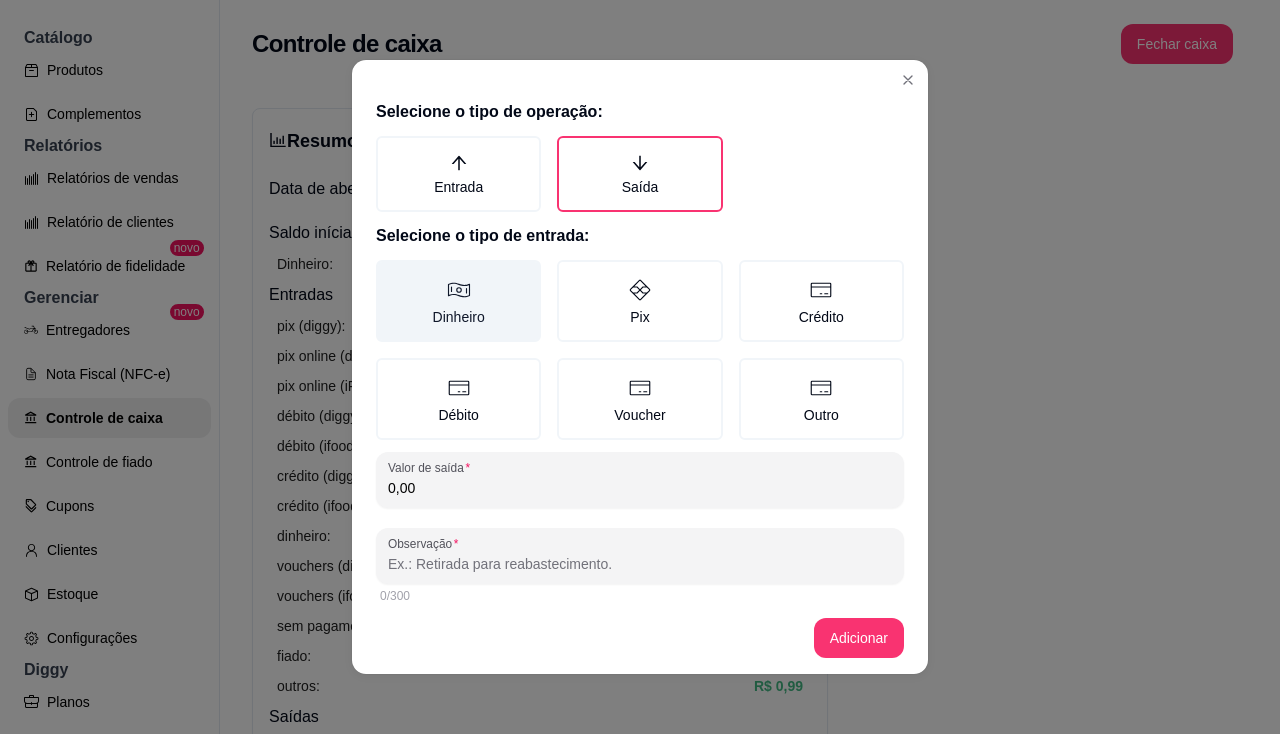 click on "Dinheiro" at bounding box center [458, 301] 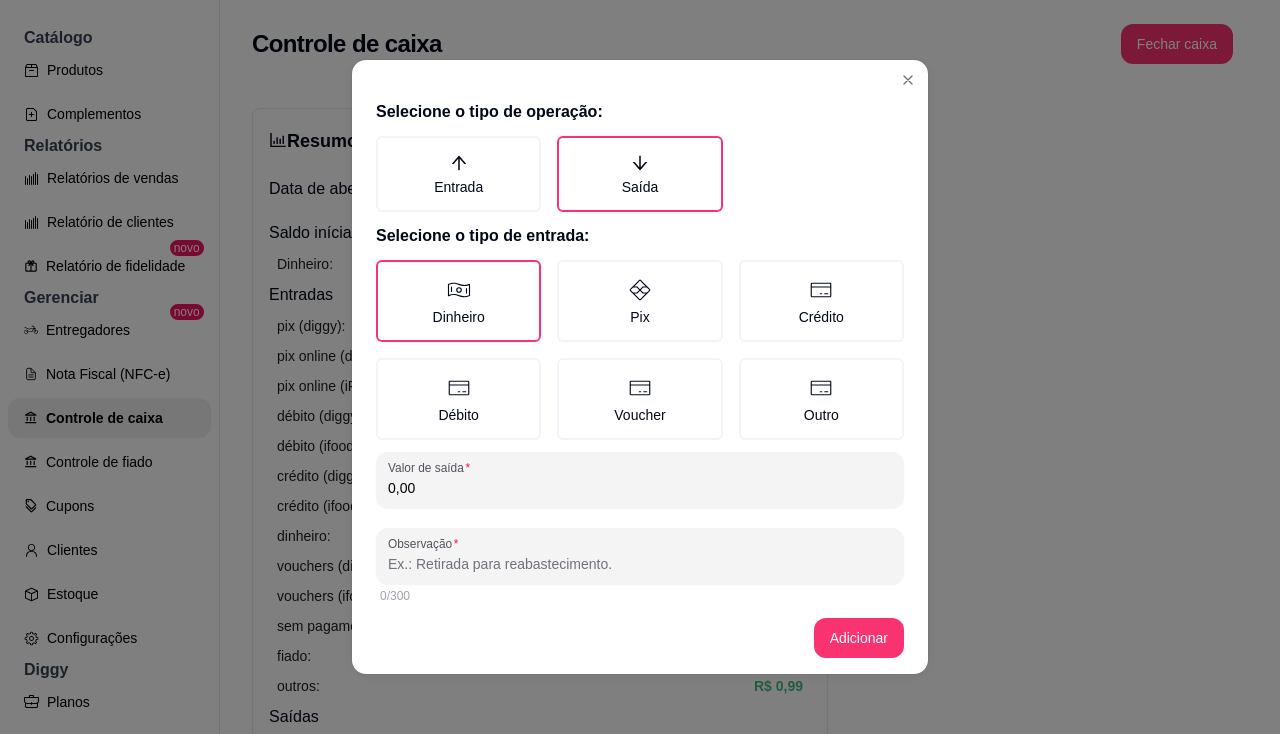 click on "Selecione o tipo de operação: Entrada Saída Selecione o tipo de entrada: Dinheiro Pix Crédito Débito Voucher Outro Valor
de saída 0,00 Observação 0/300" at bounding box center [640, 347] 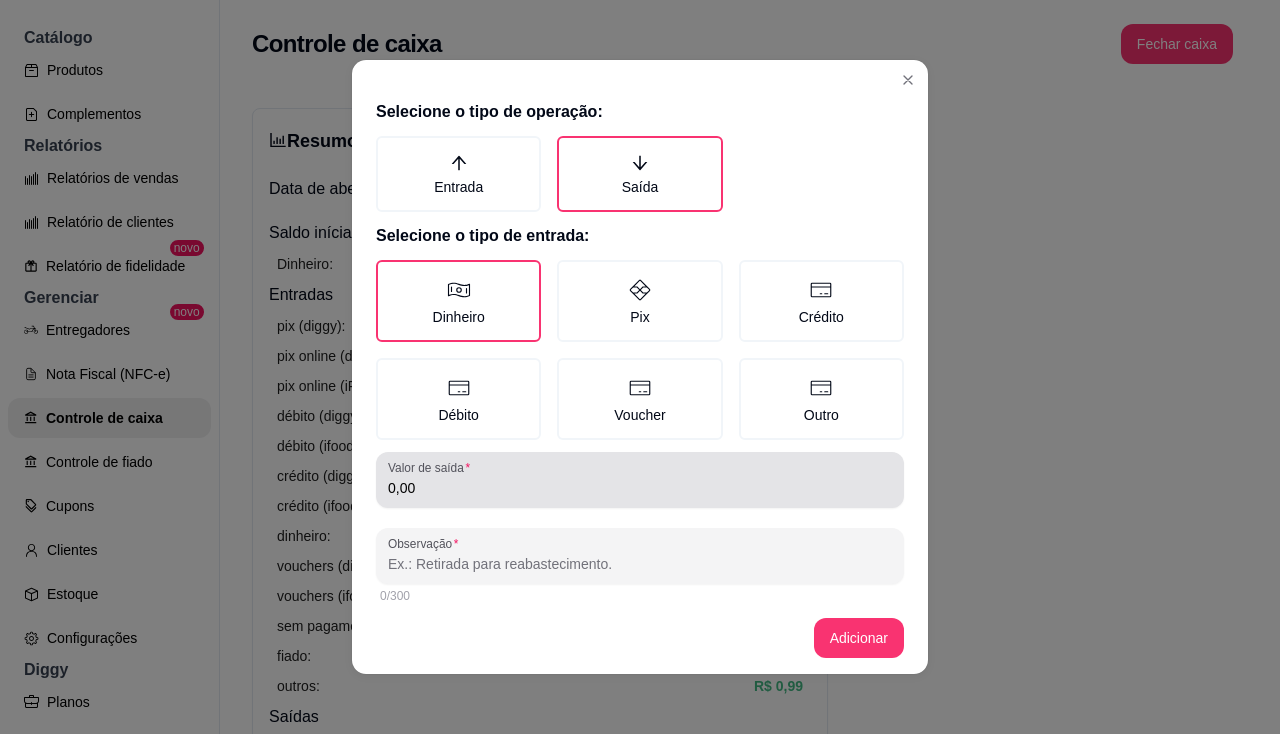 click on "Valor
de saída 0,00" at bounding box center [640, 480] 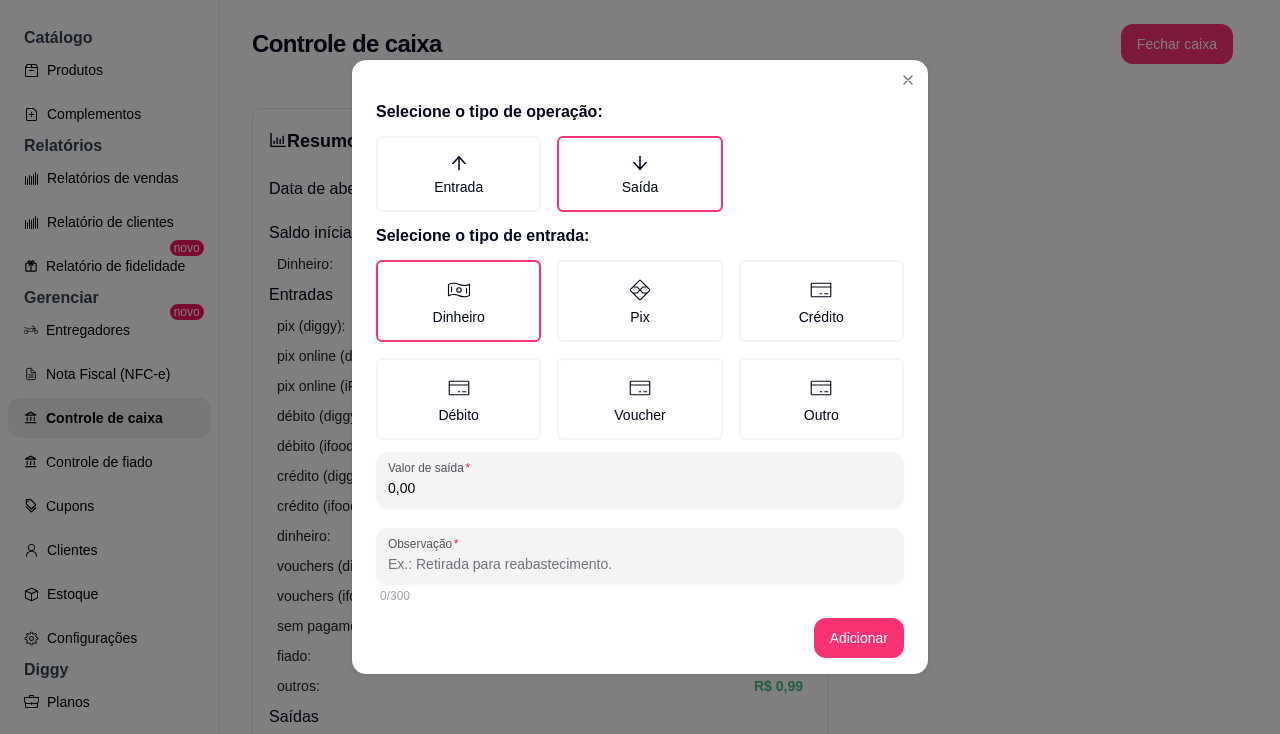 click on "0,00" at bounding box center (640, 488) 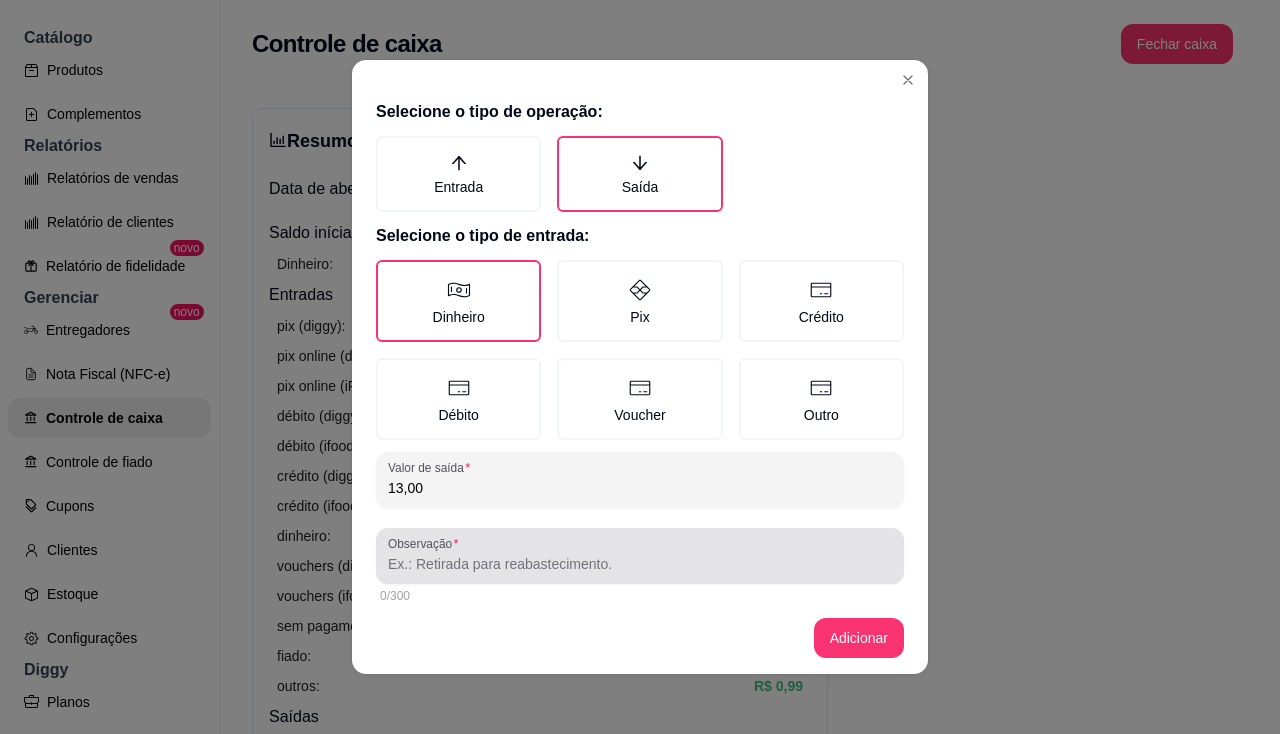type on "13,00" 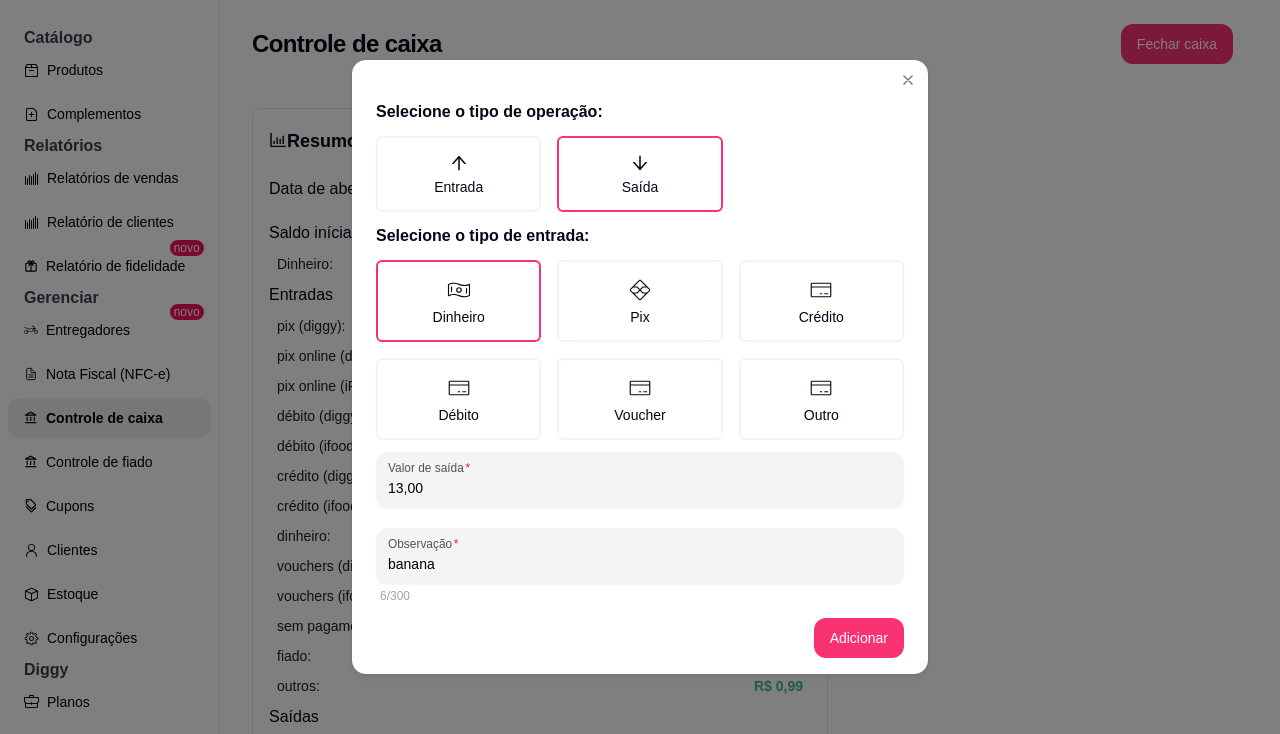 type on "banana" 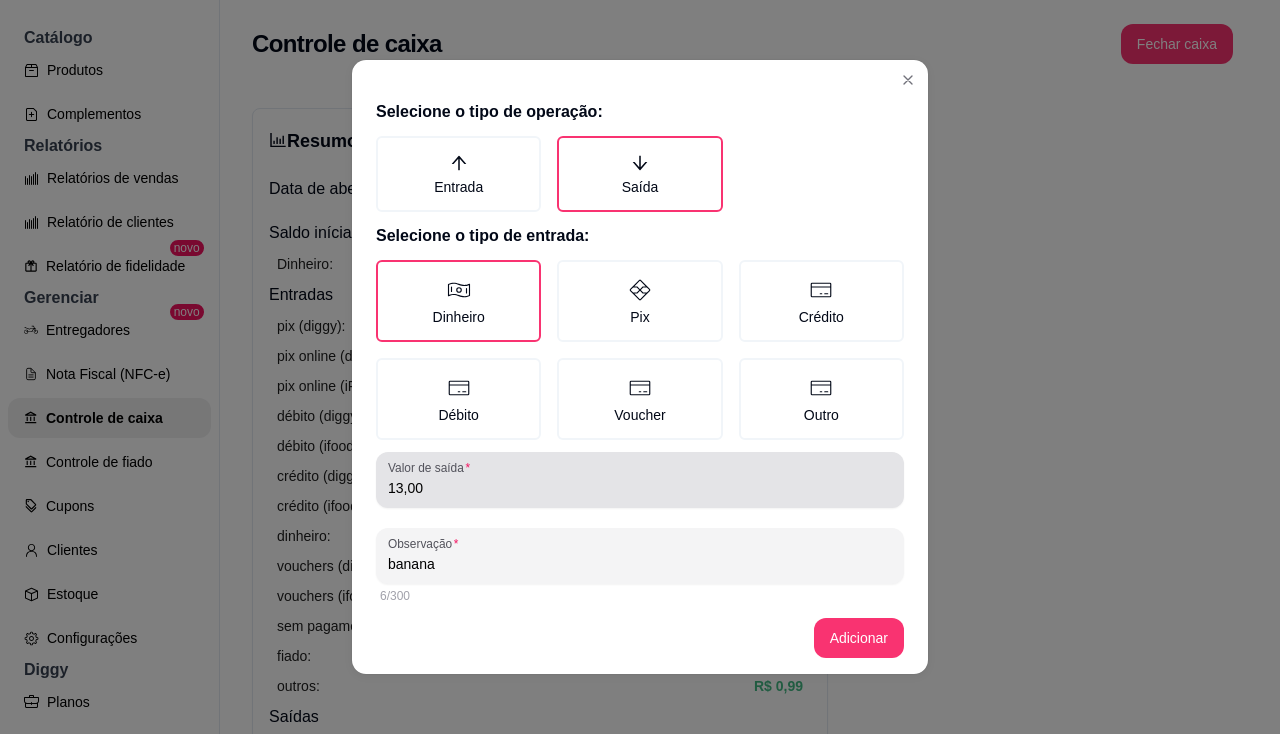 click on "13,00" at bounding box center [640, 480] 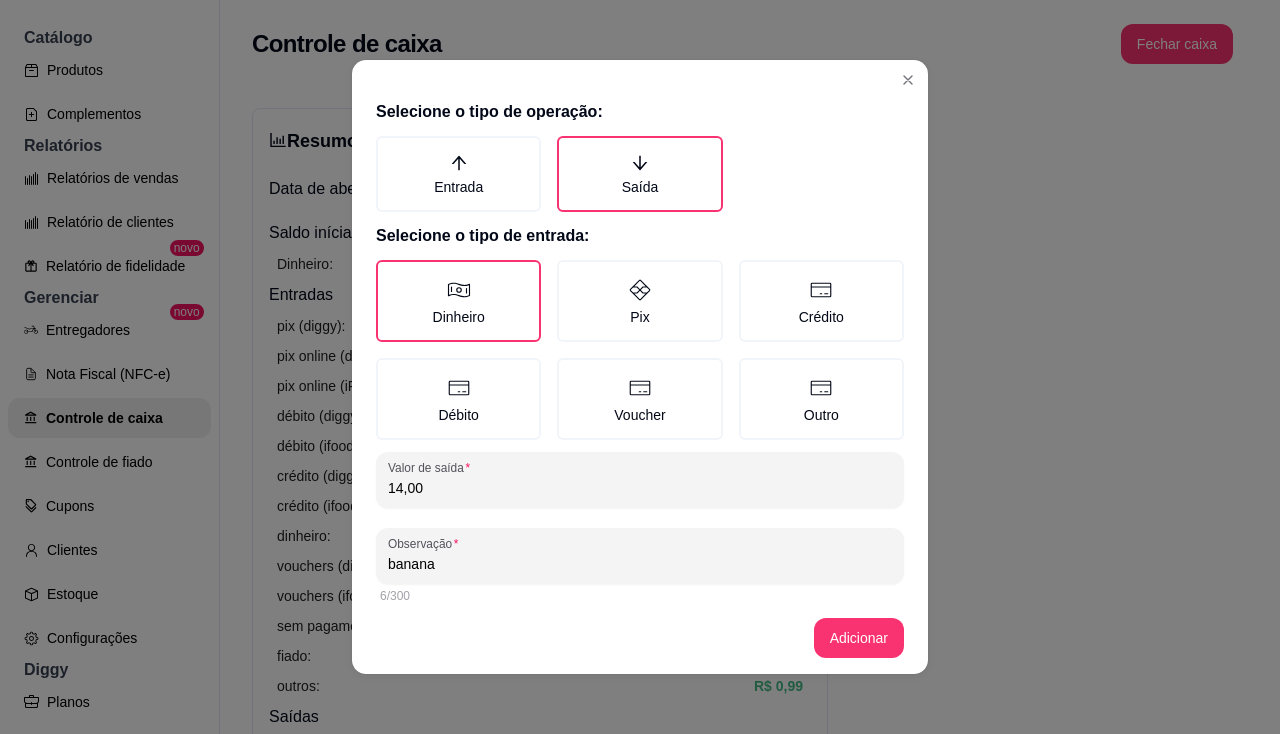 type on "14,00" 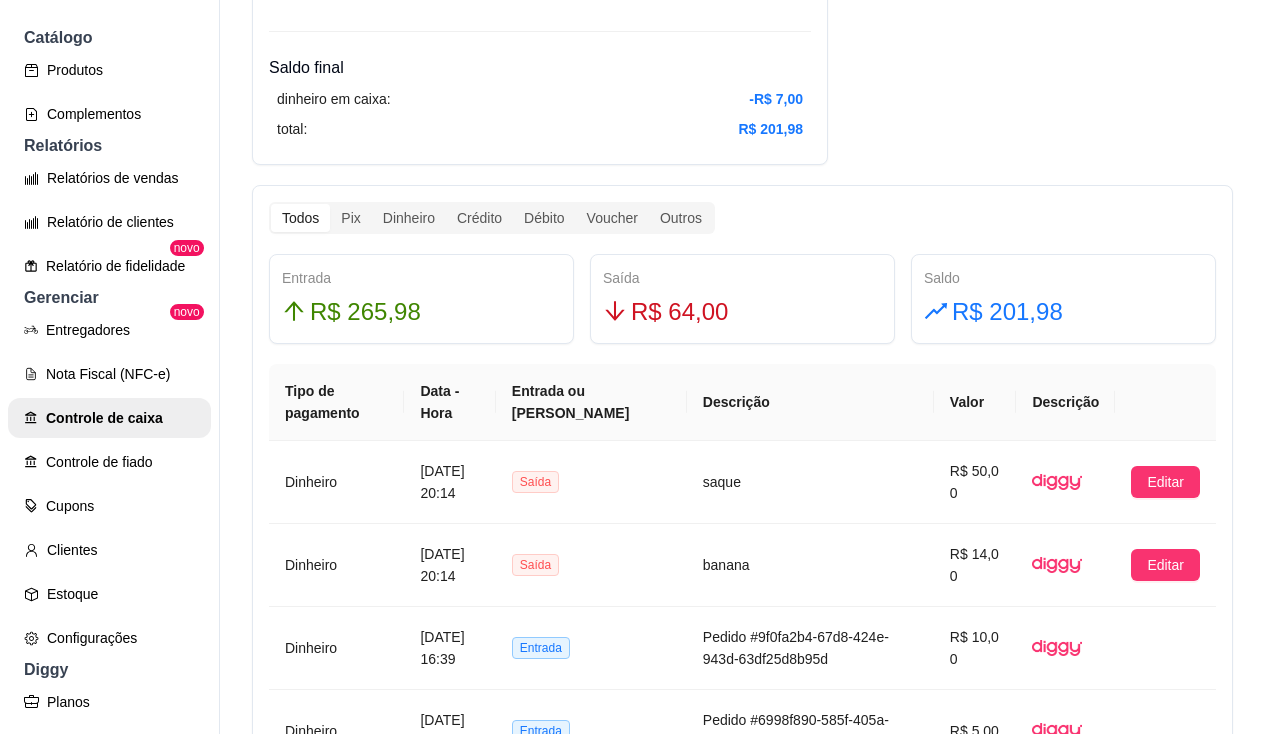scroll, scrollTop: 1100, scrollLeft: 0, axis: vertical 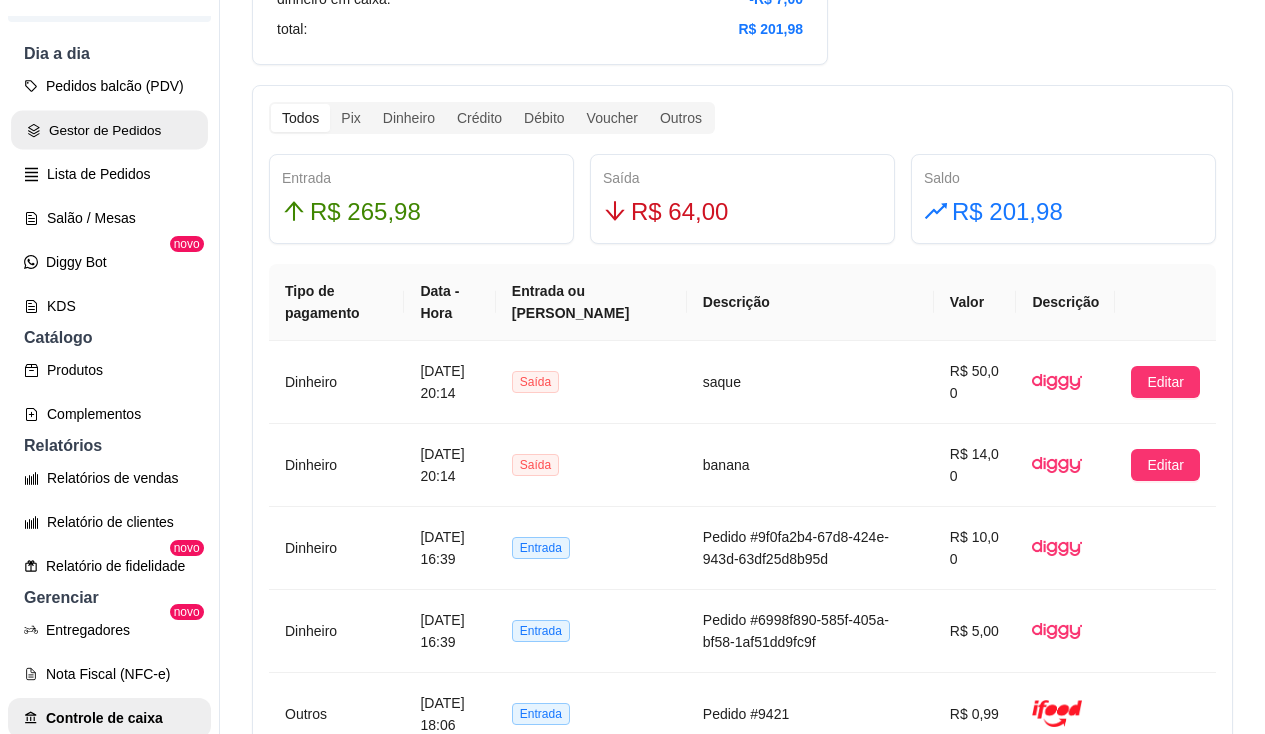 click on "Gestor de Pedidos" at bounding box center [109, 130] 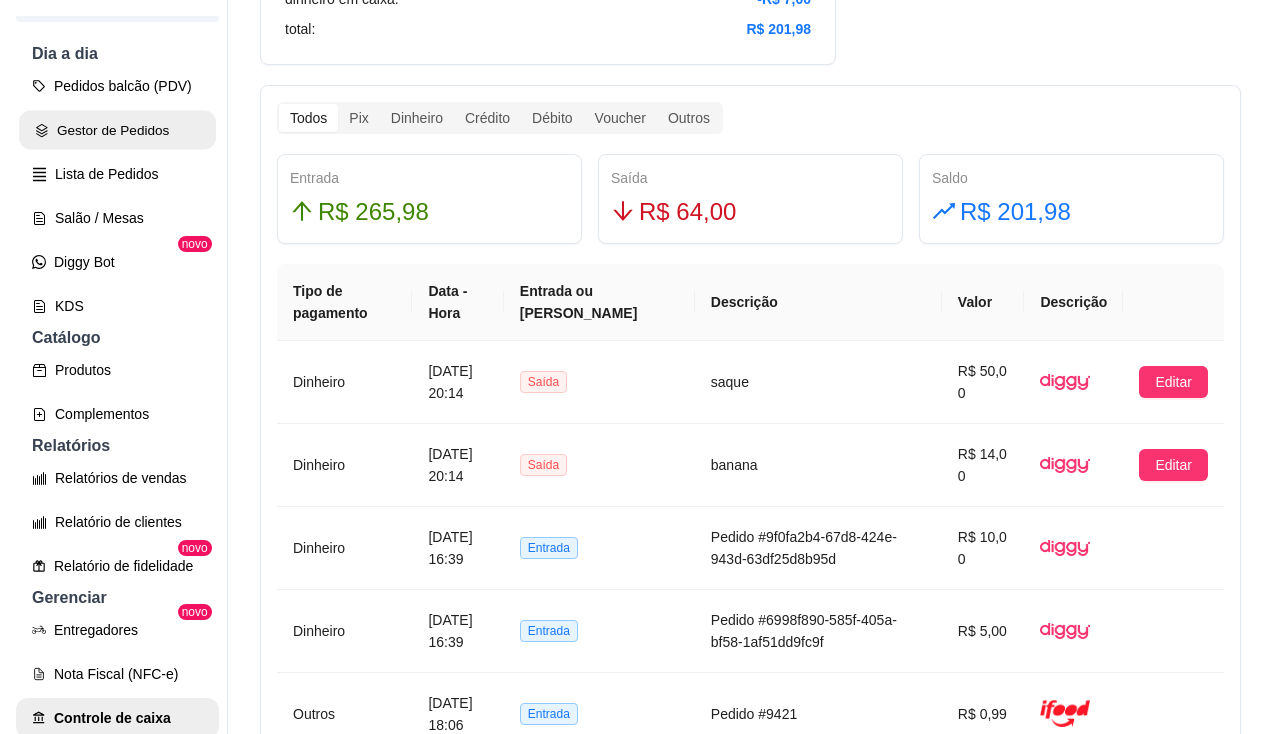 scroll, scrollTop: 0, scrollLeft: 0, axis: both 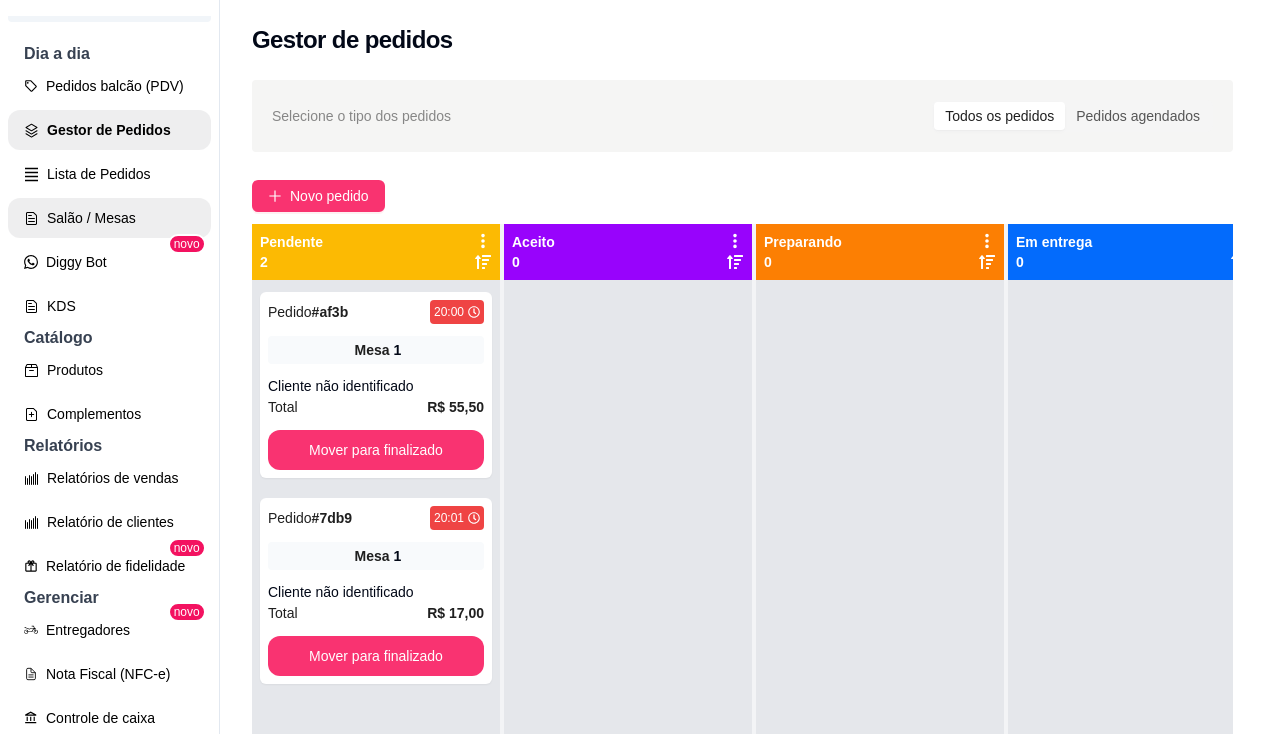 click on "Salão / Mesas" at bounding box center [109, 218] 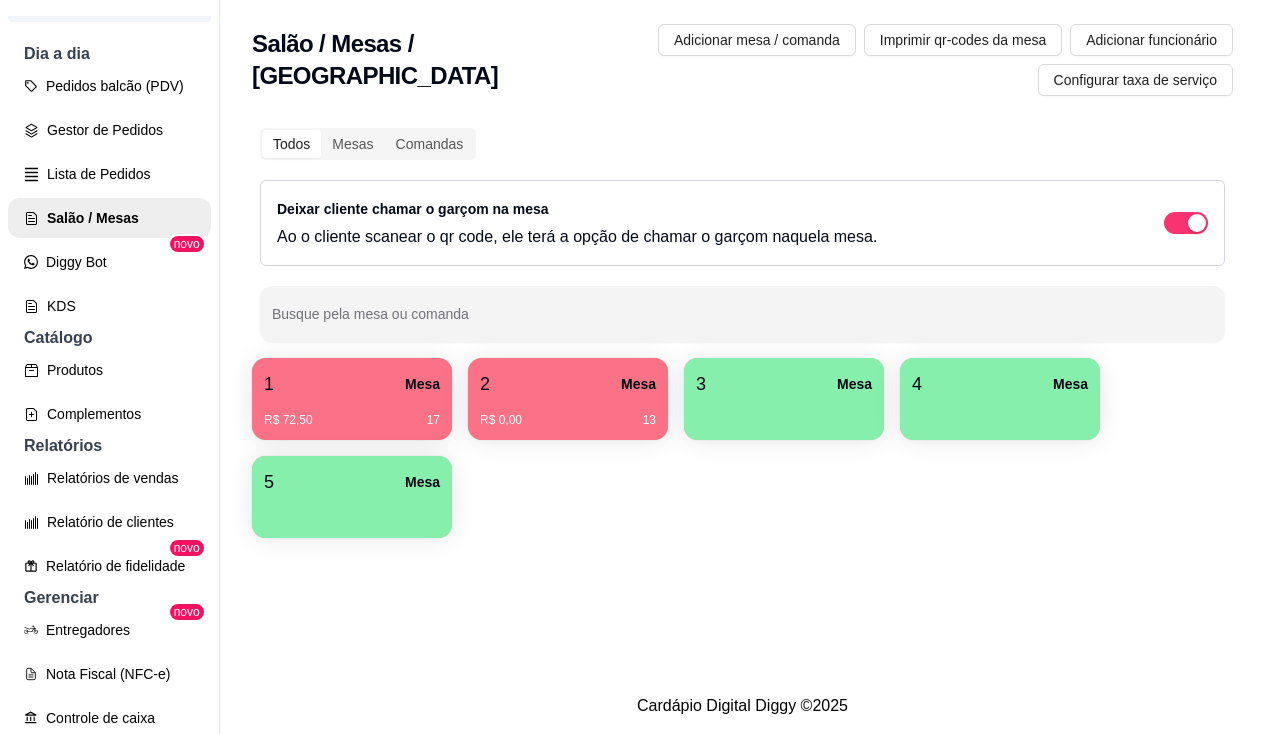click on "R$ 72,50 17" at bounding box center [352, 413] 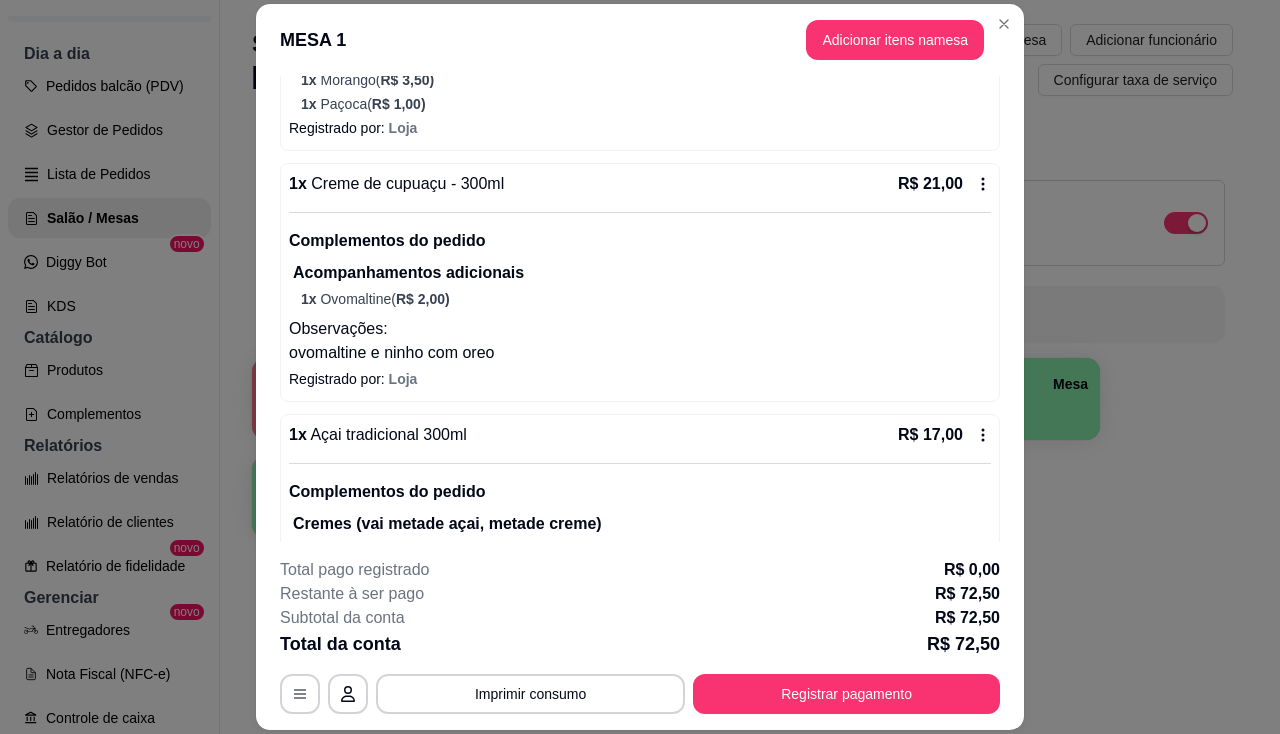 scroll, scrollTop: 914, scrollLeft: 0, axis: vertical 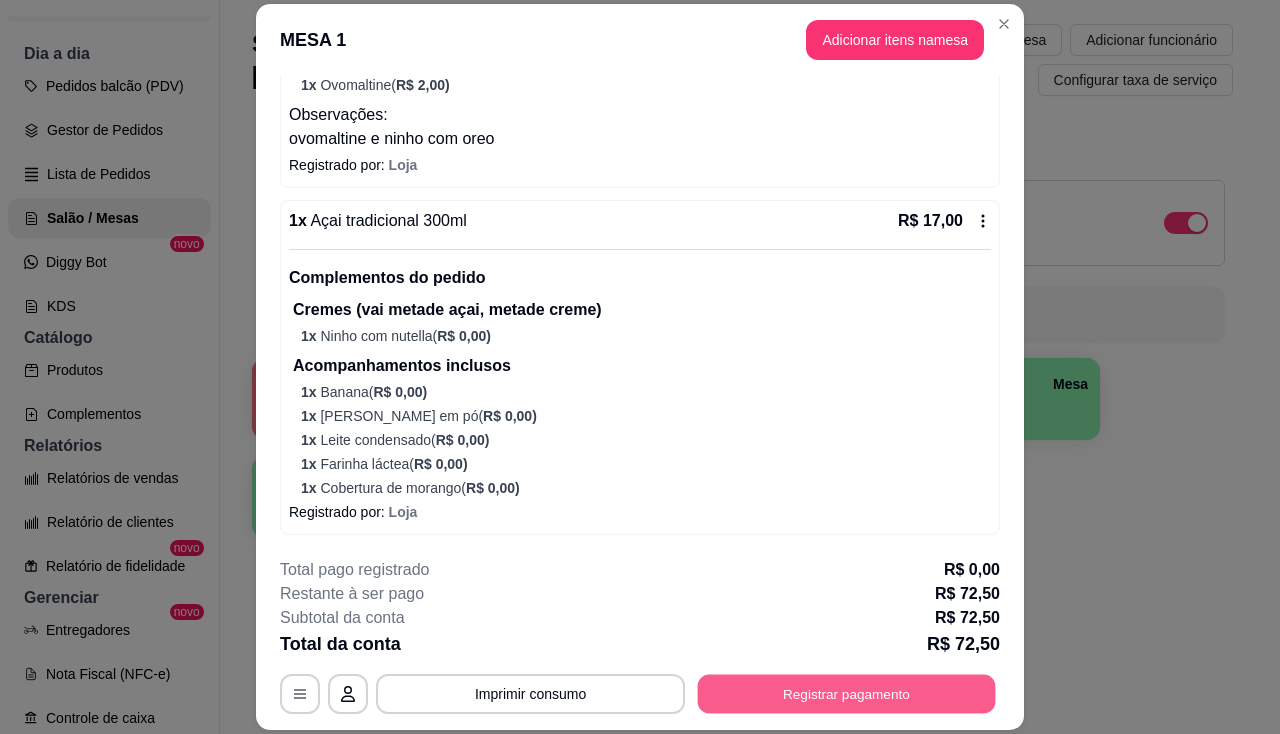 click on "Registrar pagamento" at bounding box center (847, 694) 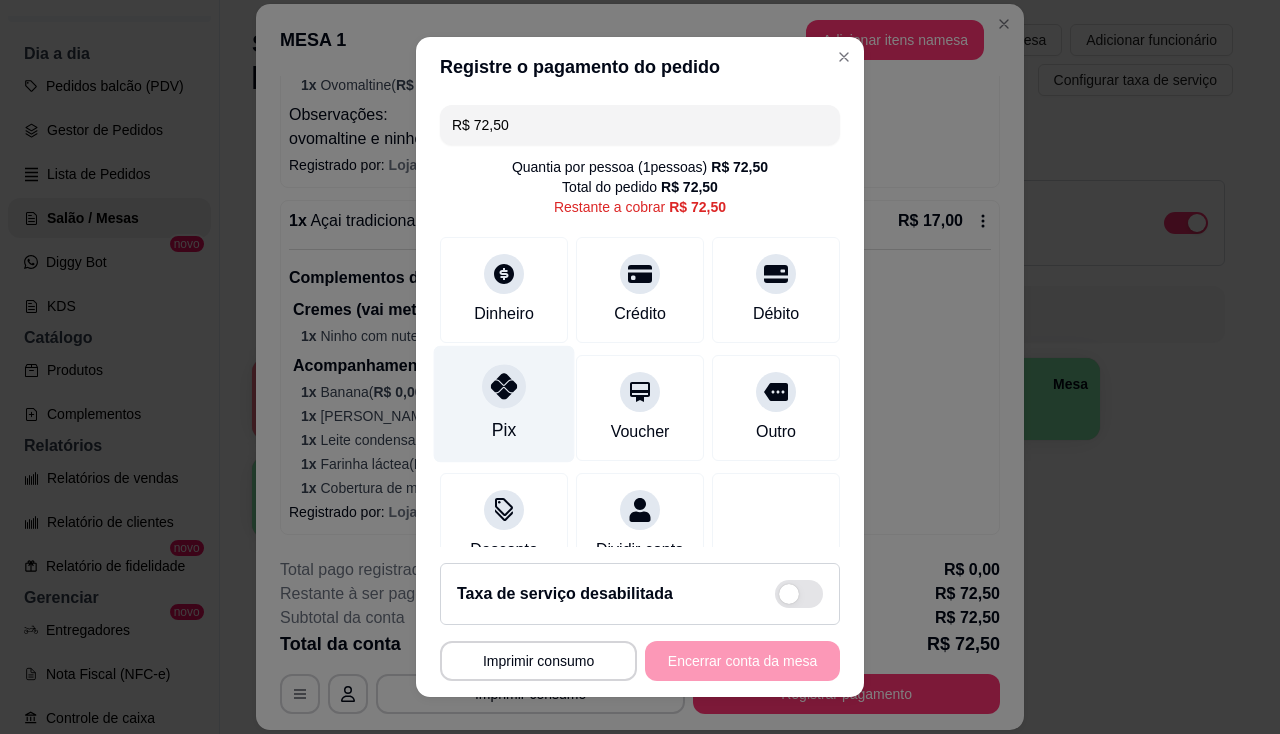 click on "Pix" at bounding box center (504, 403) 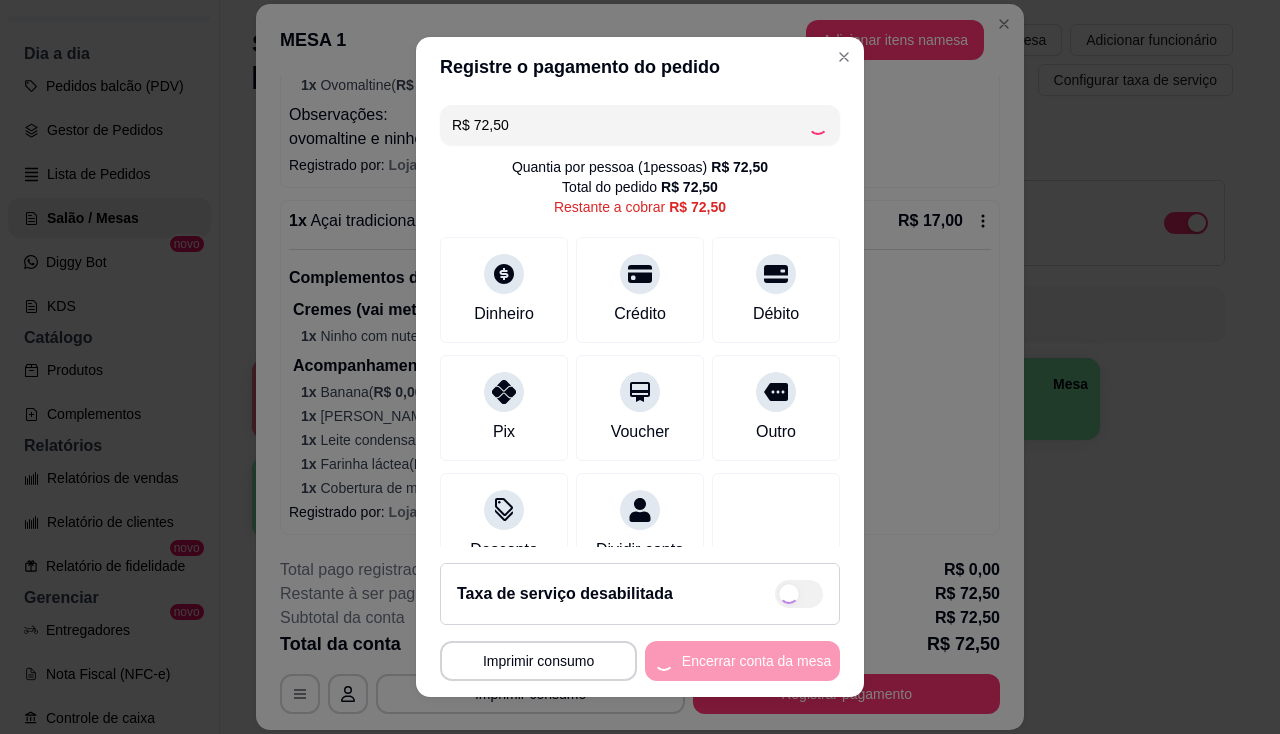 type on "R$ 0,00" 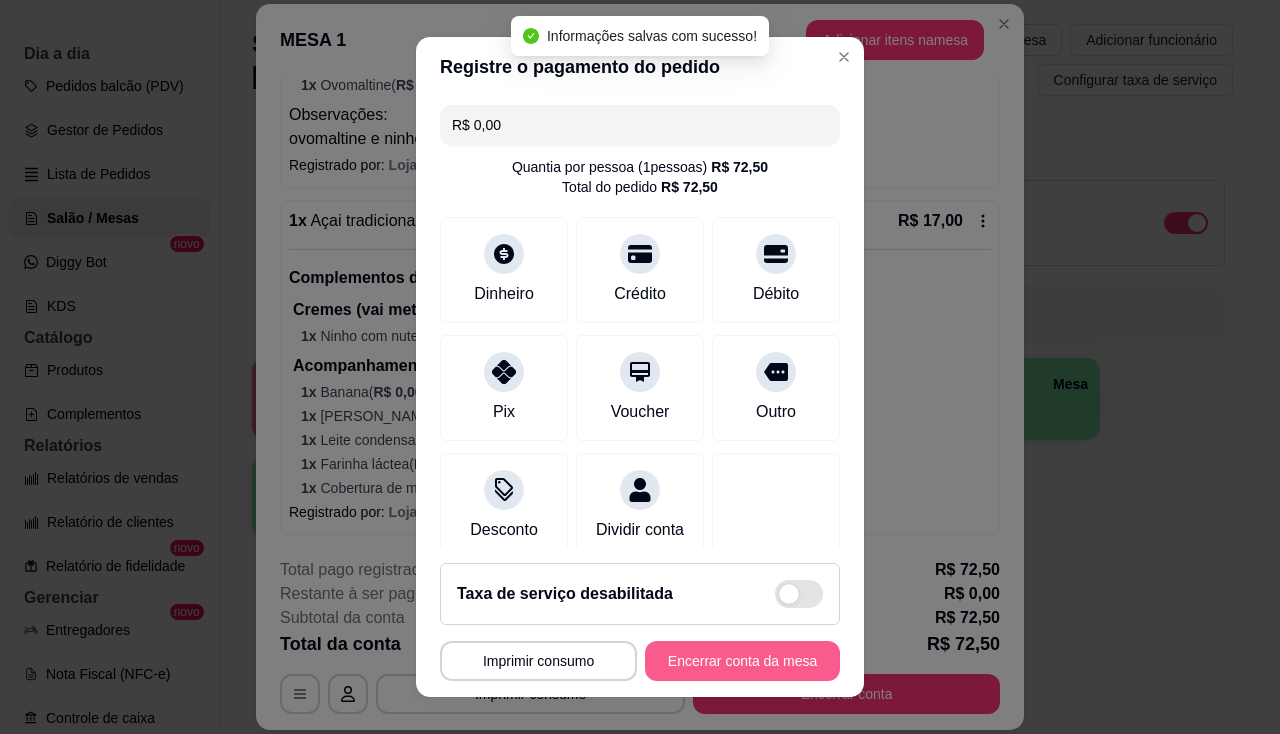 click on "Encerrar conta da mesa" at bounding box center (742, 661) 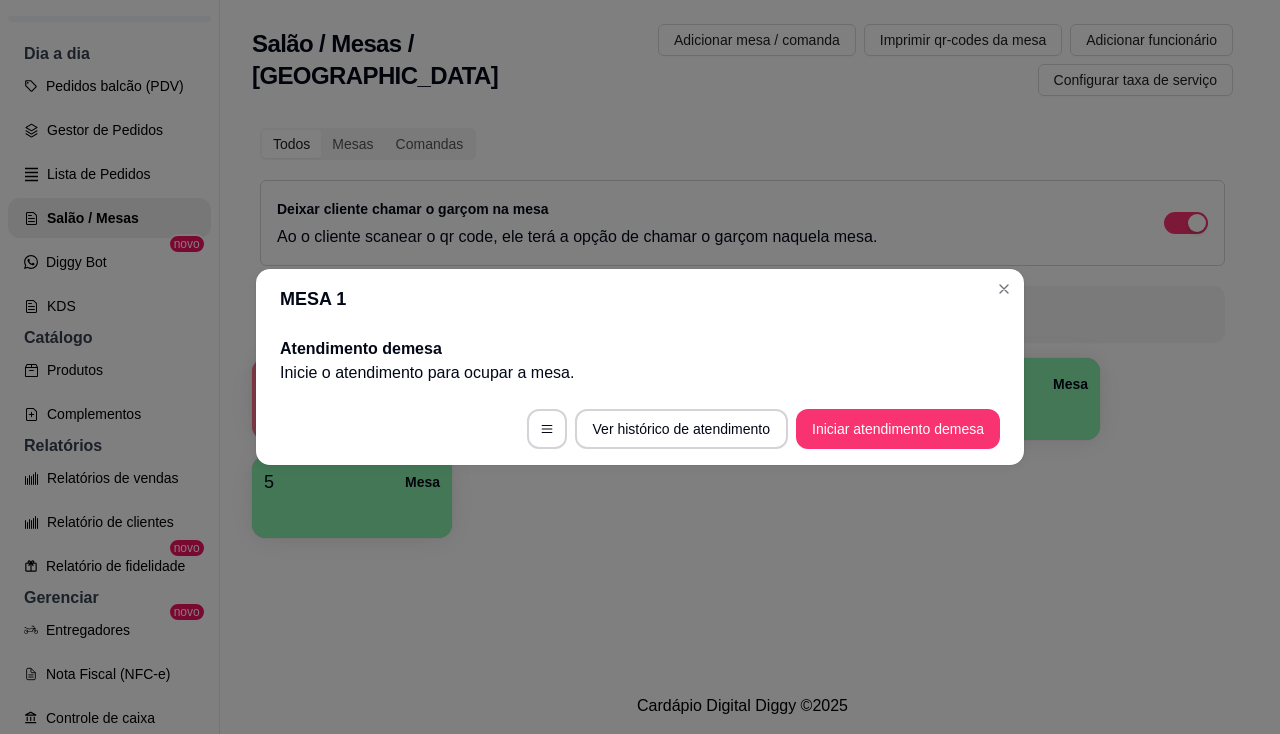 scroll, scrollTop: 0, scrollLeft: 0, axis: both 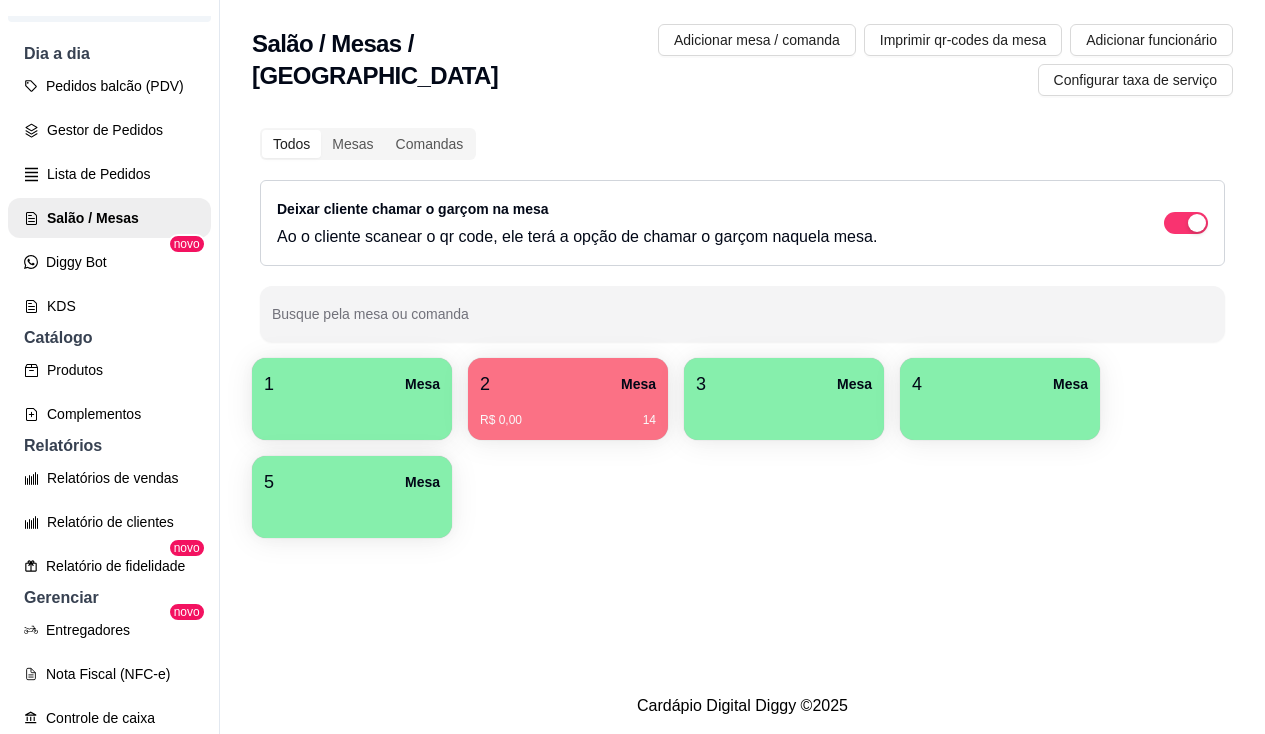 click on "R$ 0,00 14" at bounding box center (568, 413) 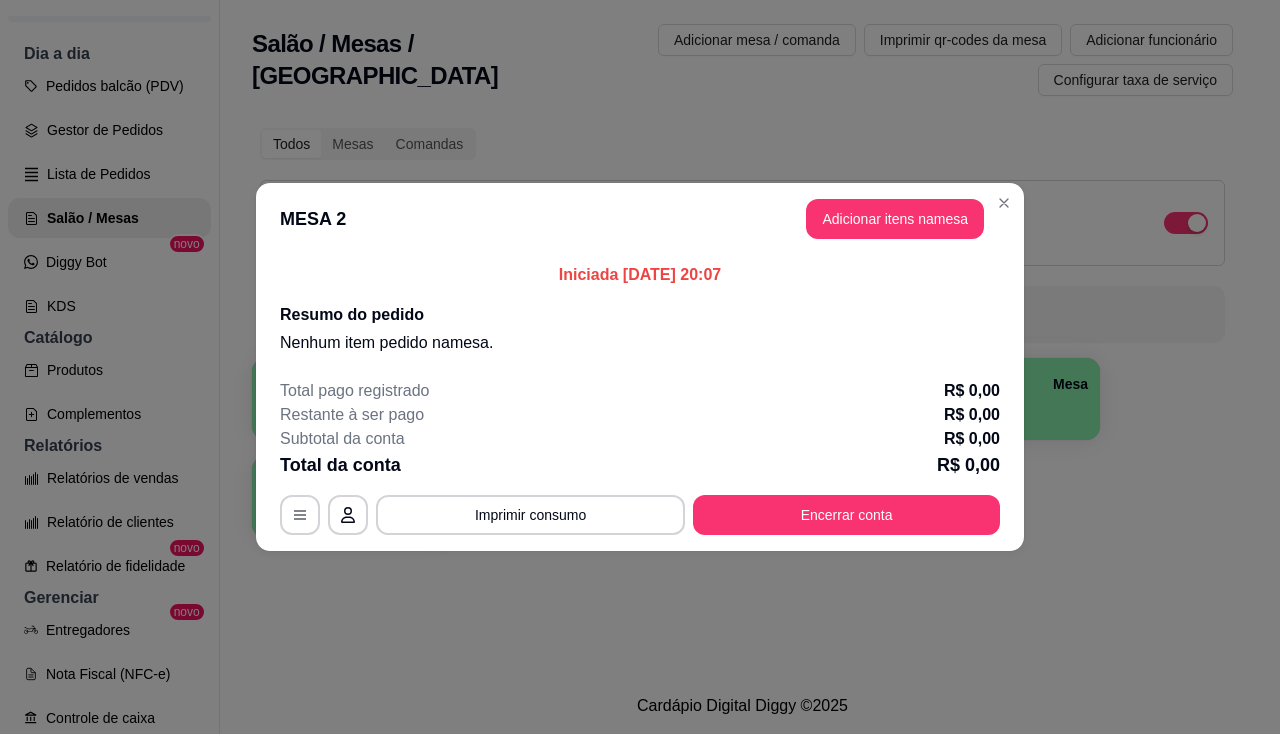 click on "Total pago registrado R$ 0,00 Restante à ser pago R$ 0,00 Subtotal da conta R$ 0,00 Total da conta R$ 0,00 MESA  2 Tempo de permanência:   14  minutos Cod. Segurança:   7540 Qtd. de Pedidos:   0 Clientes da mesa:   ** CONSUMO ** ** TOTAL ** Subtotal 0,00 Total 0,00 Imprimir consumo Encerrar conta" at bounding box center (640, 457) 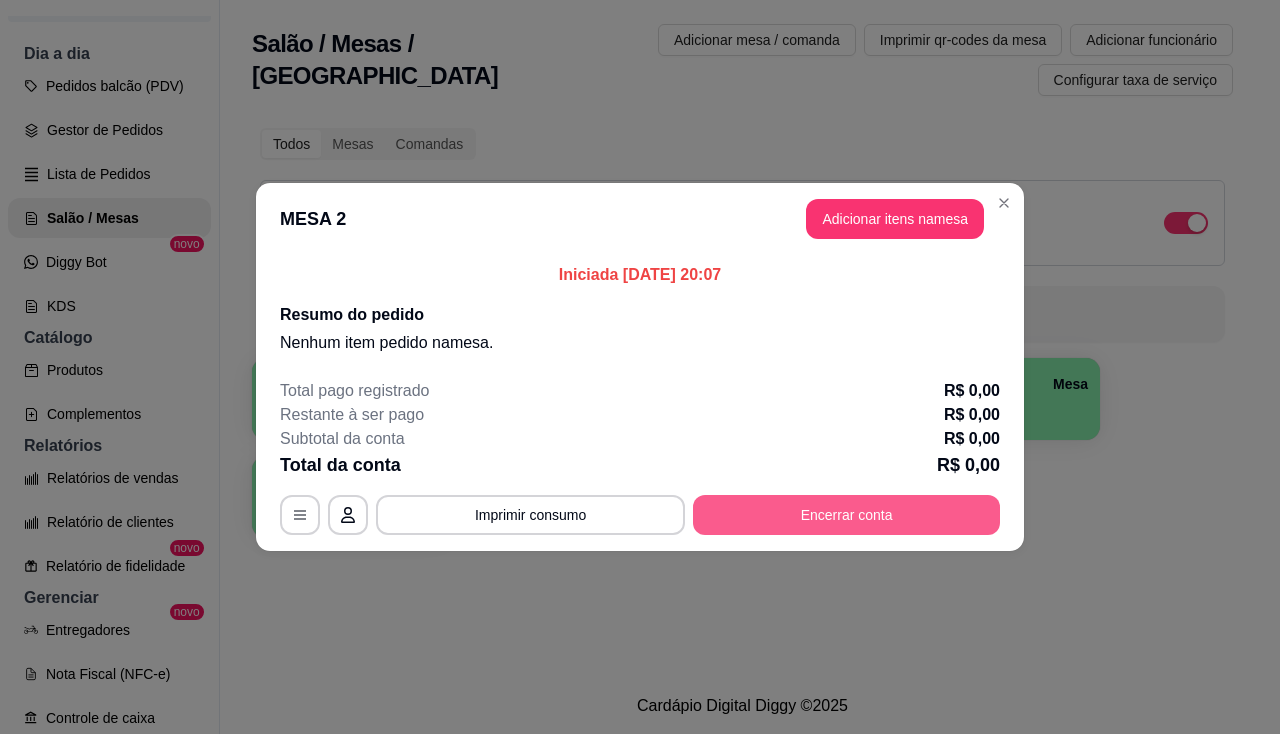 click on "Encerrar conta" at bounding box center (846, 515) 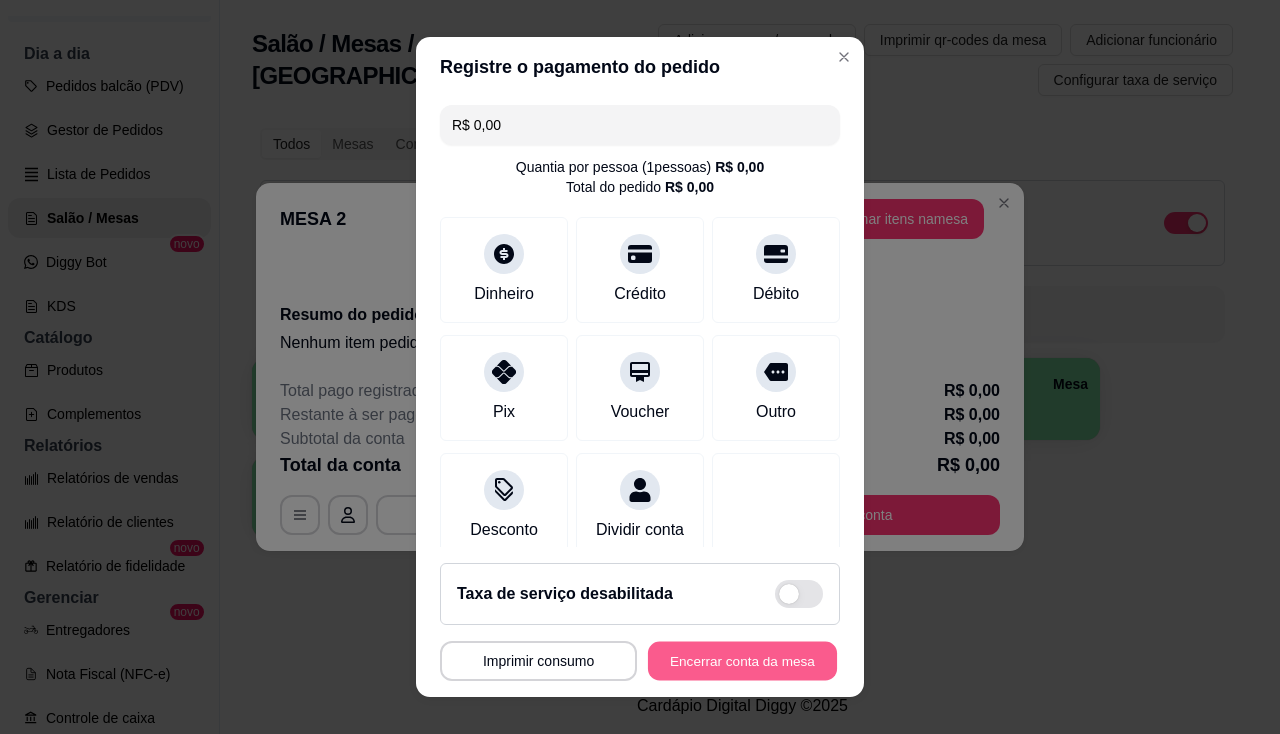 click on "Encerrar conta da mesa" at bounding box center [742, 661] 